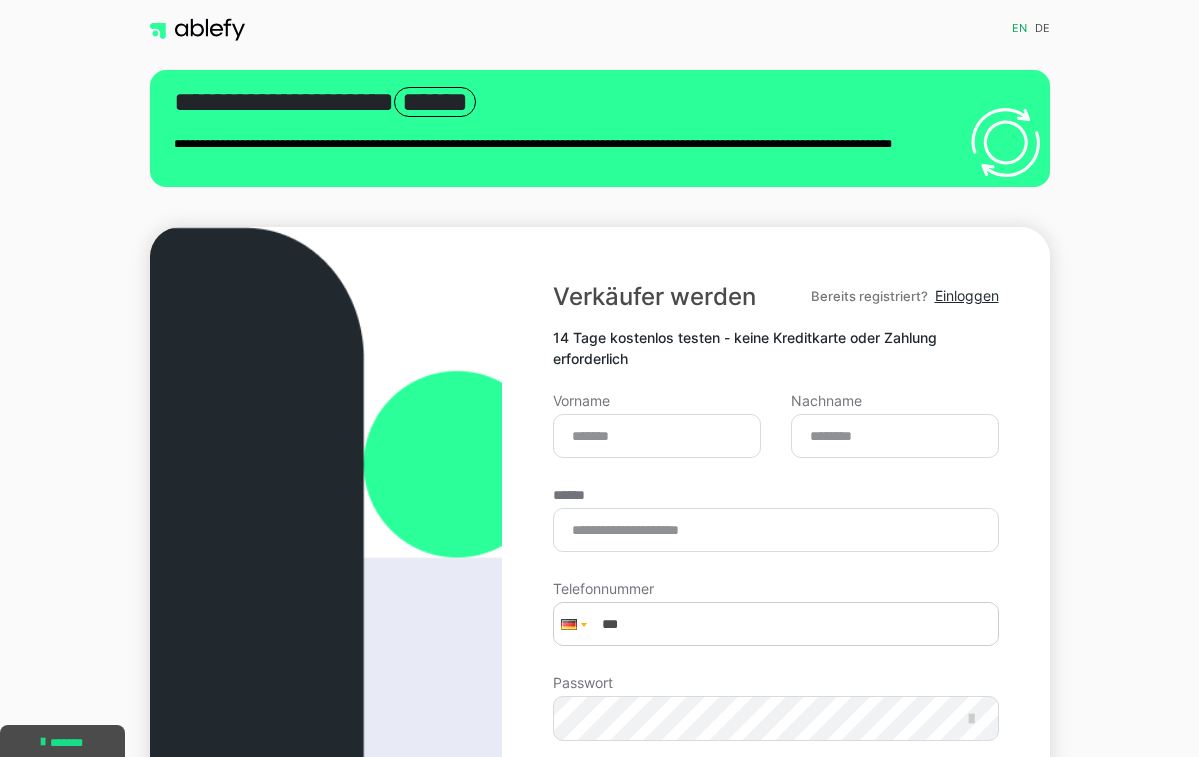 scroll, scrollTop: 336, scrollLeft: 0, axis: vertical 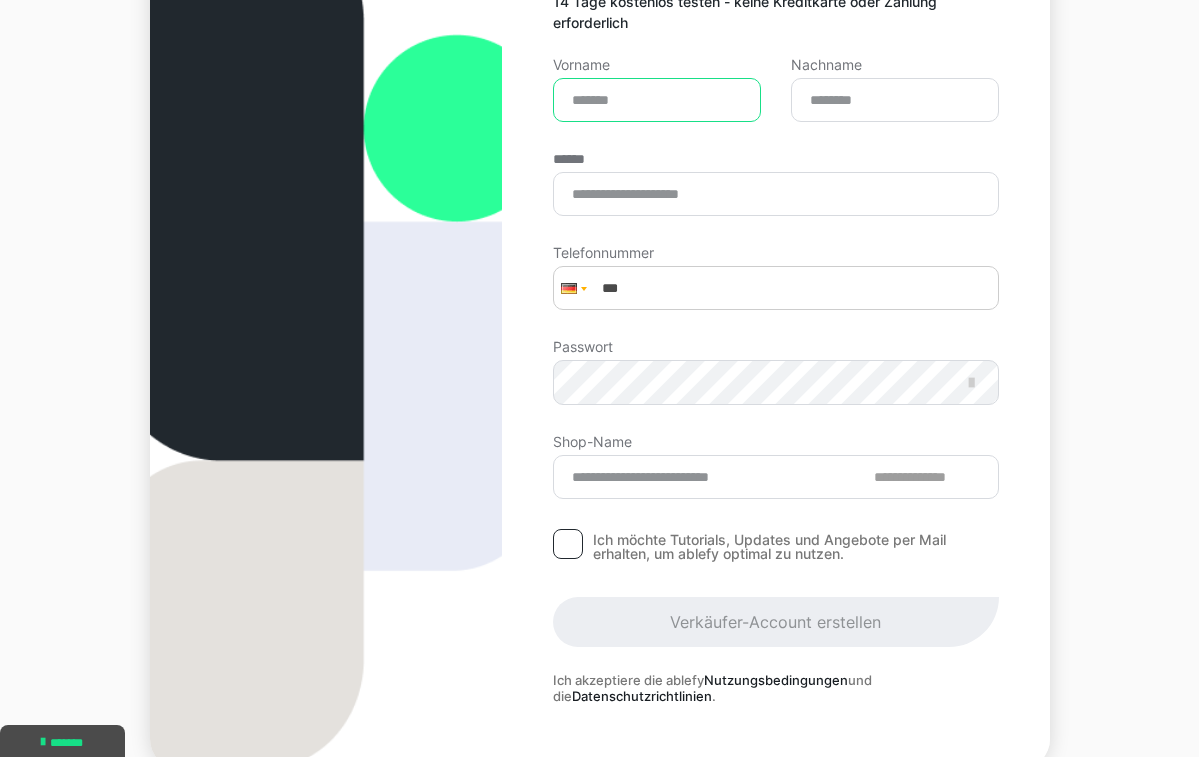 click on "Vorname" at bounding box center (657, 100) 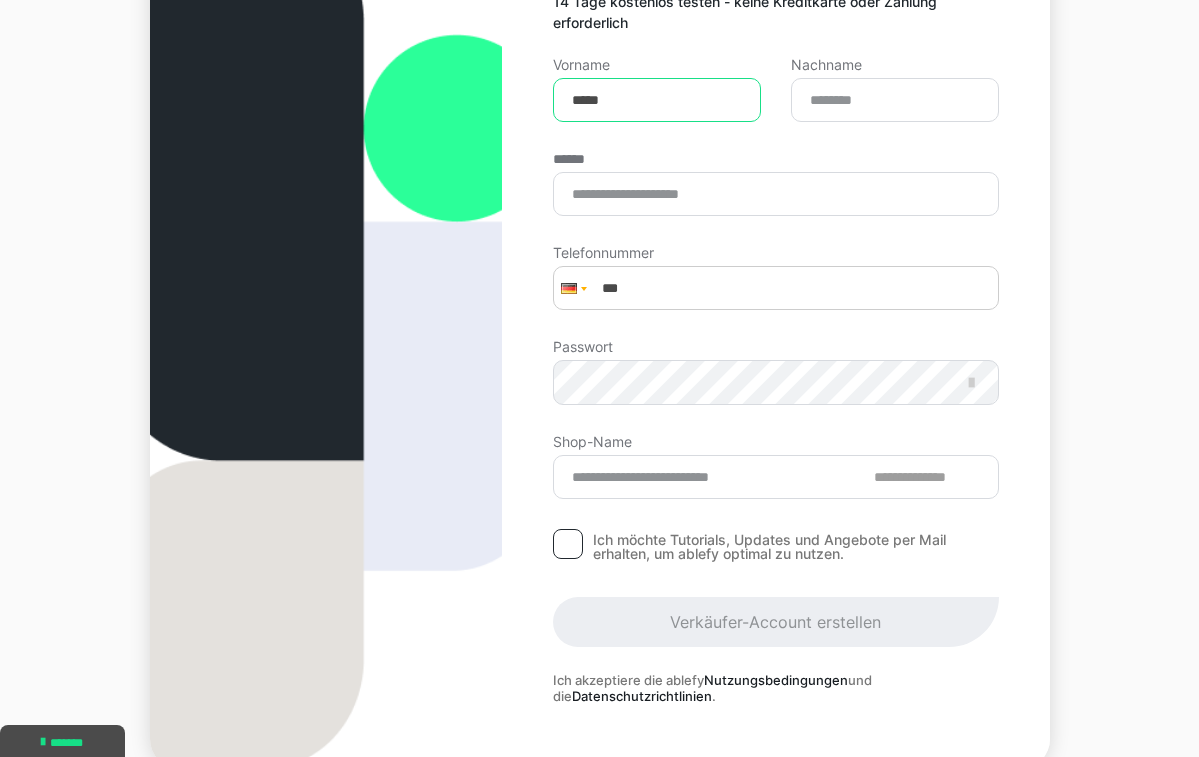 type on "*****" 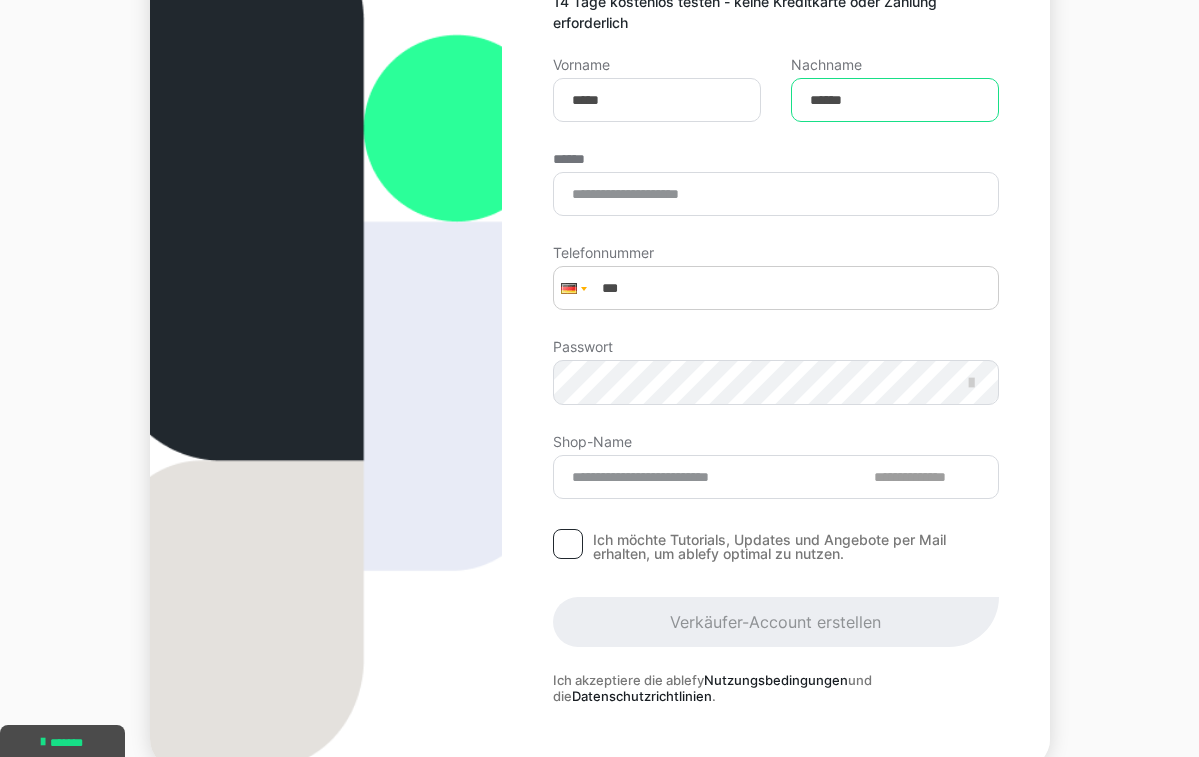 type on "******" 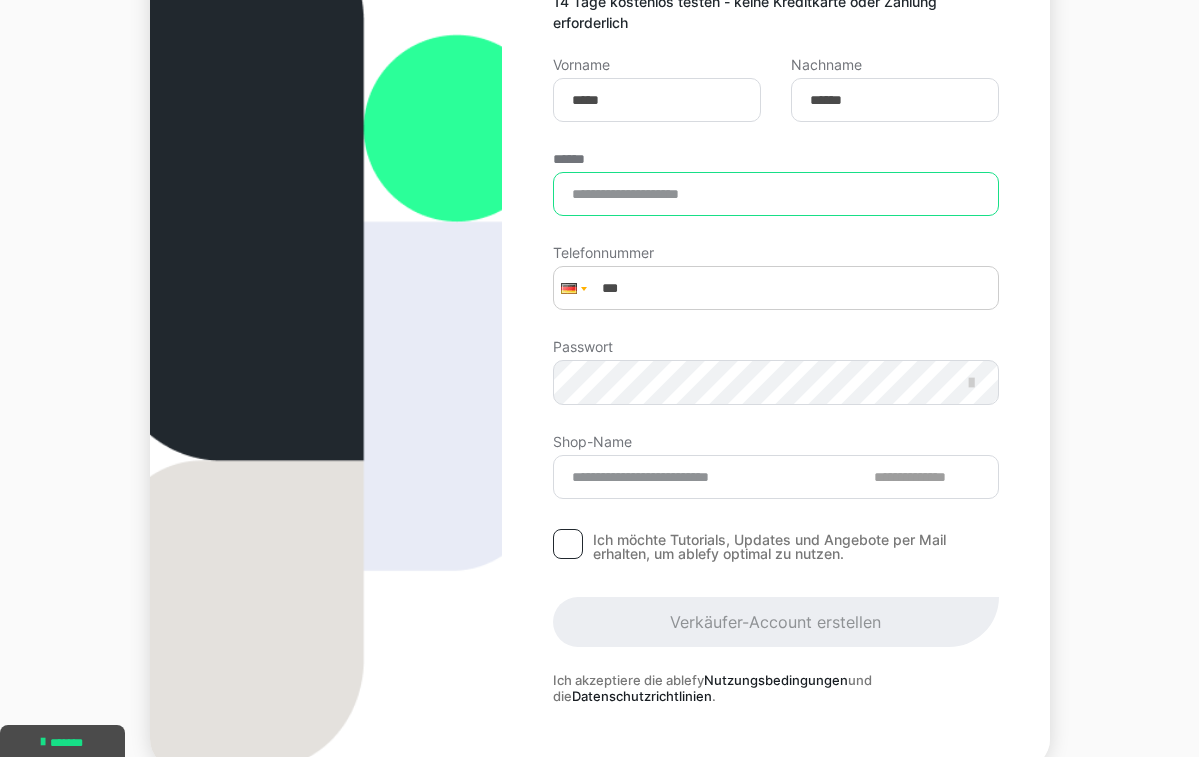type on "**********" 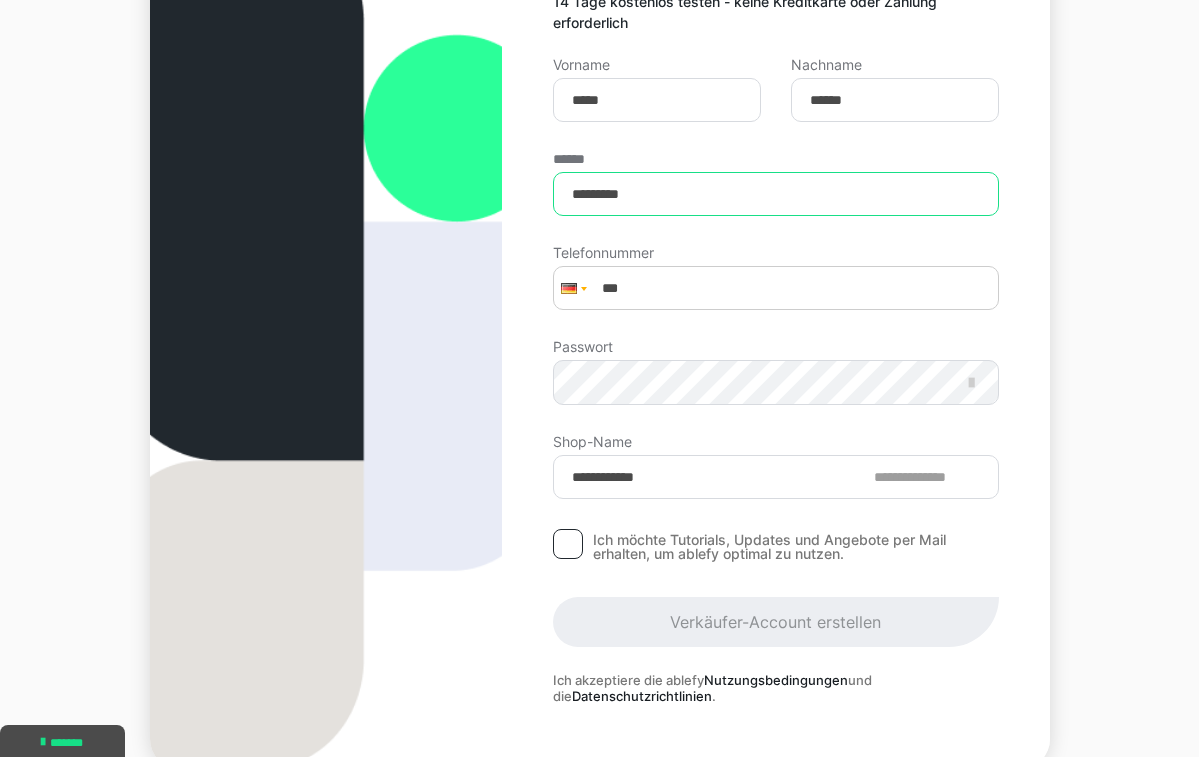 click on "*********" at bounding box center (775, 194) 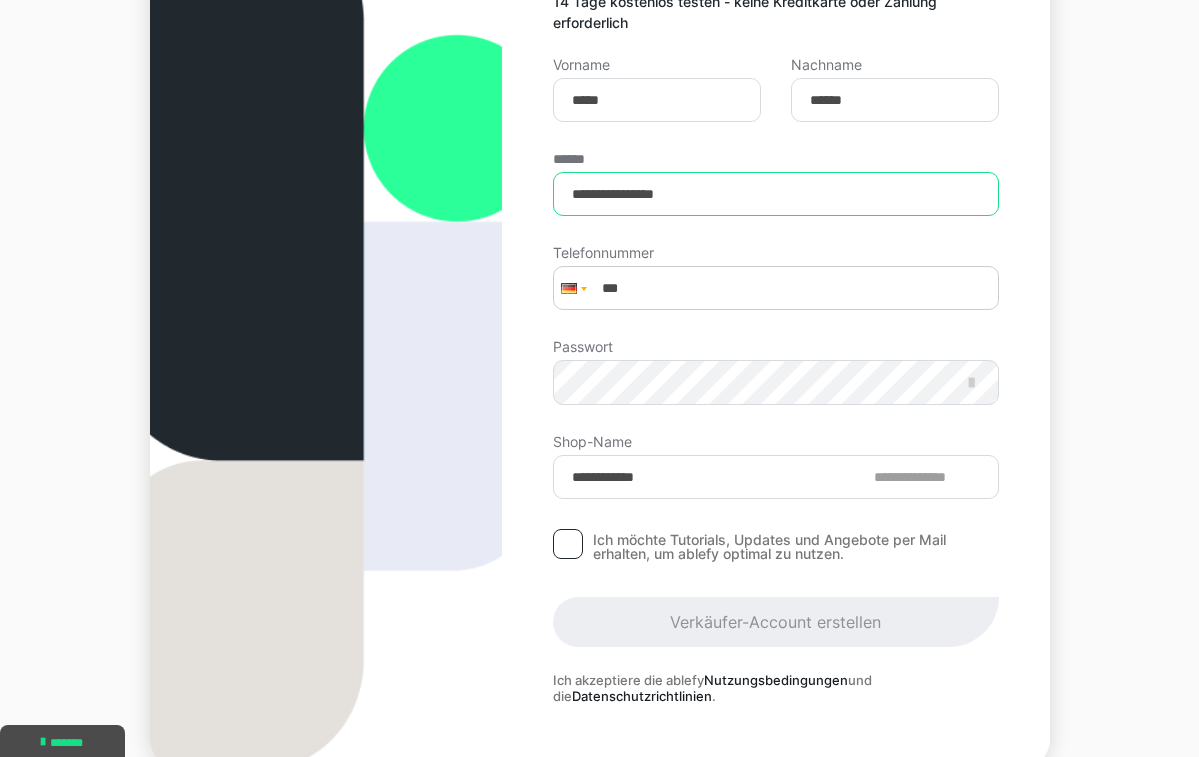 type on "**********" 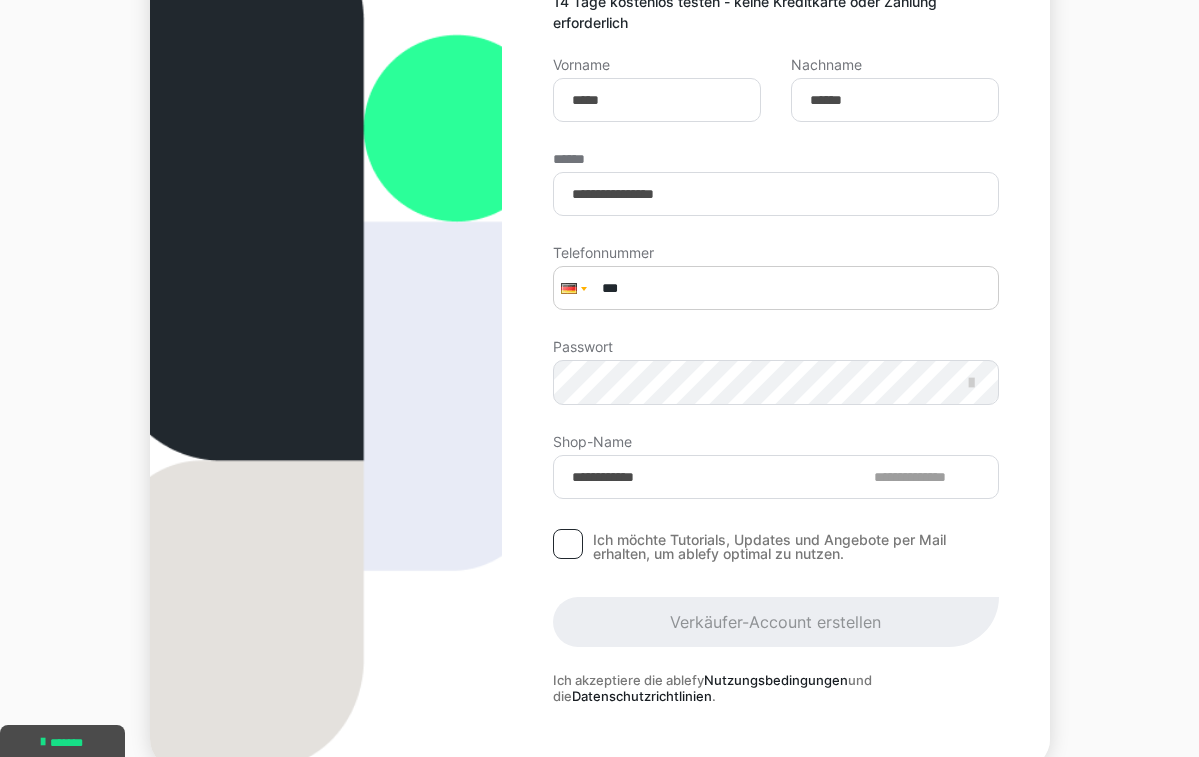 click on "***" at bounding box center [775, 288] 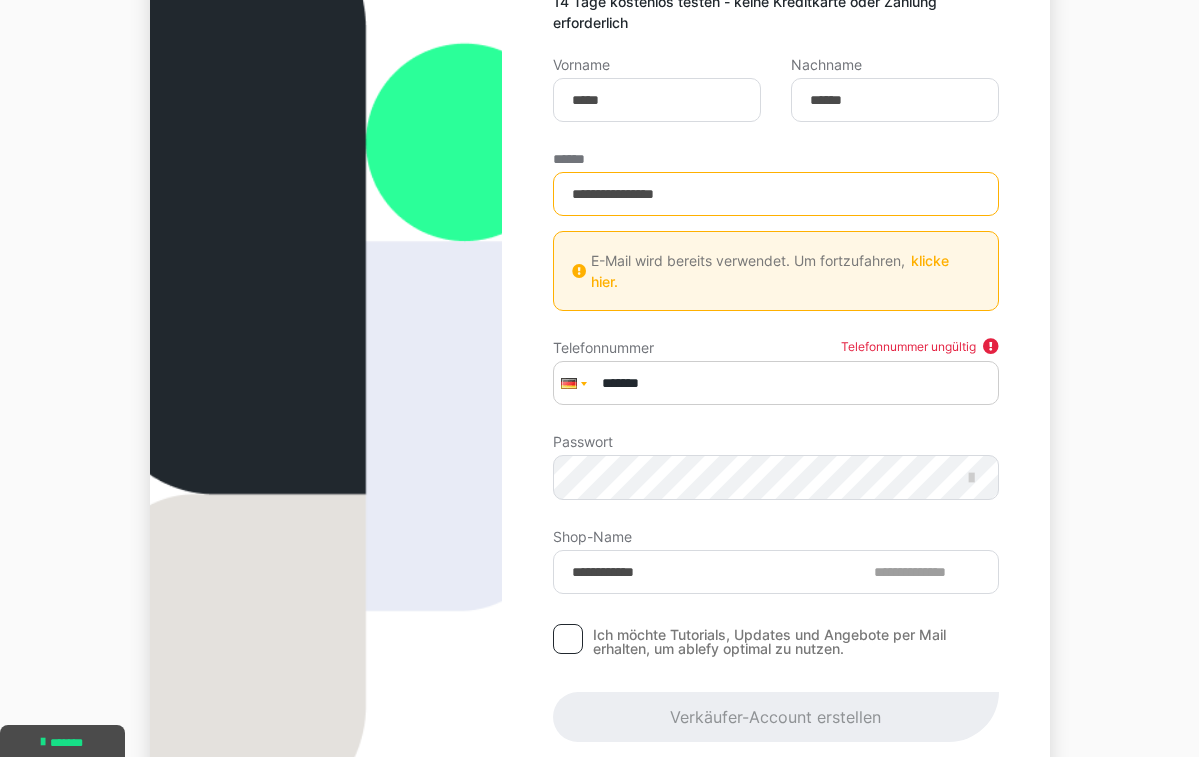 type on "*******" 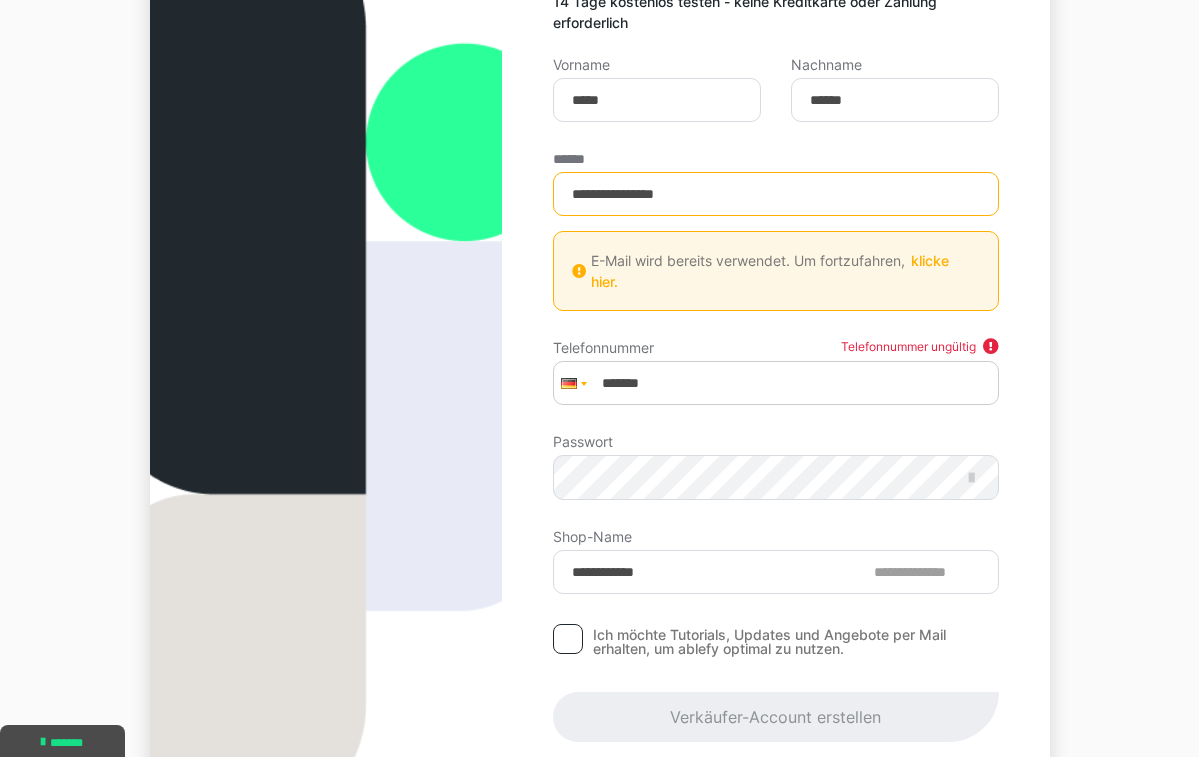 click on "klicke hier." at bounding box center [770, 271] 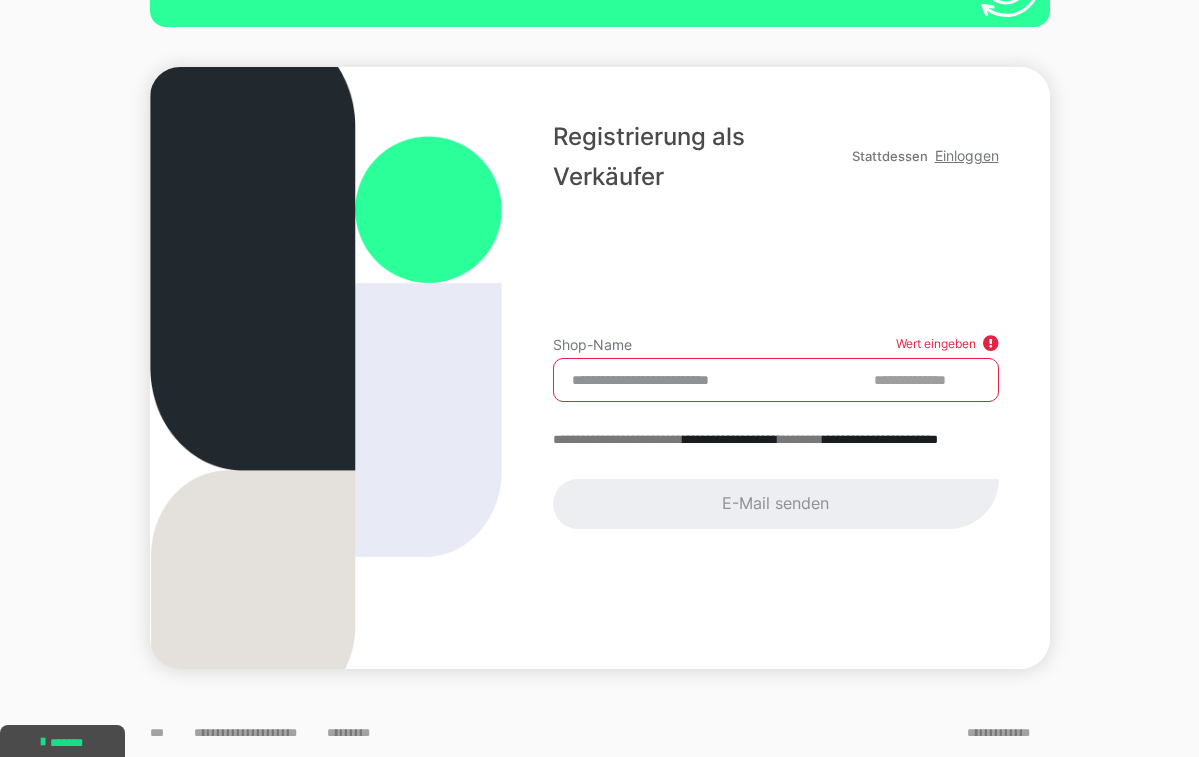 click on "Einloggen" at bounding box center (967, 155) 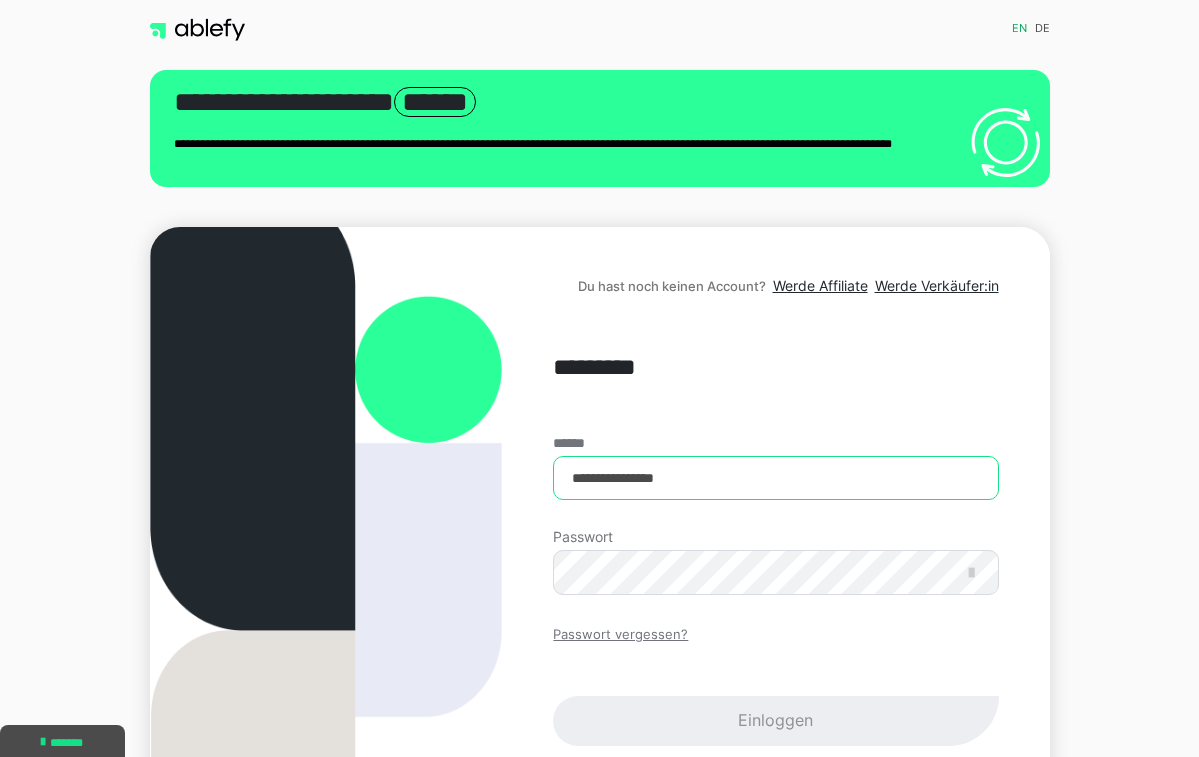 type on "**********" 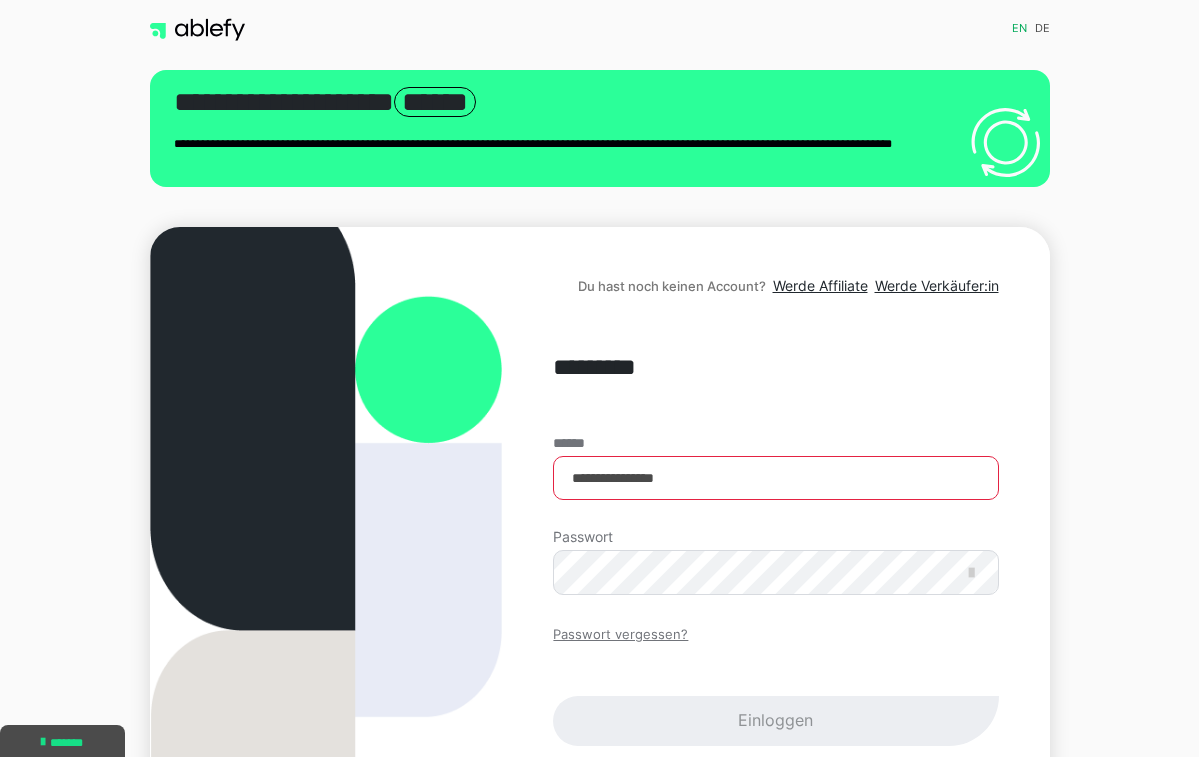 click on "Passwort vergessen?" at bounding box center [620, 635] 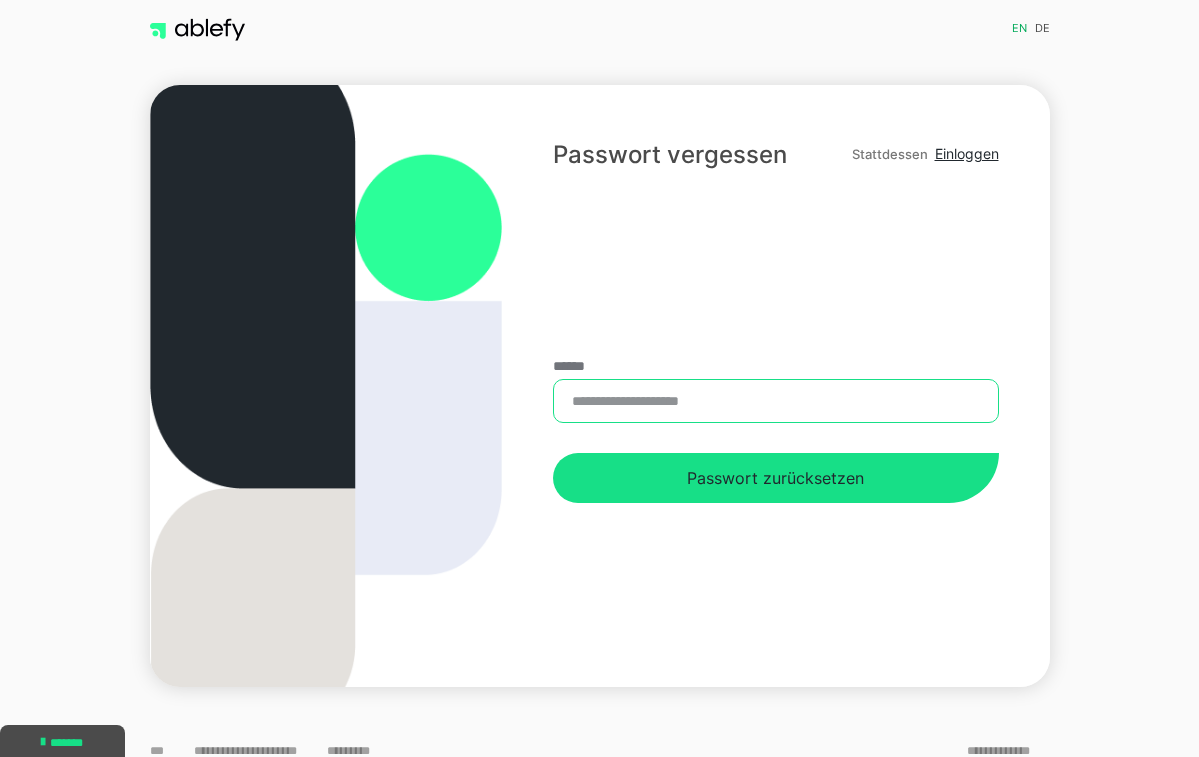 click on "******" at bounding box center [775, 401] 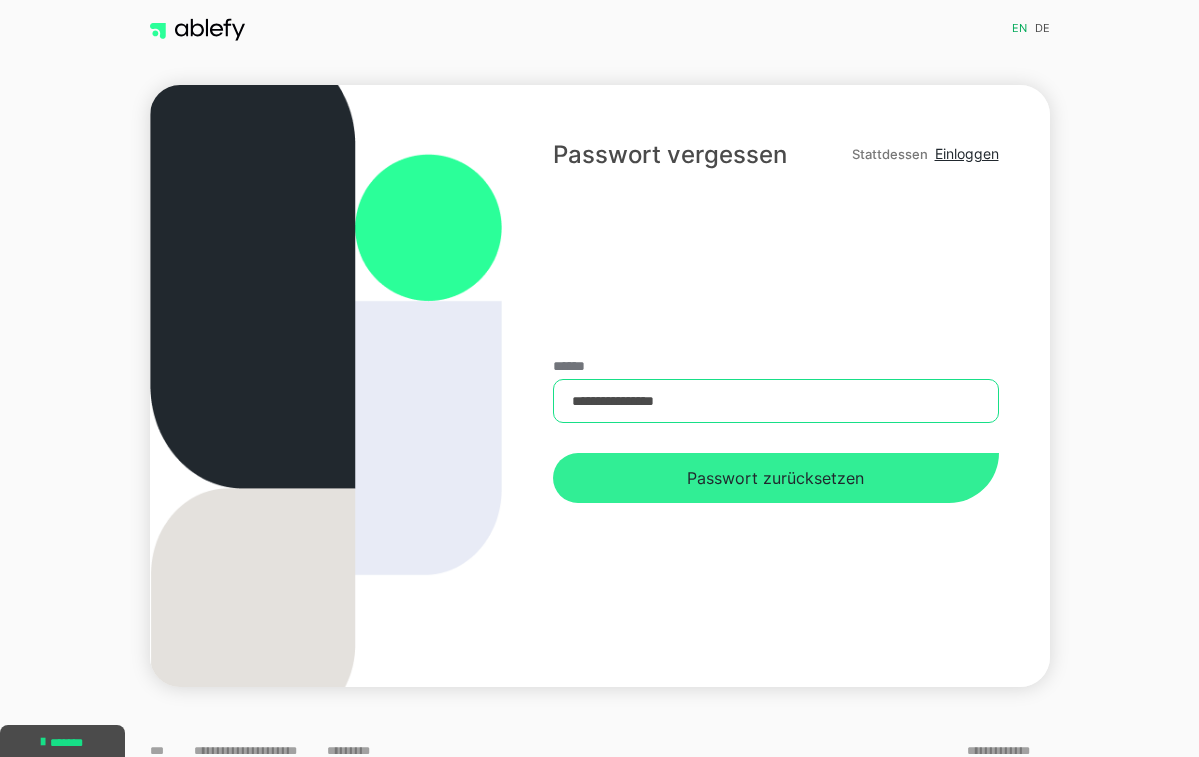 type on "**********" 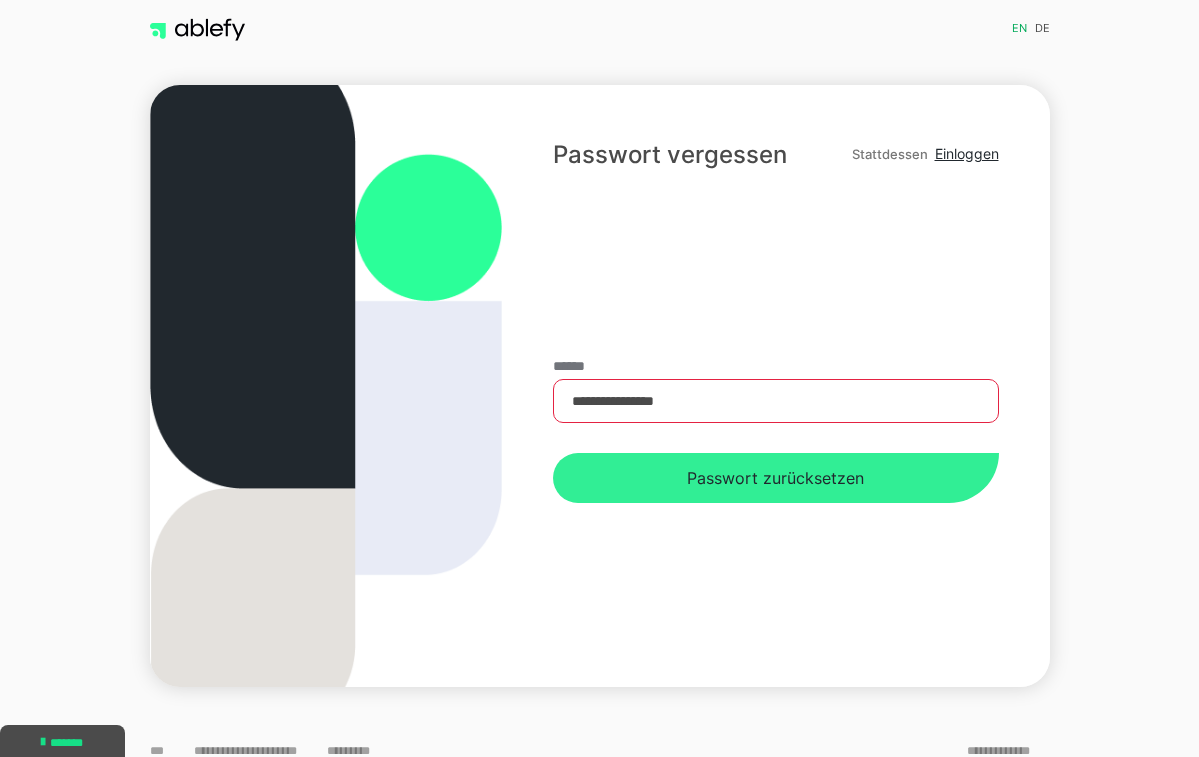 click on "Passwort zurücksetzen" at bounding box center (775, 478) 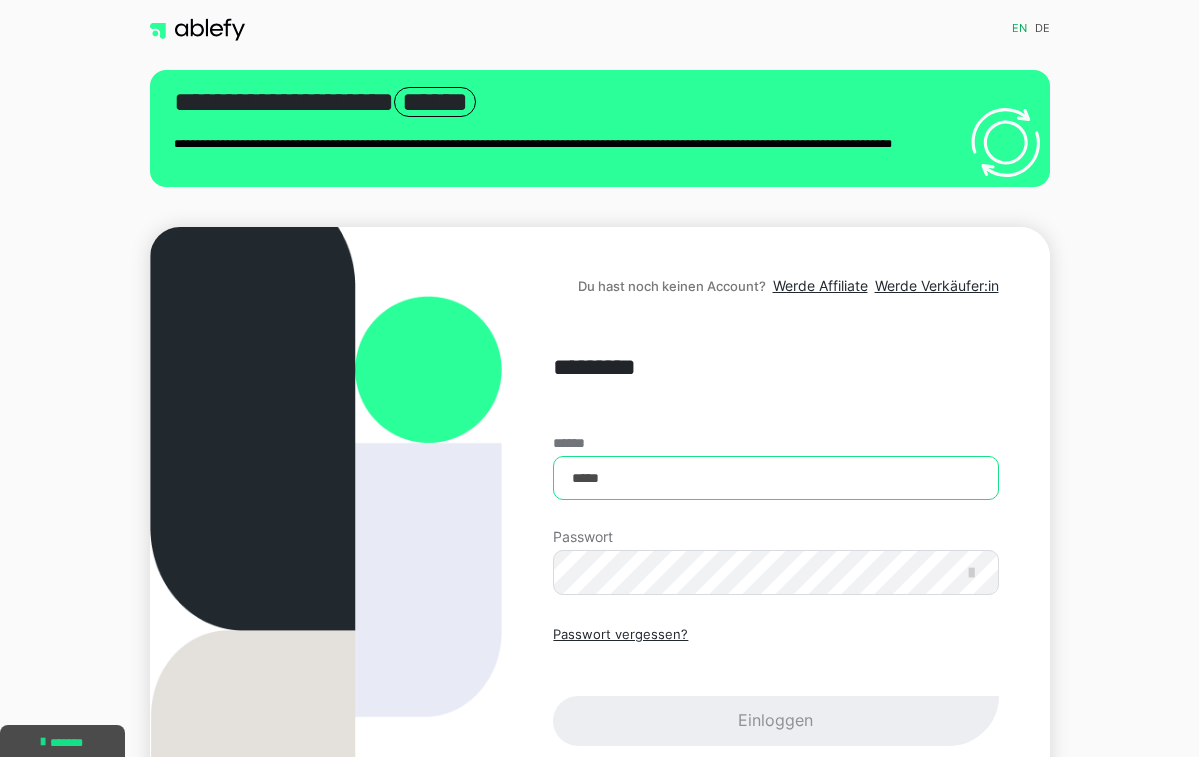 type on "******" 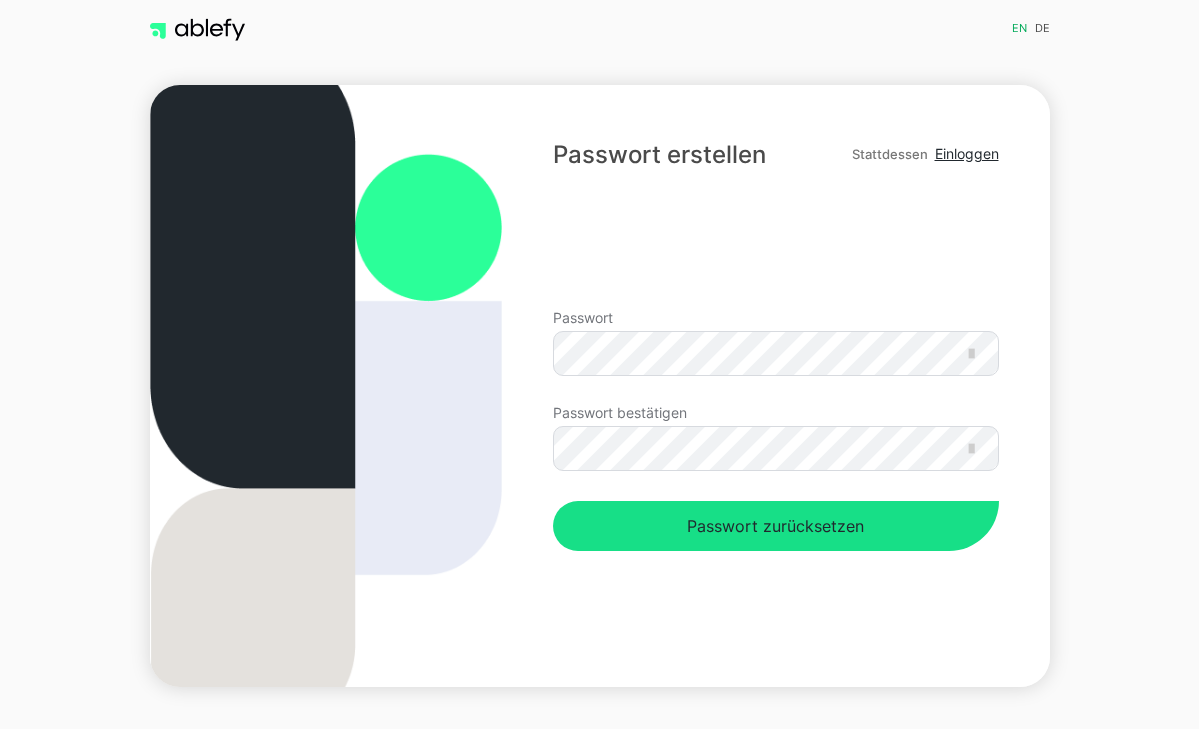 scroll, scrollTop: 0, scrollLeft: 0, axis: both 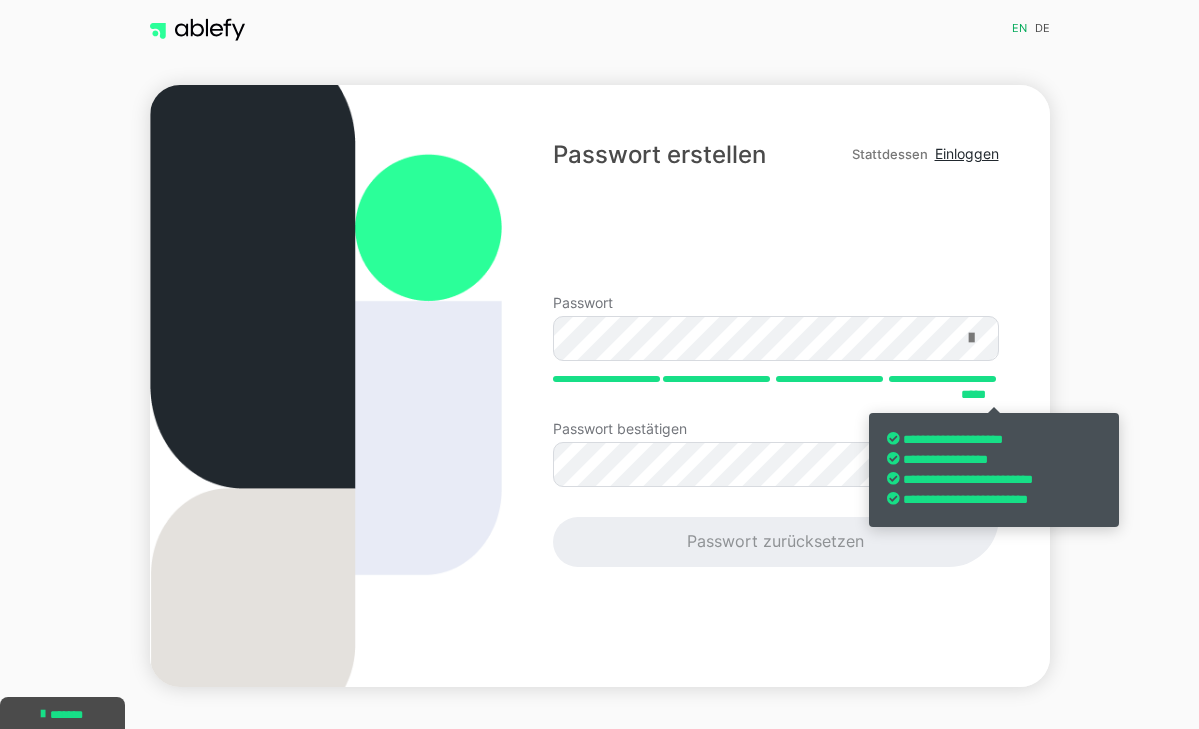 click at bounding box center (971, 338) 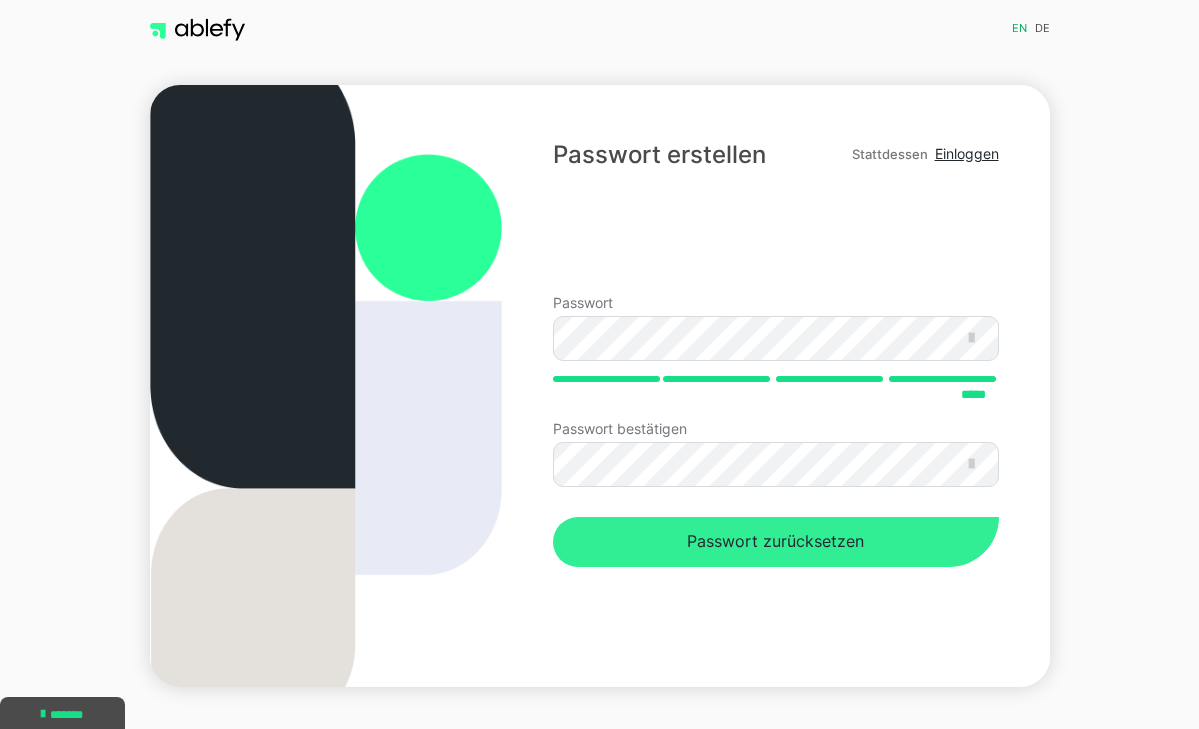 click on "Passwort zurücksetzen" at bounding box center (775, 542) 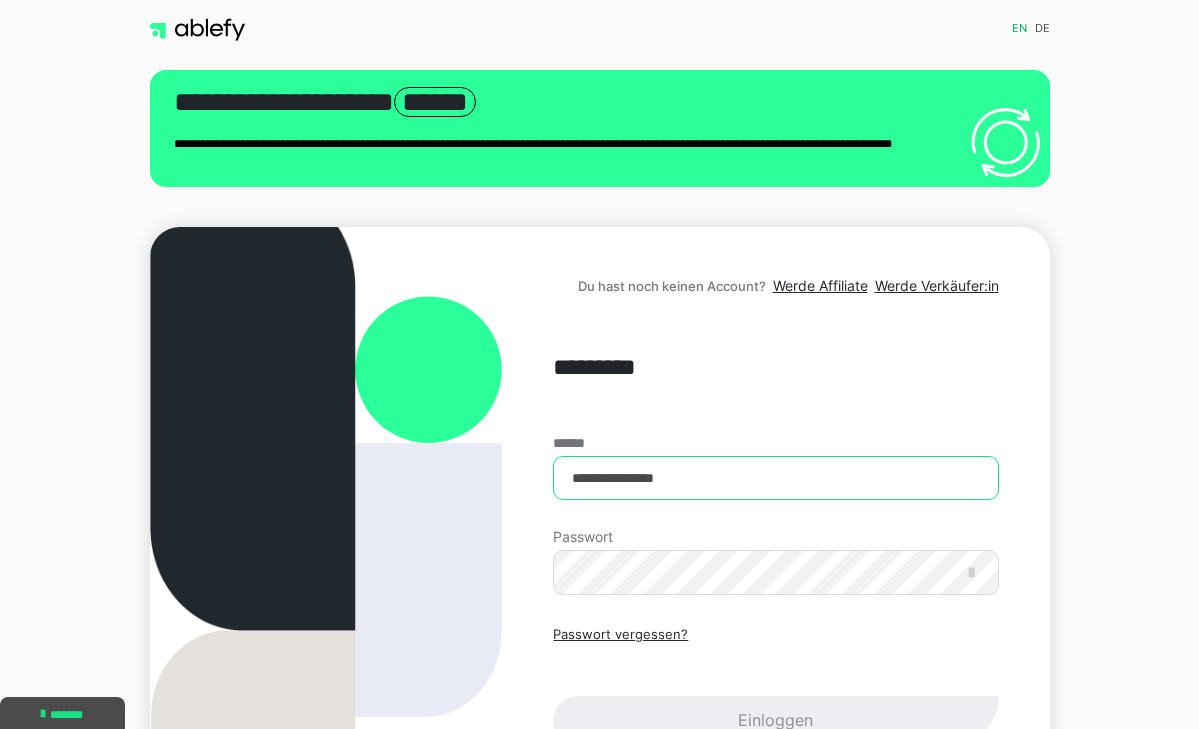 type on "**********" 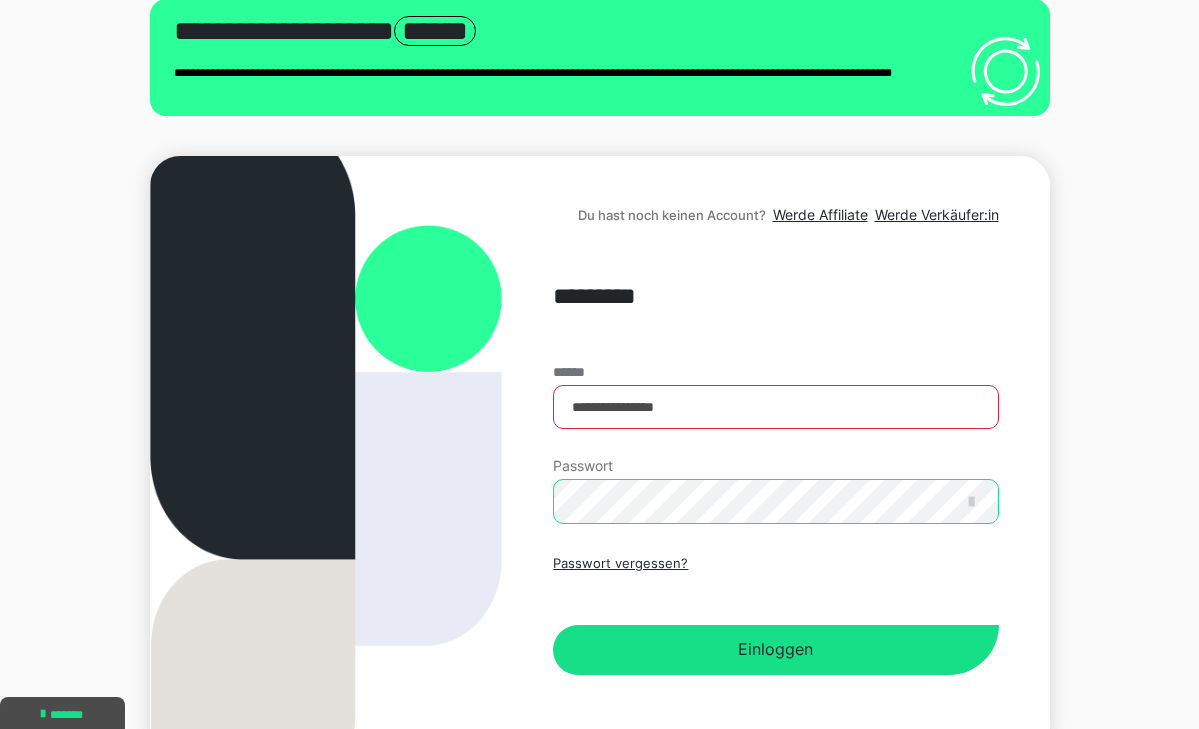 scroll, scrollTop: 80, scrollLeft: 0, axis: vertical 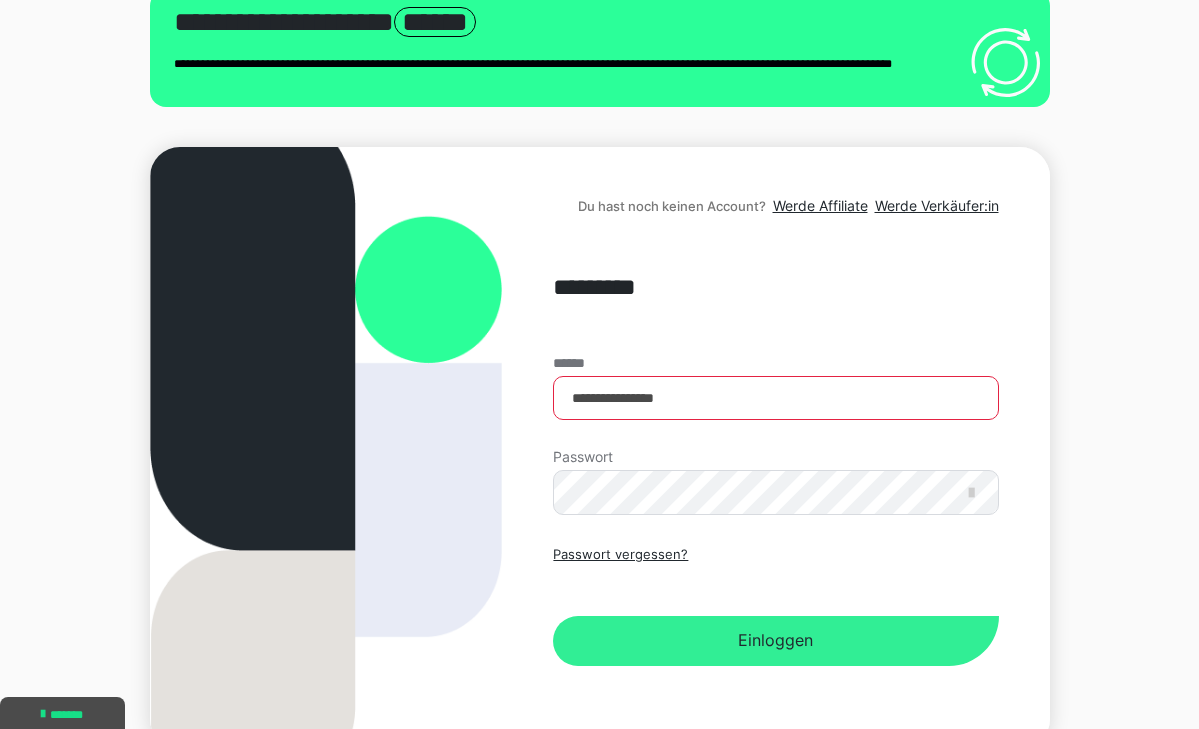 click on "Einloggen" at bounding box center (775, 641) 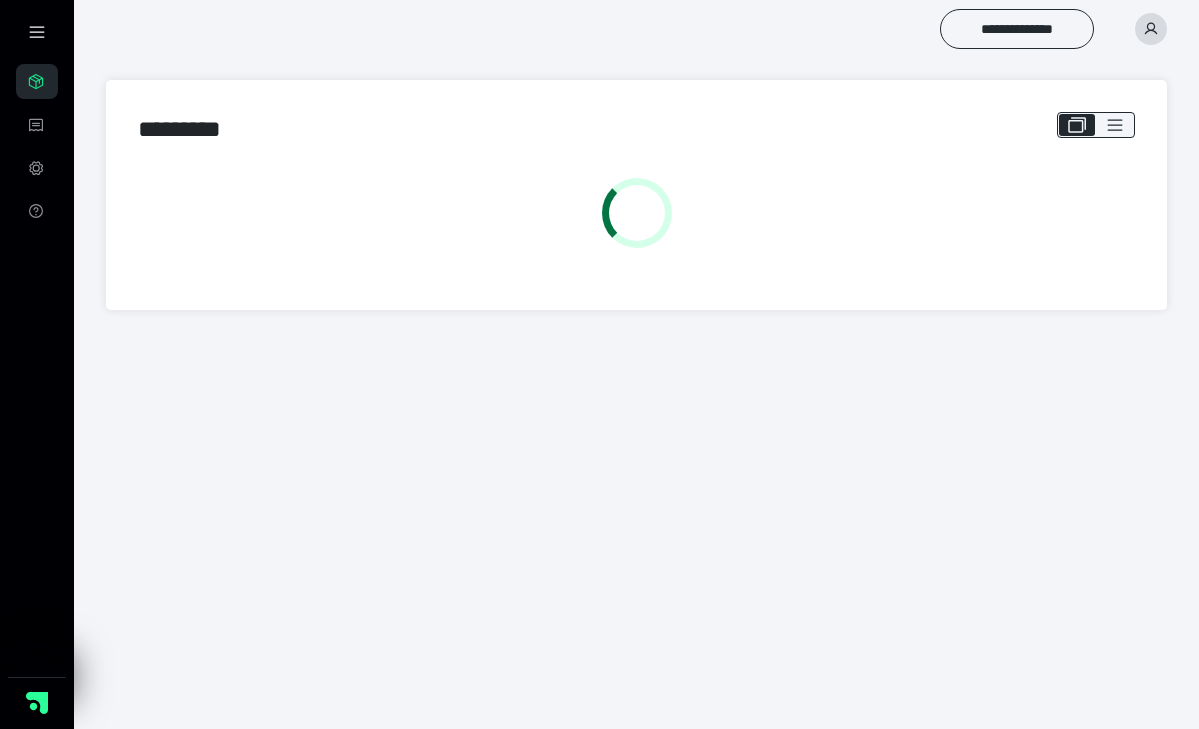 scroll, scrollTop: 0, scrollLeft: 0, axis: both 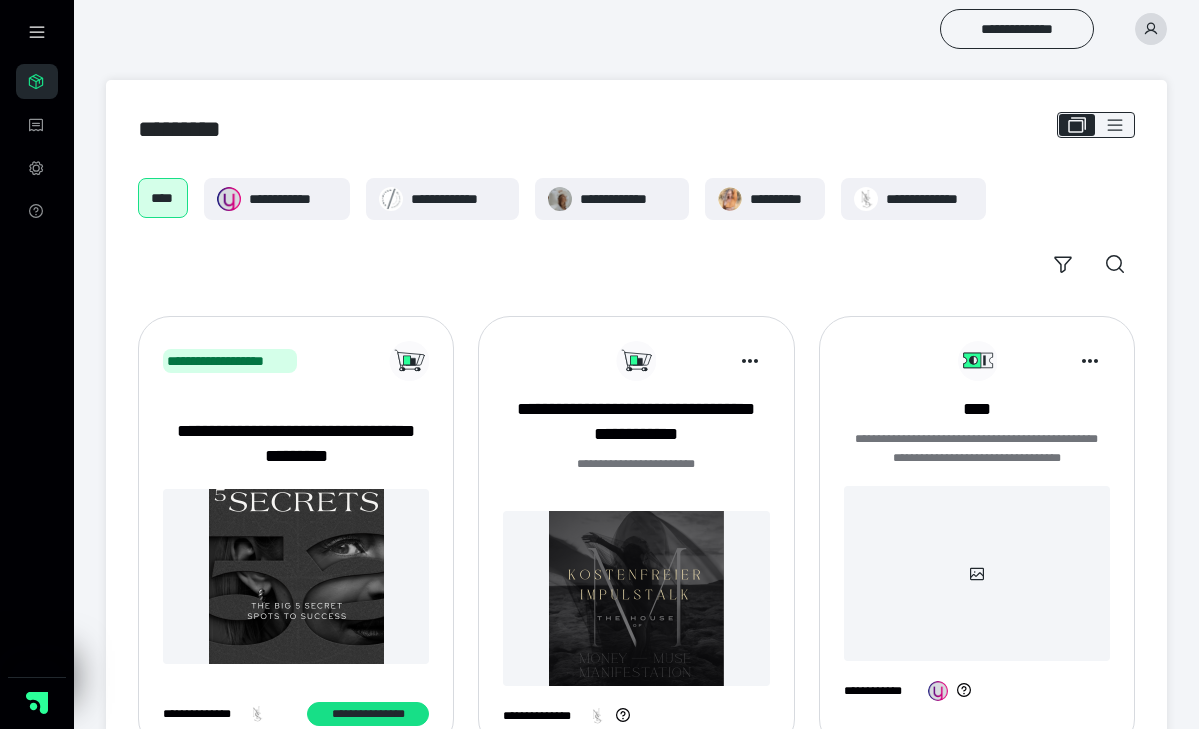 click 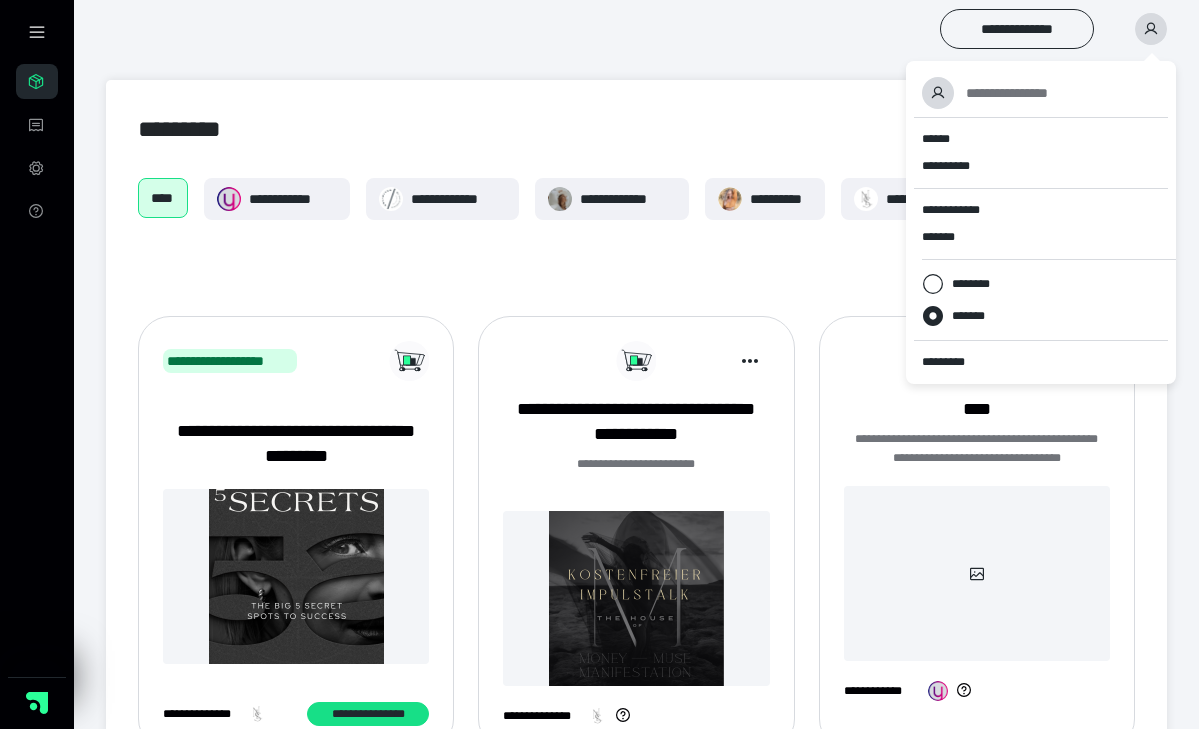 click 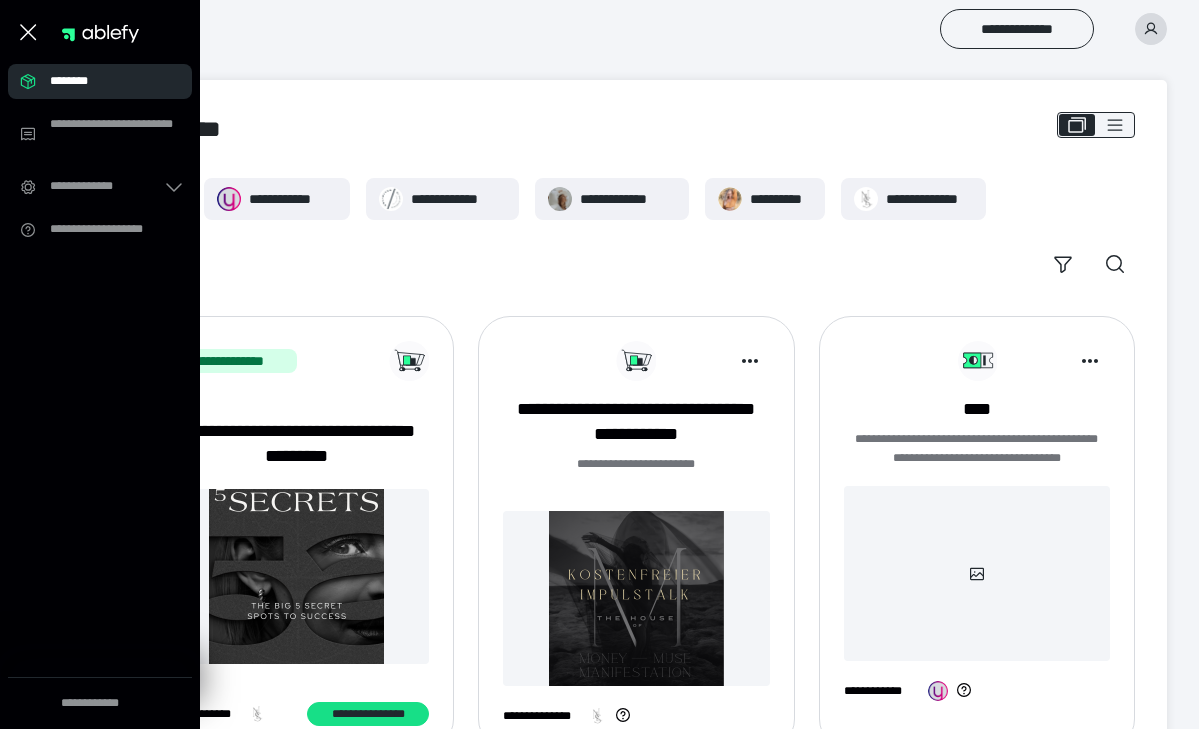 click on "**********" at bounding box center (599, 621) 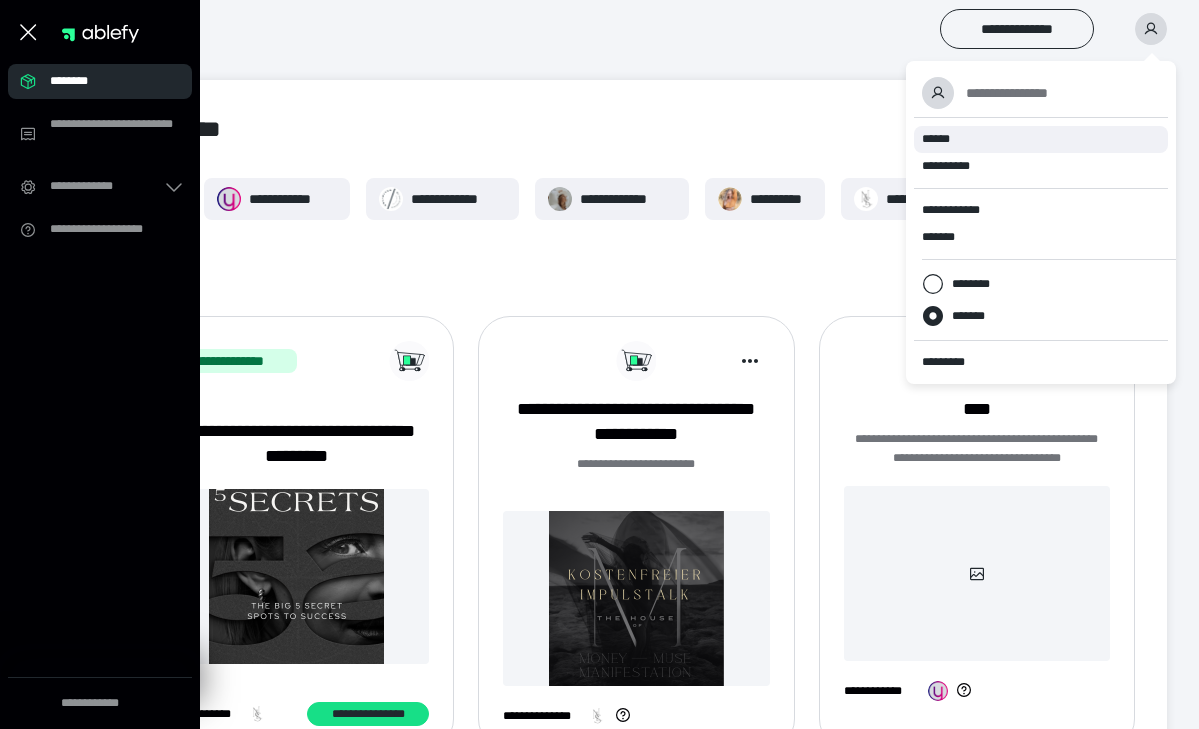 click on "******" at bounding box center (936, 139) 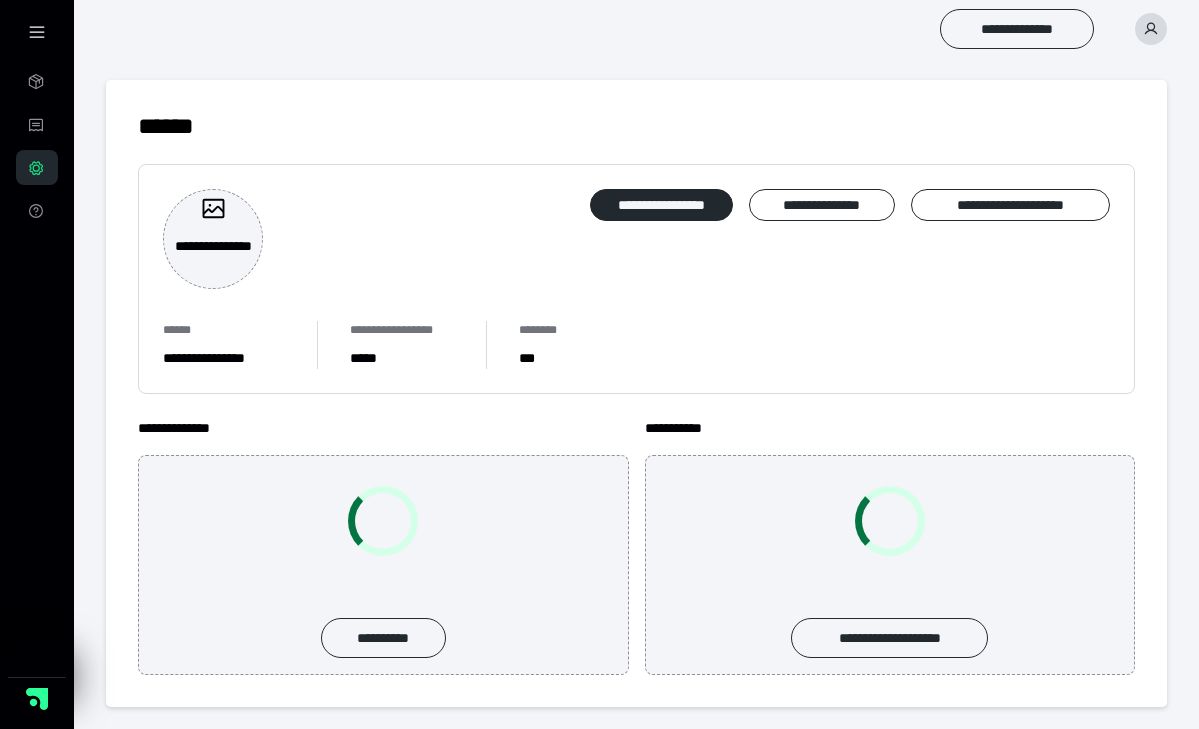 scroll, scrollTop: 0, scrollLeft: 0, axis: both 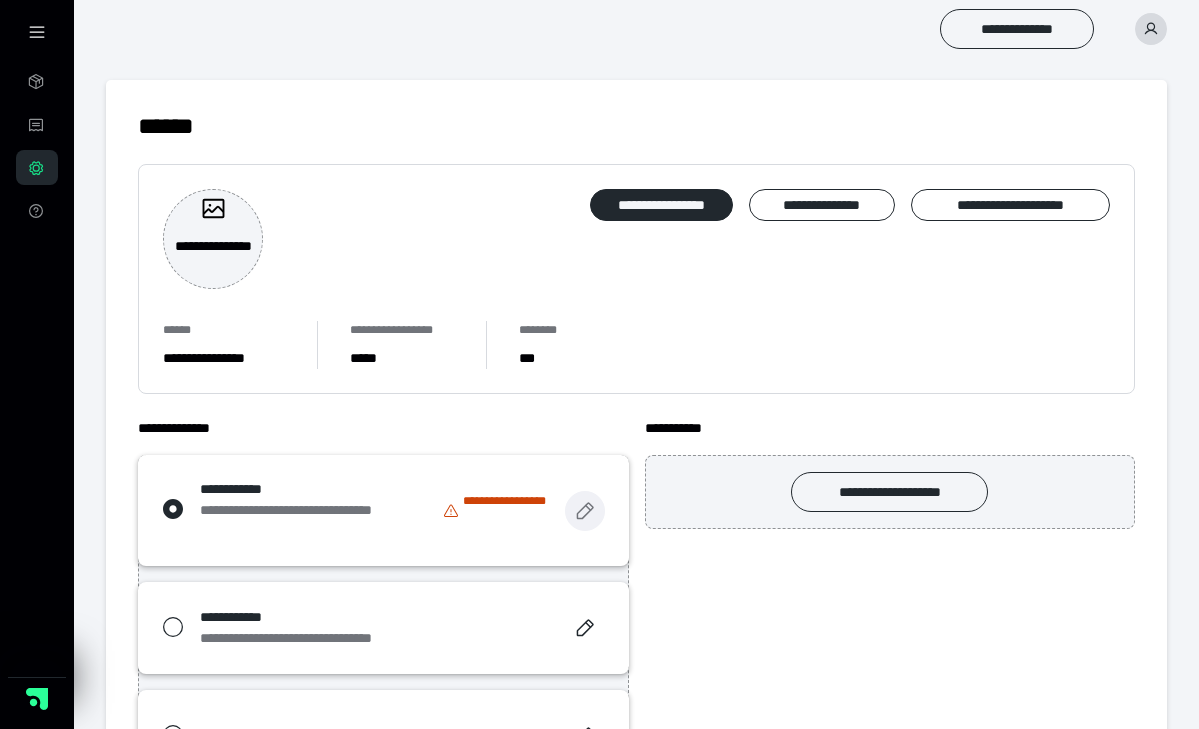 click 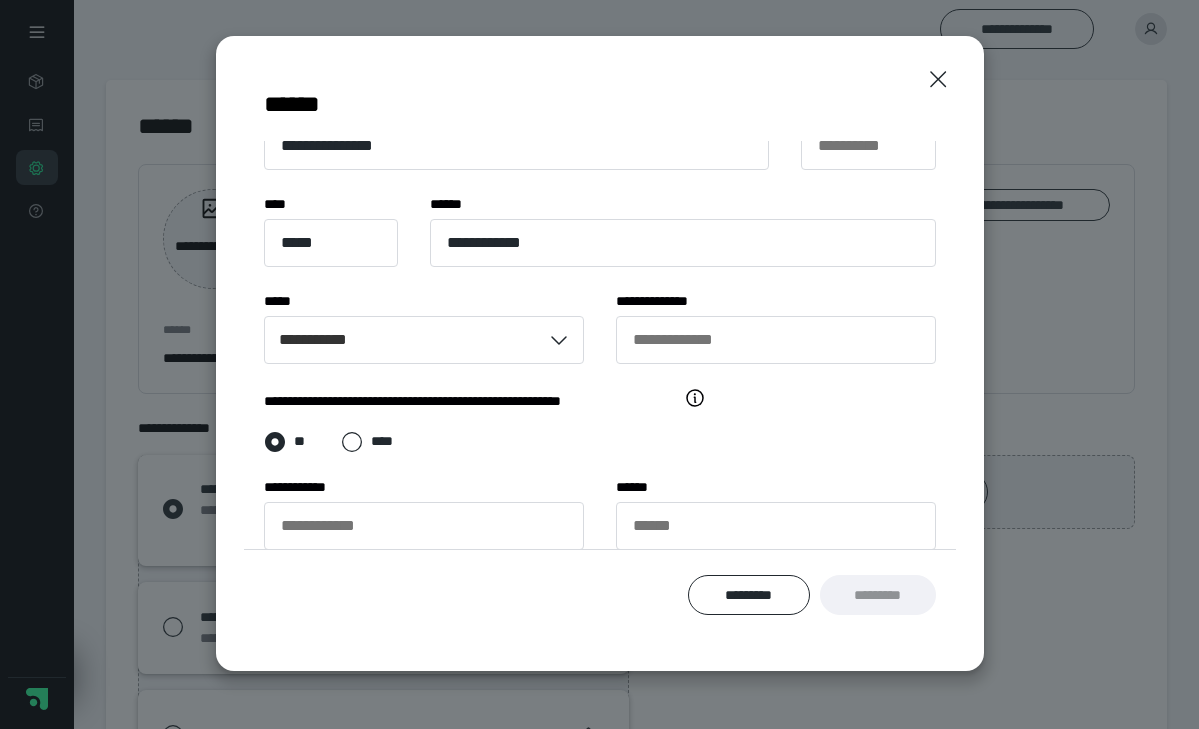 scroll, scrollTop: 237, scrollLeft: 0, axis: vertical 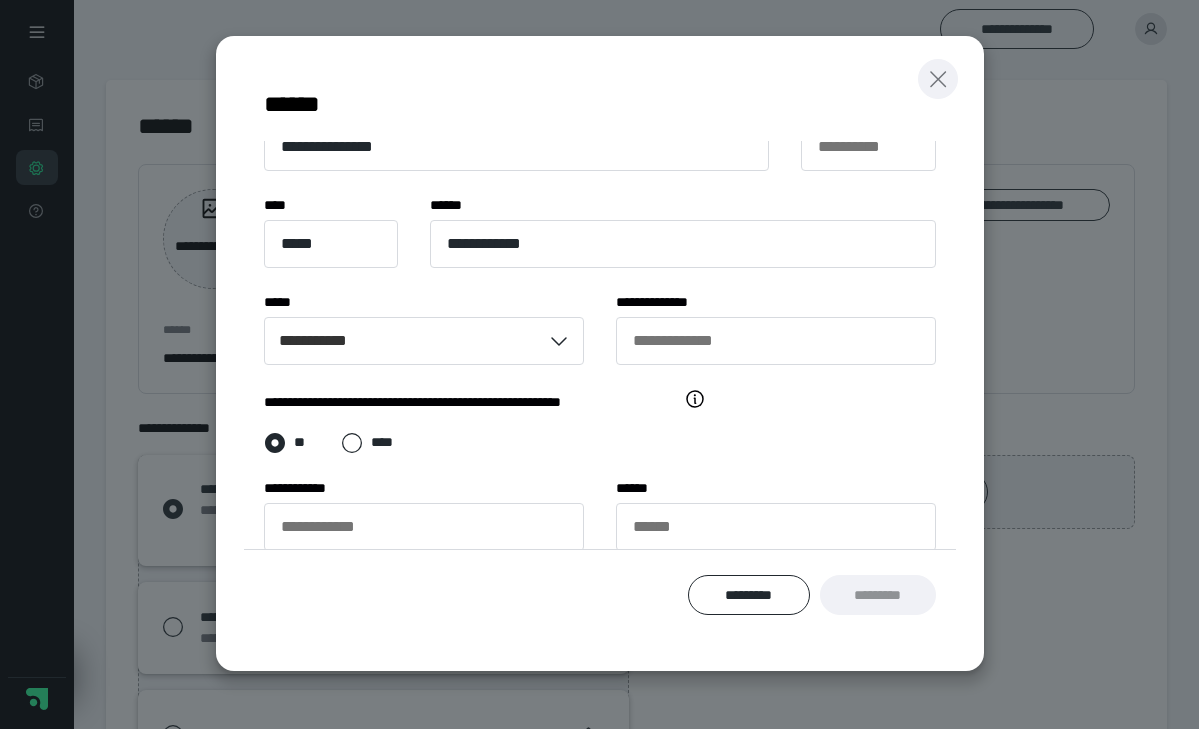 click 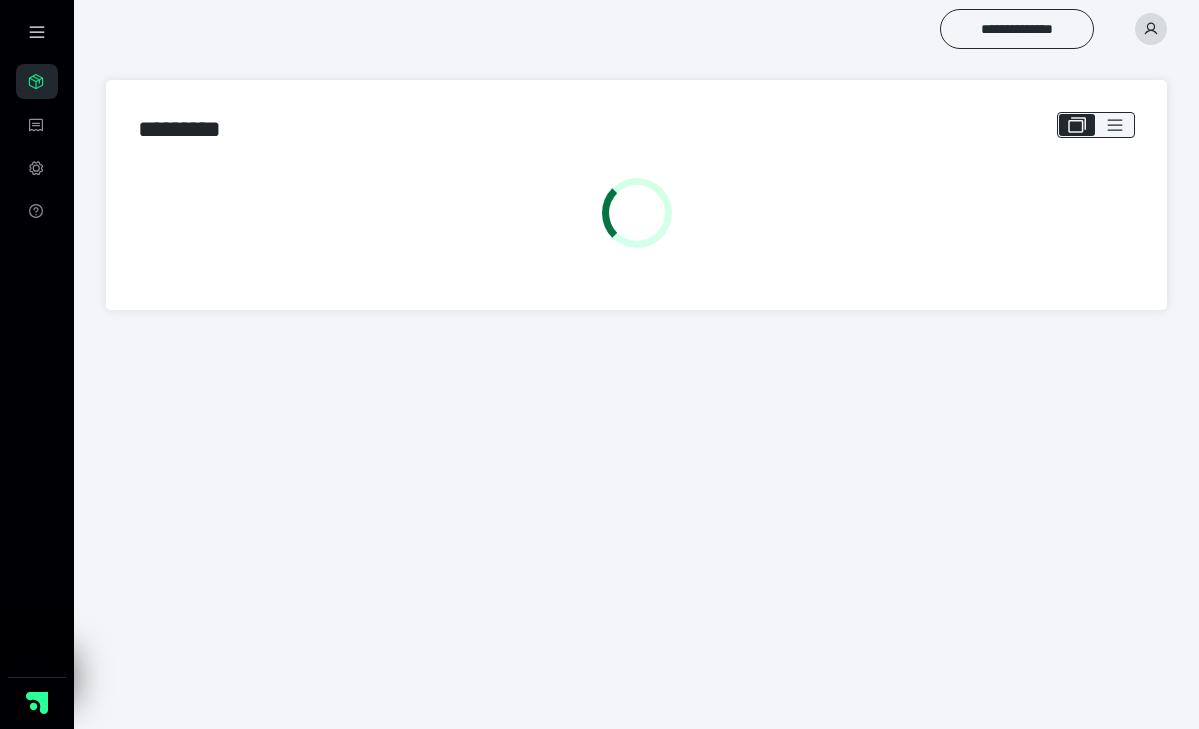 scroll, scrollTop: 0, scrollLeft: 0, axis: both 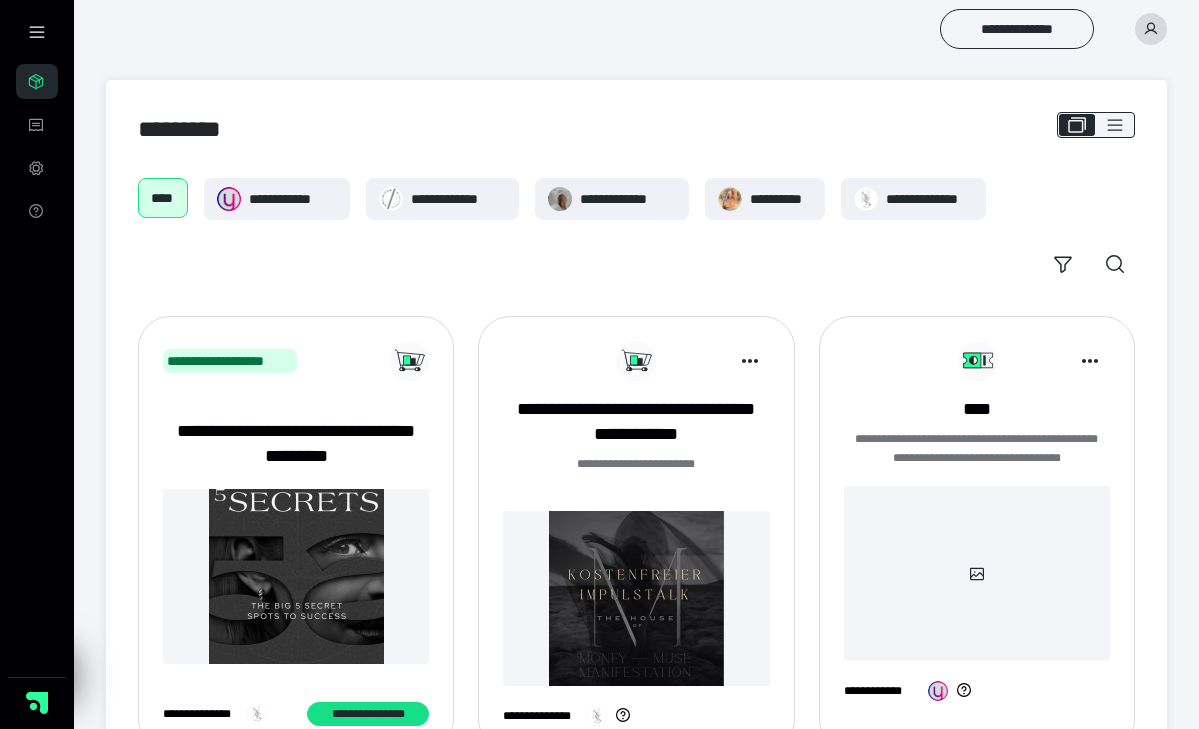 click at bounding box center [1151, 29] 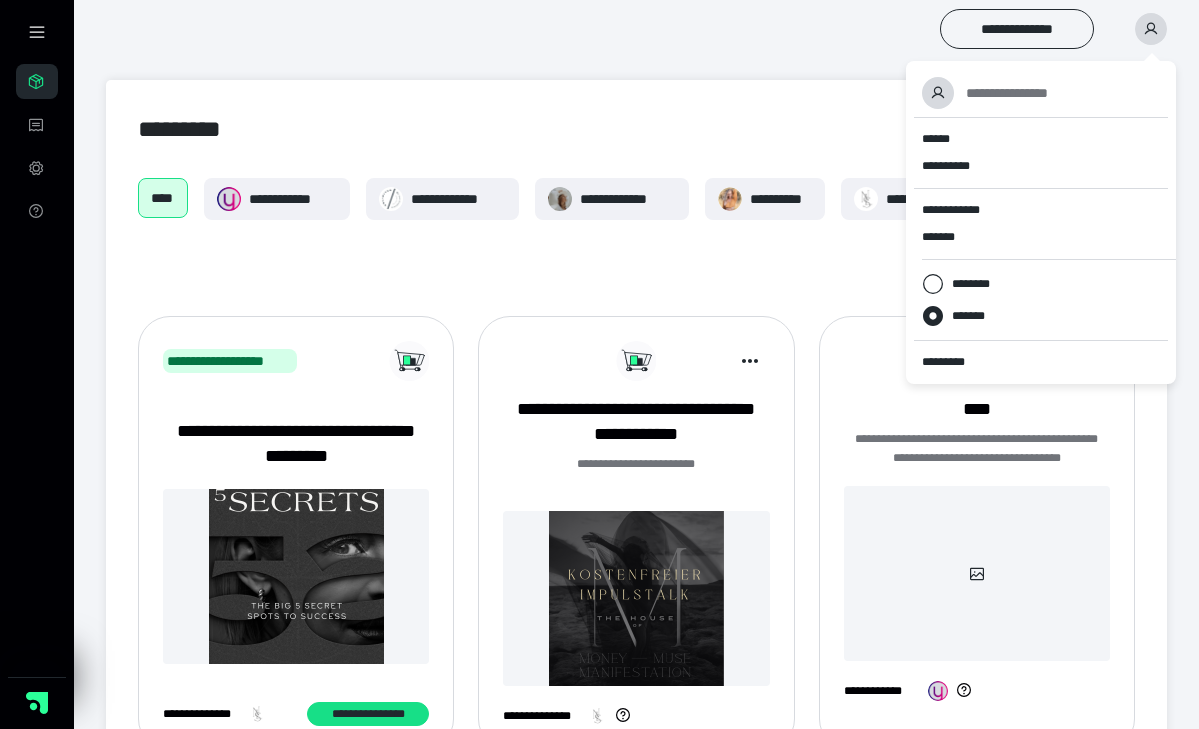 click on "**********" at bounding box center [636, 29] 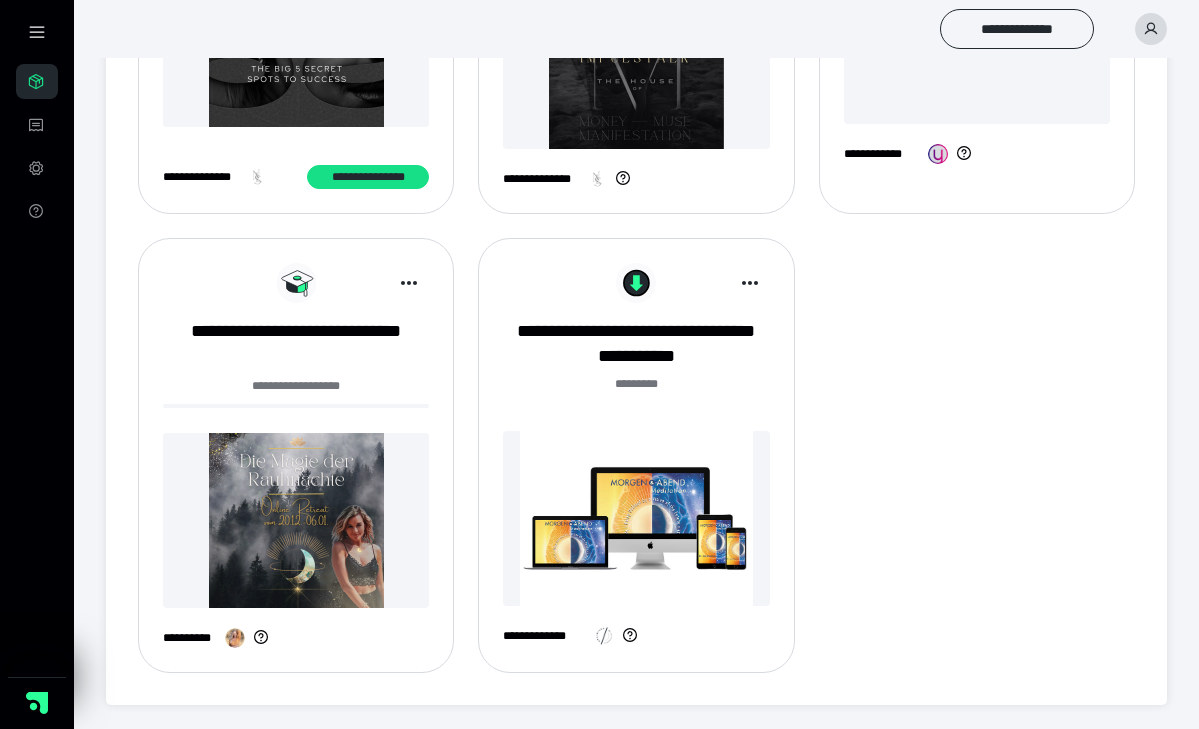scroll, scrollTop: 537, scrollLeft: 0, axis: vertical 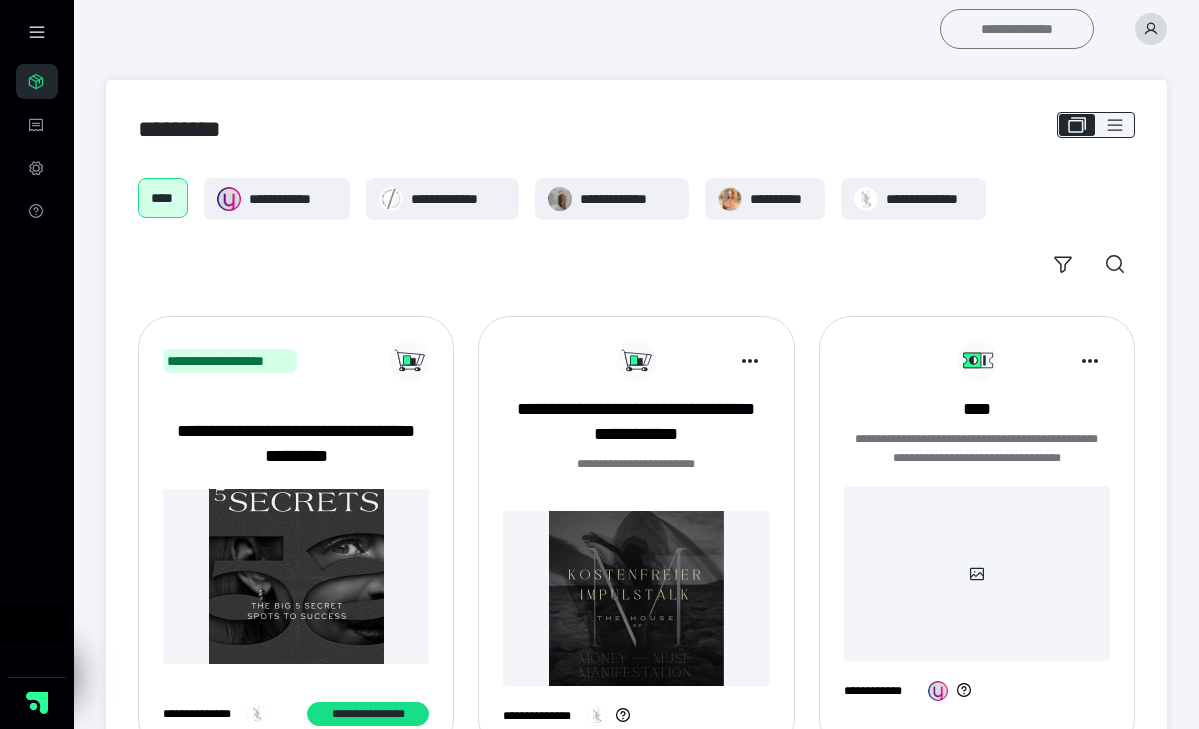 click on "**********" at bounding box center (1017, 29) 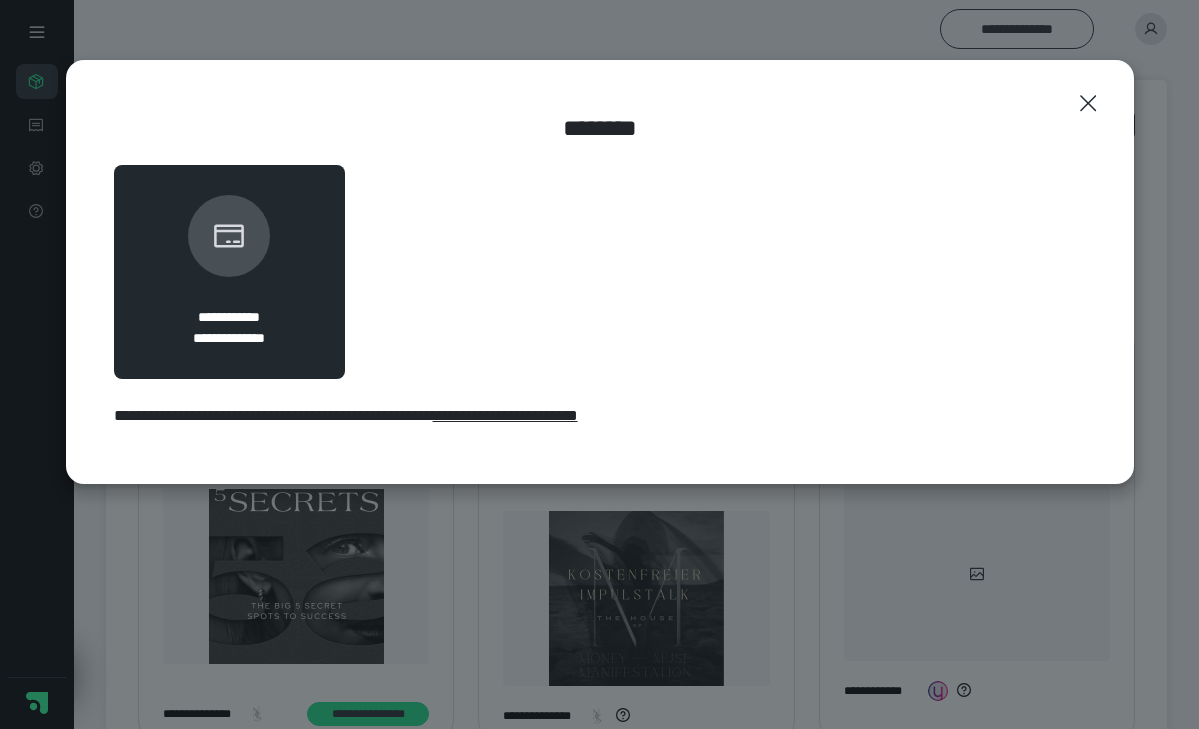 click on "**********" at bounding box center [505, 415] 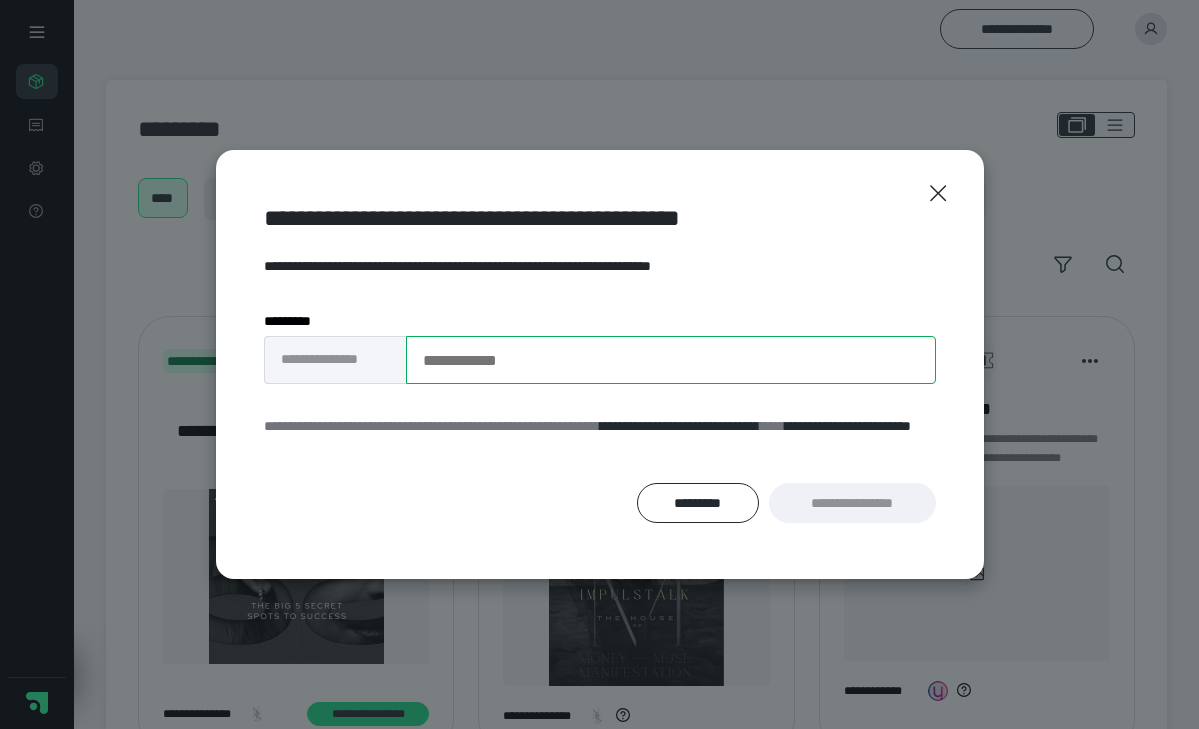 click on "**********" at bounding box center [671, 360] 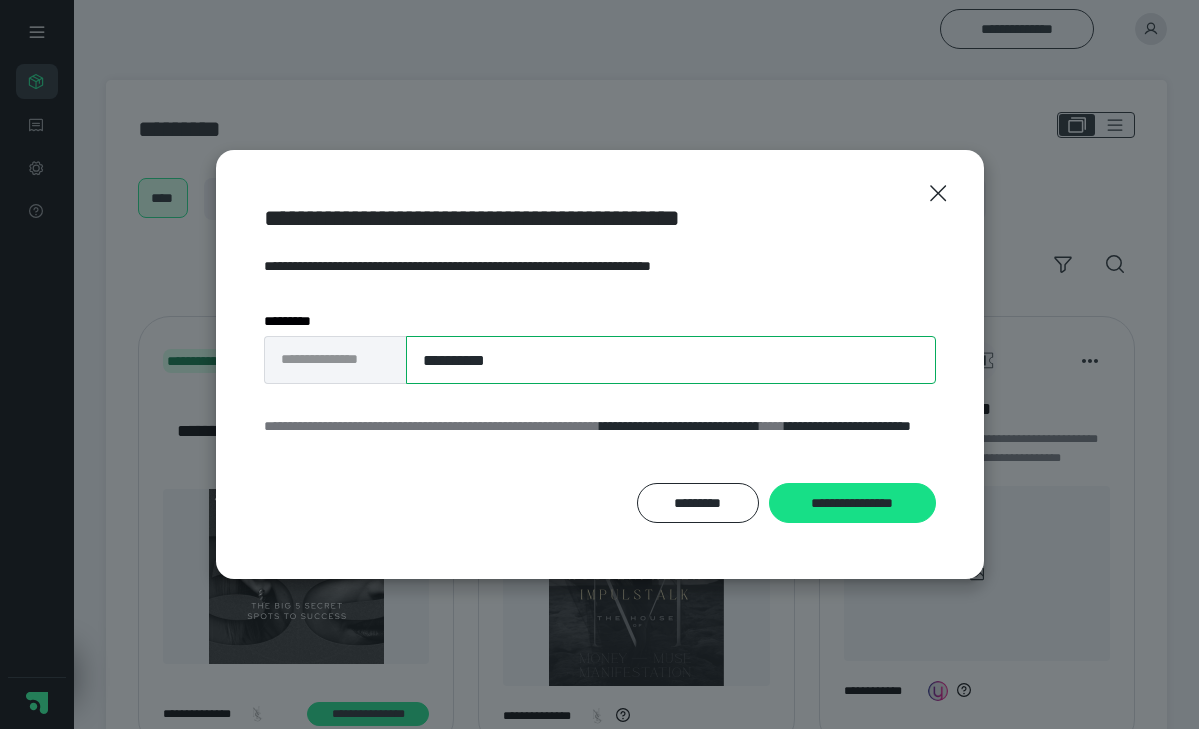 drag, startPoint x: 577, startPoint y: 351, endPoint x: 284, endPoint y: 364, distance: 293.28827 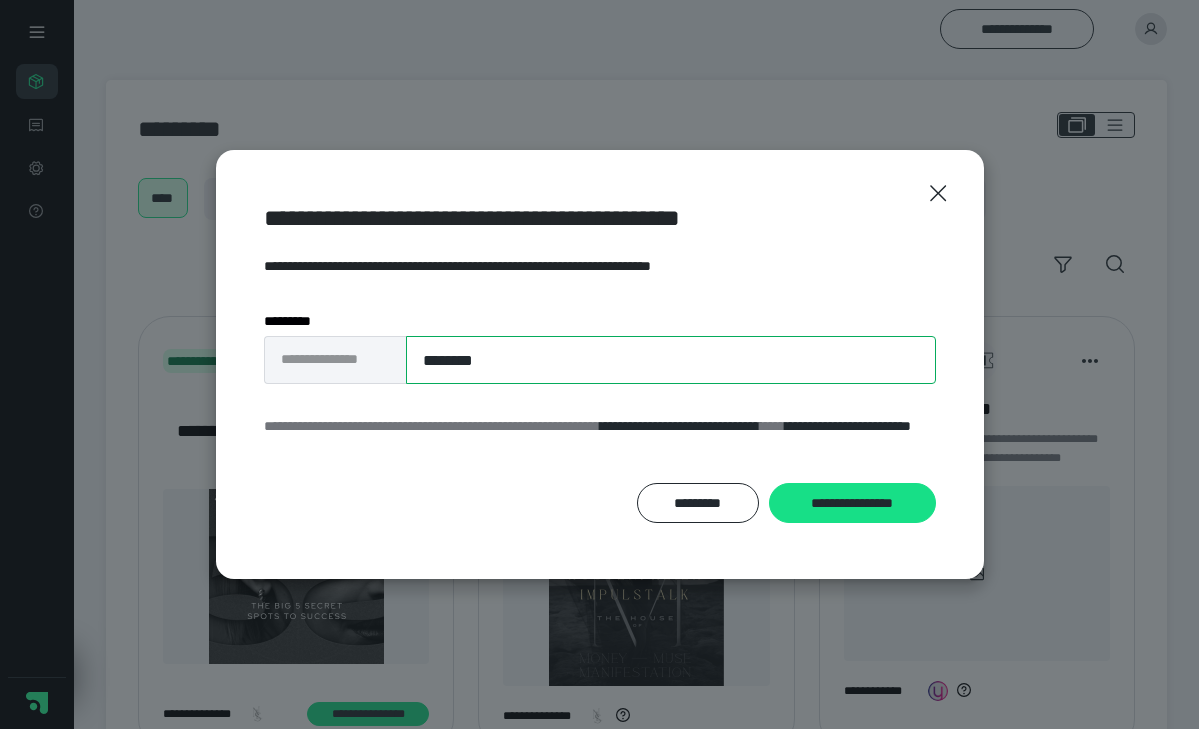 drag, startPoint x: 601, startPoint y: 366, endPoint x: 562, endPoint y: 362, distance: 39.20459 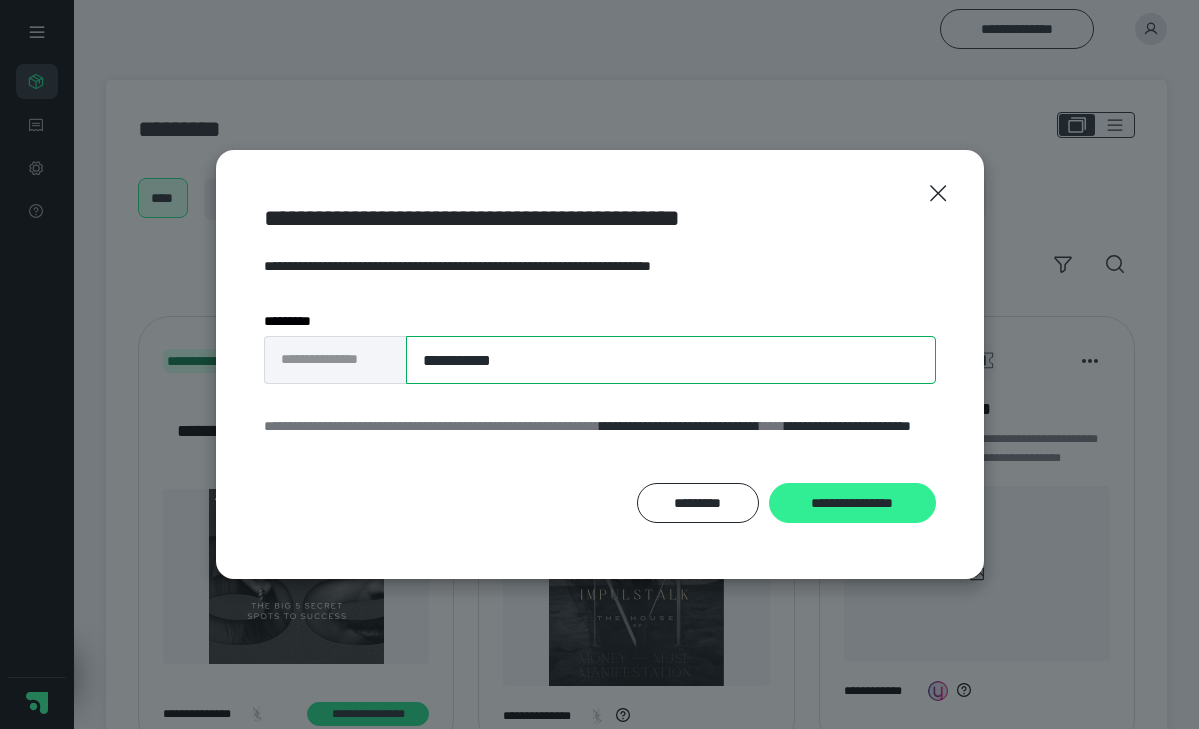 type on "**********" 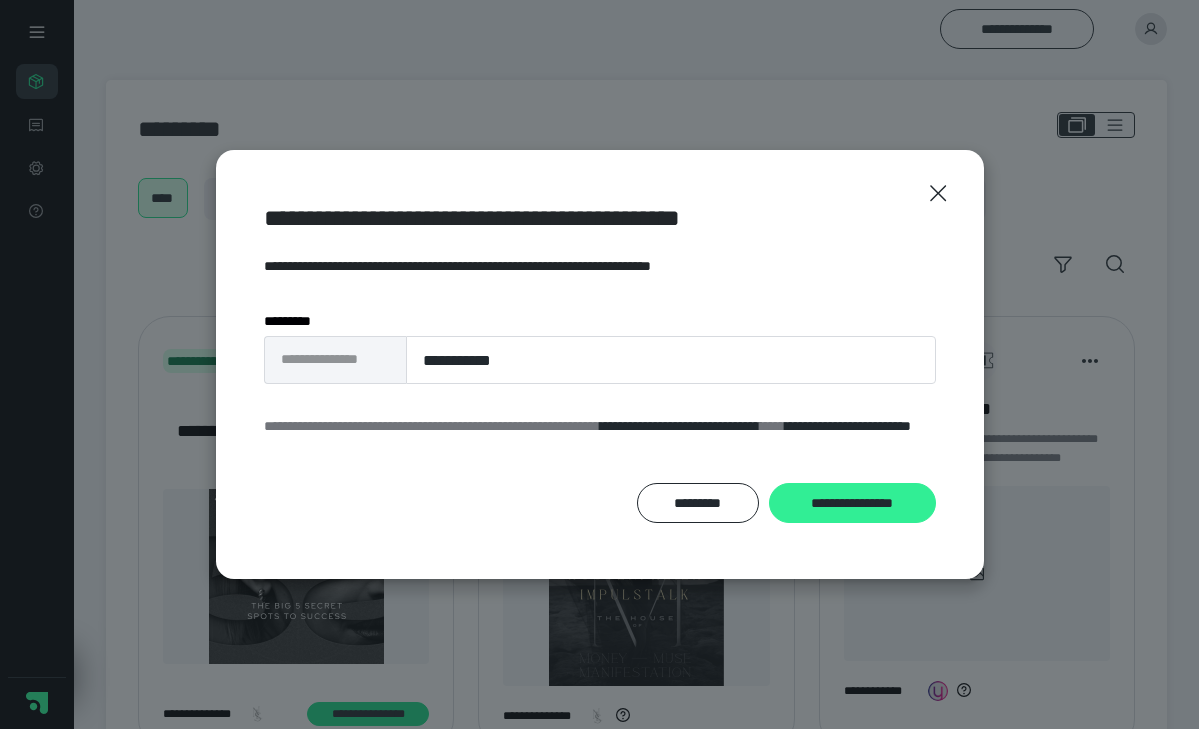 click on "**********" at bounding box center [852, 503] 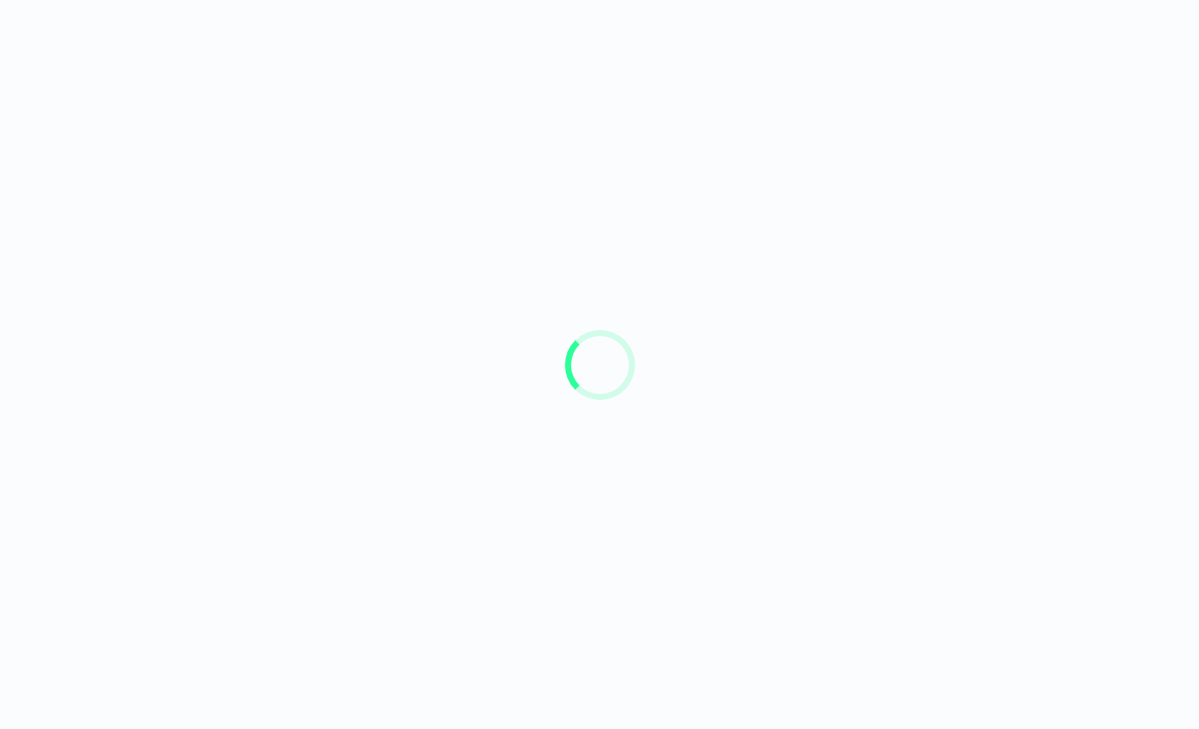scroll, scrollTop: 0, scrollLeft: 0, axis: both 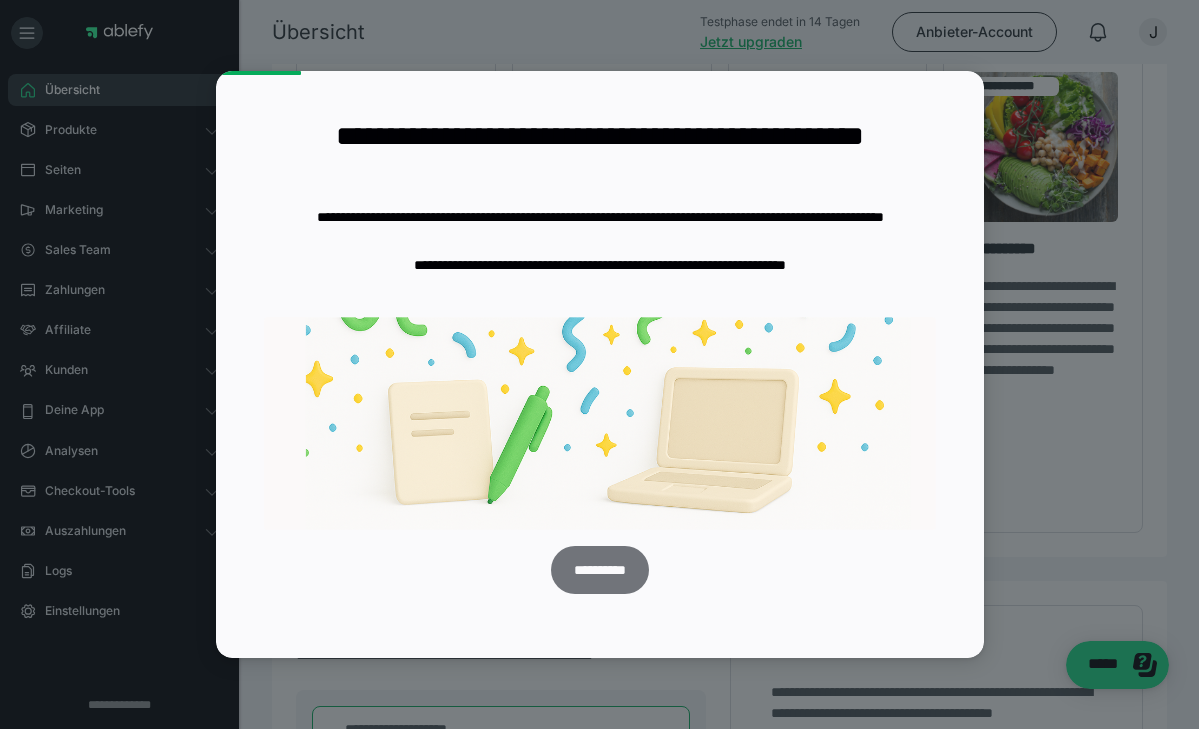 click on "**********" at bounding box center (599, 570) 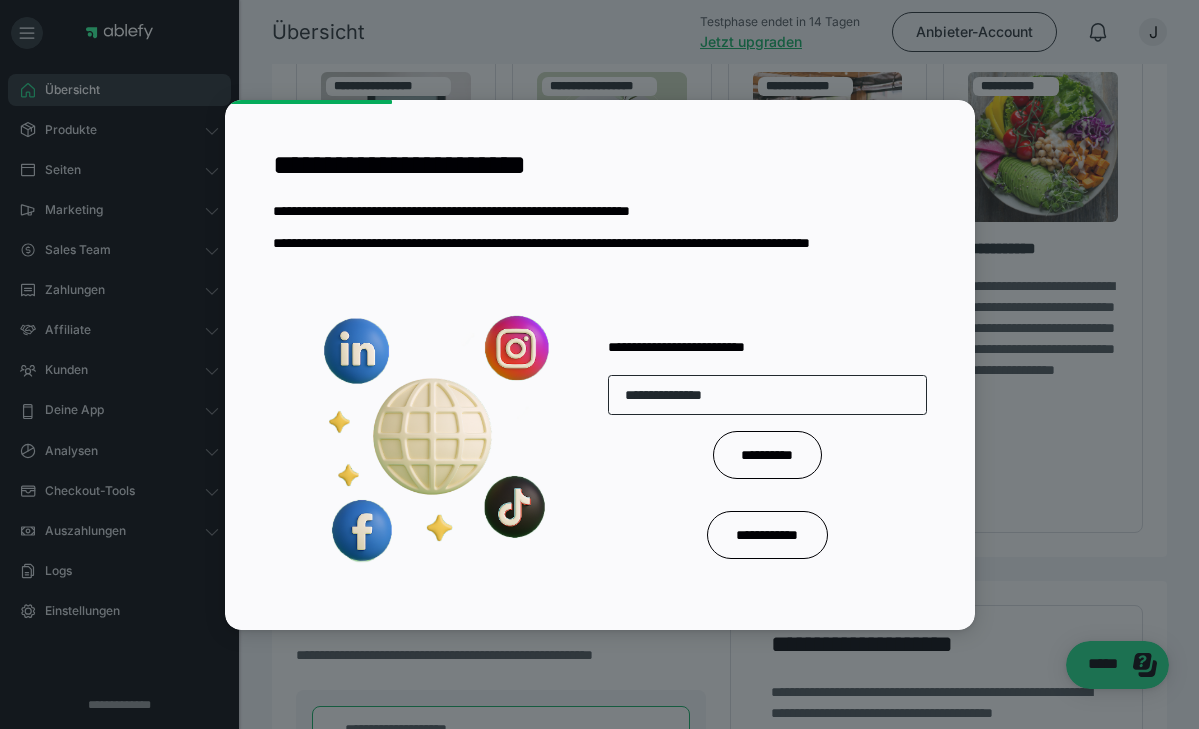 click on "**********" at bounding box center (767, 395) 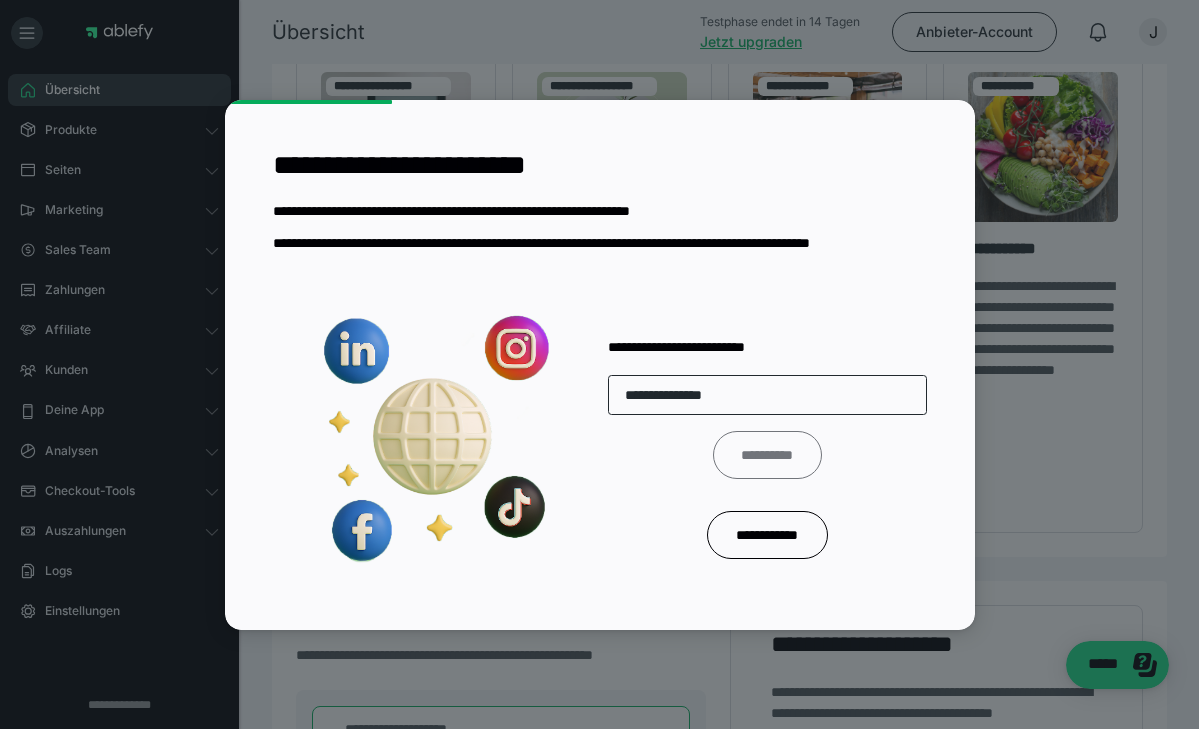 type on "**********" 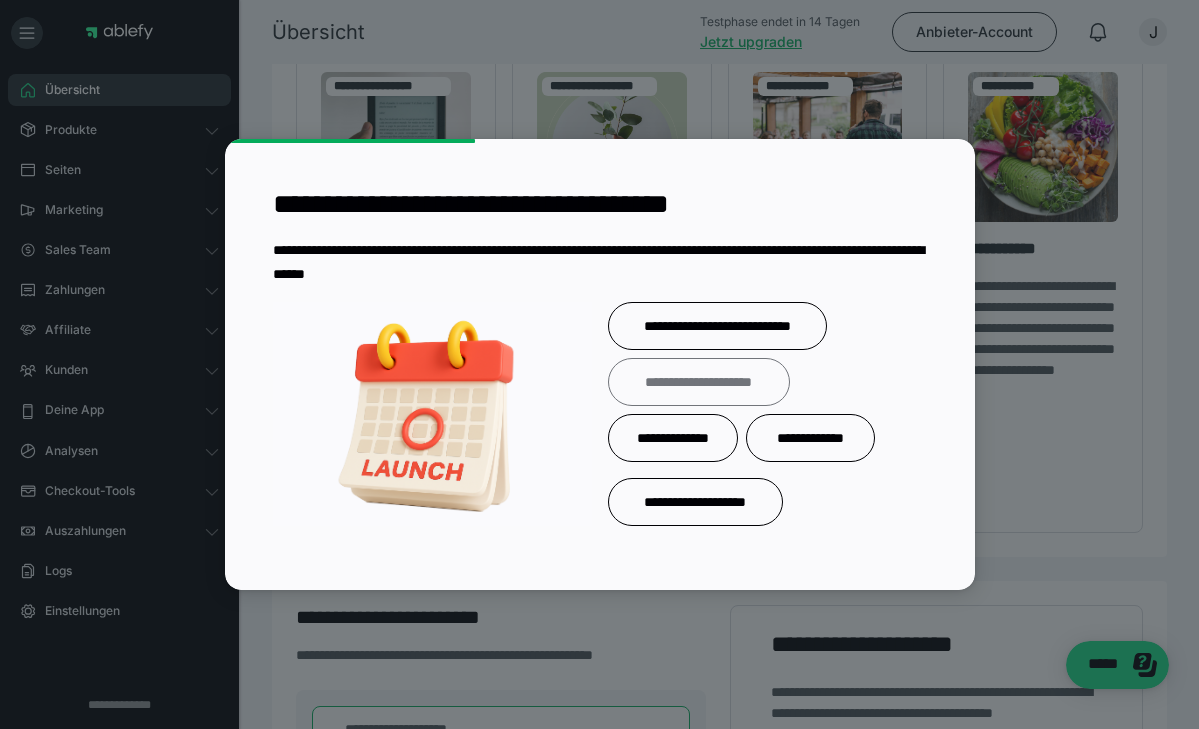 click on "**********" at bounding box center [699, 382] 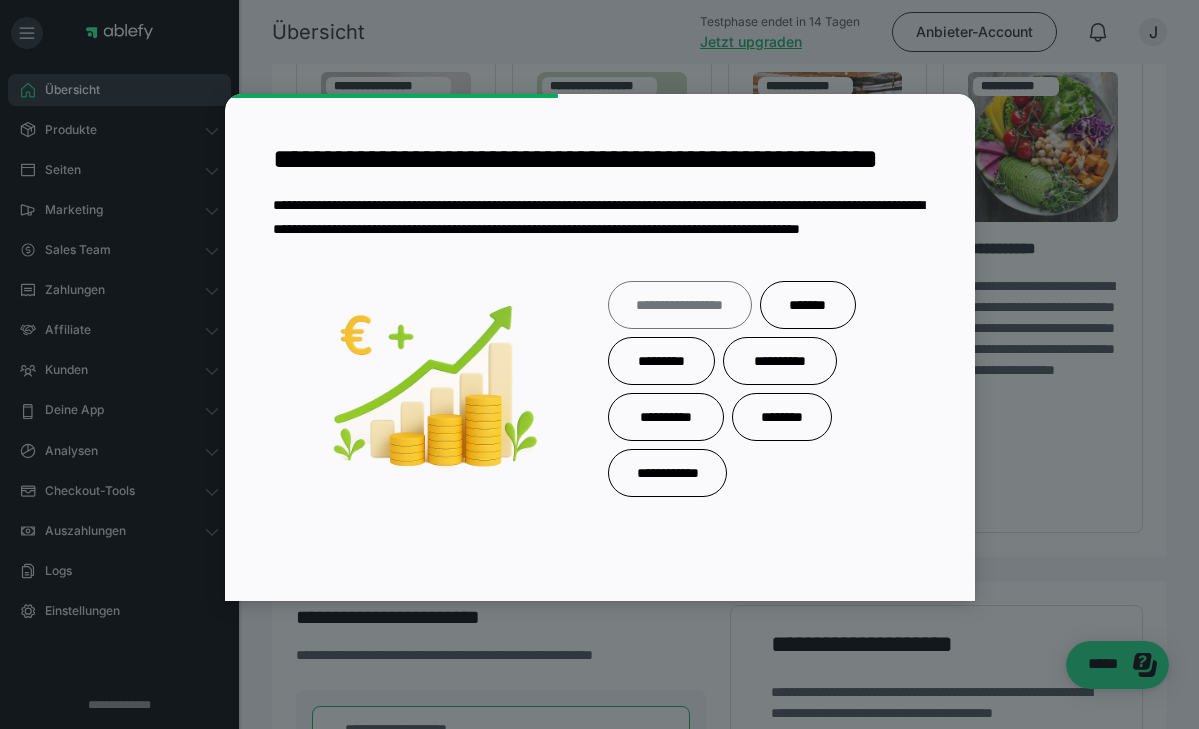 click on "**********" at bounding box center (680, 305) 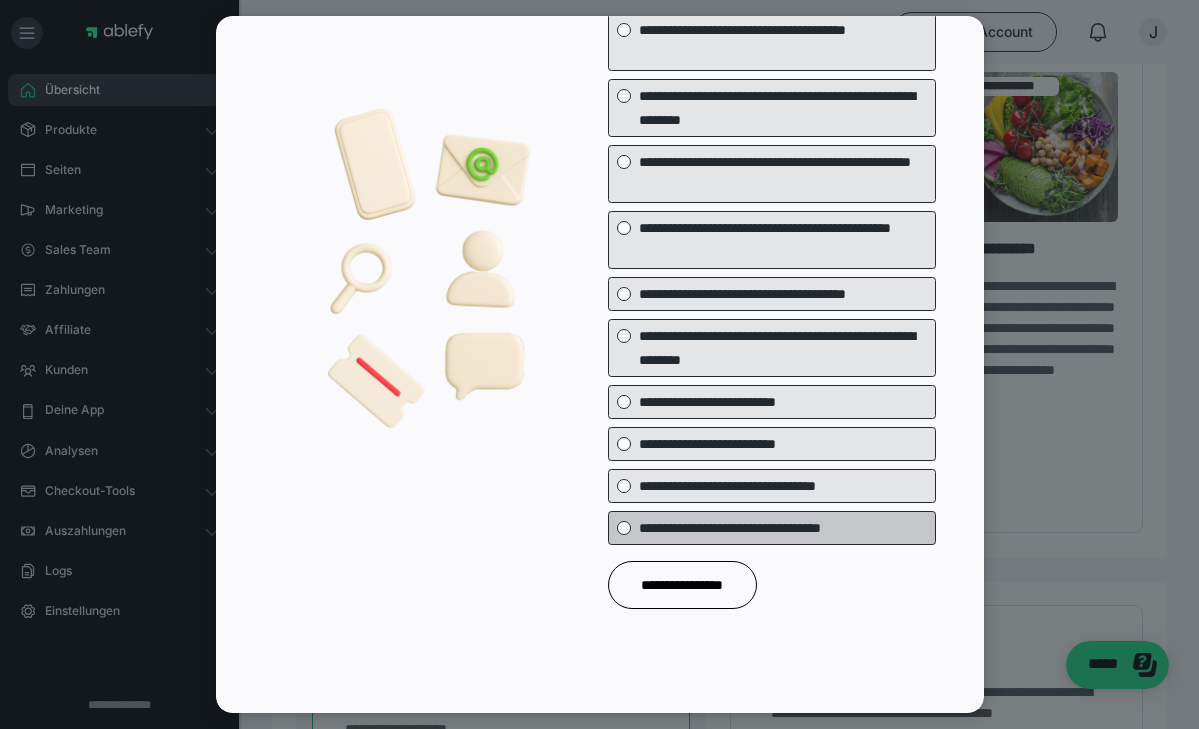 scroll, scrollTop: 142, scrollLeft: 0, axis: vertical 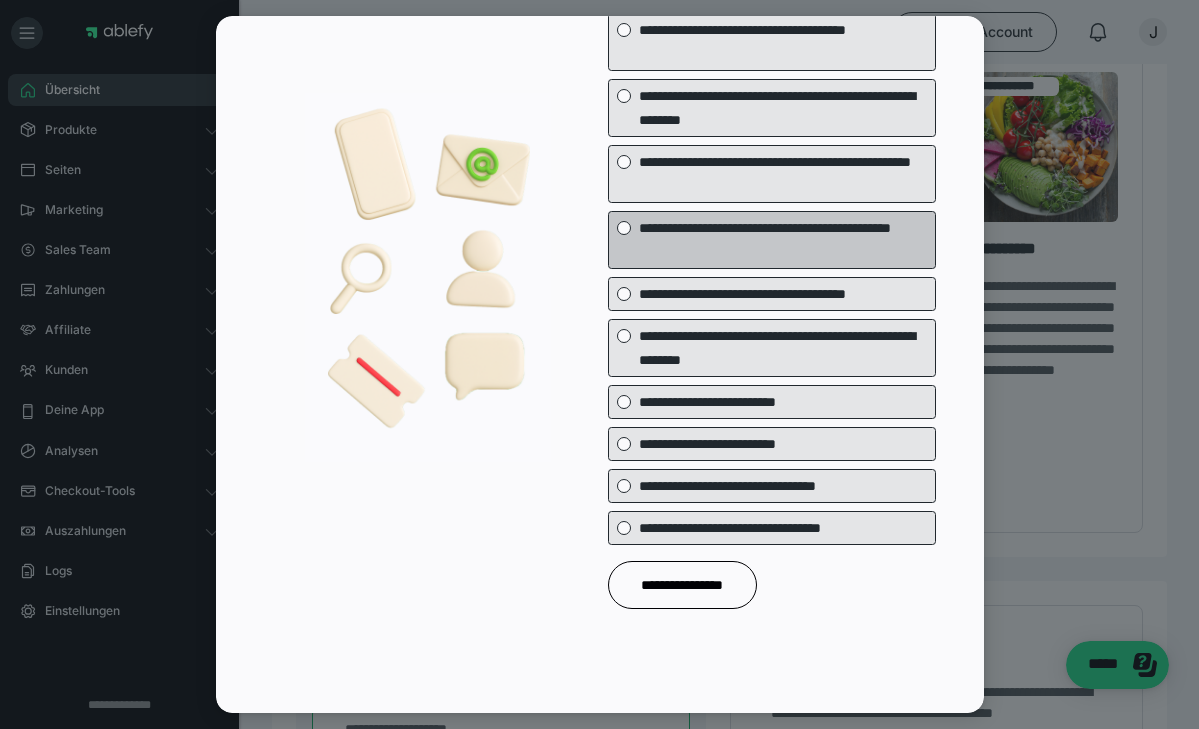 click at bounding box center [624, 228] 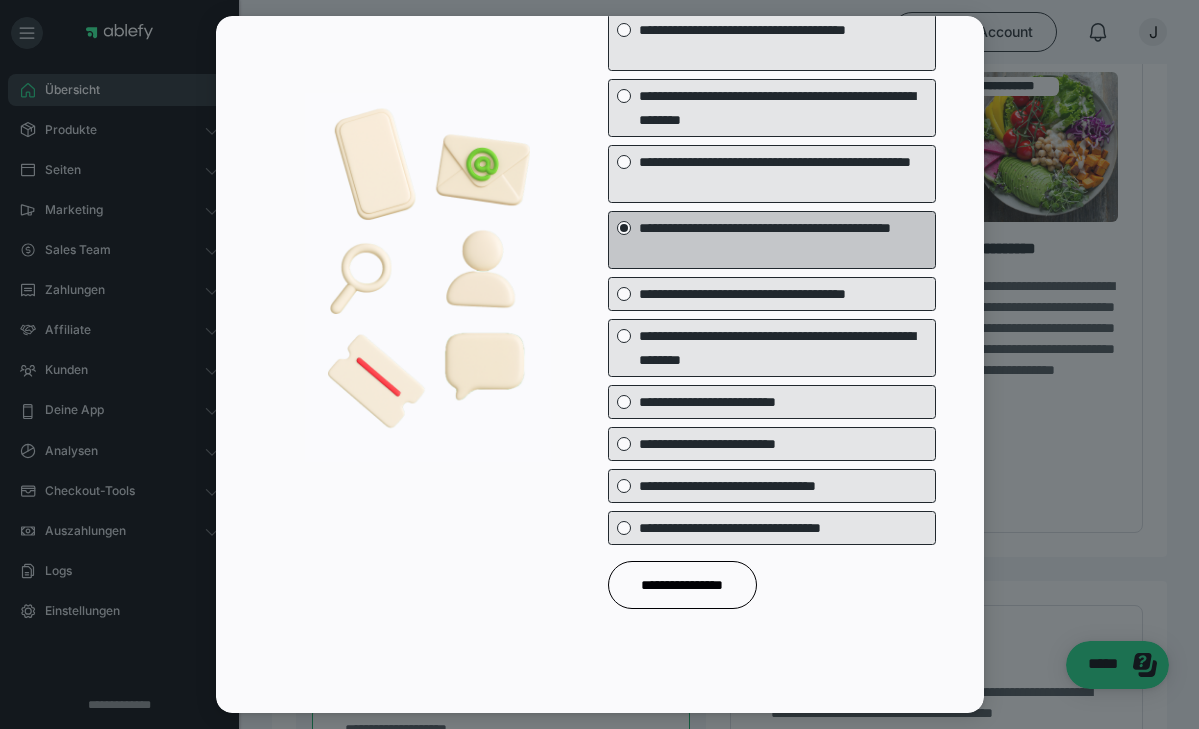 scroll, scrollTop: 0, scrollLeft: 0, axis: both 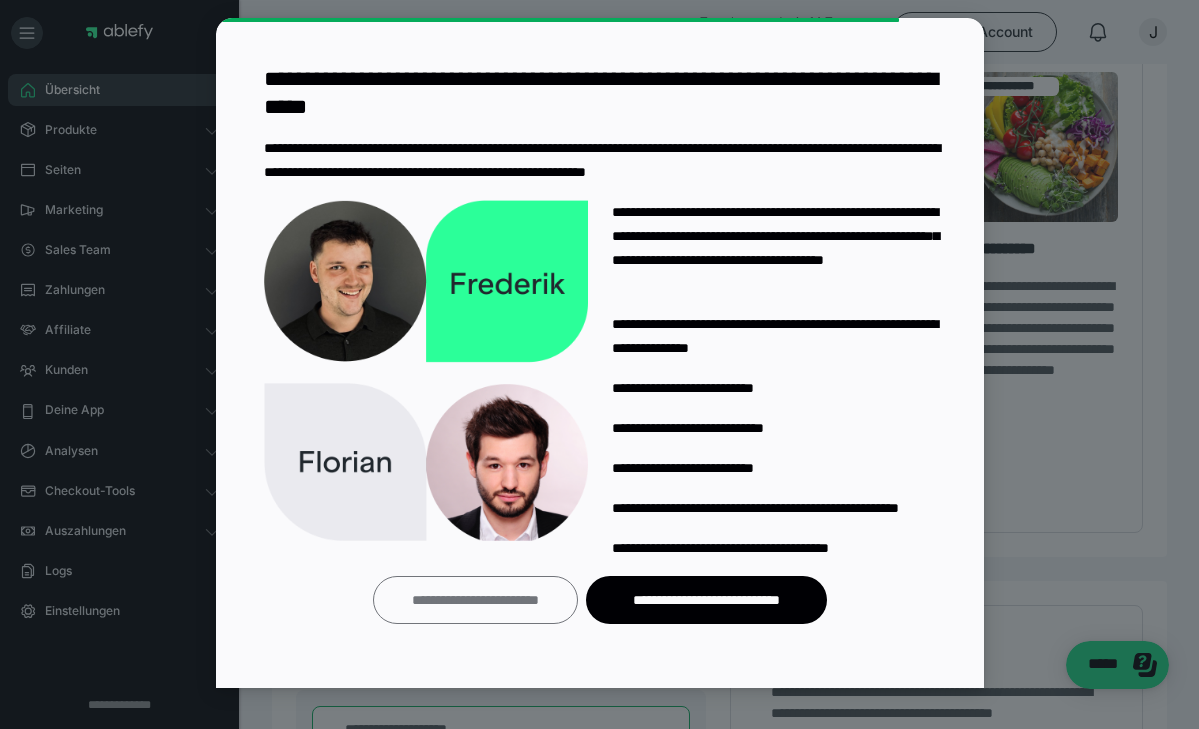 click on "**********" at bounding box center [475, 600] 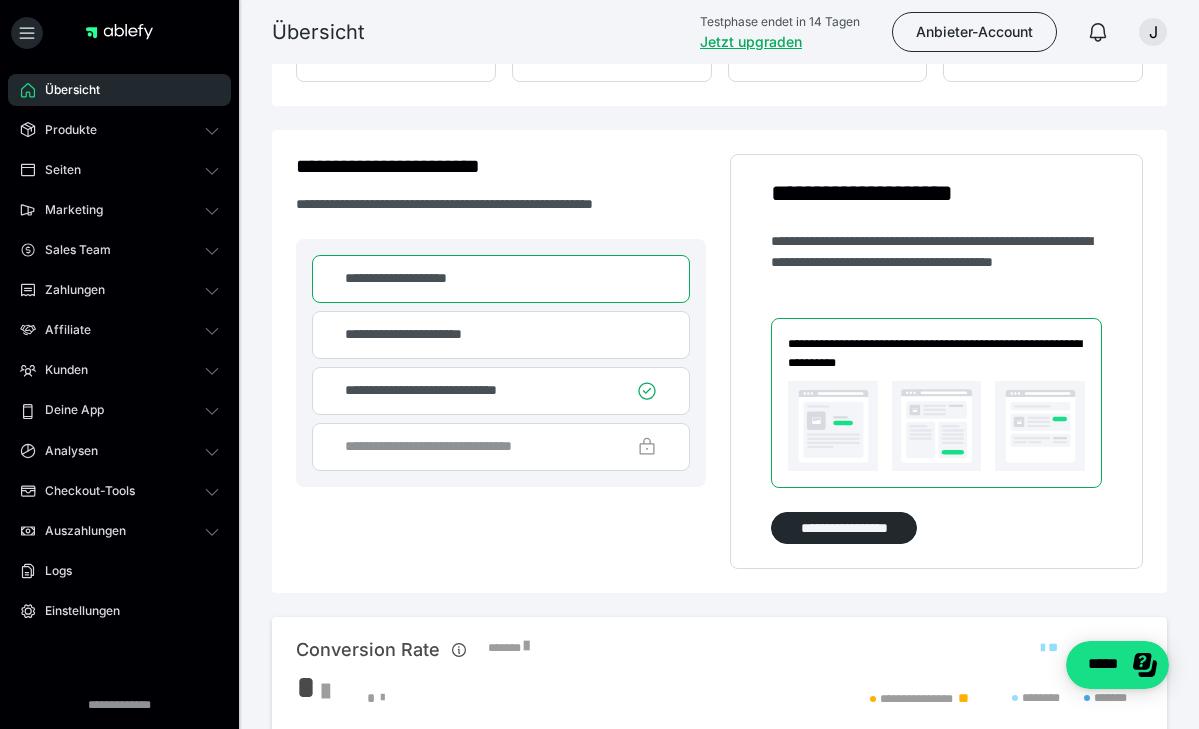 scroll, scrollTop: 742, scrollLeft: 0, axis: vertical 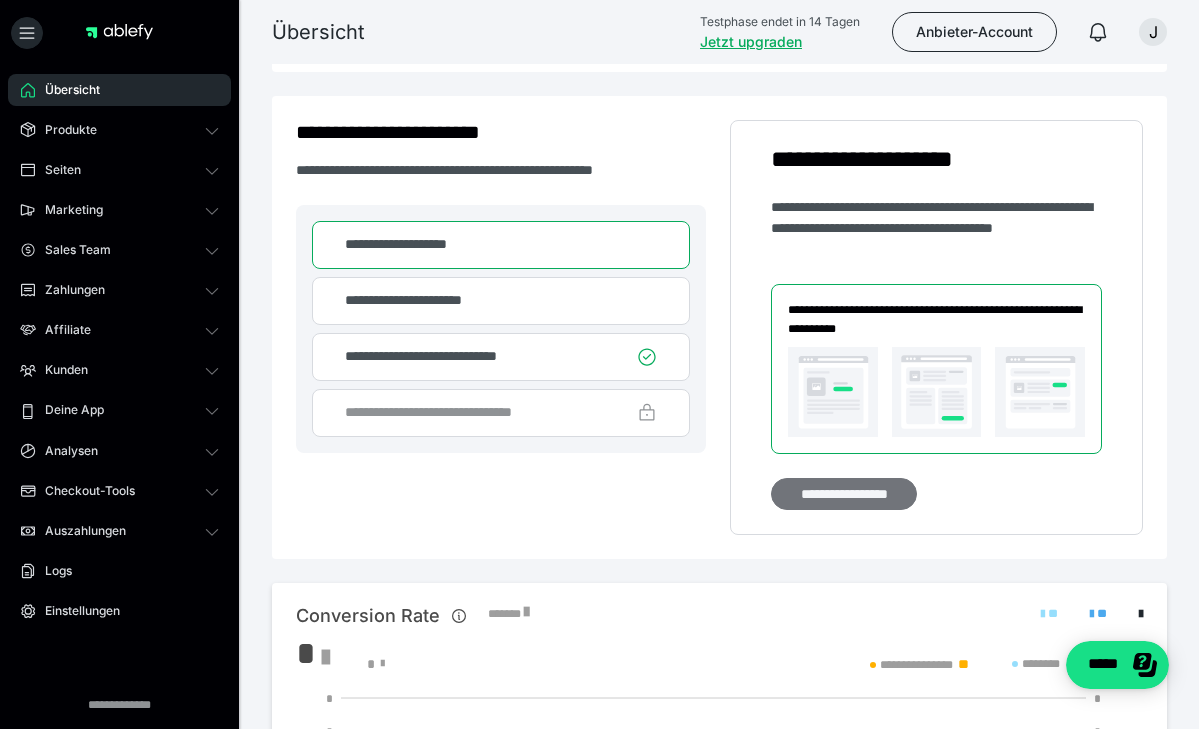 click on "**********" at bounding box center (844, 494) 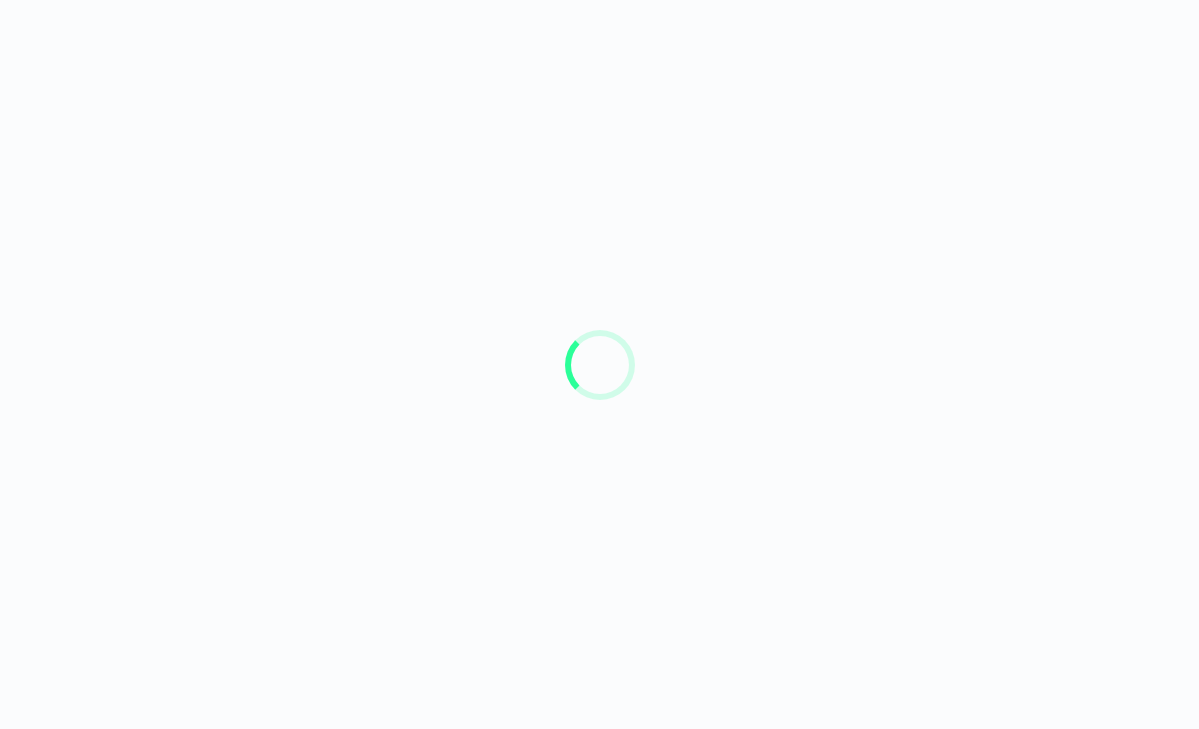 scroll, scrollTop: 0, scrollLeft: 0, axis: both 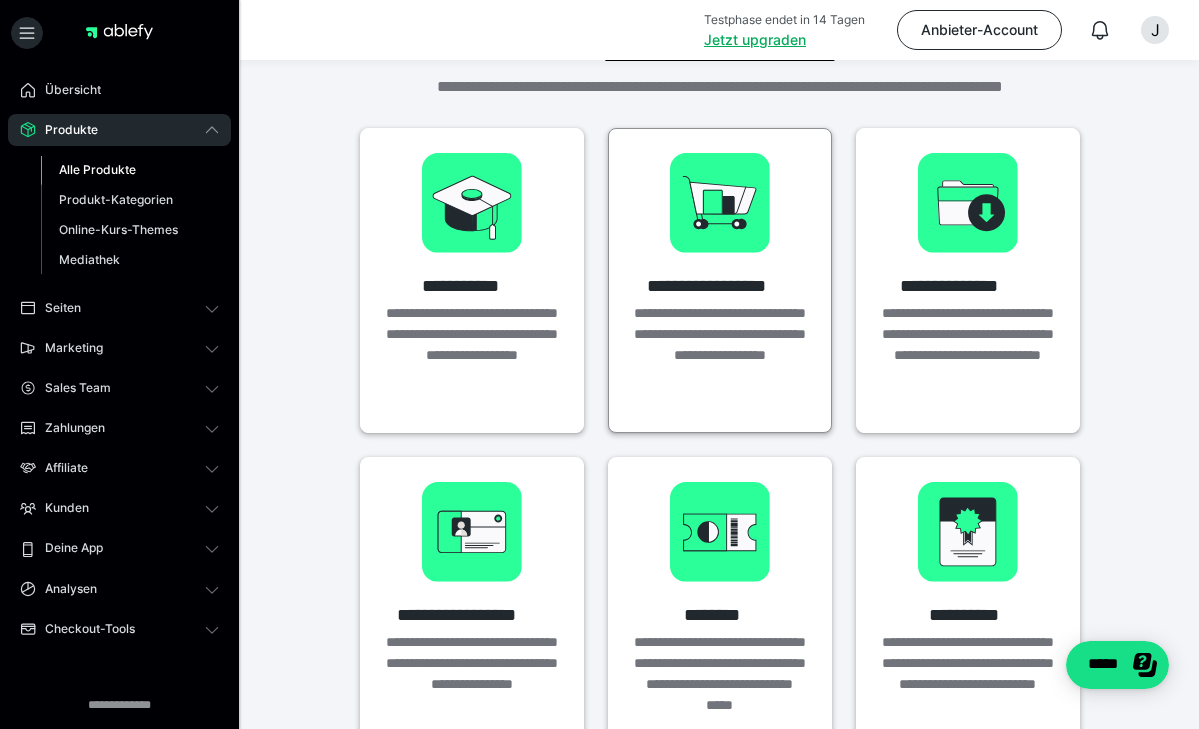 click at bounding box center [720, 203] 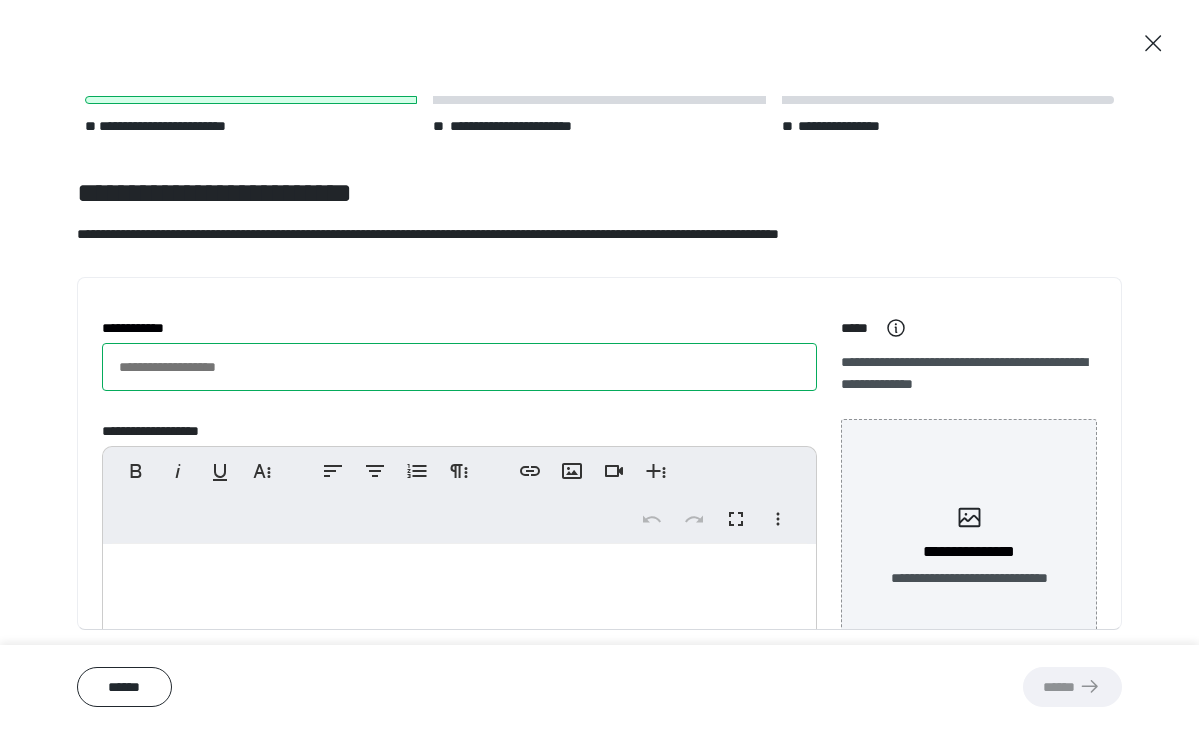 click on "**********" at bounding box center (459, 367) 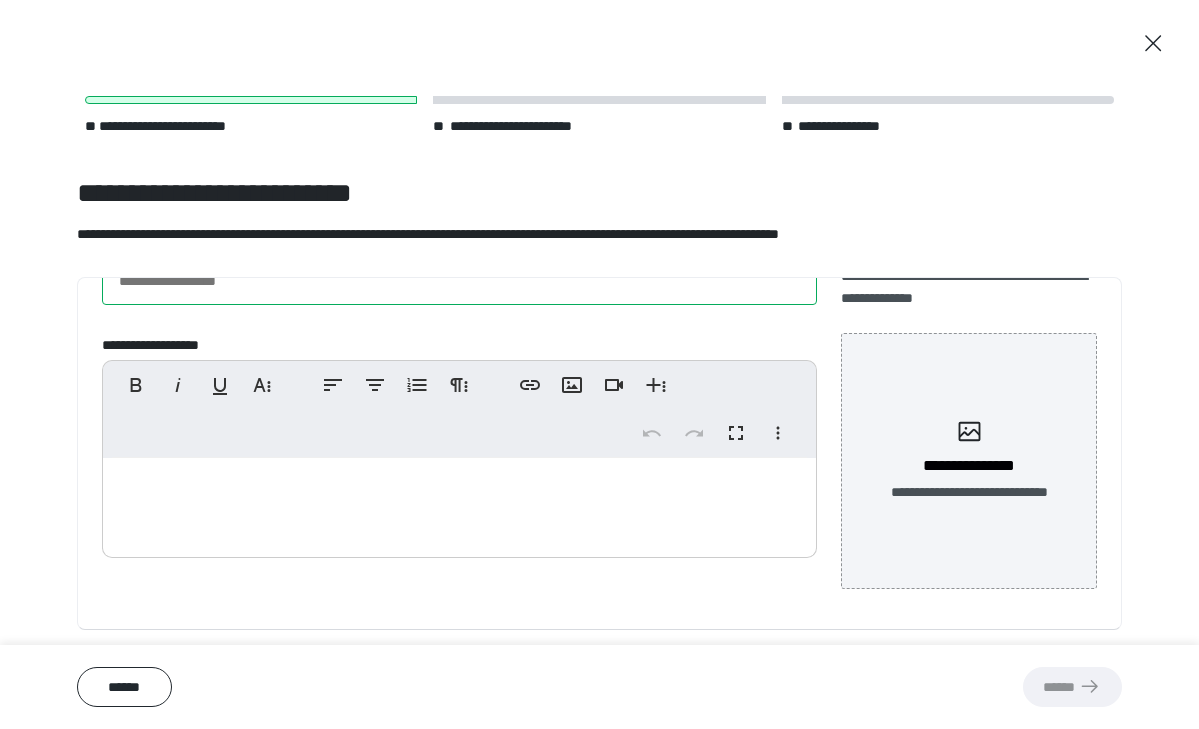 scroll, scrollTop: 88, scrollLeft: 0, axis: vertical 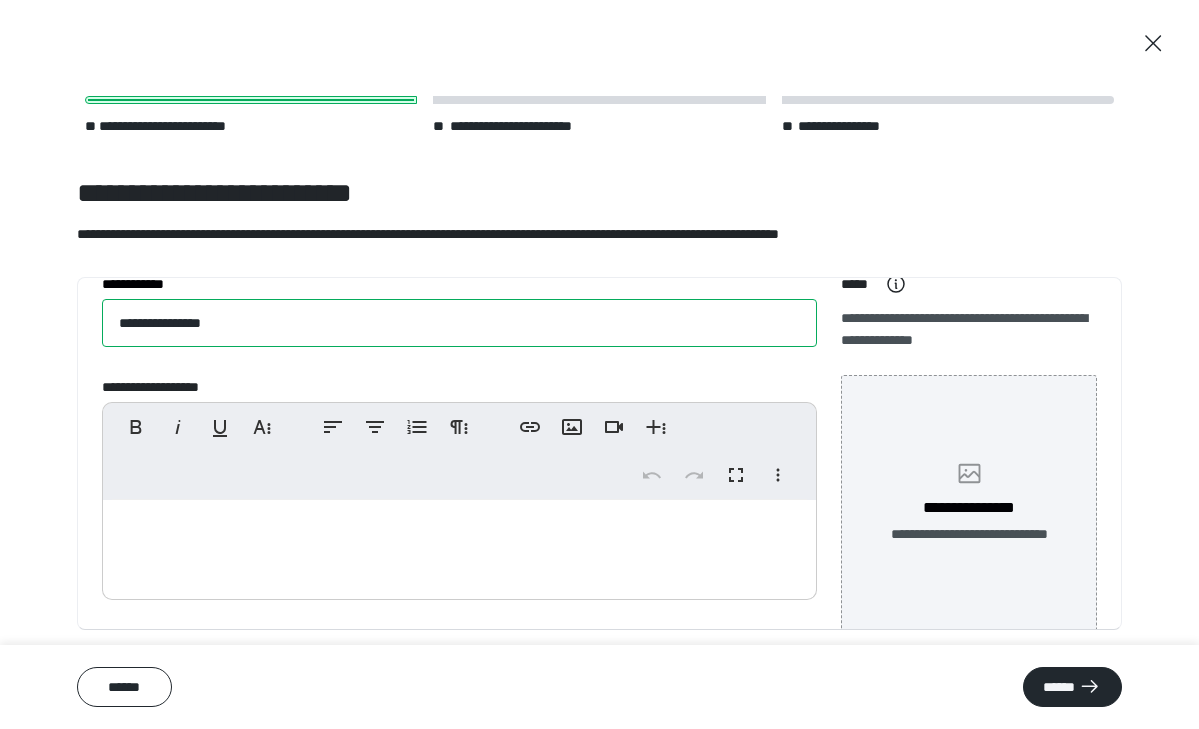type on "**********" 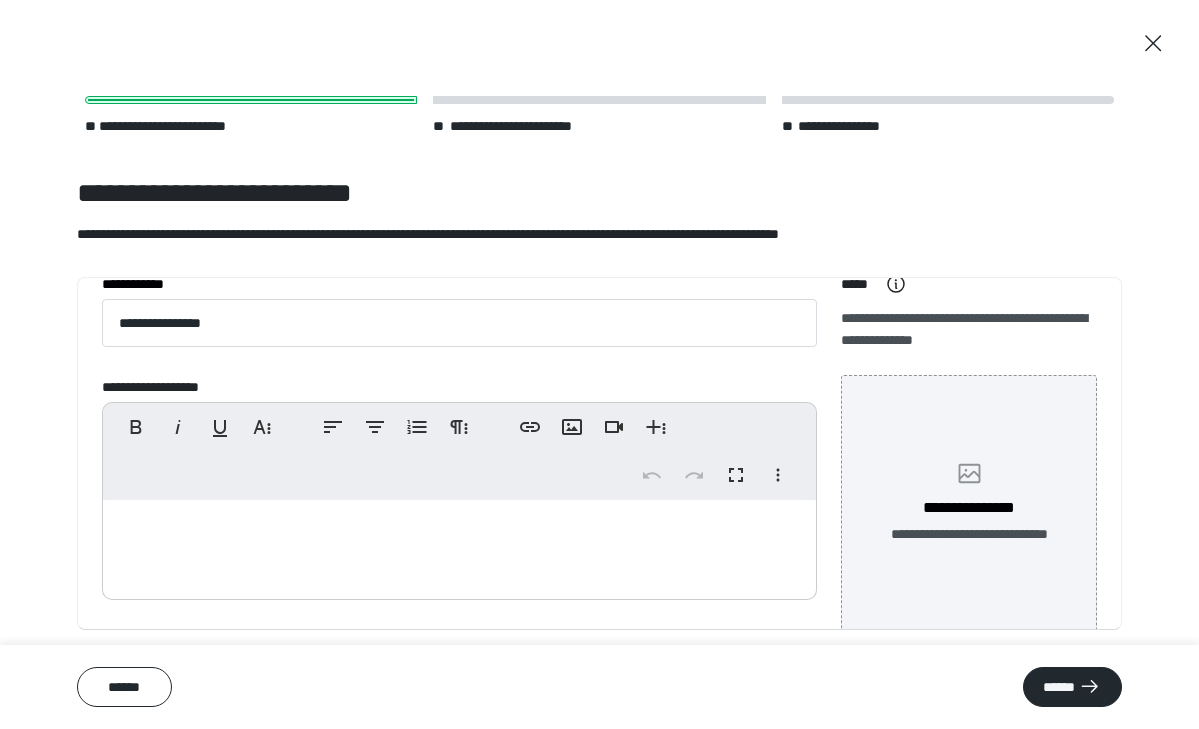 click on "**********" at bounding box center (969, 503) 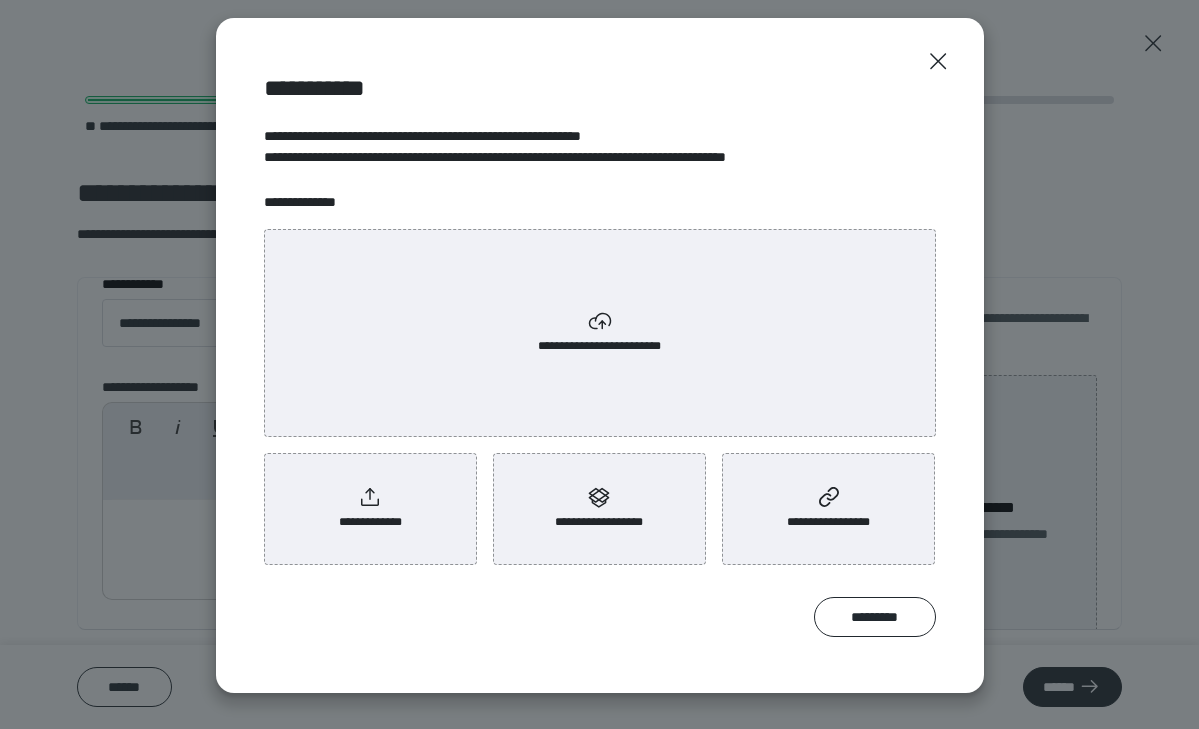 scroll, scrollTop: 46, scrollLeft: 0, axis: vertical 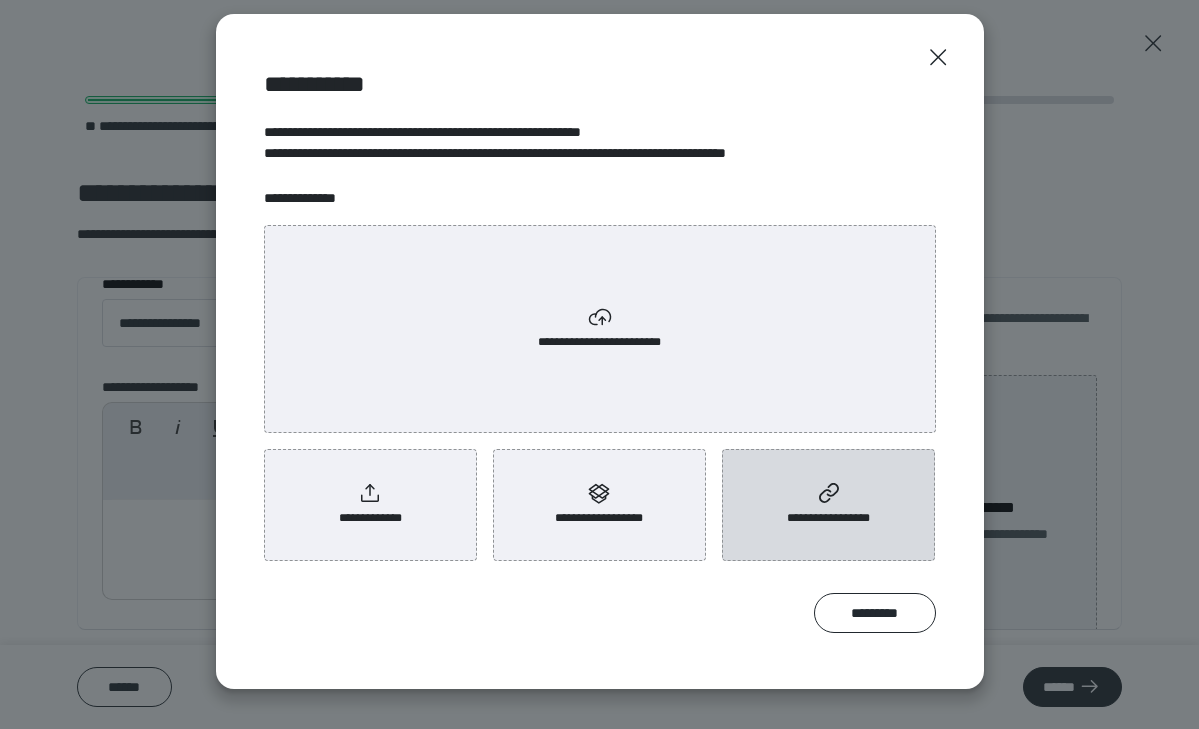 click on "**********" at bounding box center (828, 505) 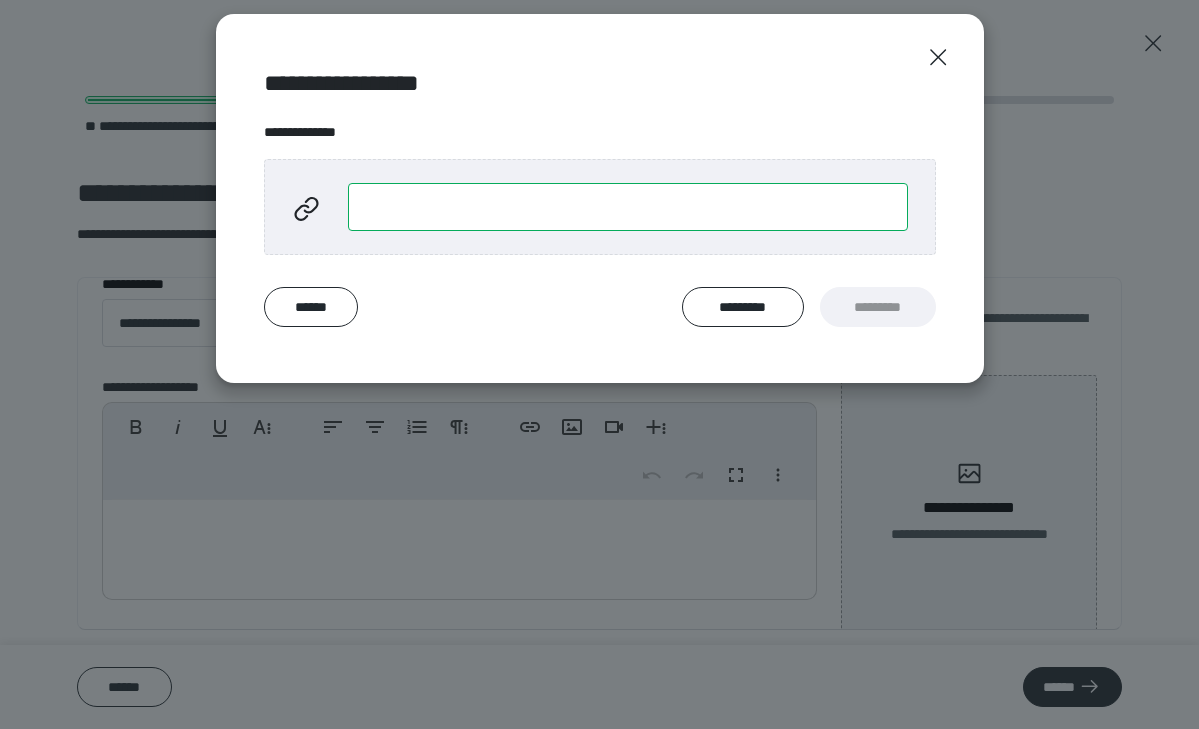 click at bounding box center (628, 207) 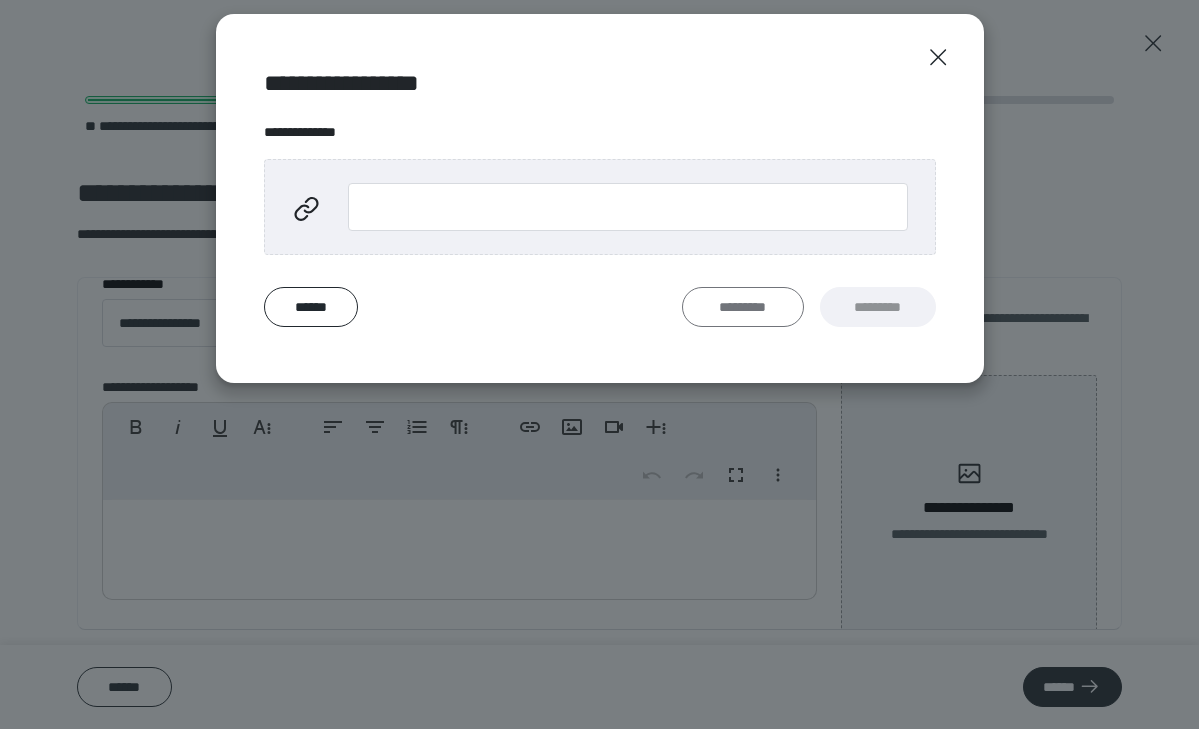 click on "*********" at bounding box center (743, 307) 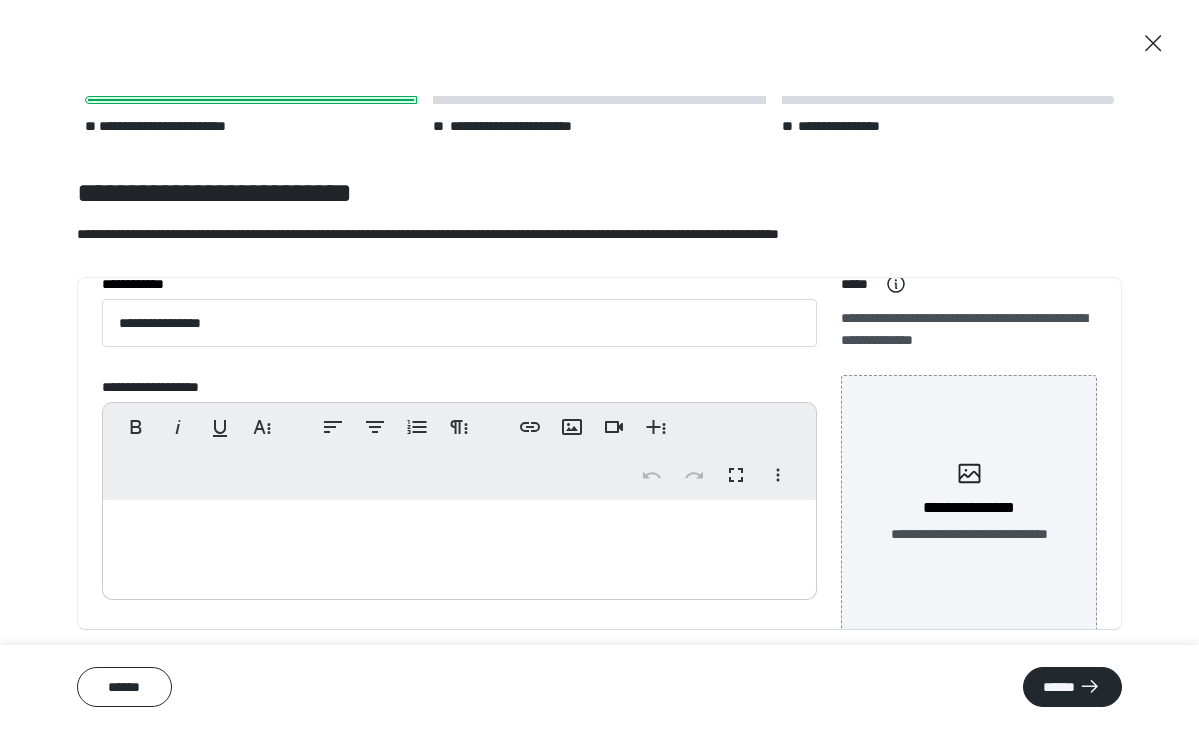 click at bounding box center (459, 545) 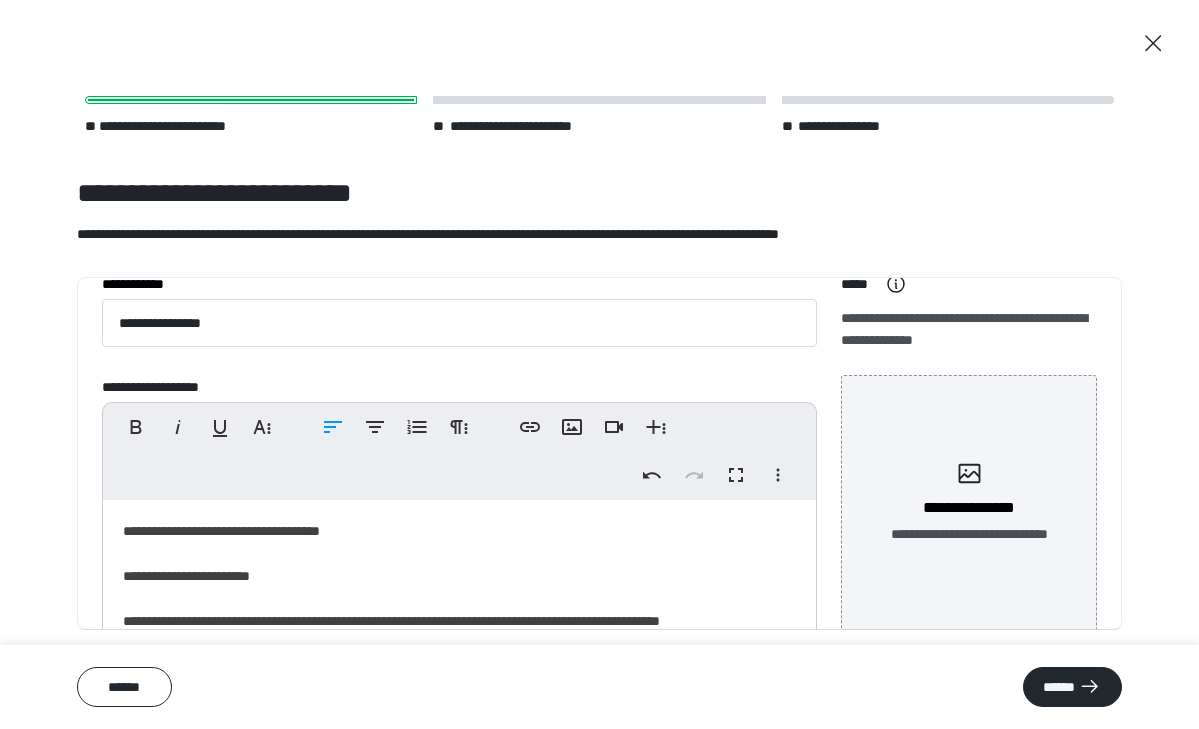 scroll, scrollTop: 3053, scrollLeft: 0, axis: vertical 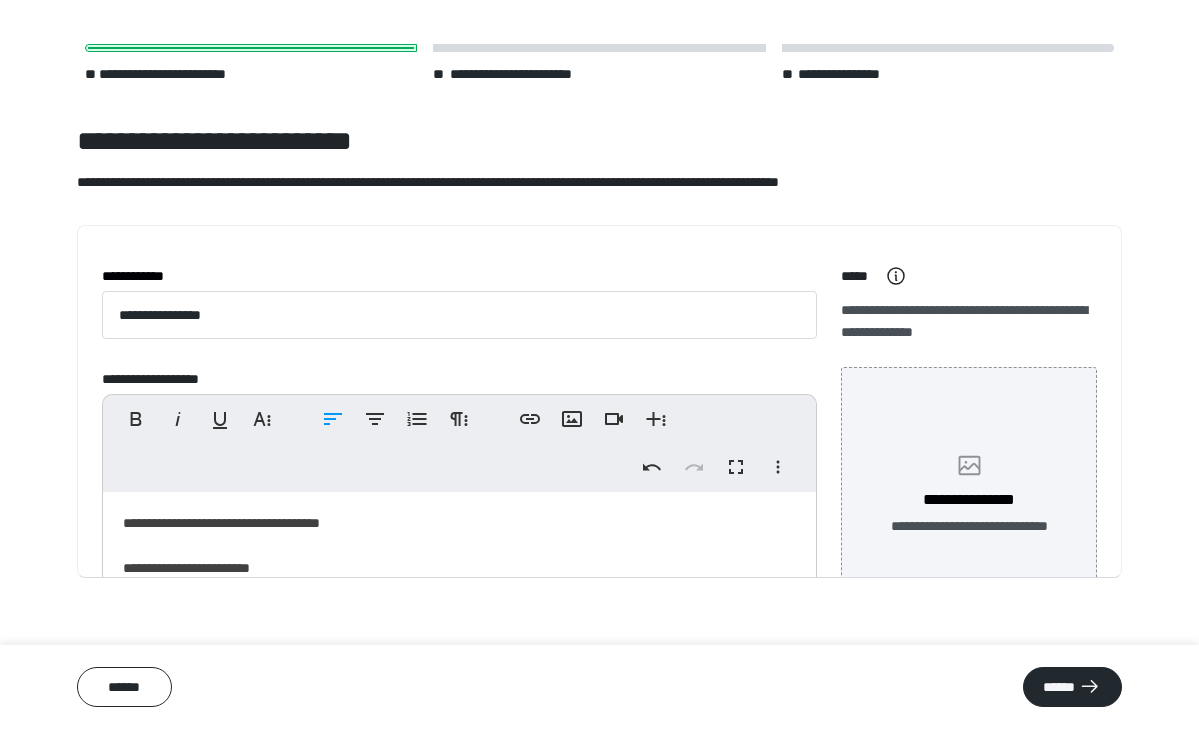 click 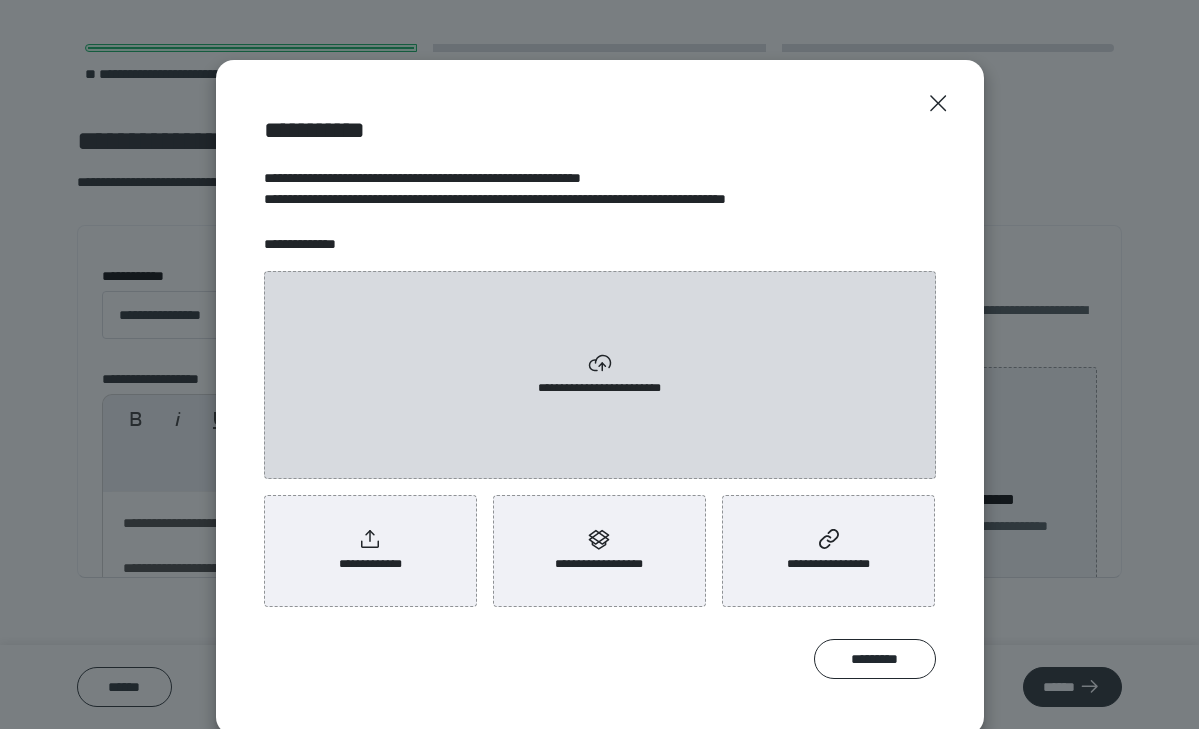 click 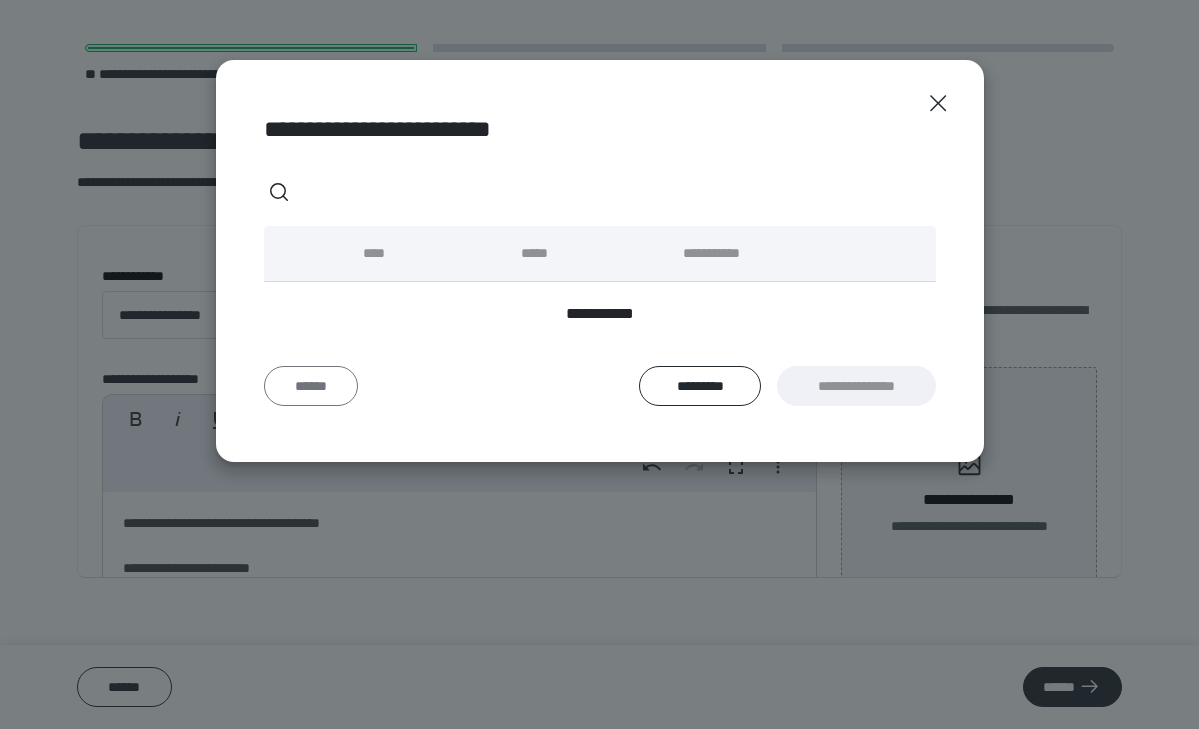 click on "******" at bounding box center (311, 386) 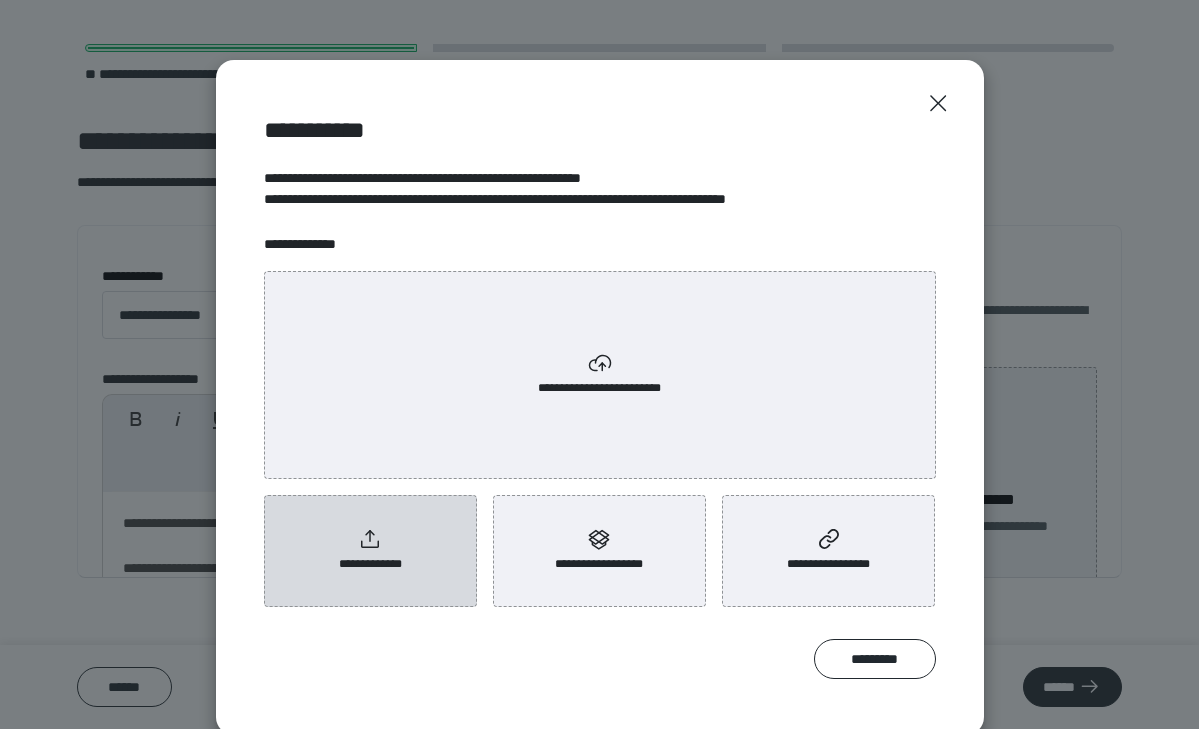 click on "**********" at bounding box center (370, 551) 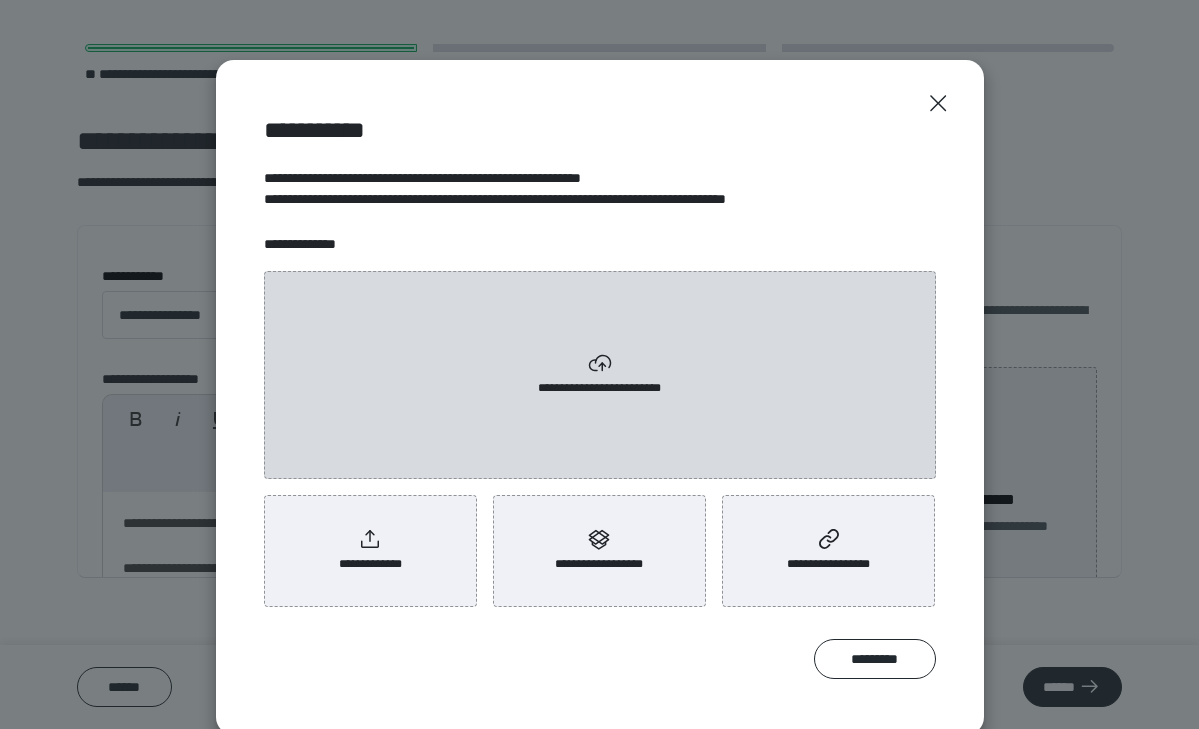 click on "**********" at bounding box center (600, 375) 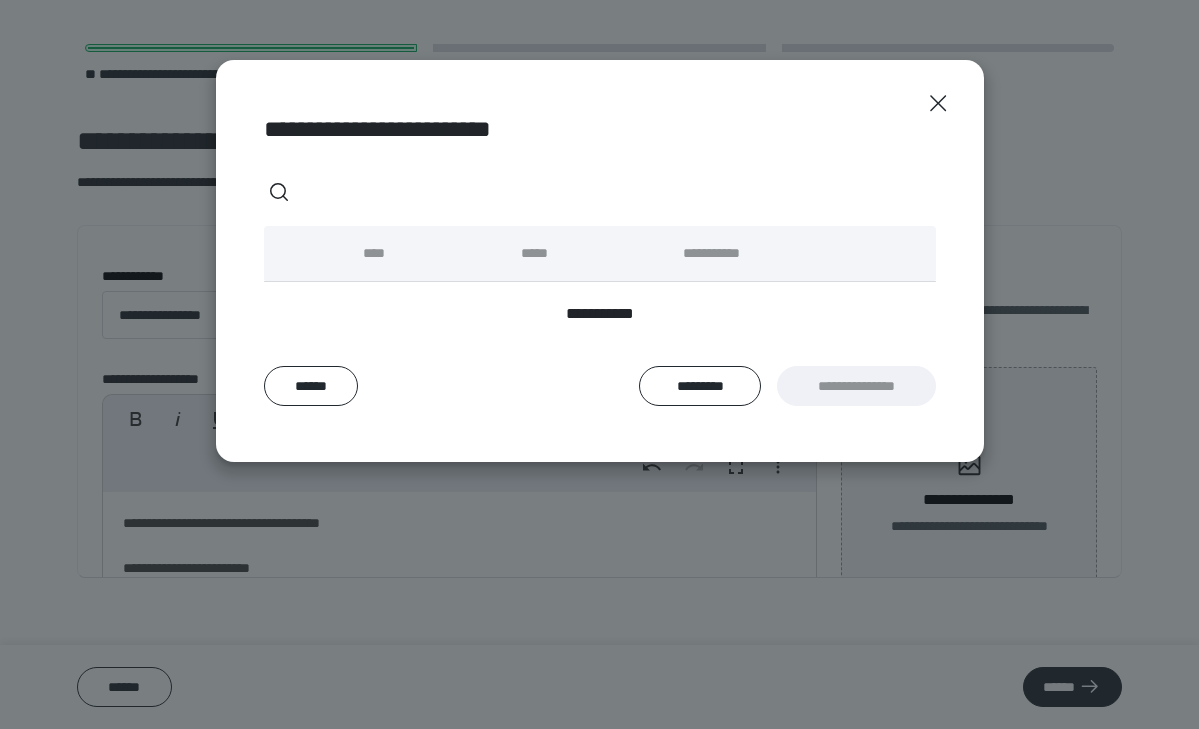 click on "****" at bounding box center (426, 254) 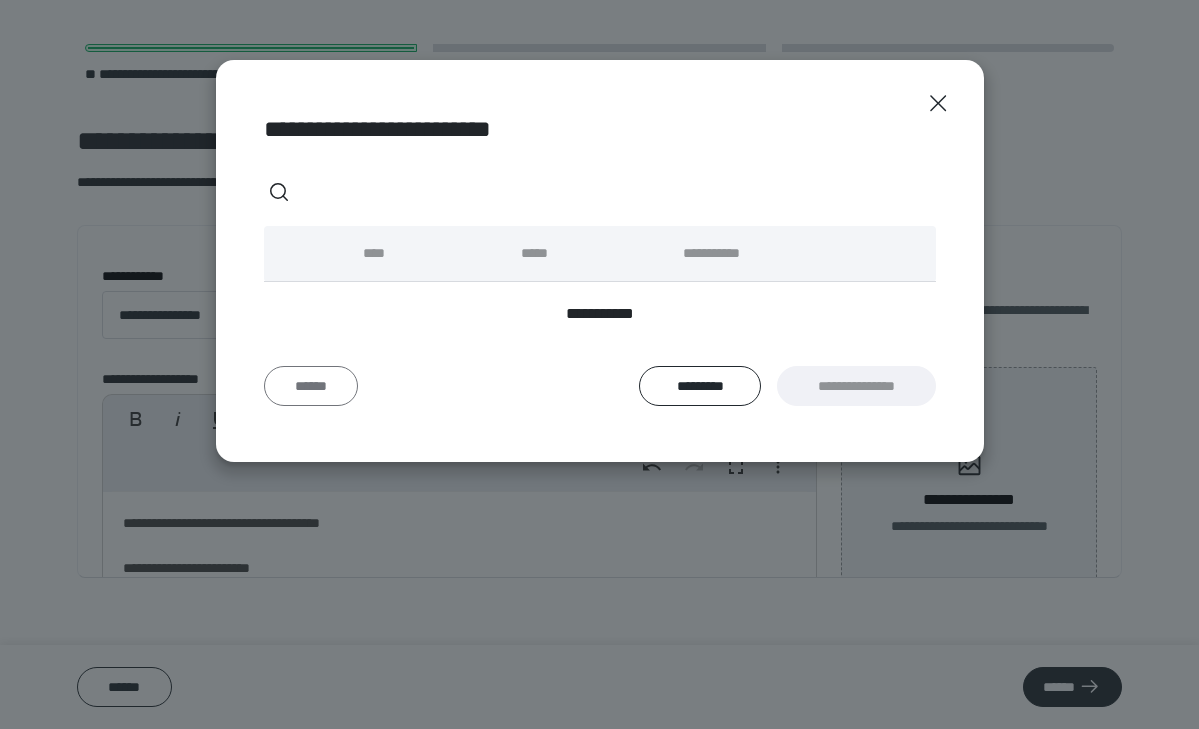 click on "******" at bounding box center (311, 386) 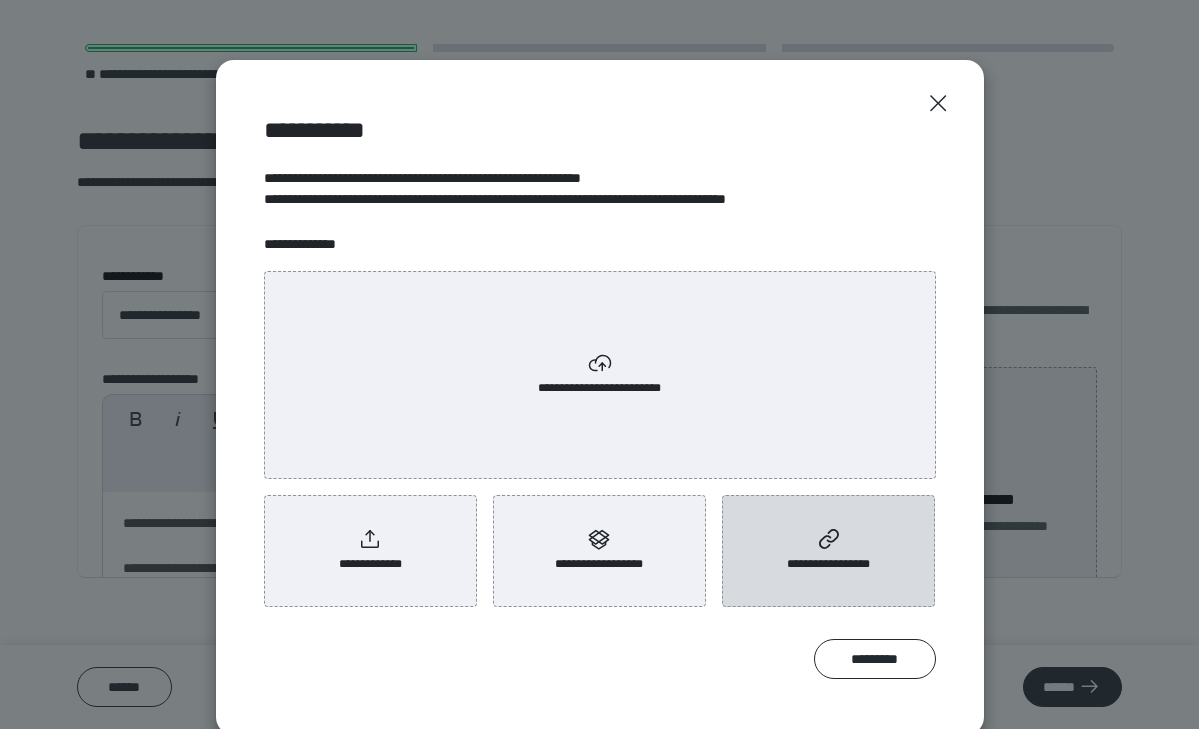 click on "**********" at bounding box center [828, 551] 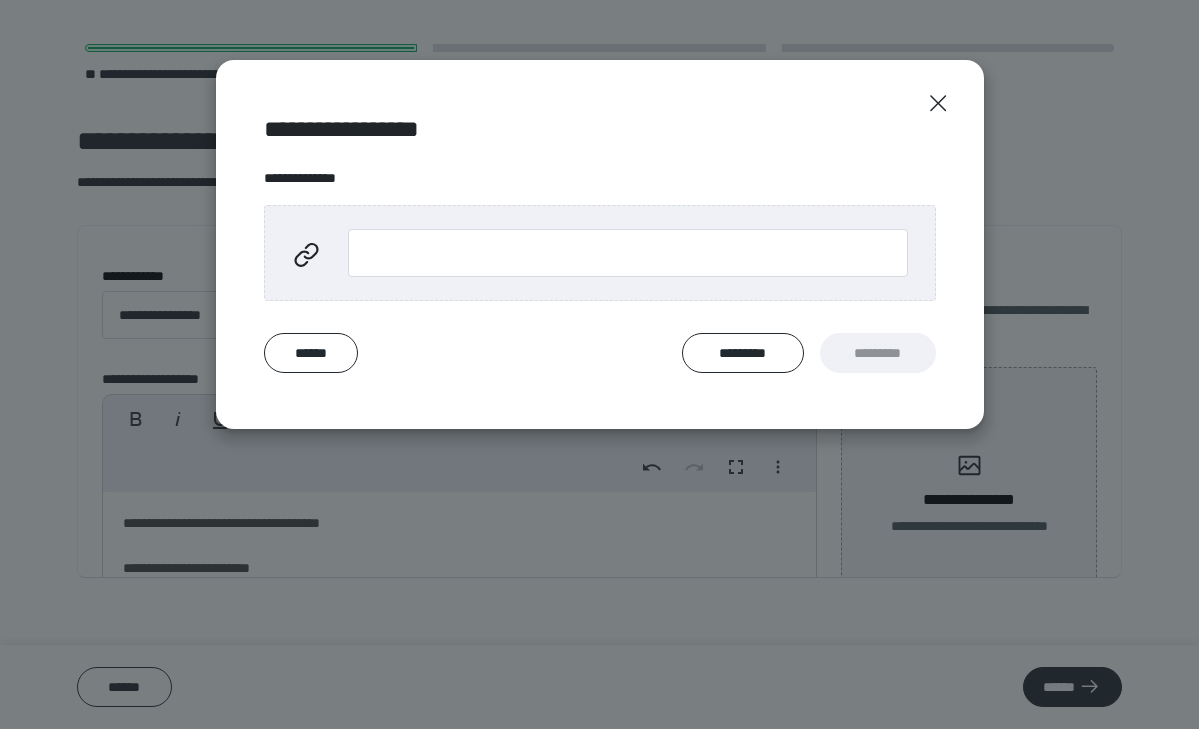 scroll, scrollTop: 74483, scrollLeft: 0, axis: vertical 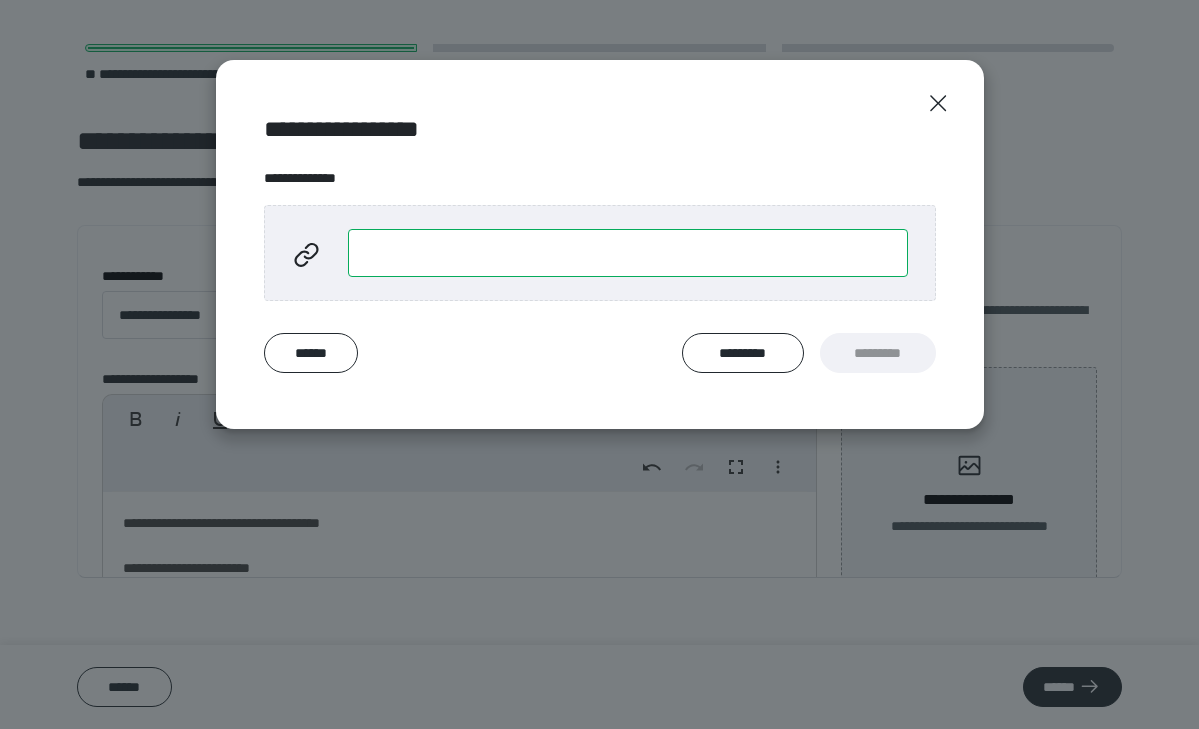 click at bounding box center [628, 253] 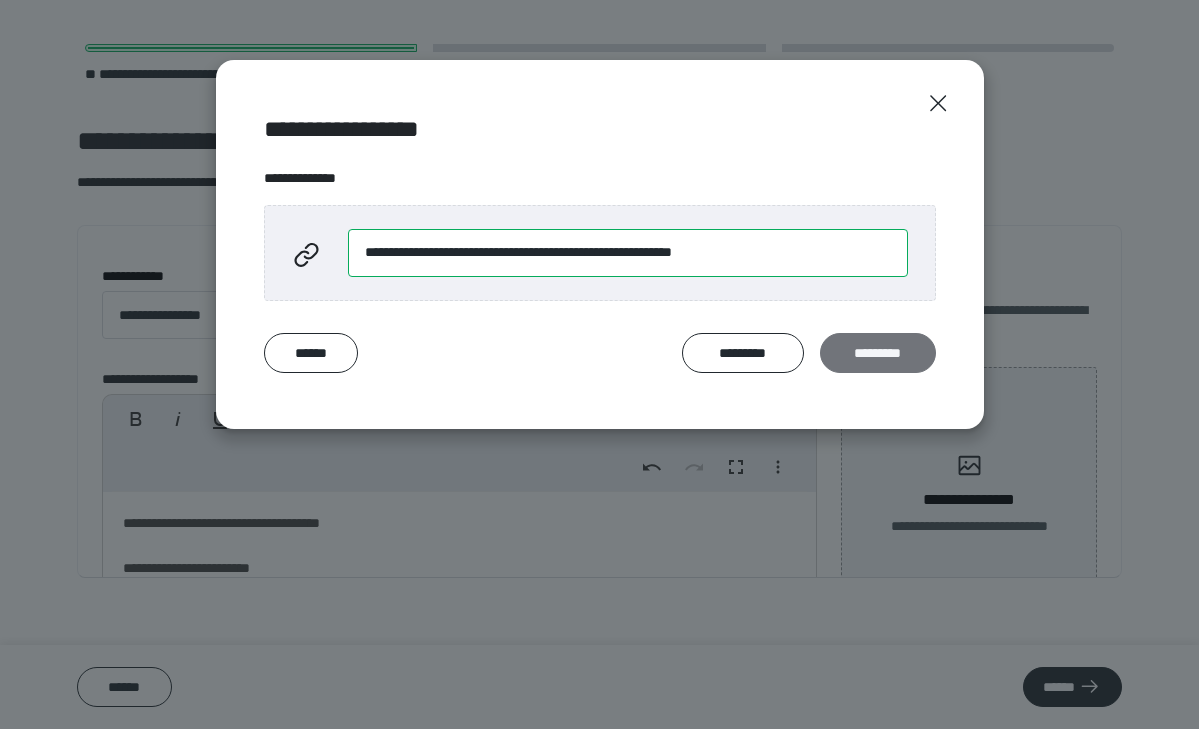 type on "**********" 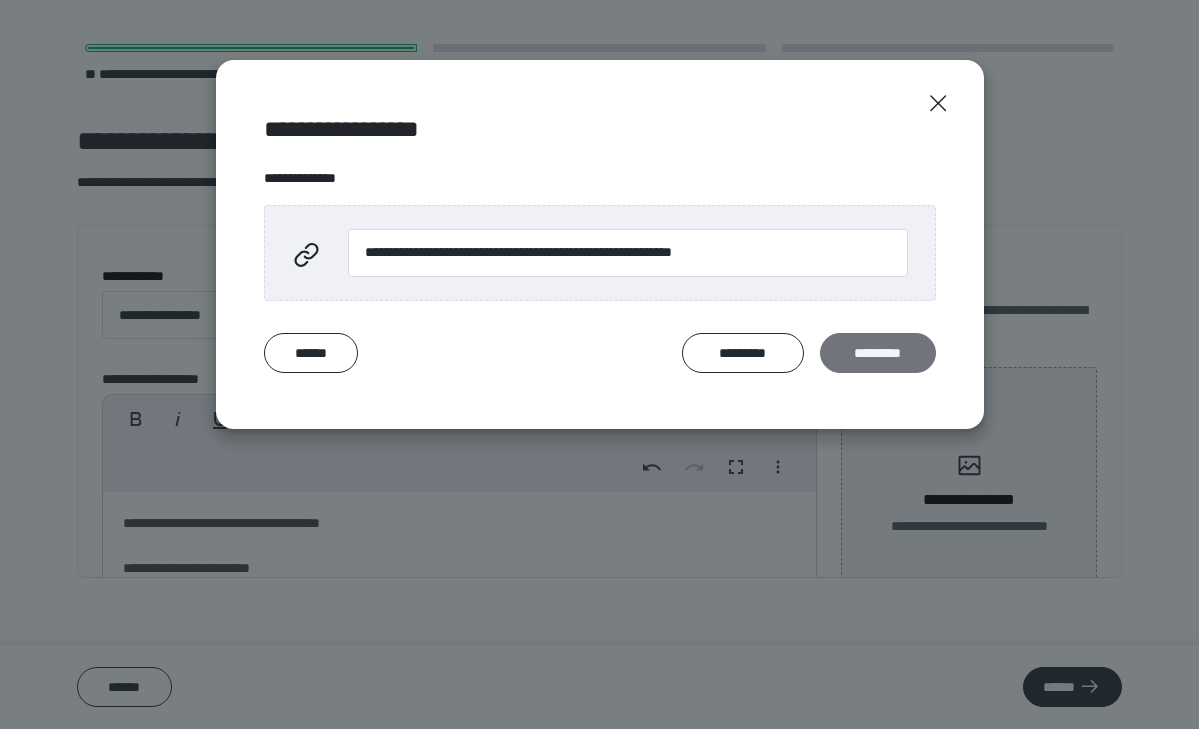click on "*********" at bounding box center (878, 353) 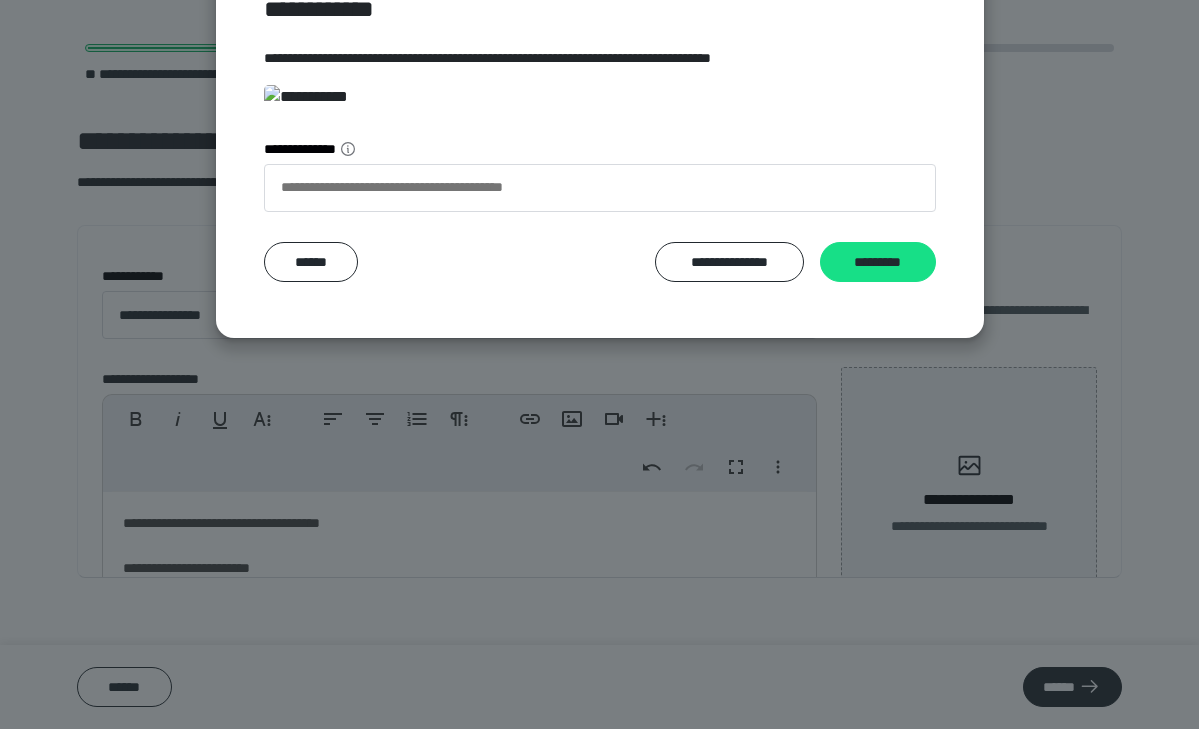 scroll, scrollTop: 175, scrollLeft: 0, axis: vertical 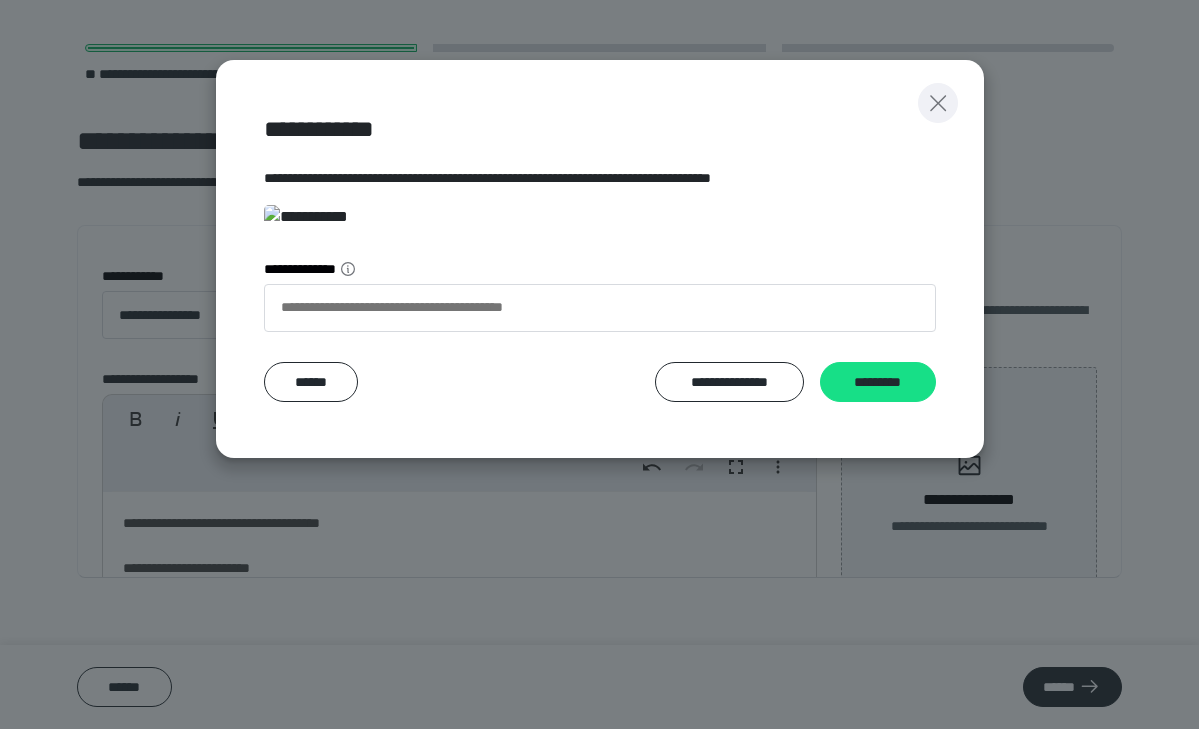 click 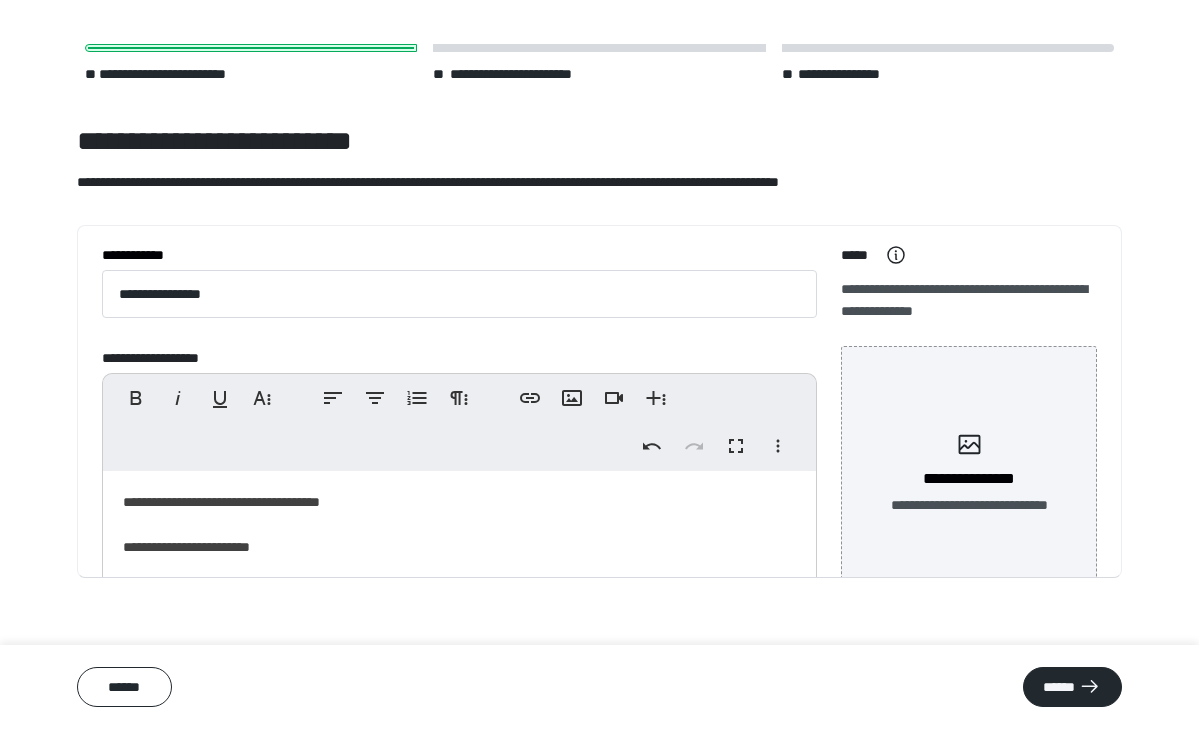 scroll, scrollTop: 0, scrollLeft: 0, axis: both 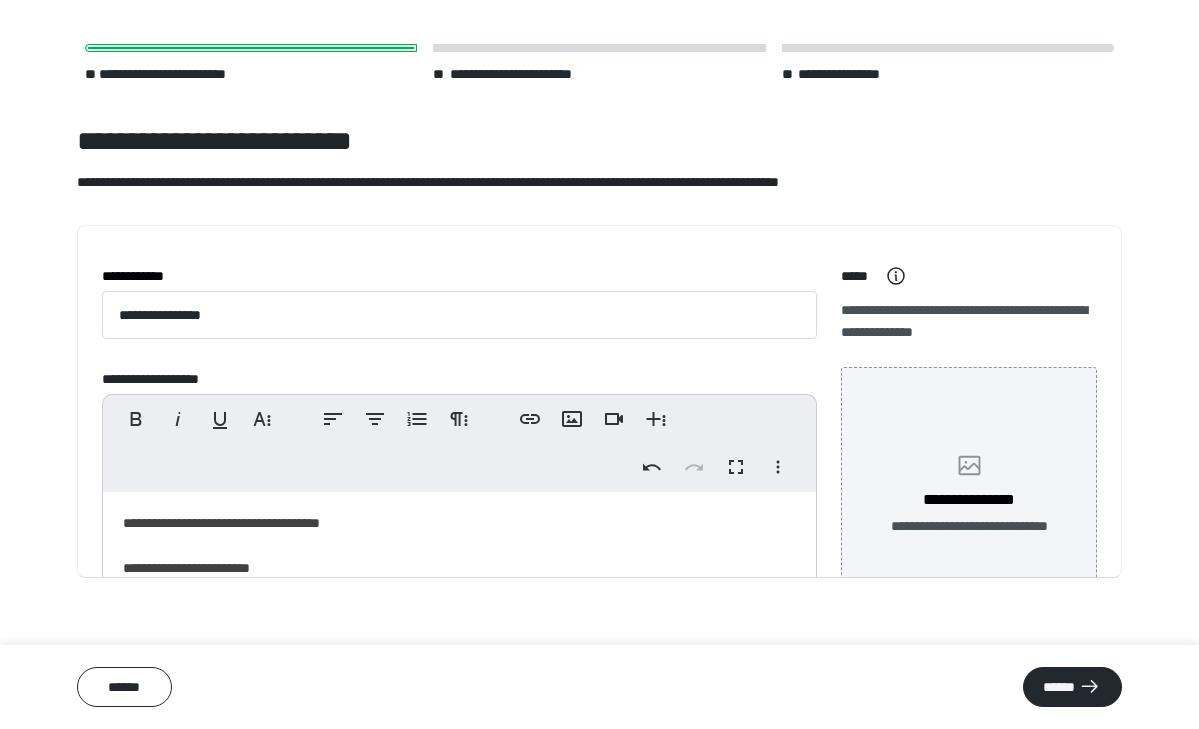 click on "**********" at bounding box center [969, 500] 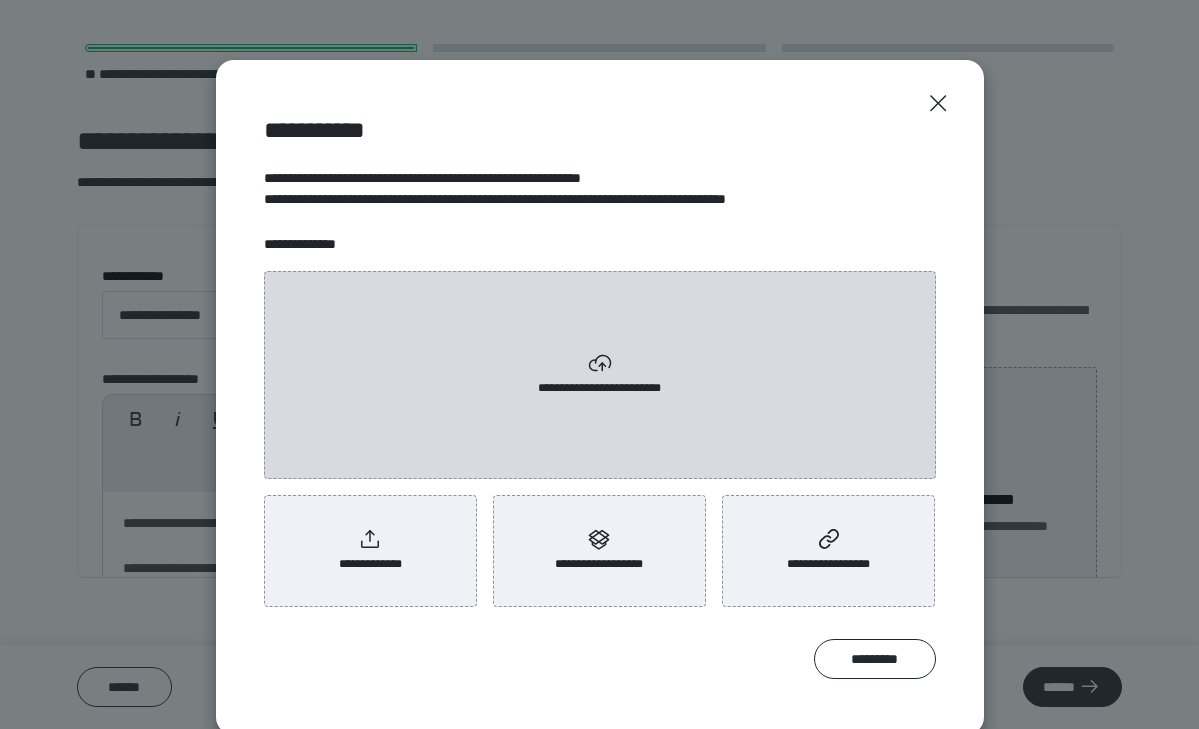 click on "**********" at bounding box center [600, 375] 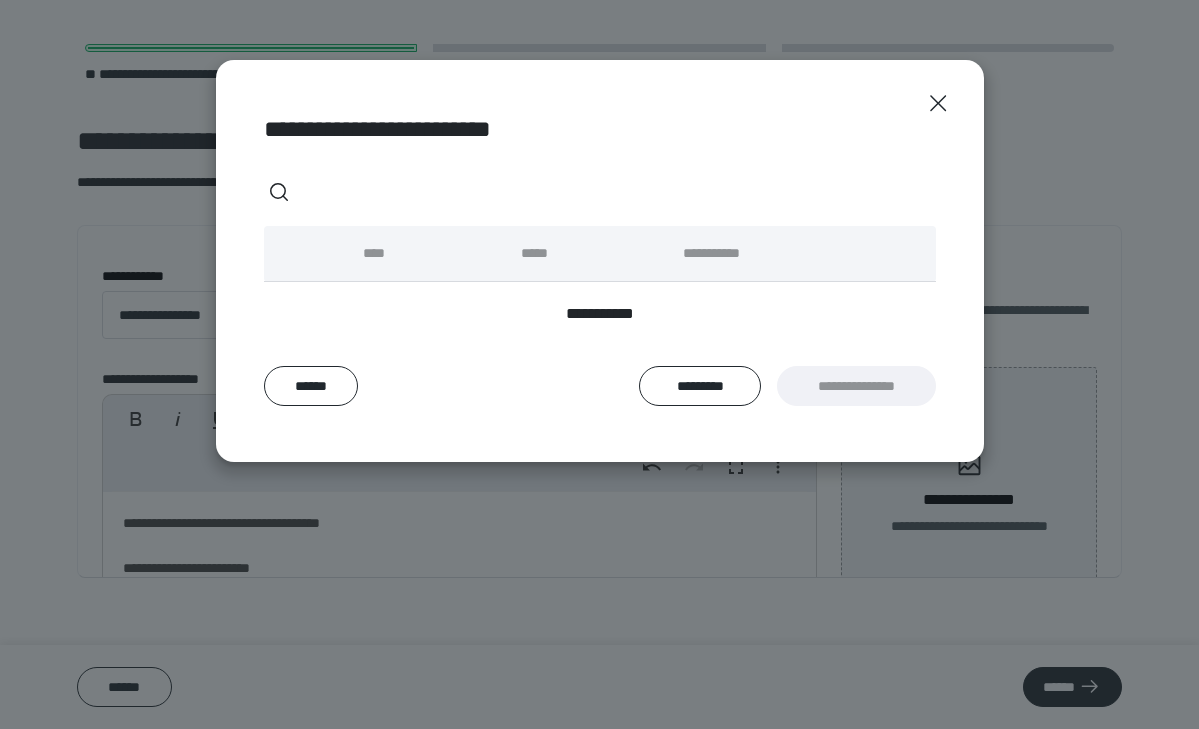 click on "****" at bounding box center (426, 254) 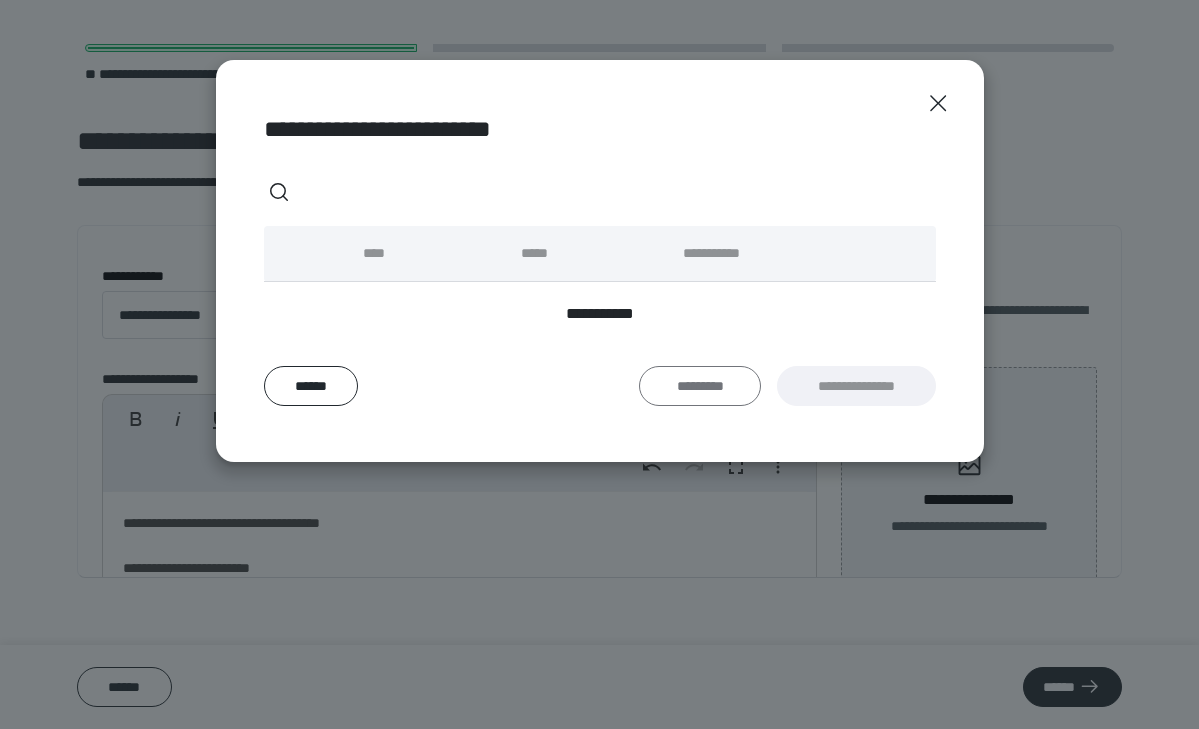 click on "*********" at bounding box center (700, 386) 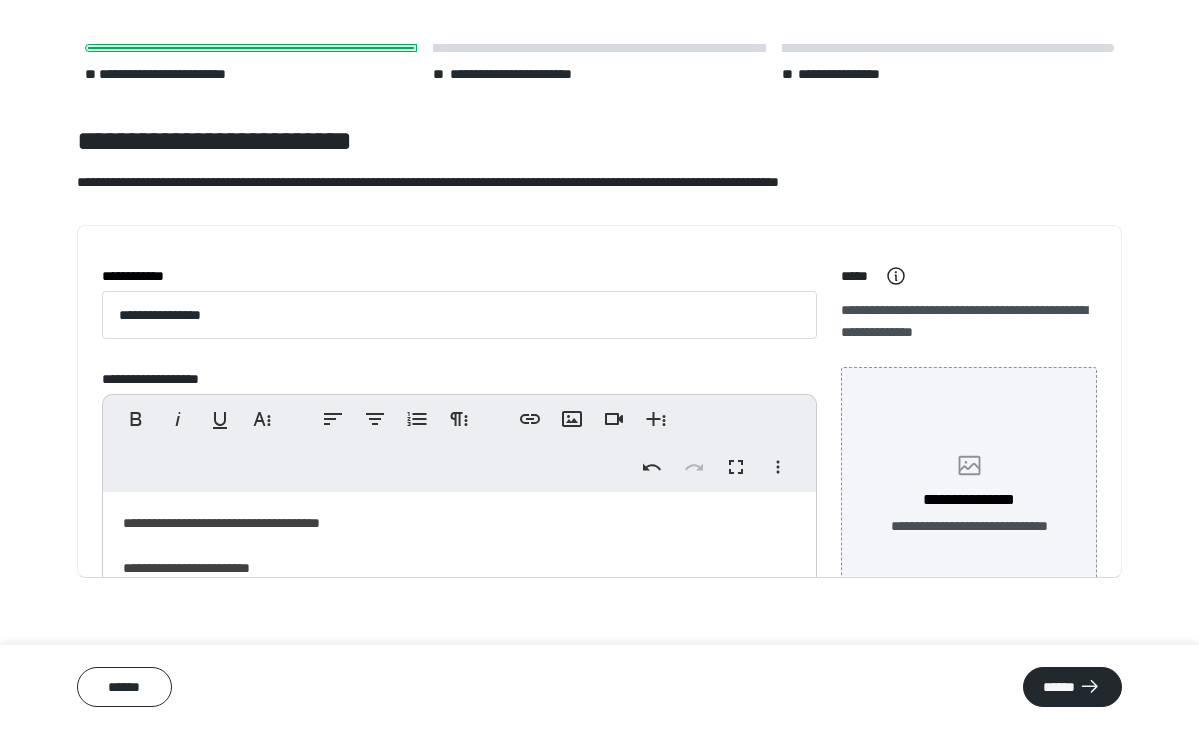 click on "**********" at bounding box center [969, 495] 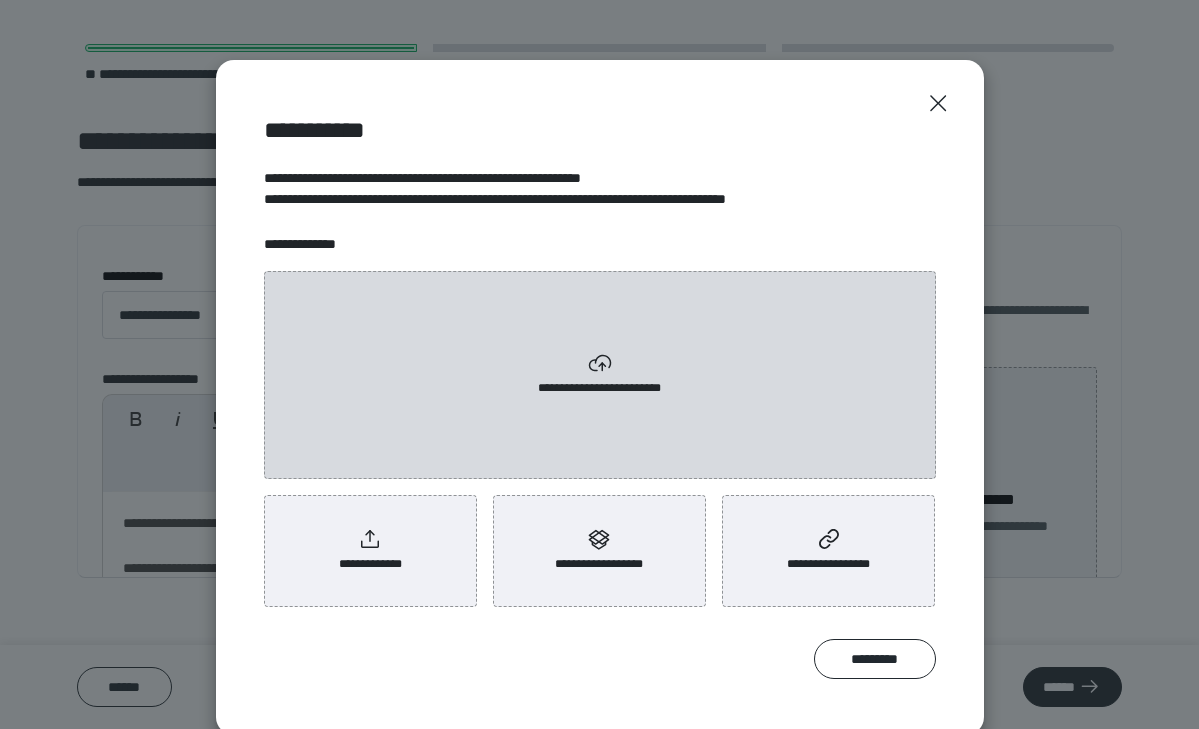 click on "**********" at bounding box center (600, 375) 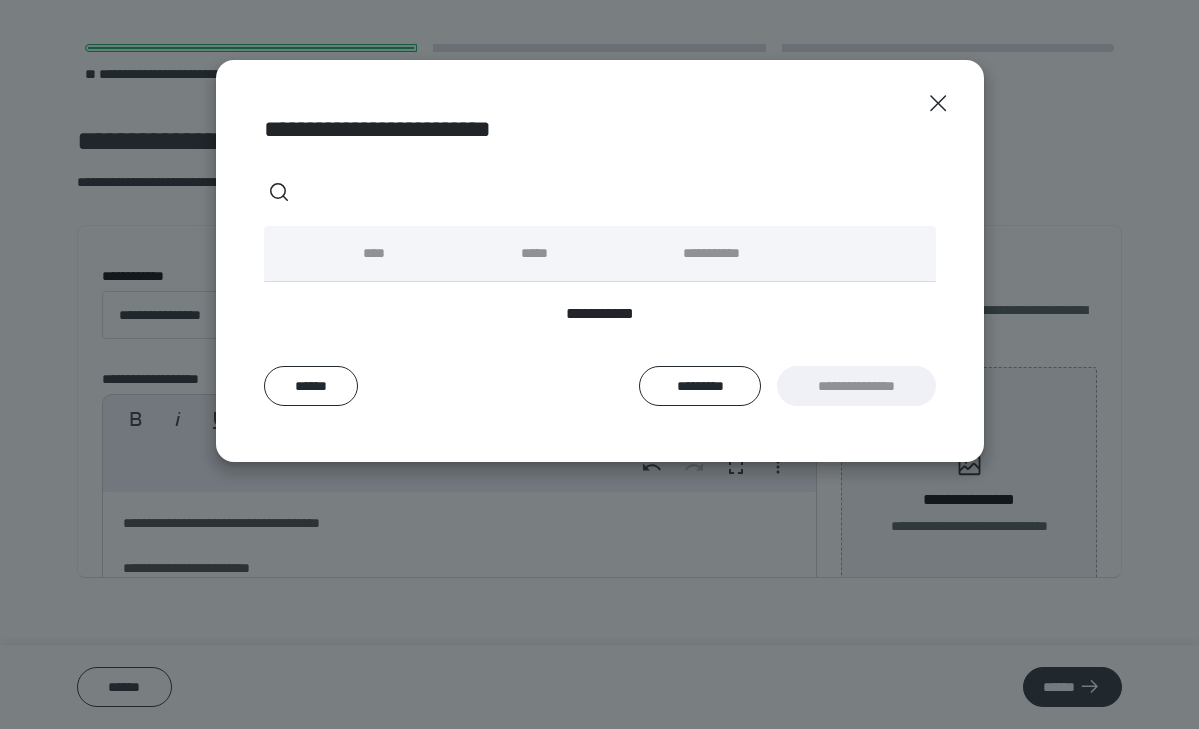 click on "****" at bounding box center [426, 254] 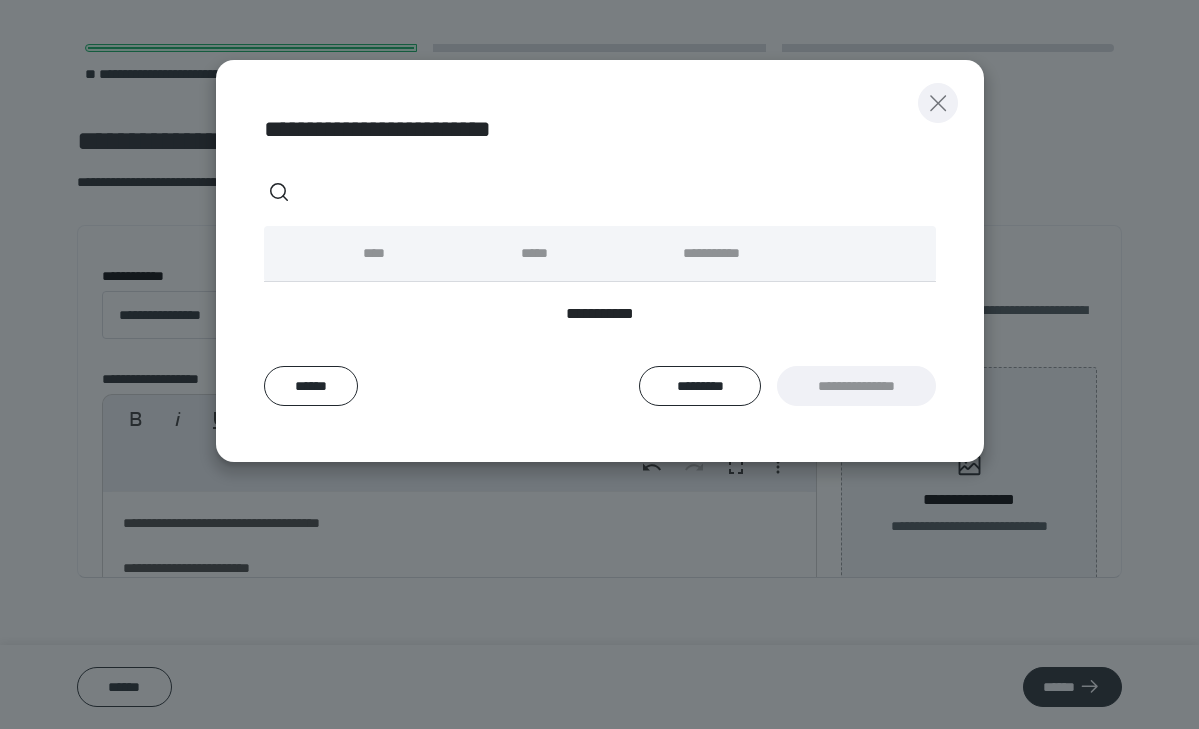 click 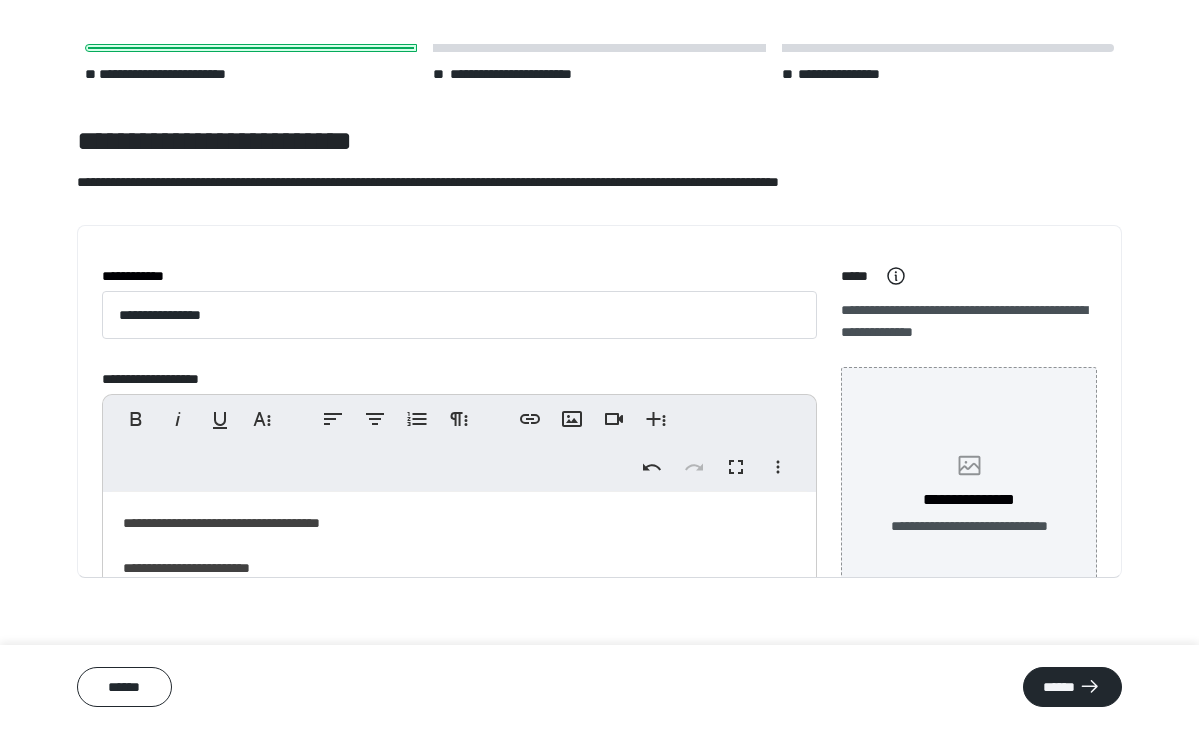 click on "**********" at bounding box center (969, 500) 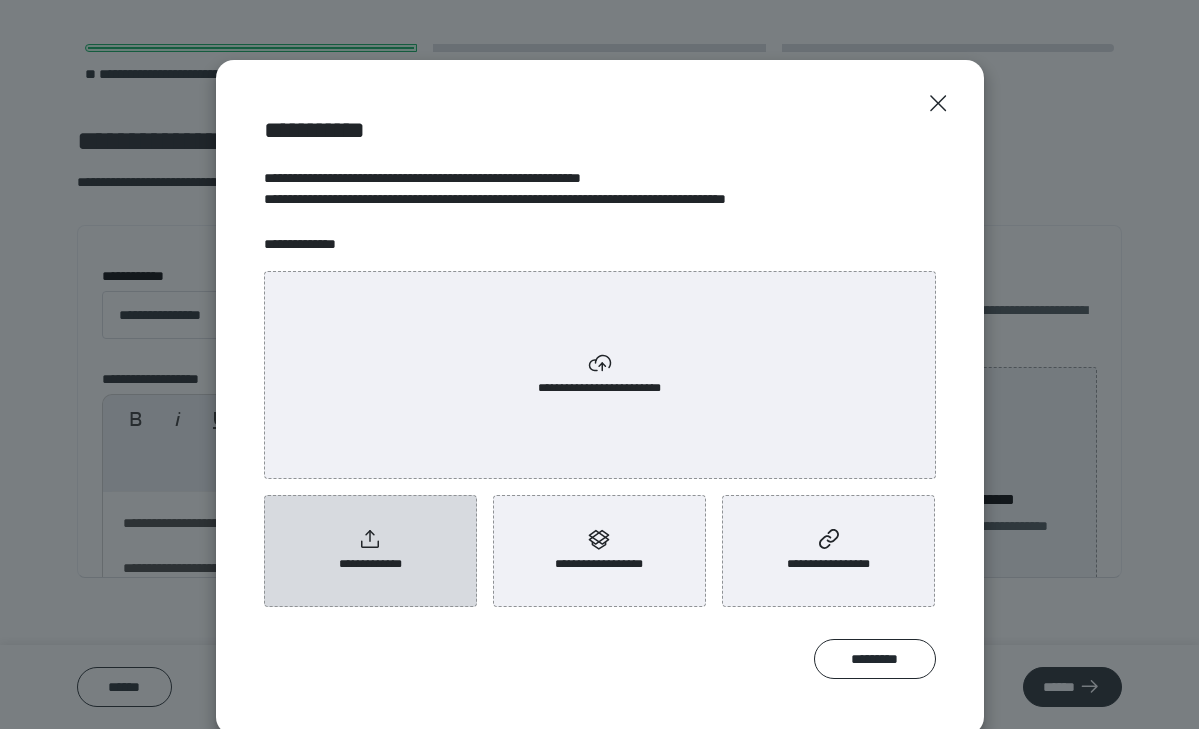 click on "**********" at bounding box center (370, 551) 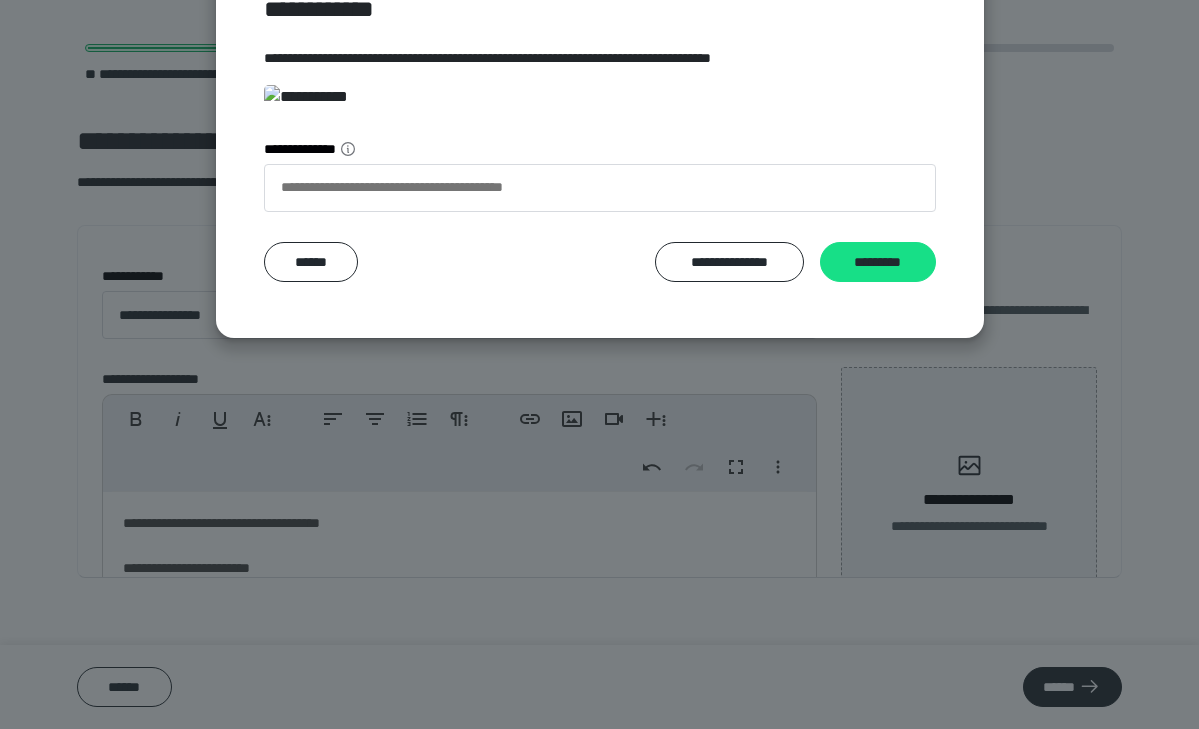 scroll, scrollTop: 377, scrollLeft: 0, axis: vertical 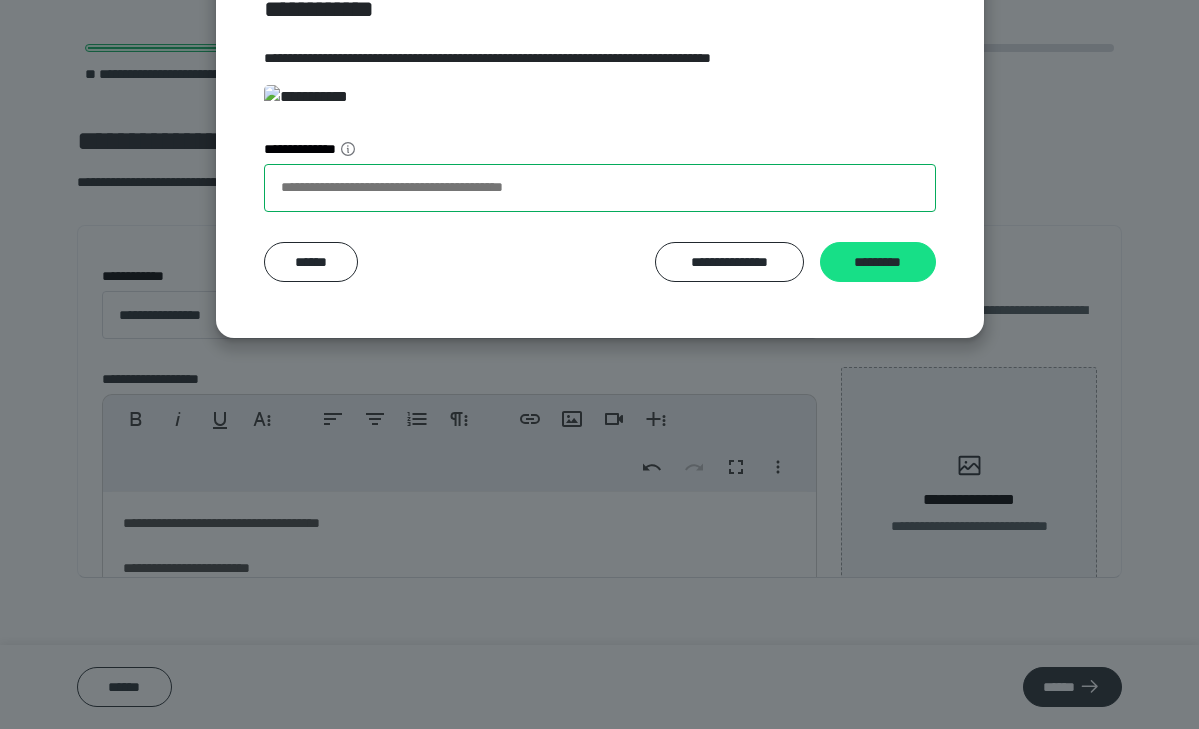 click on "**********" at bounding box center [600, 188] 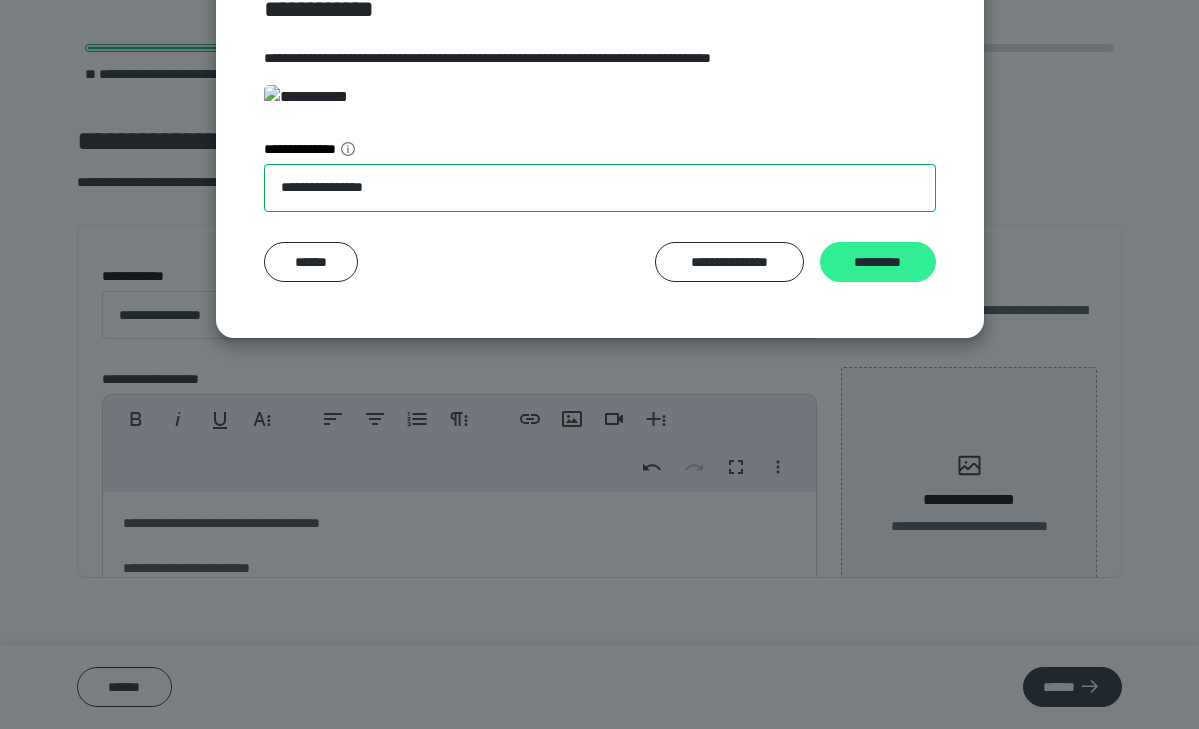 type on "**********" 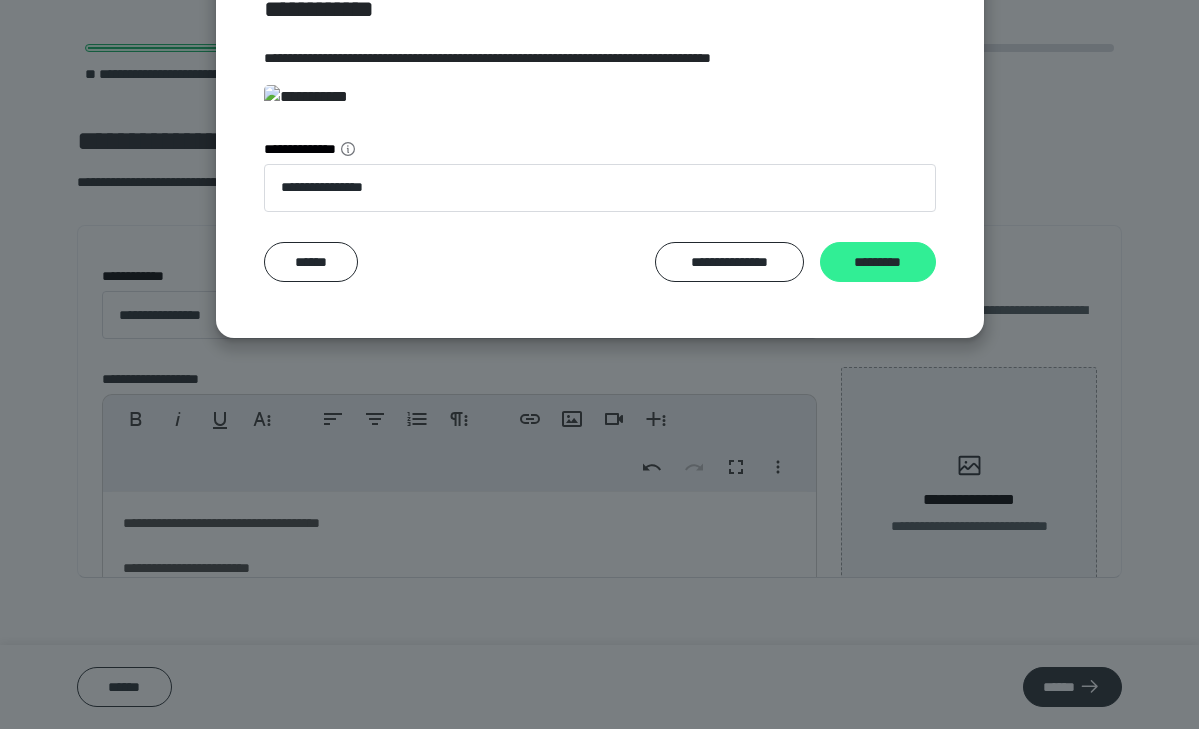 click on "*********" at bounding box center (878, 262) 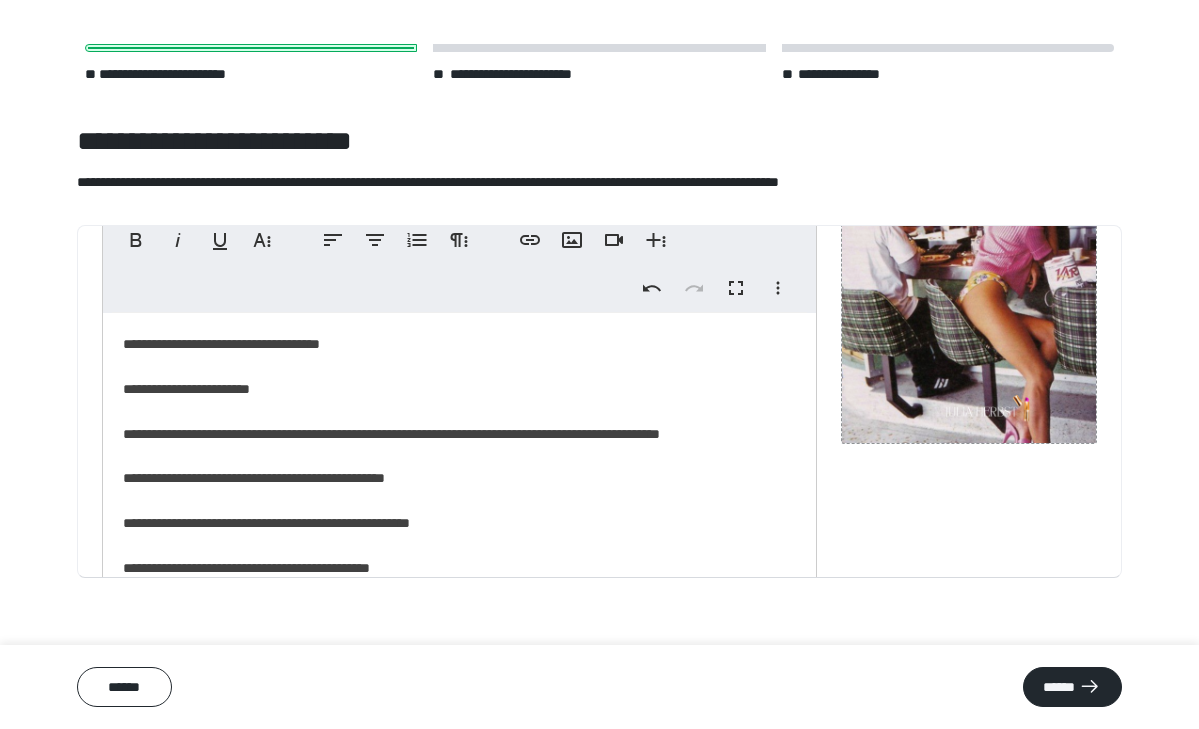 scroll, scrollTop: 151, scrollLeft: 0, axis: vertical 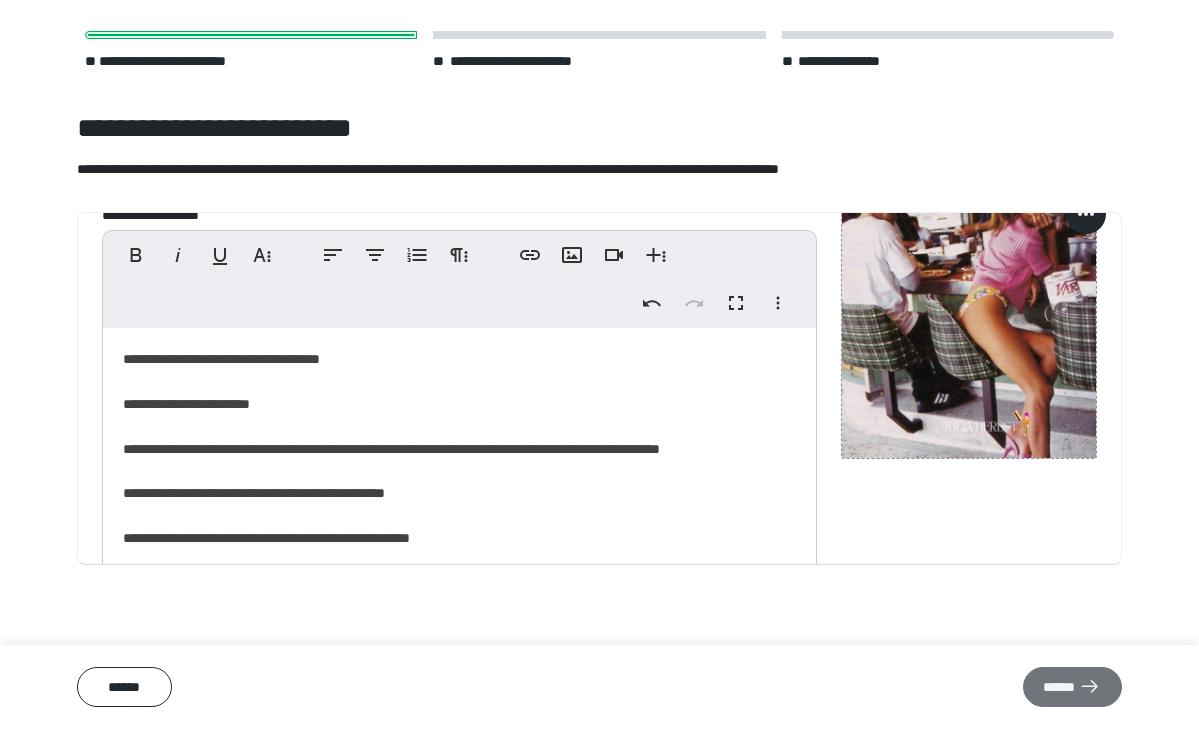 click on "******" at bounding box center [1072, 687] 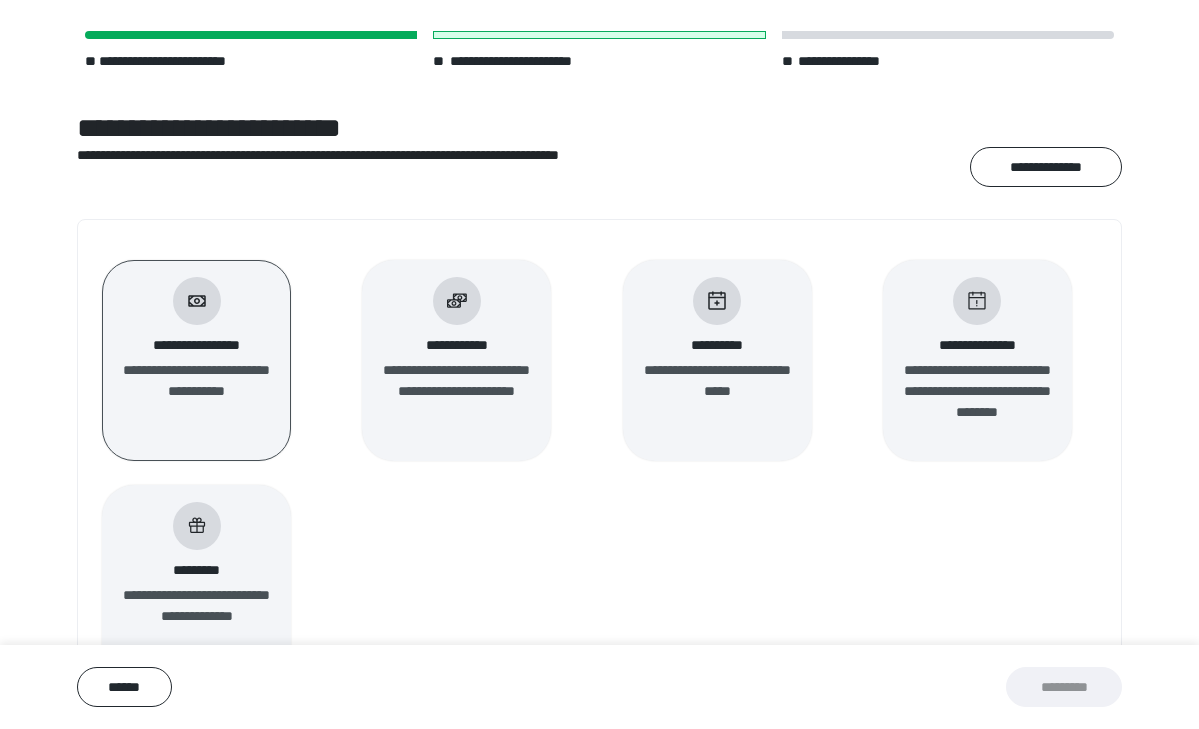click on "**********" at bounding box center (456, 345) 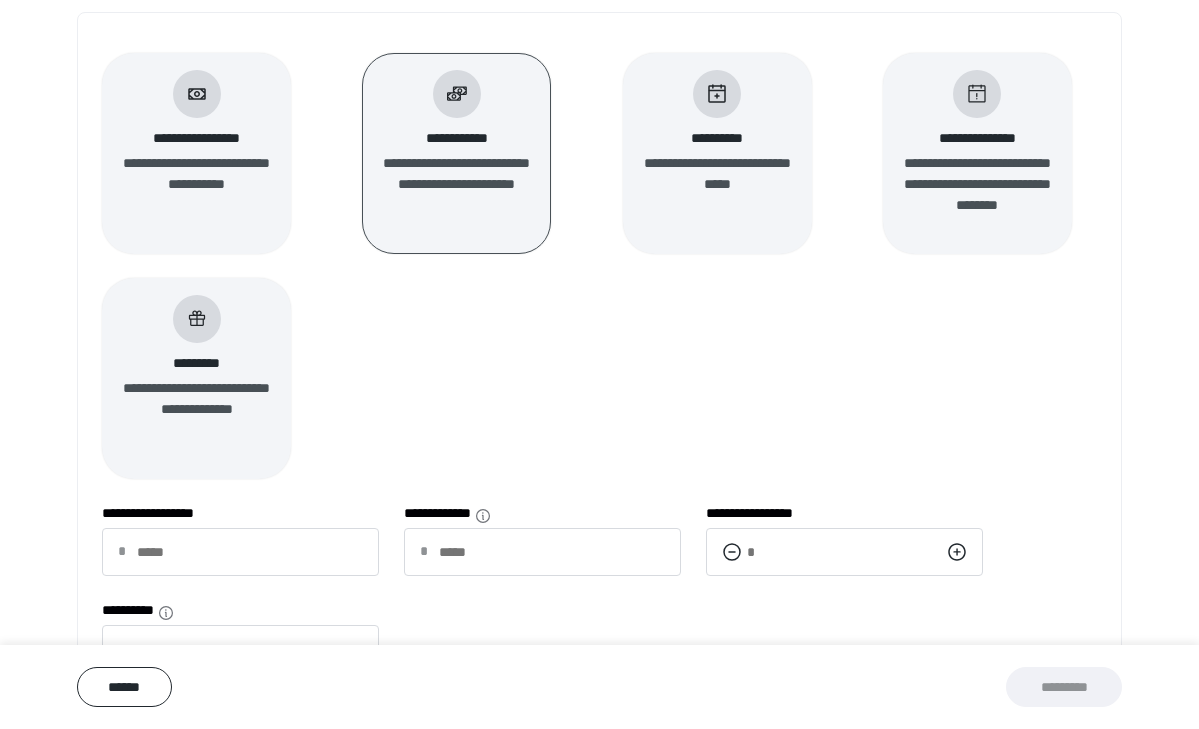 scroll, scrollTop: 285, scrollLeft: 0, axis: vertical 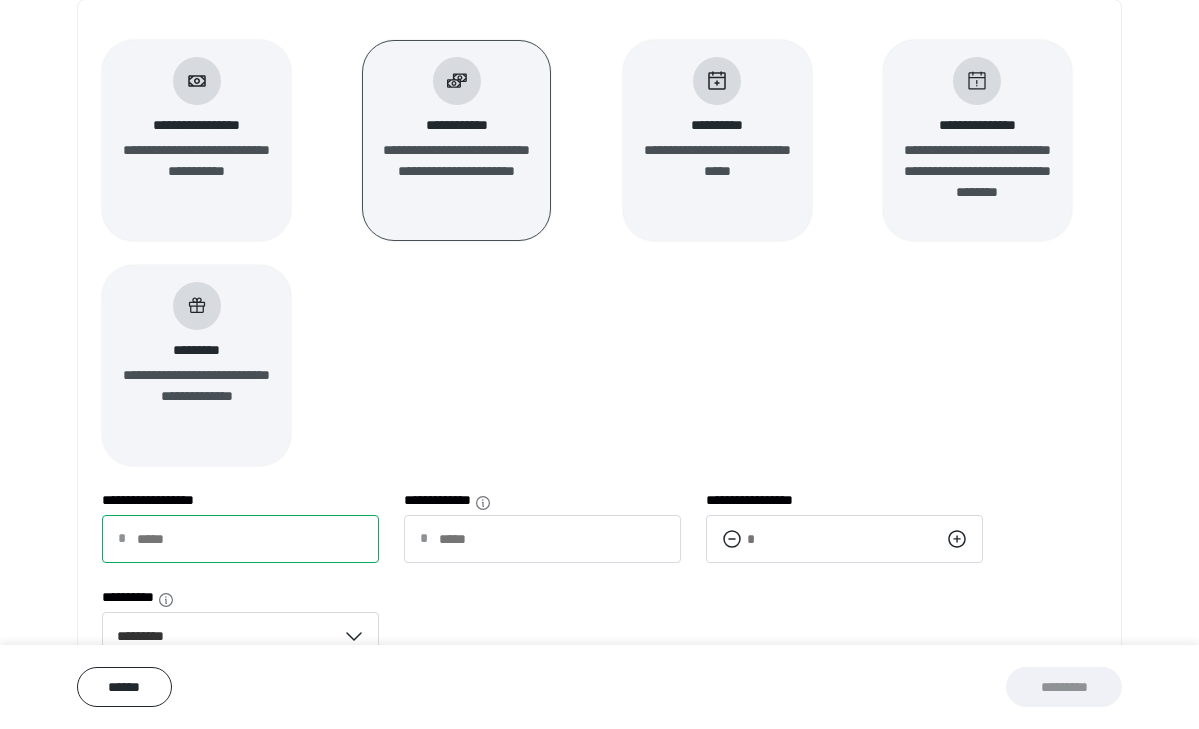 click on "**********" at bounding box center [240, 539] 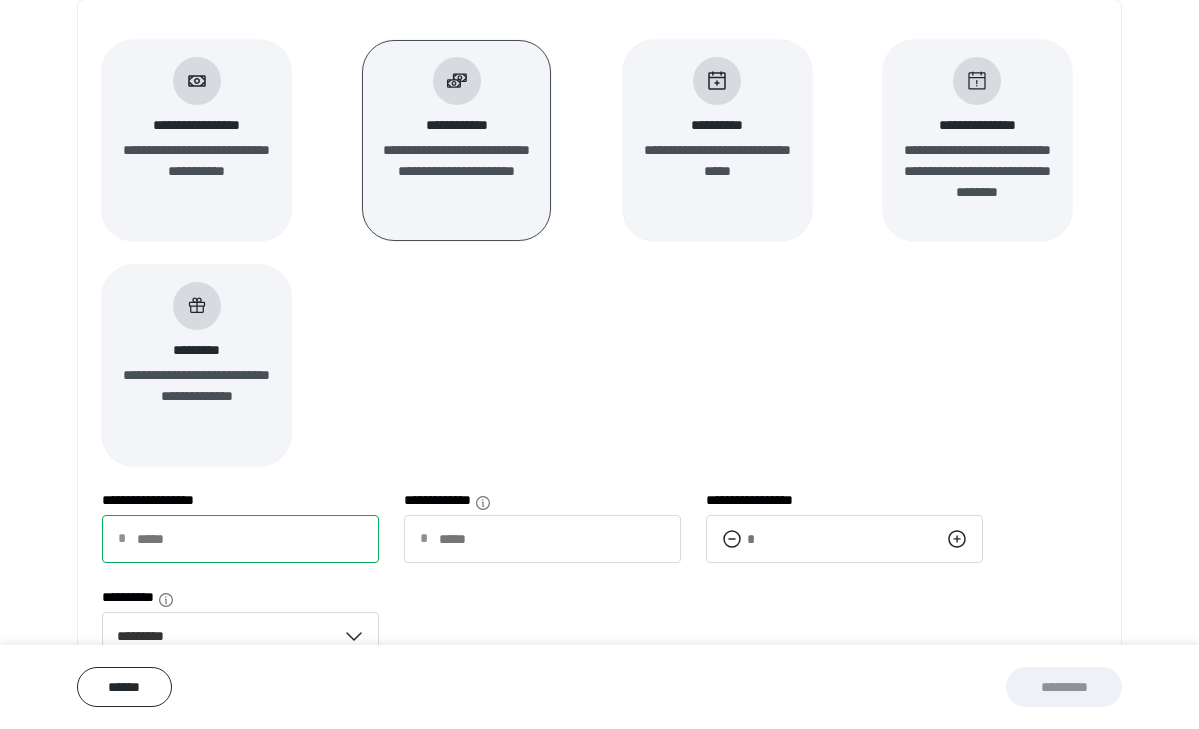 type on "*" 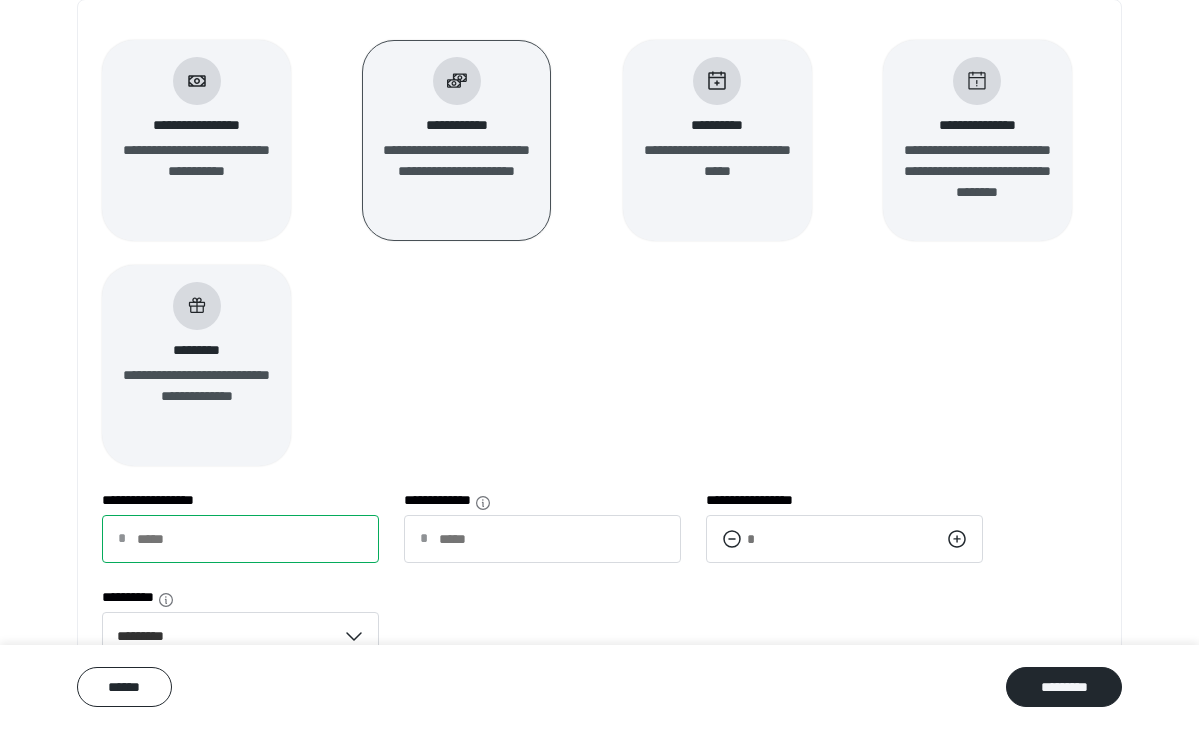 type on "**" 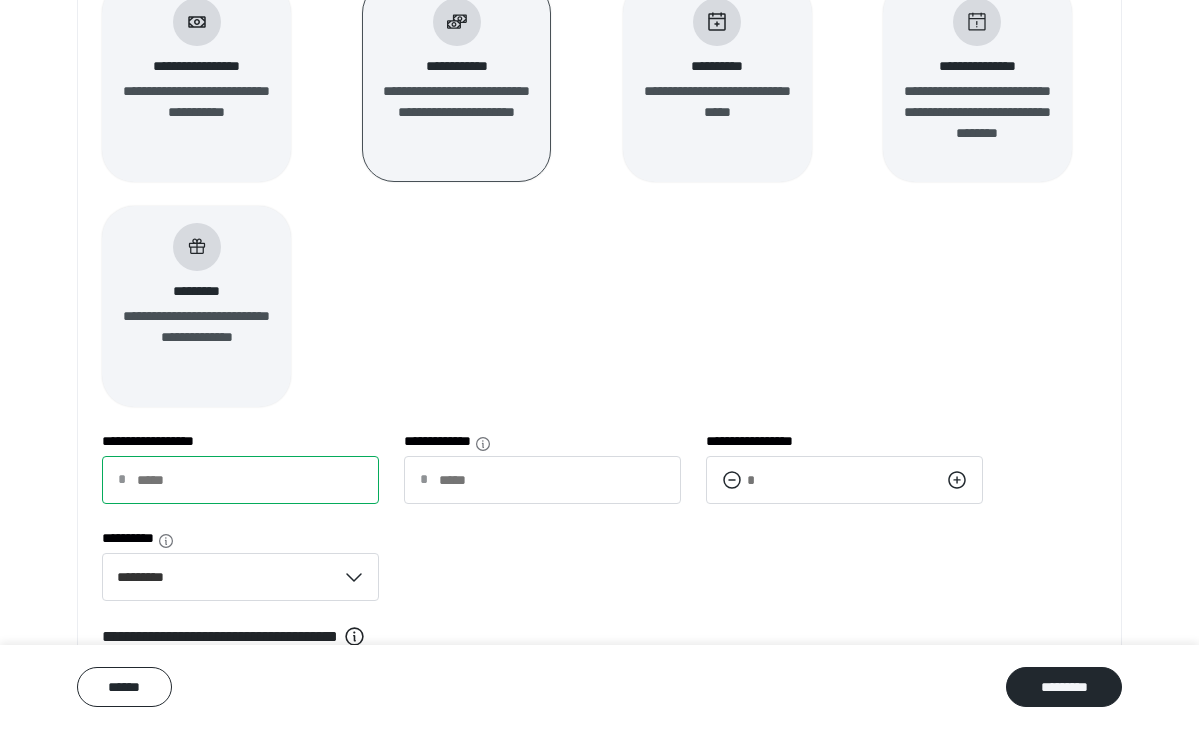 scroll, scrollTop: 347, scrollLeft: 0, axis: vertical 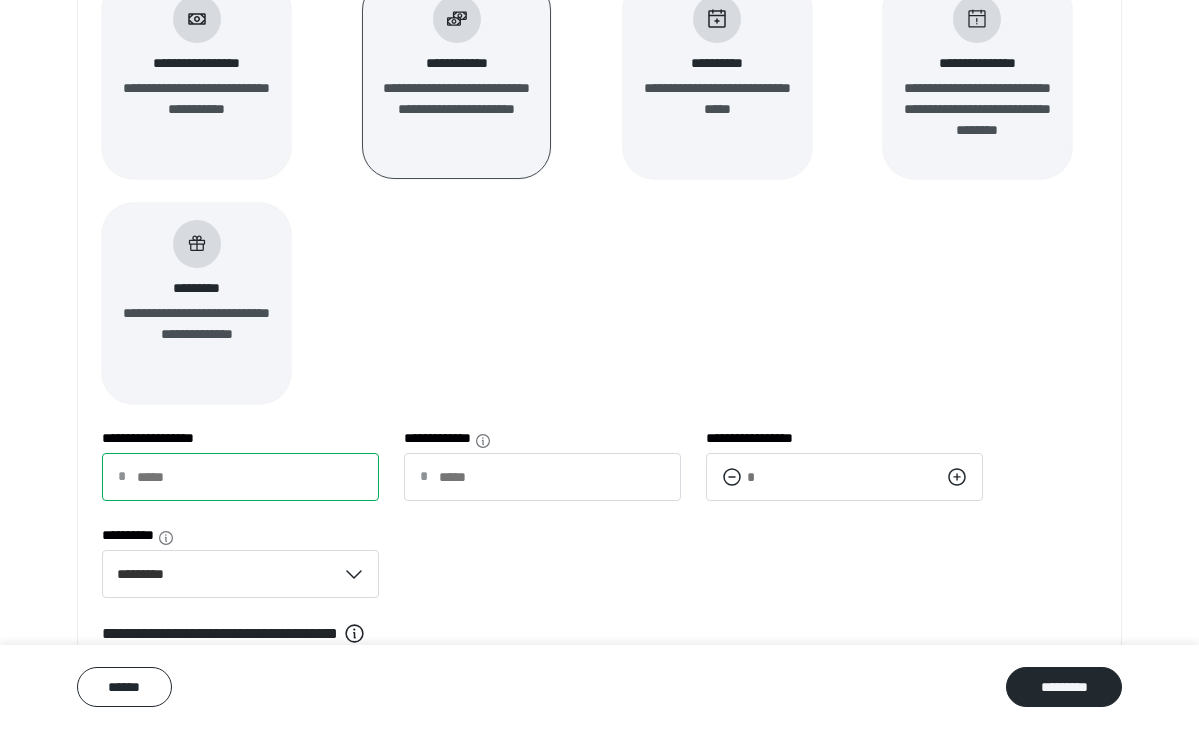type on "***" 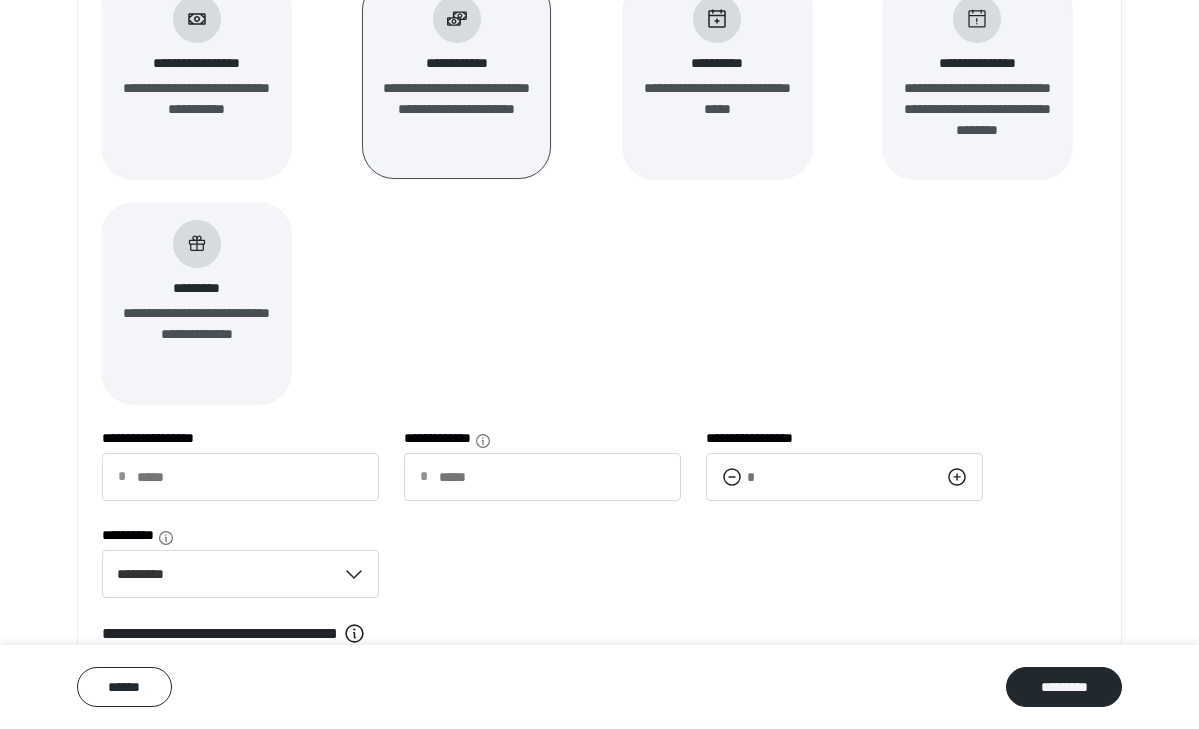click 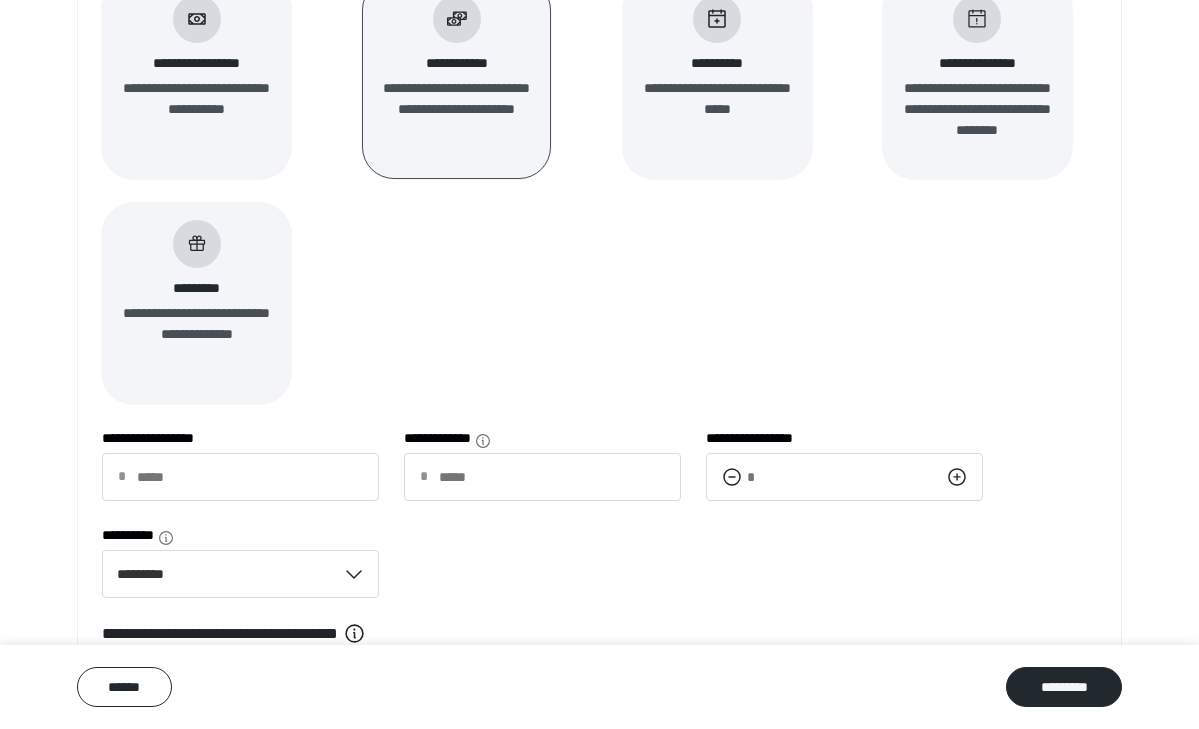click 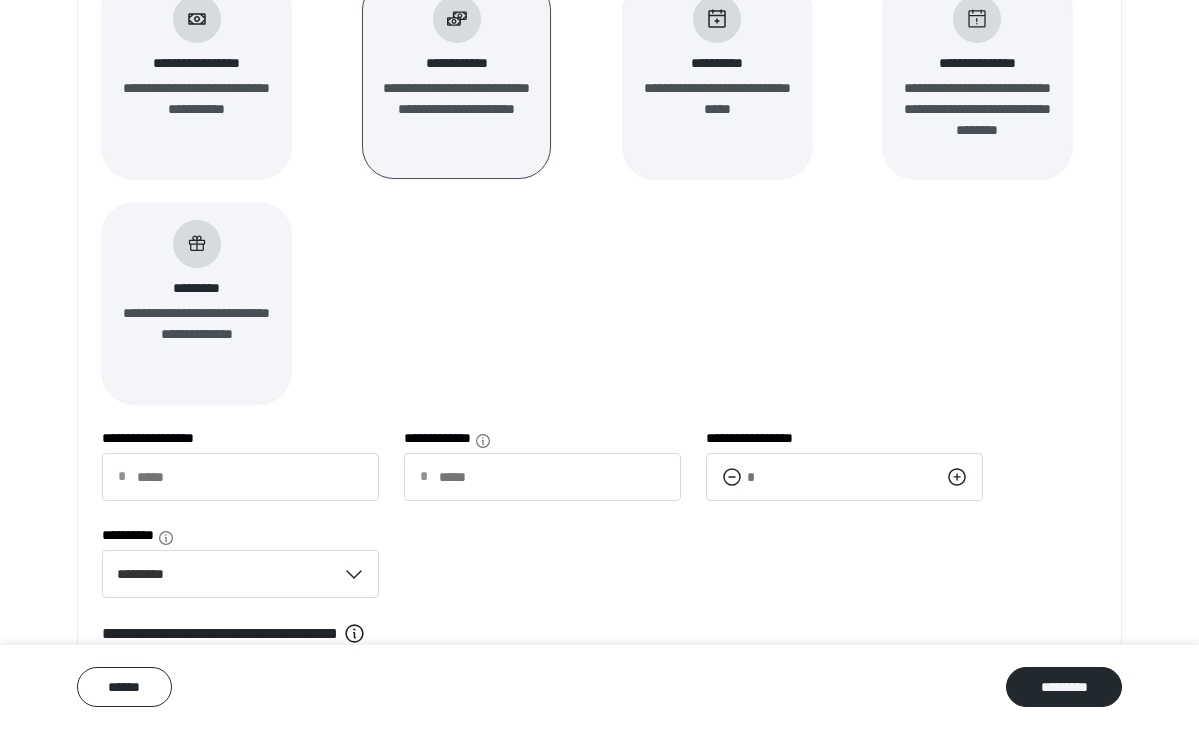 click 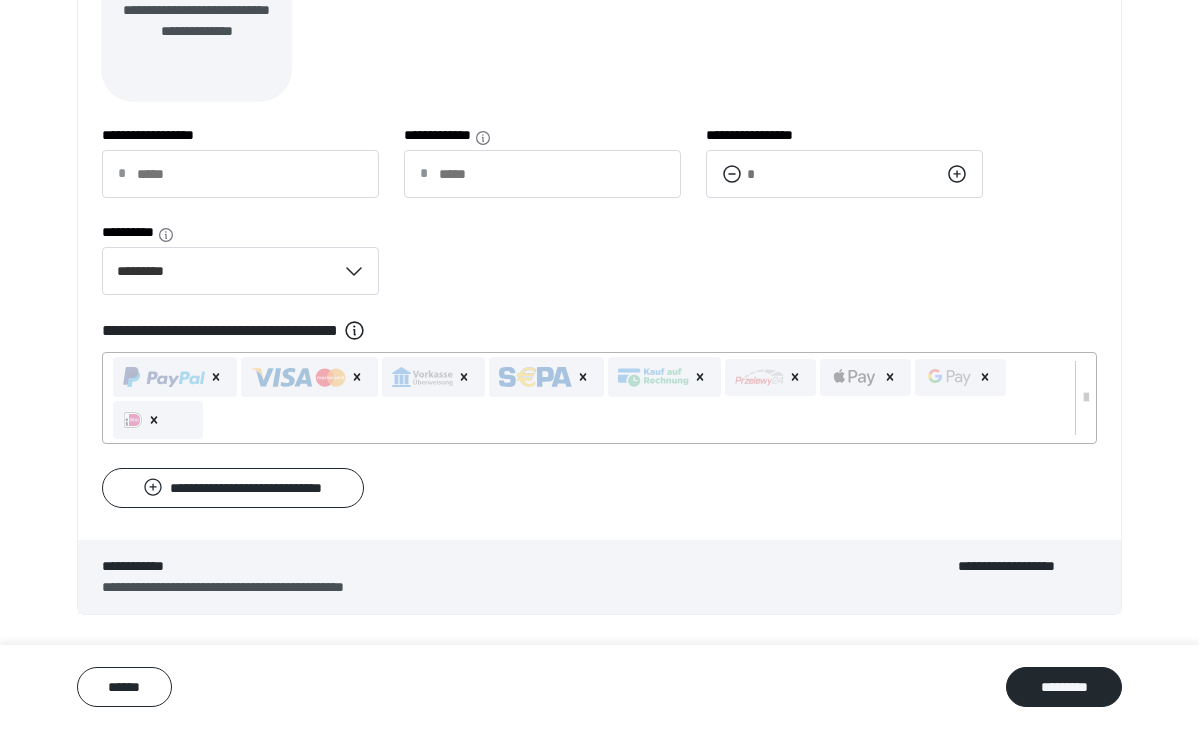 scroll, scrollTop: 650, scrollLeft: 0, axis: vertical 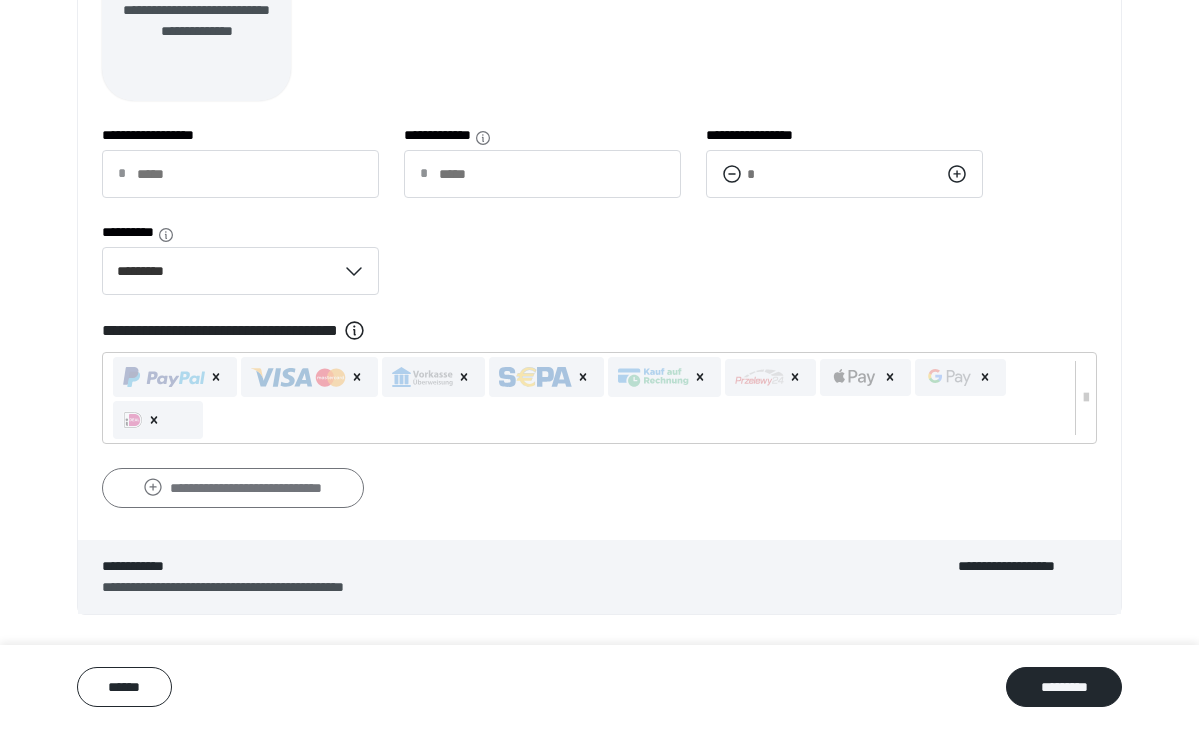 click on "**********" at bounding box center (233, 488) 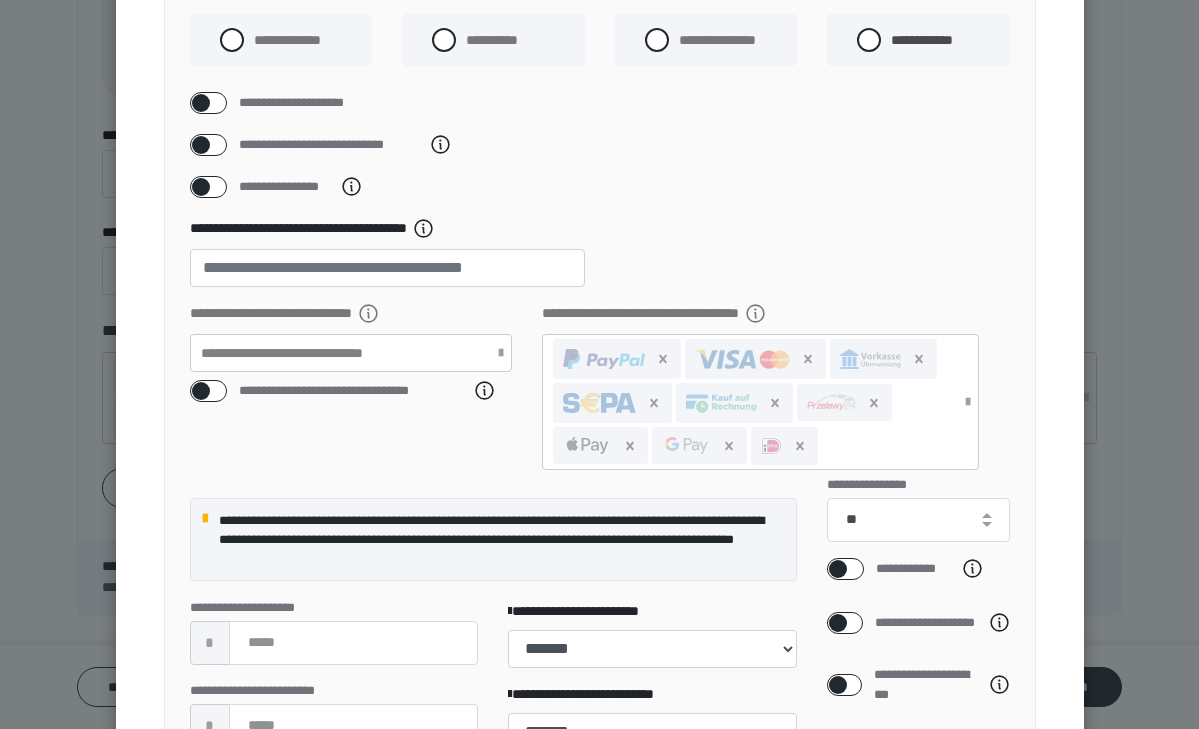 scroll, scrollTop: 222, scrollLeft: 0, axis: vertical 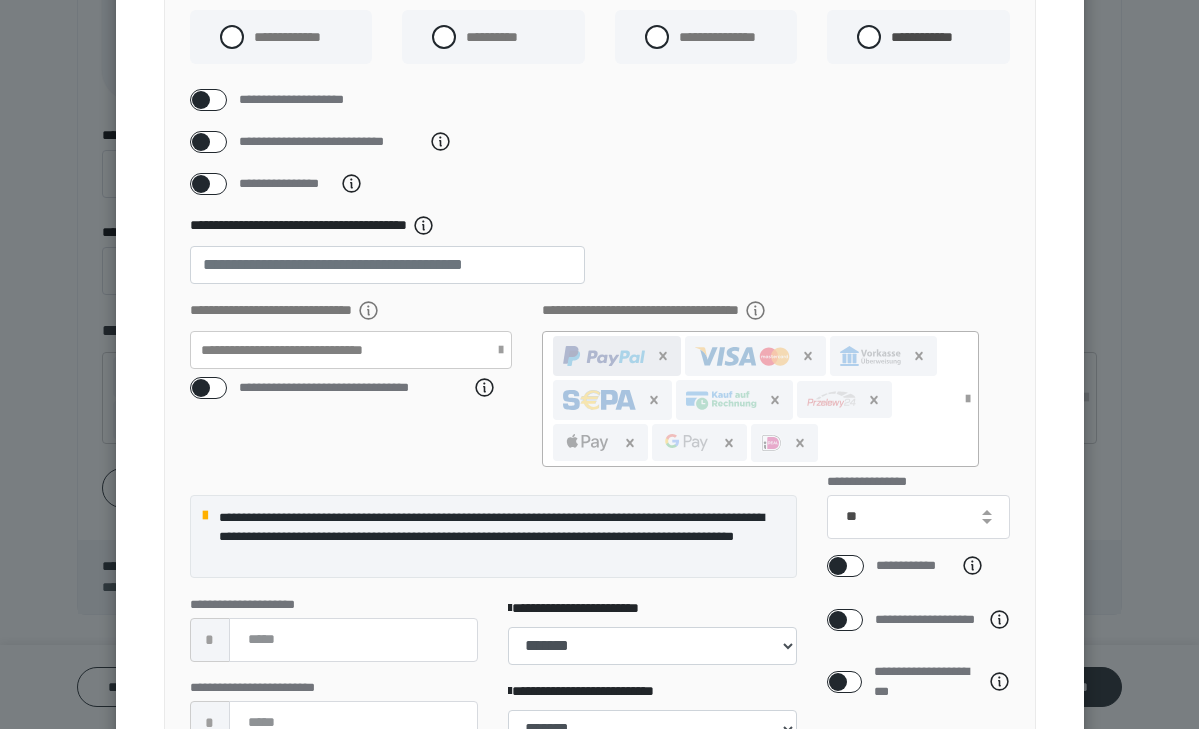 click at bounding box center (604, 356) 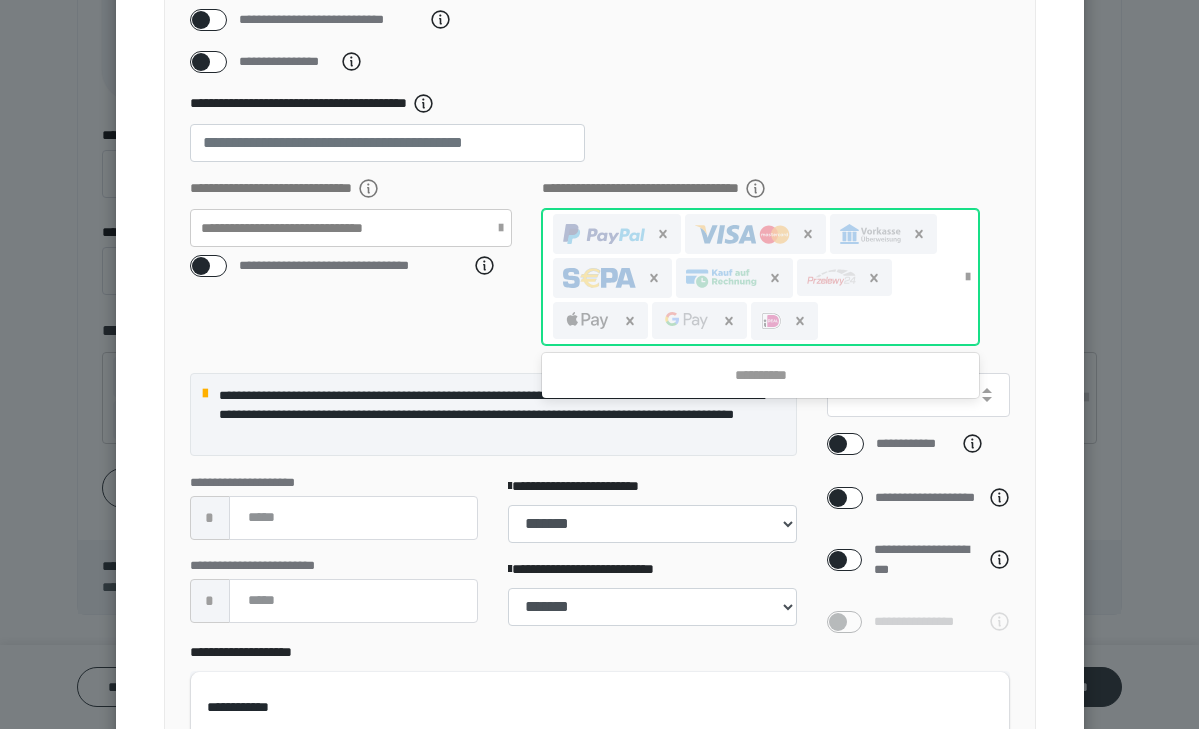 scroll, scrollTop: 346, scrollLeft: 0, axis: vertical 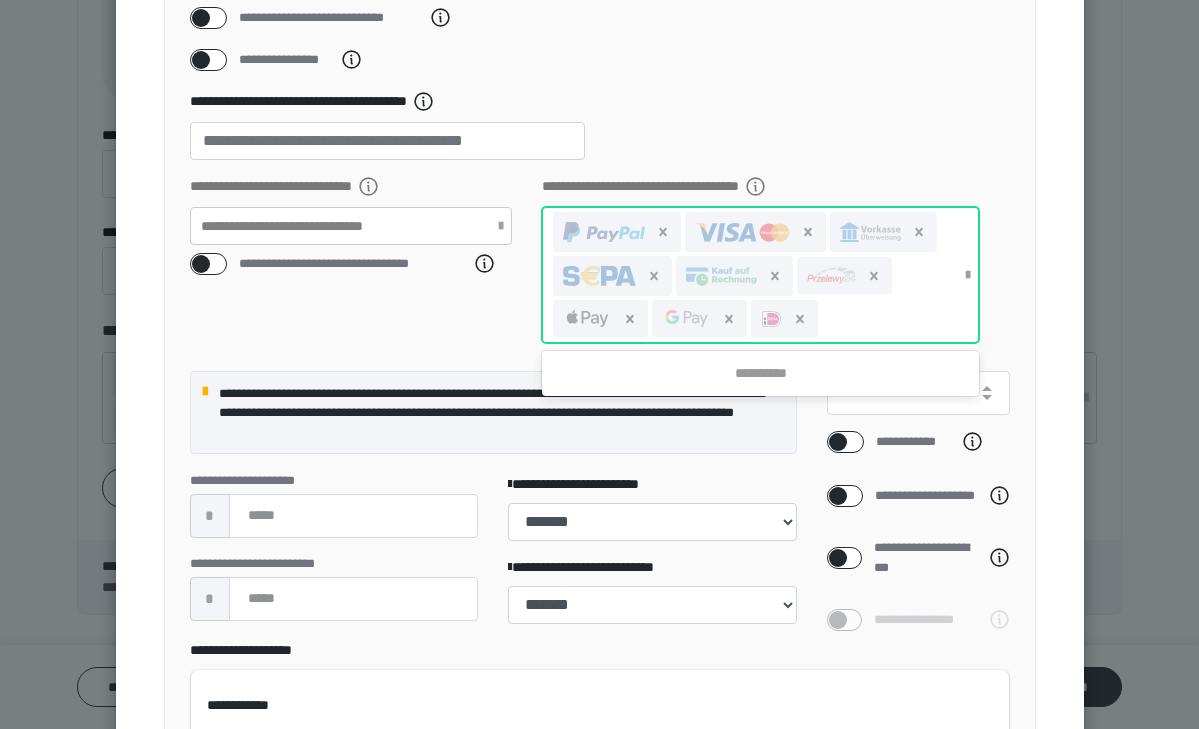 click on "**********" at bounding box center (600, 133) 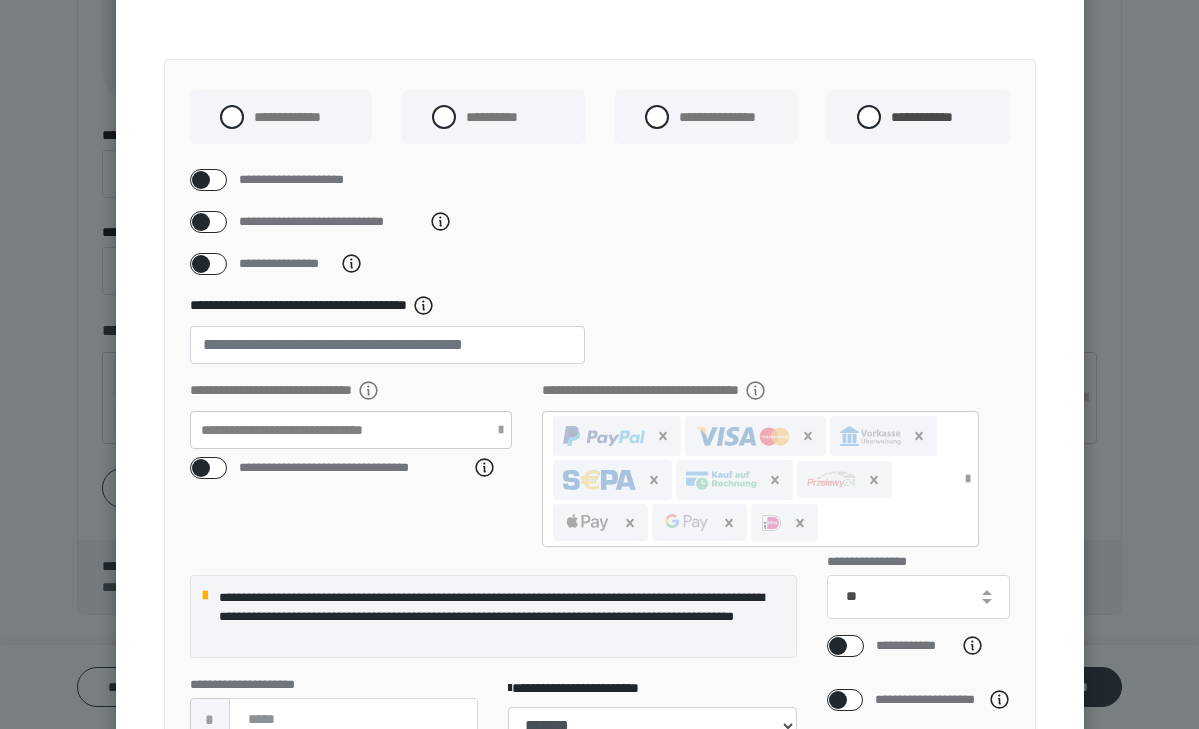 scroll, scrollTop: 137, scrollLeft: 0, axis: vertical 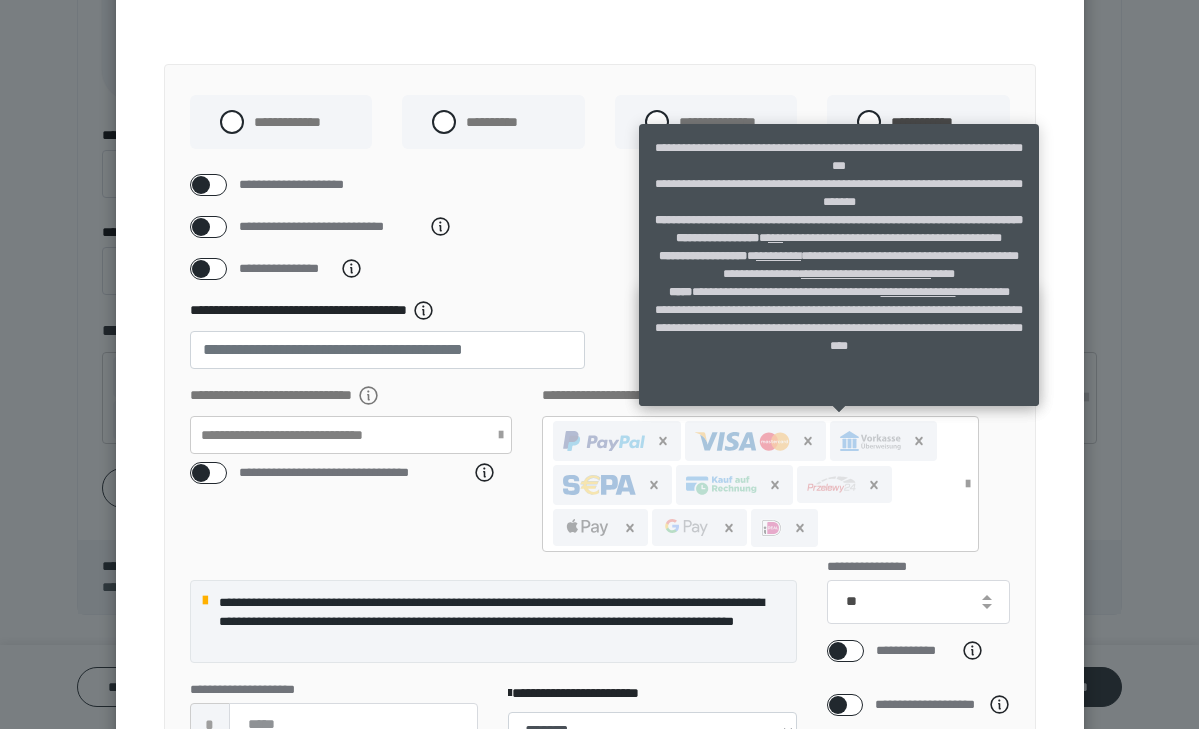 click 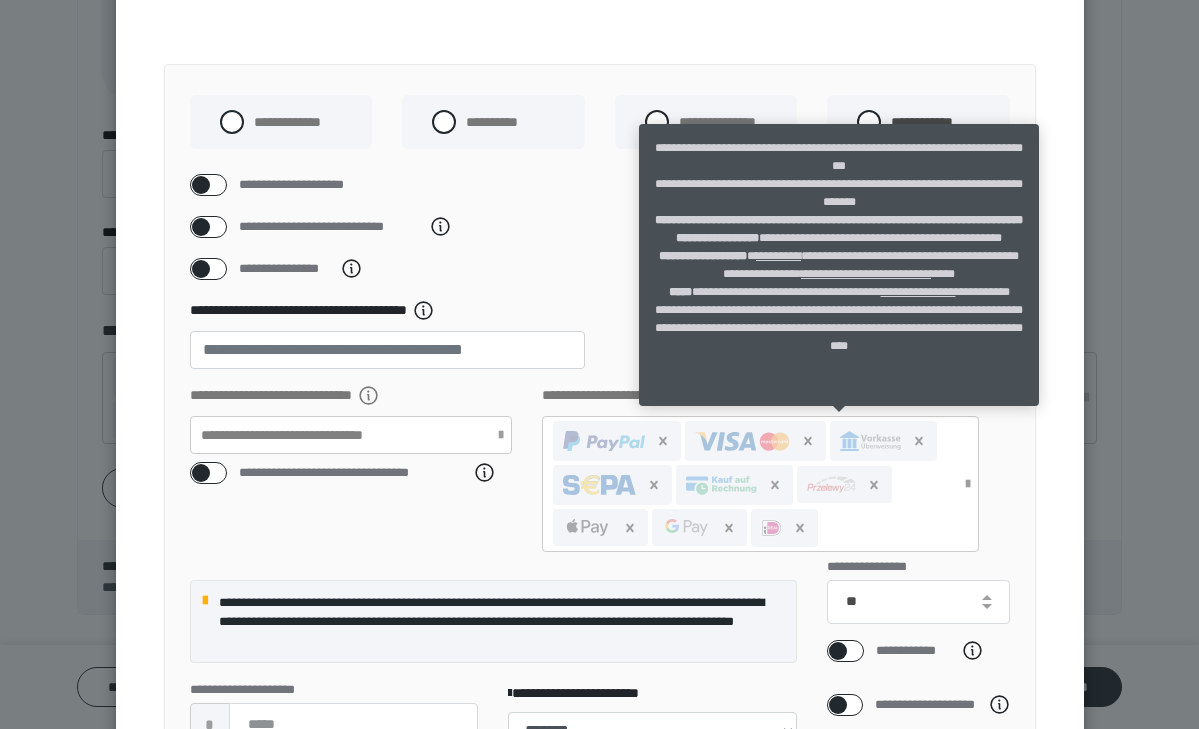 click on "****" at bounding box center (775, 238) 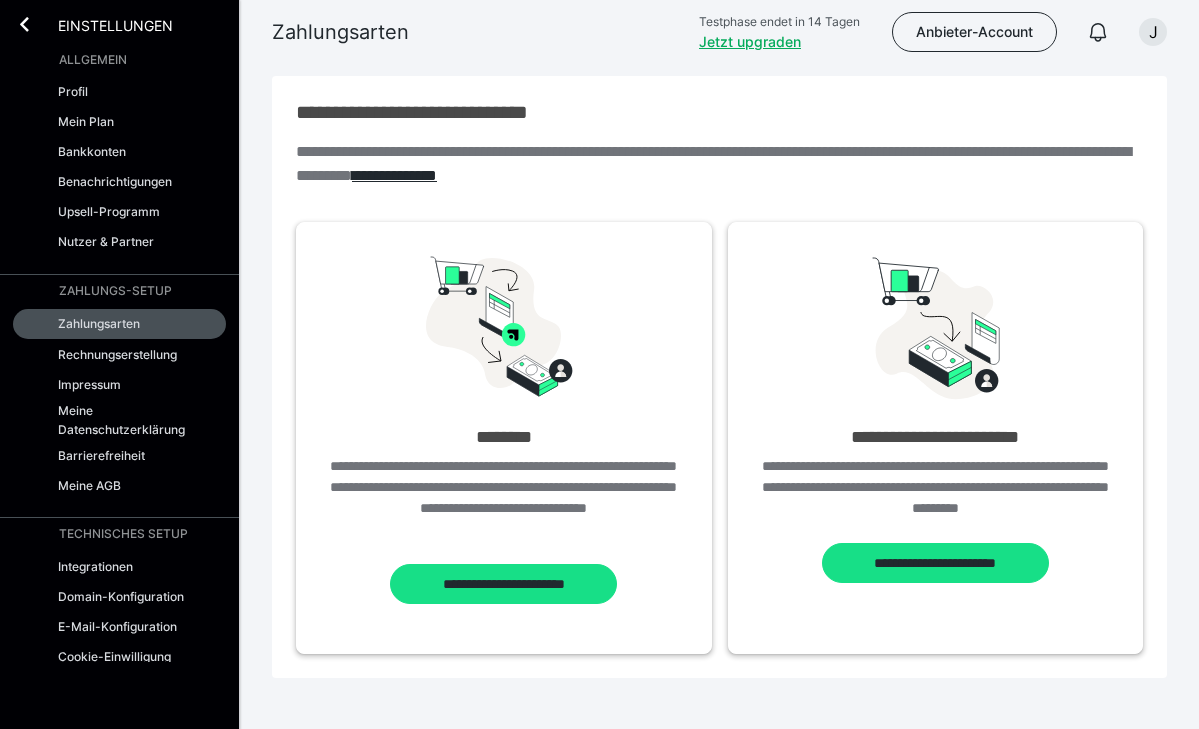 scroll, scrollTop: 0, scrollLeft: 0, axis: both 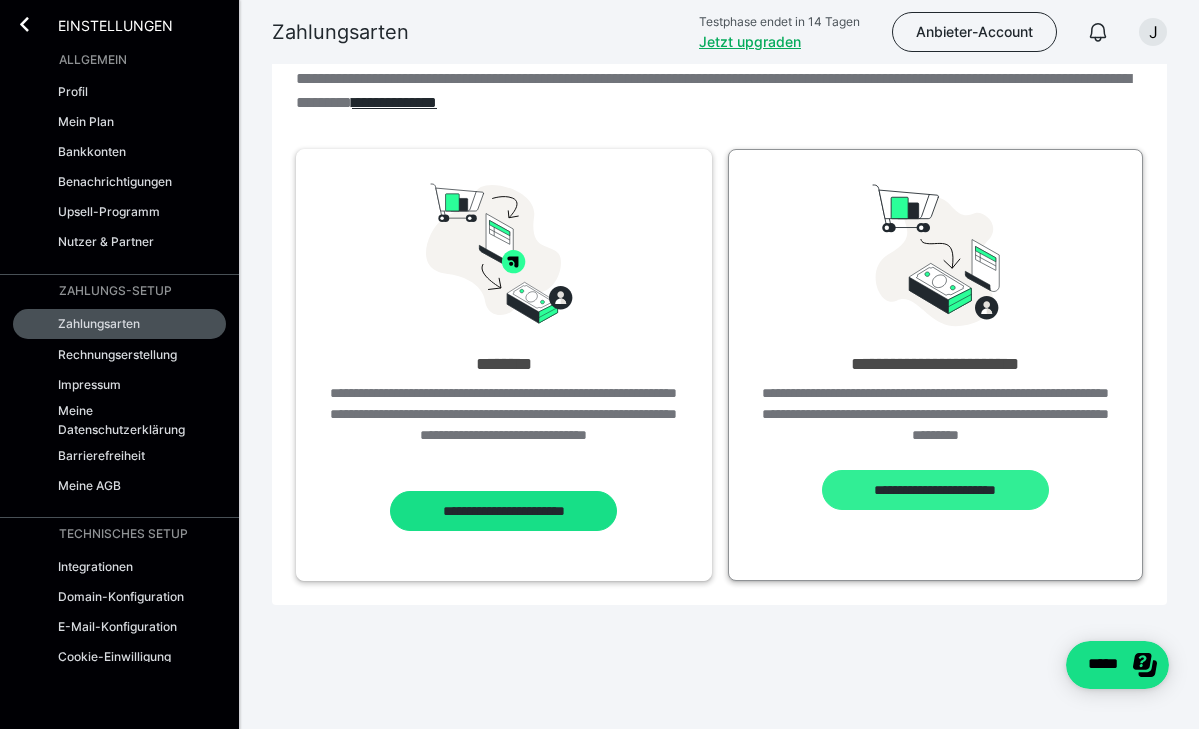 click on "**********" at bounding box center [935, 490] 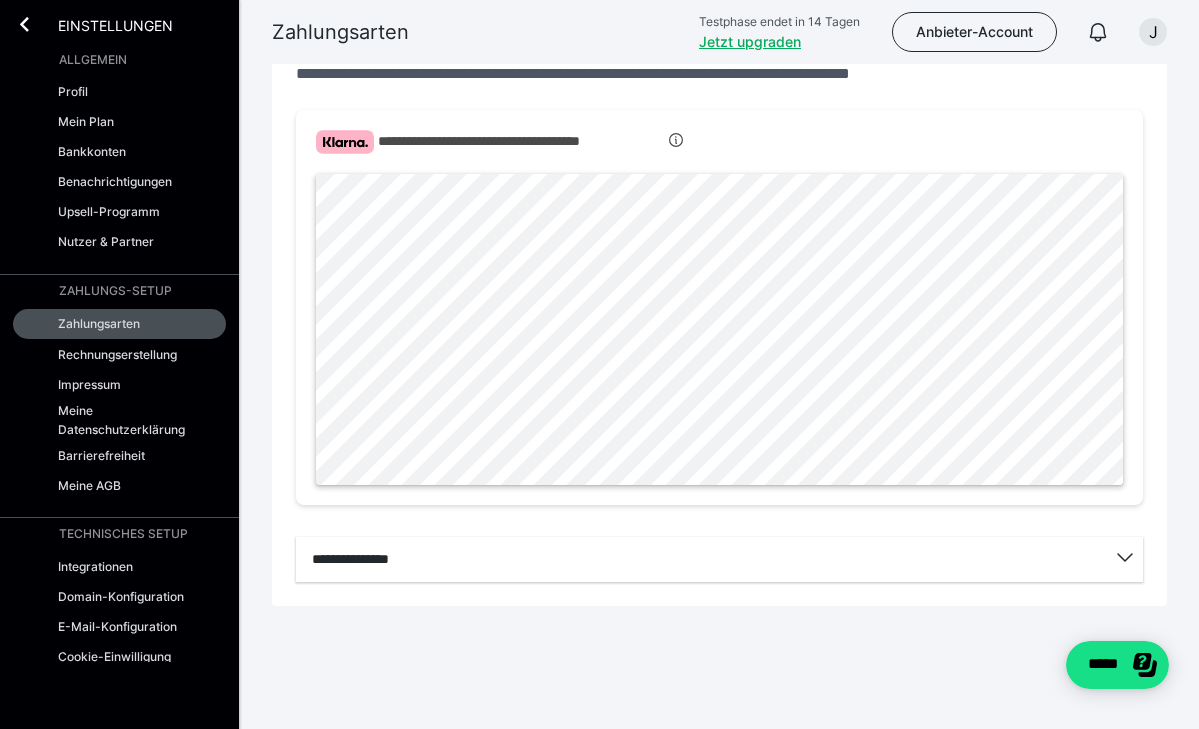 scroll, scrollTop: 683, scrollLeft: 0, axis: vertical 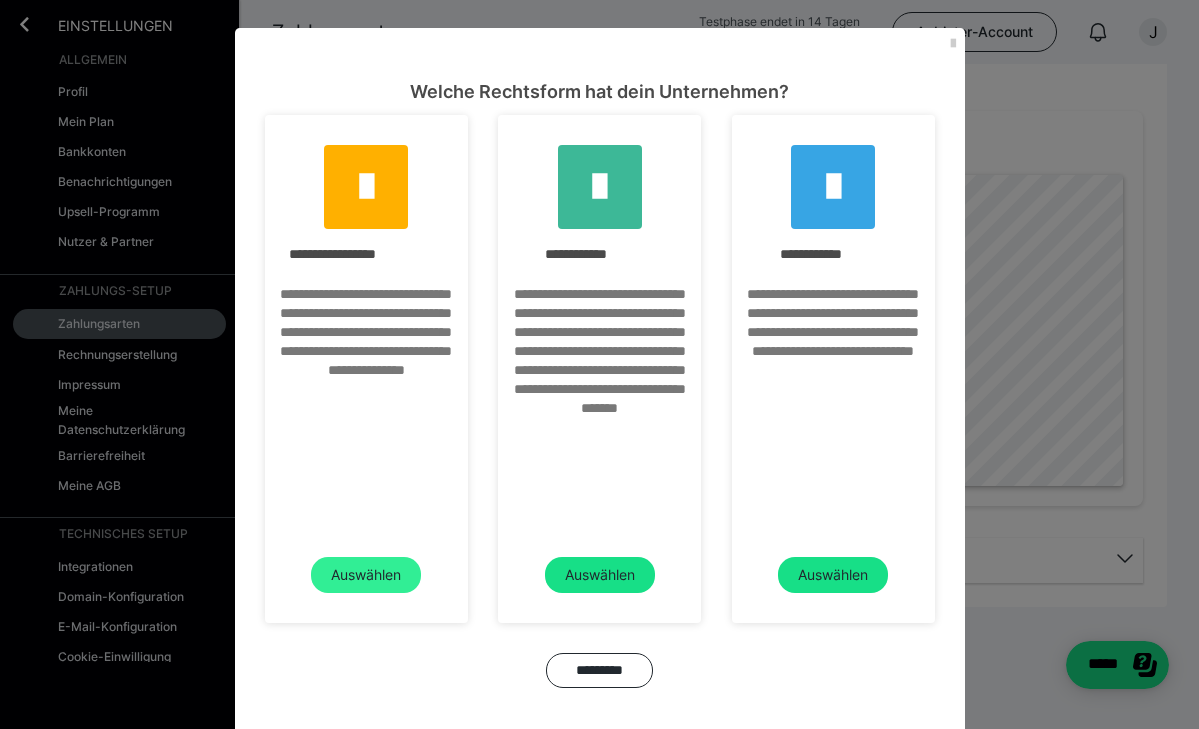 click on "Auswählen" at bounding box center [366, 575] 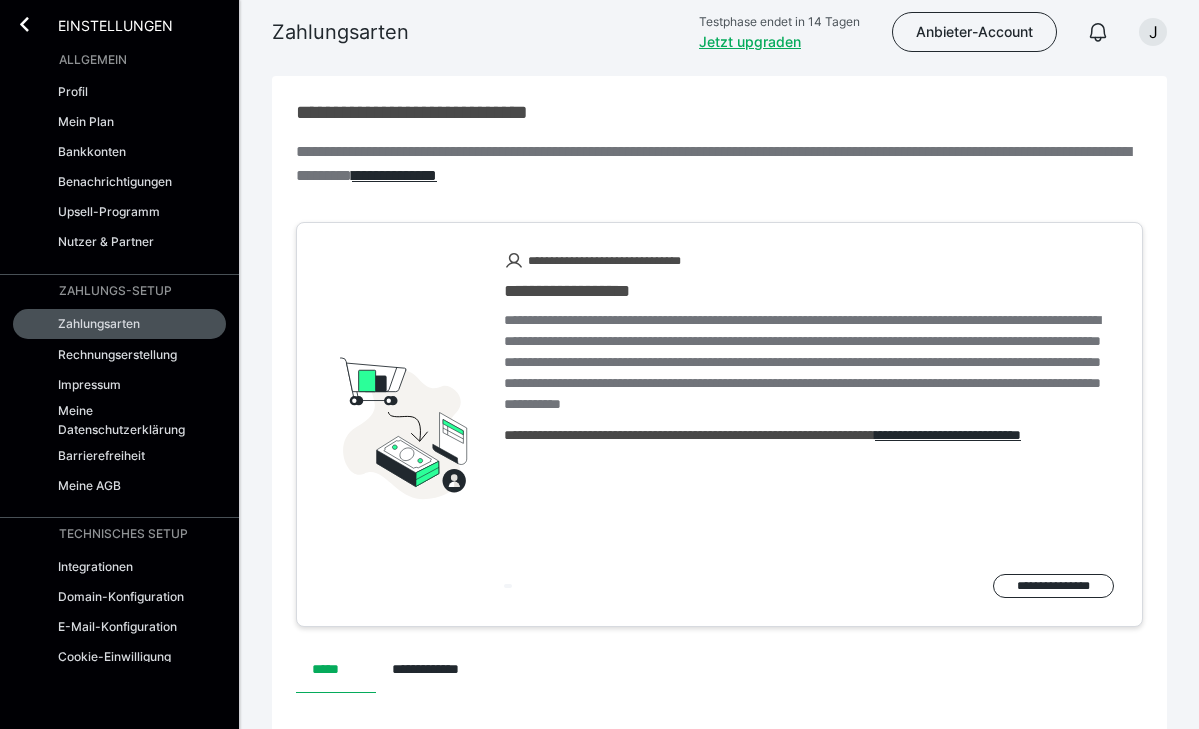 scroll, scrollTop: 0, scrollLeft: 0, axis: both 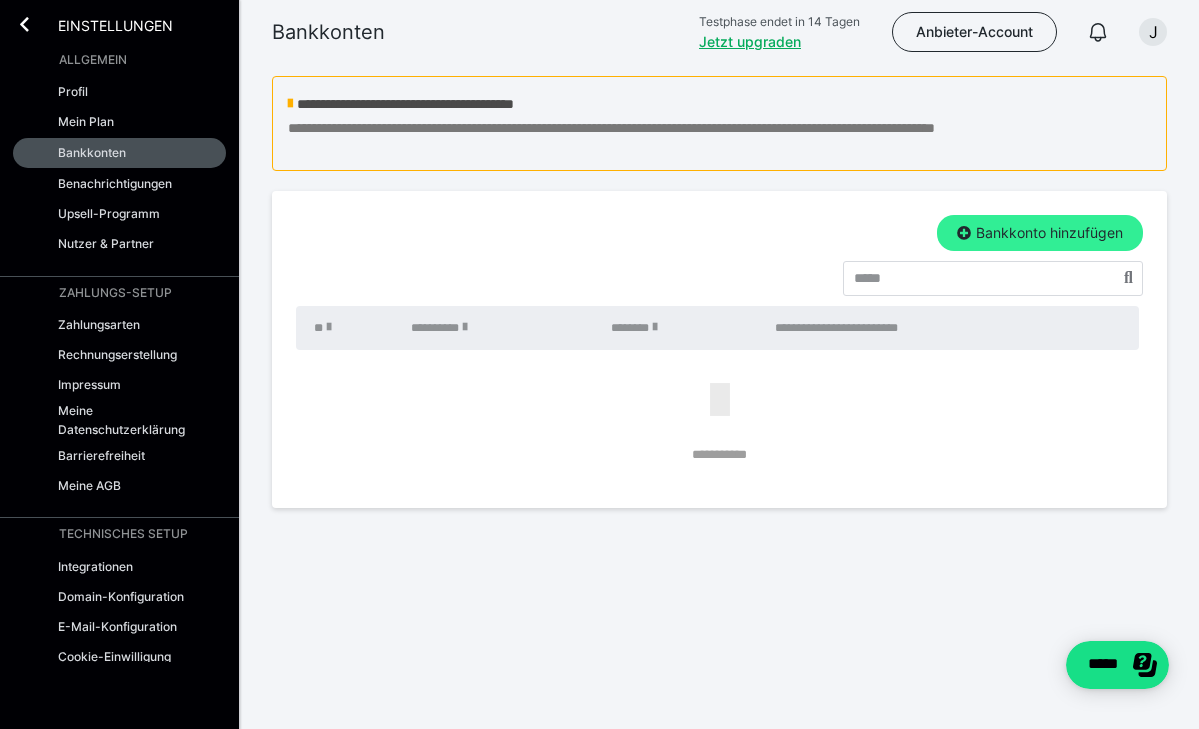 click on "Bankkonto hinzufügen" at bounding box center (1040, 233) 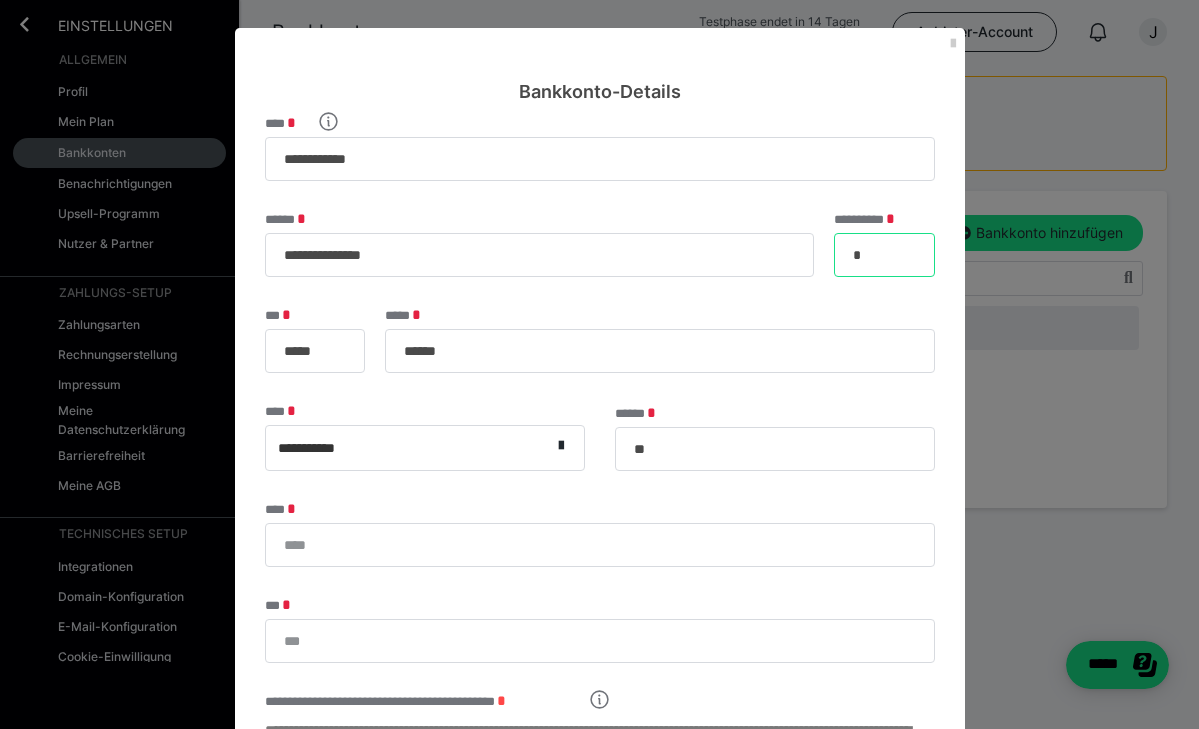 click on "*" at bounding box center [884, 255] 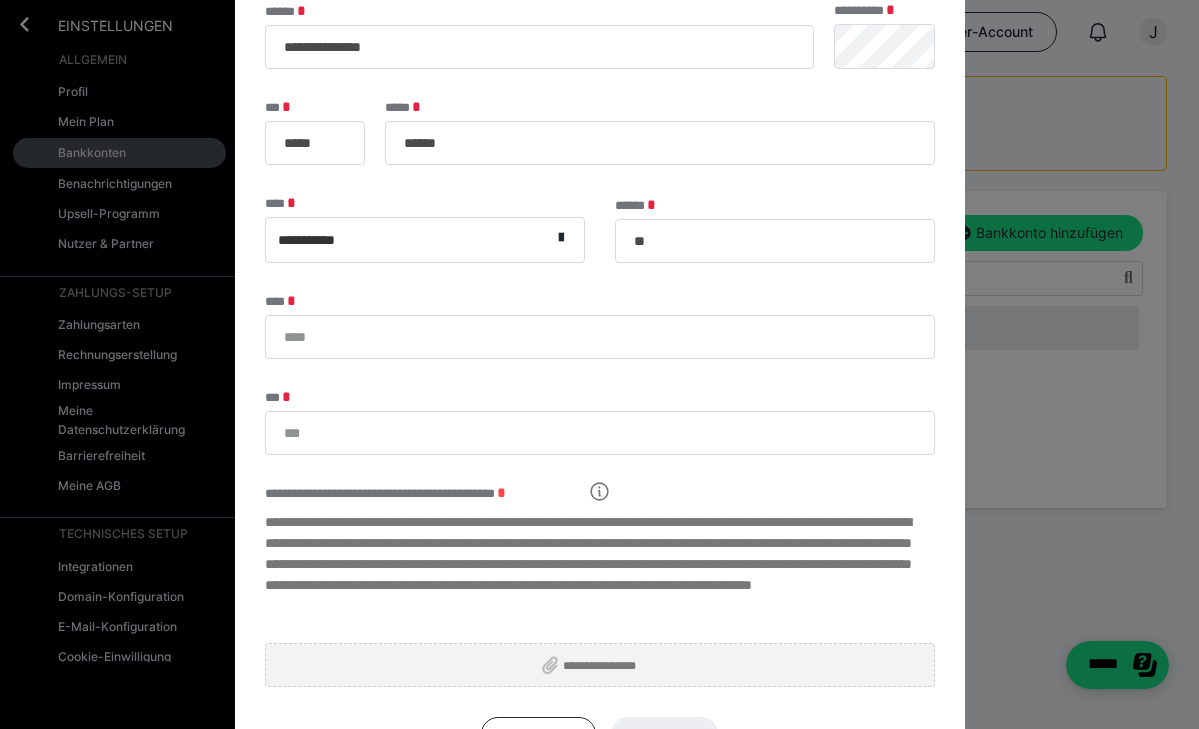 scroll, scrollTop: 210, scrollLeft: 0, axis: vertical 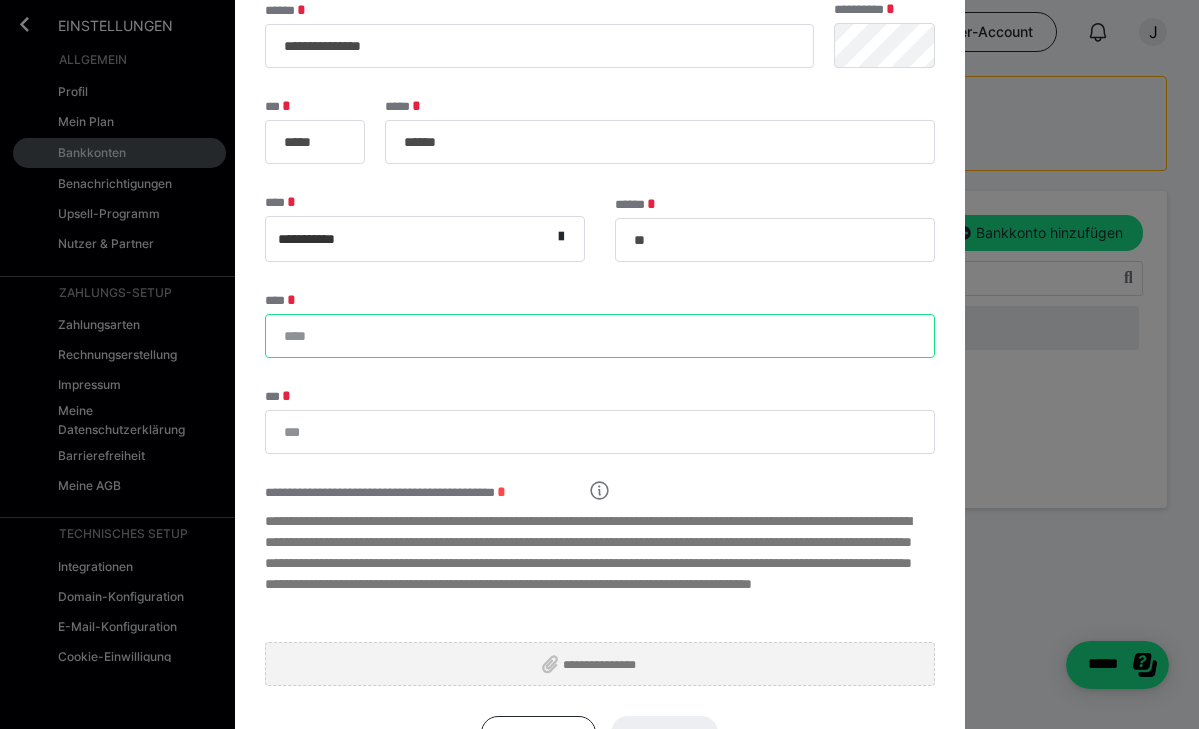 click on "****" at bounding box center (600, 336) 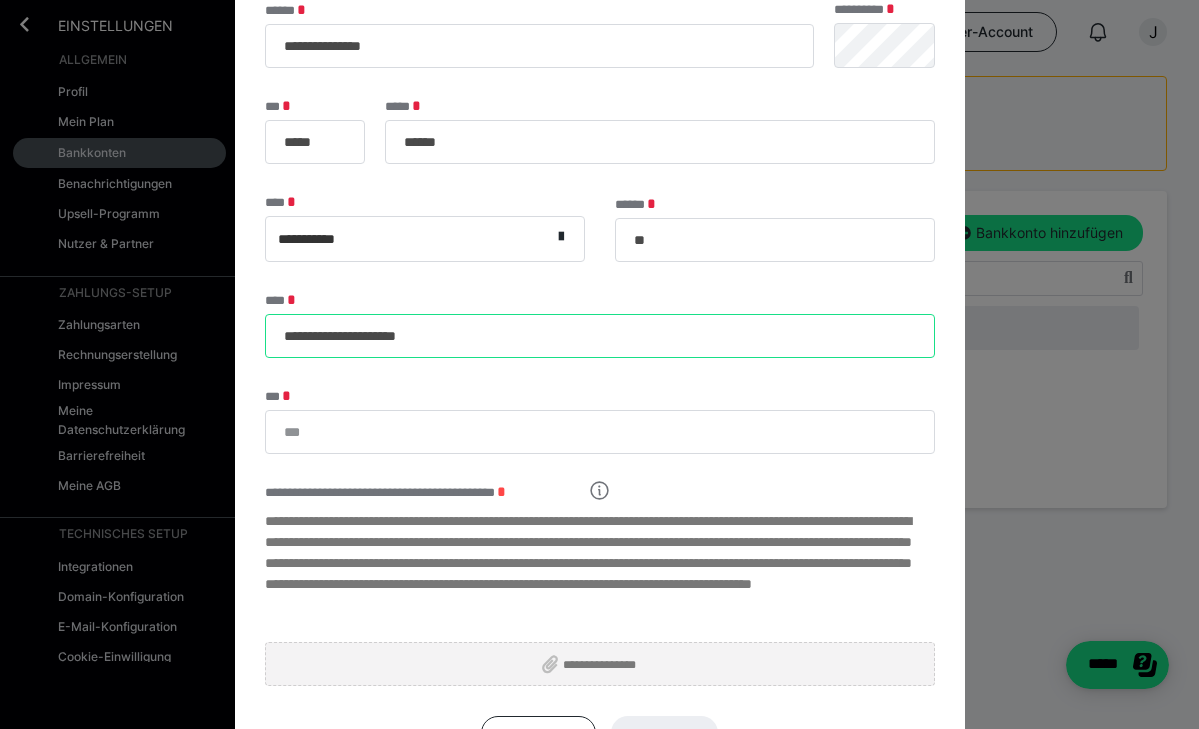 type on "**********" 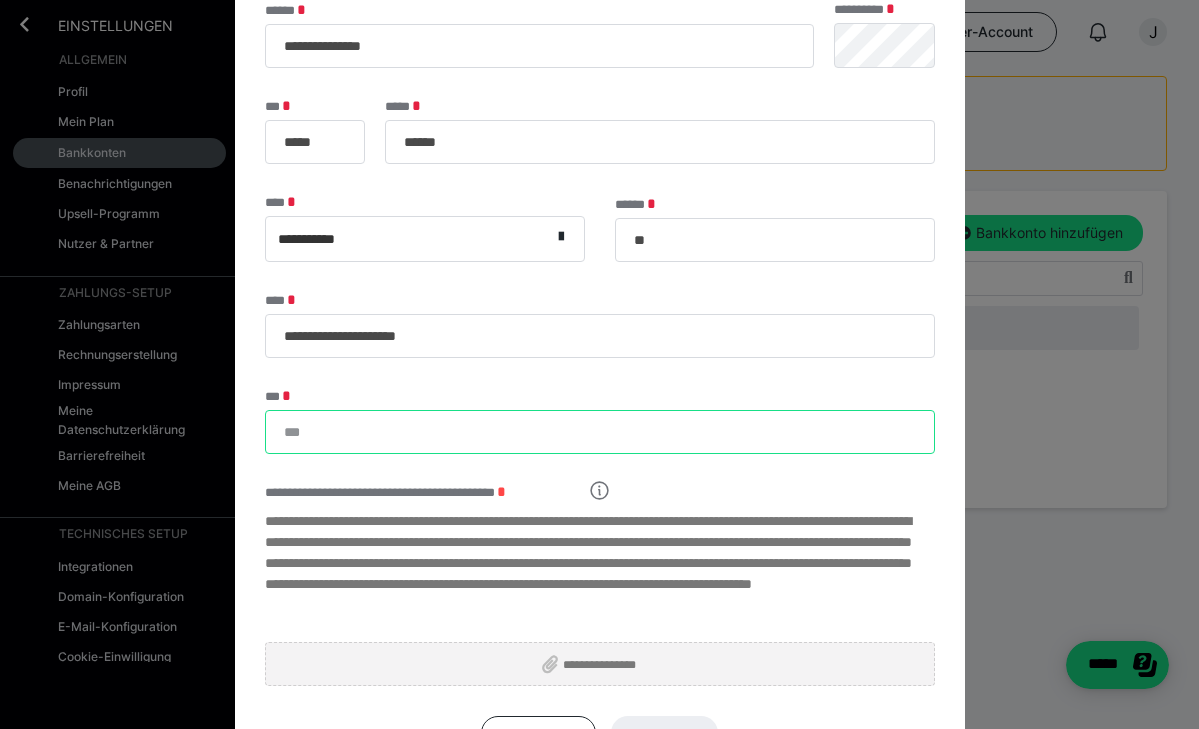 click on "***" at bounding box center (600, 432) 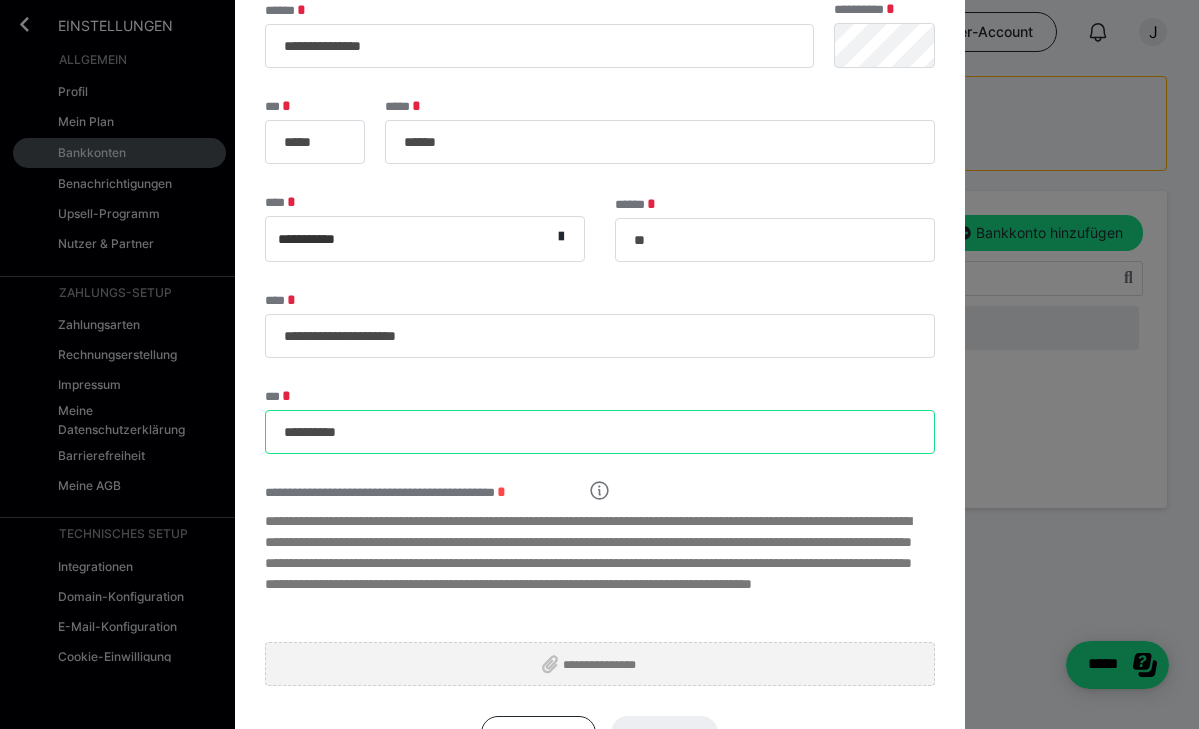 type on "**********" 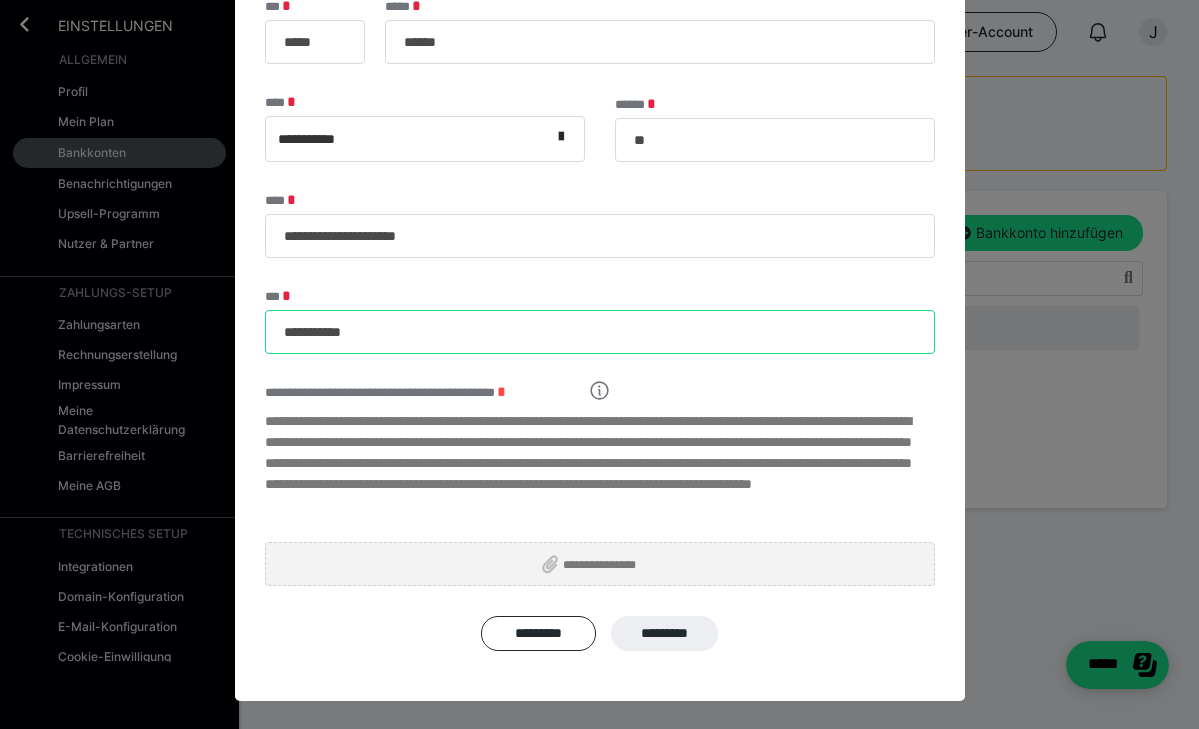 scroll, scrollTop: 314, scrollLeft: 0, axis: vertical 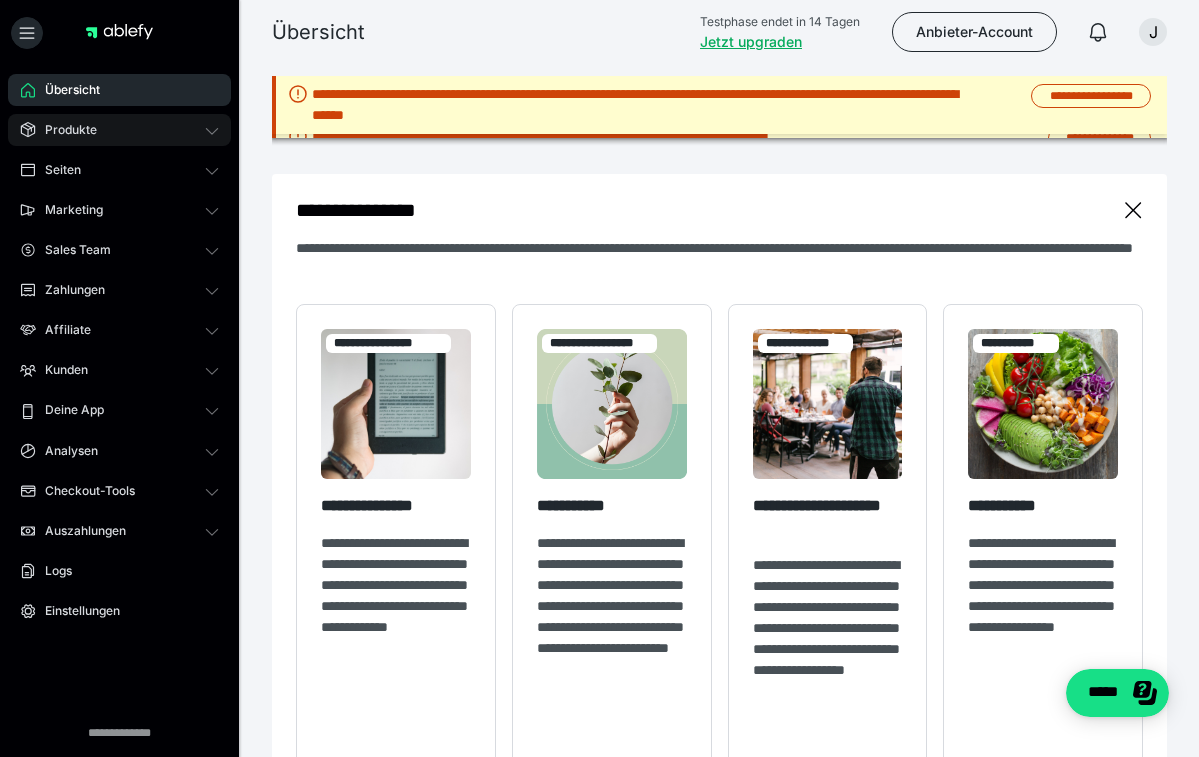 click on "Produkte" at bounding box center (64, 130) 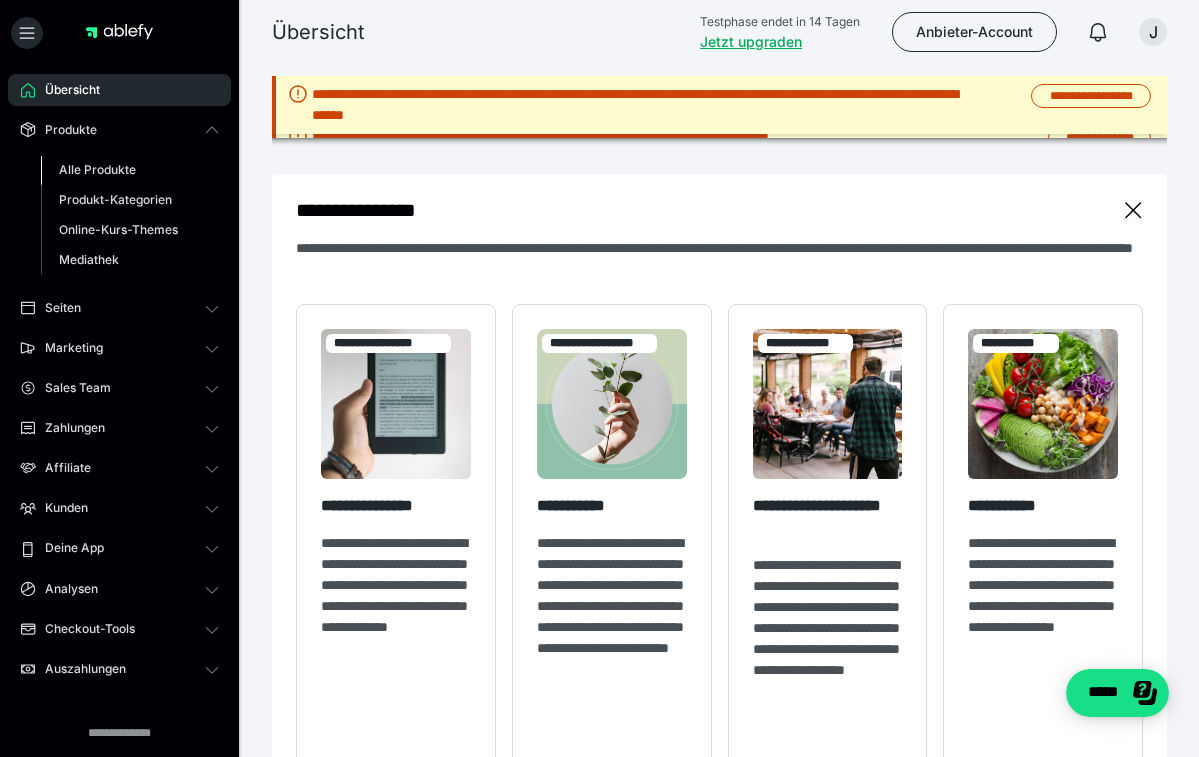 click on "Alle Produkte" at bounding box center [97, 169] 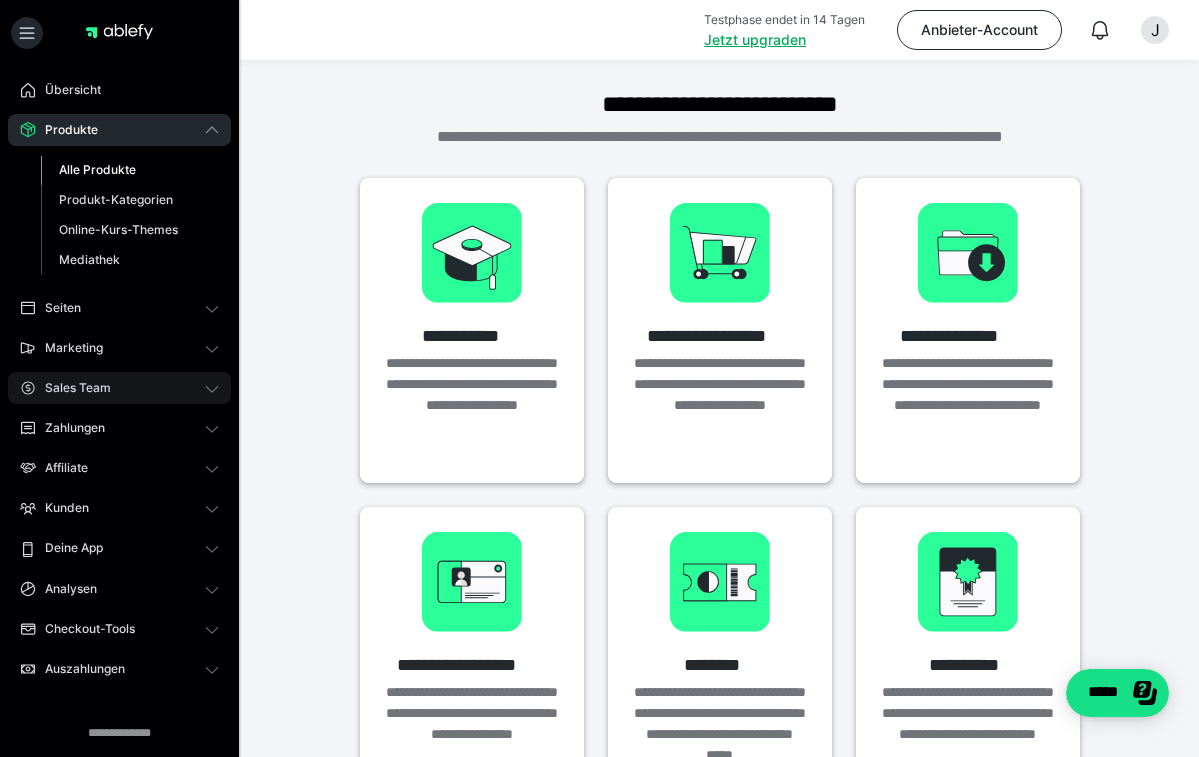 scroll, scrollTop: 0, scrollLeft: 0, axis: both 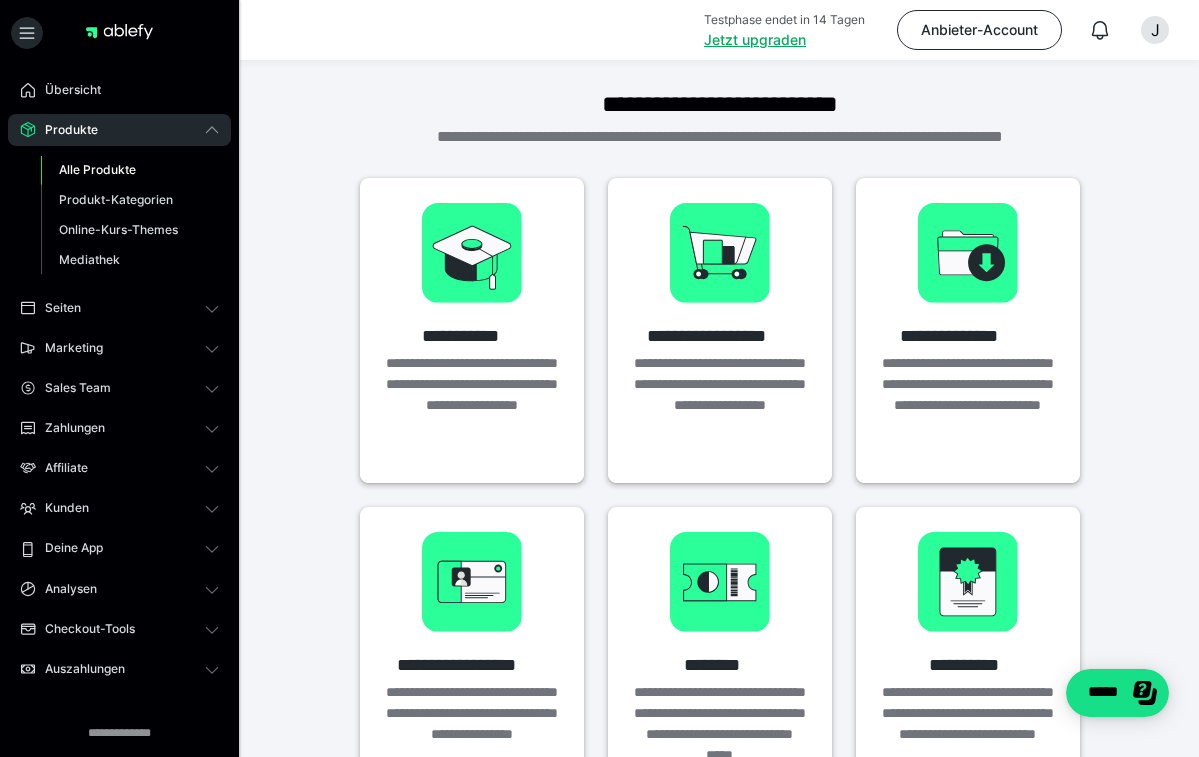 click on "Alle Produkte" at bounding box center (97, 169) 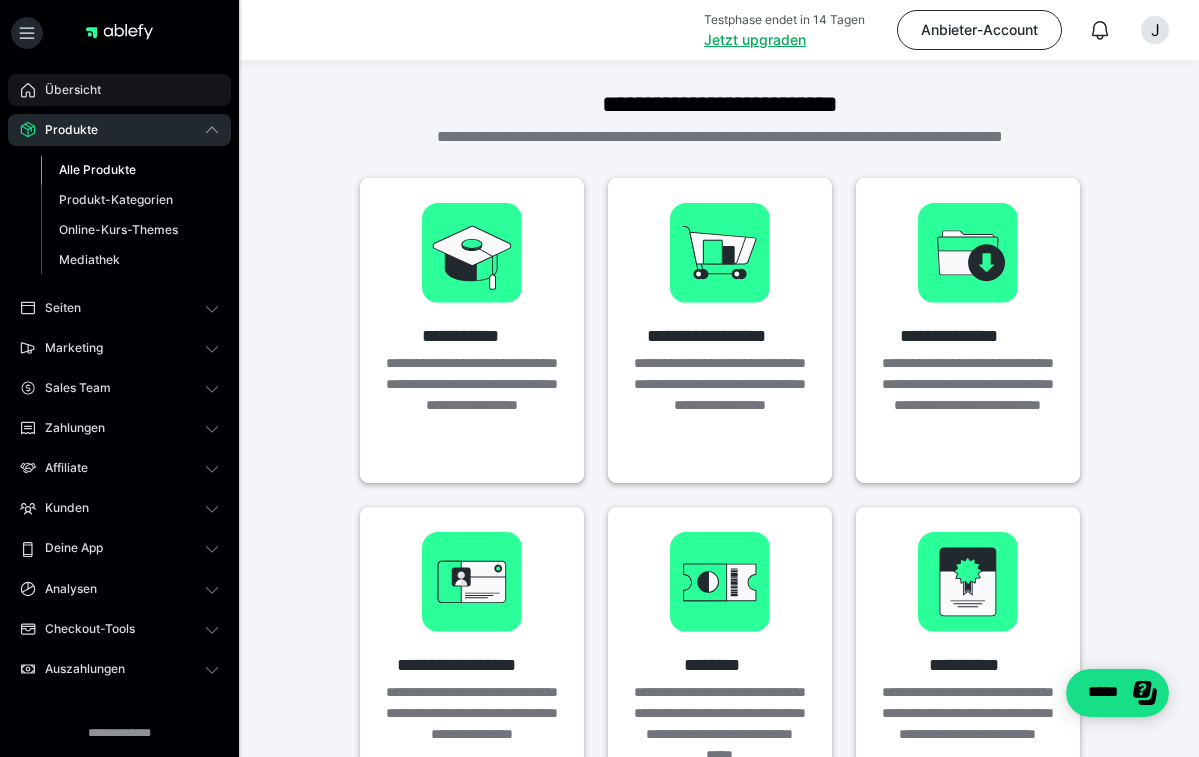 click on "Übersicht" at bounding box center (119, 90) 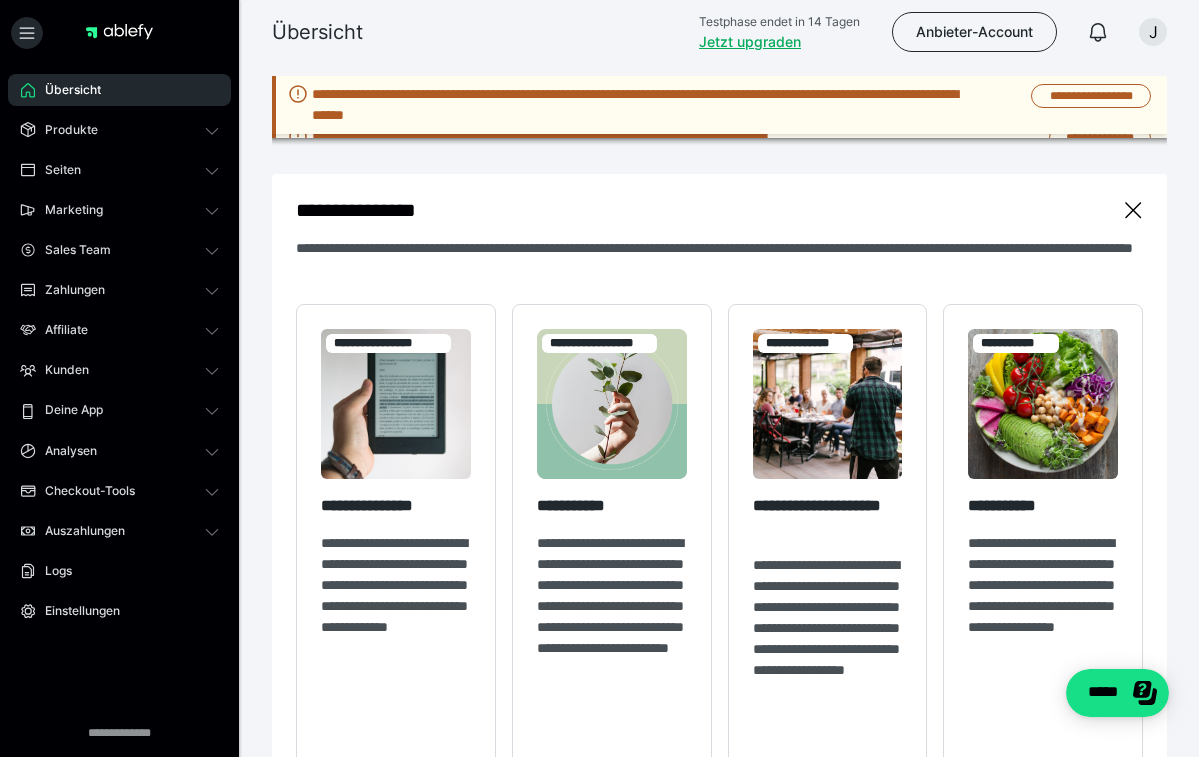 scroll, scrollTop: 0, scrollLeft: 0, axis: both 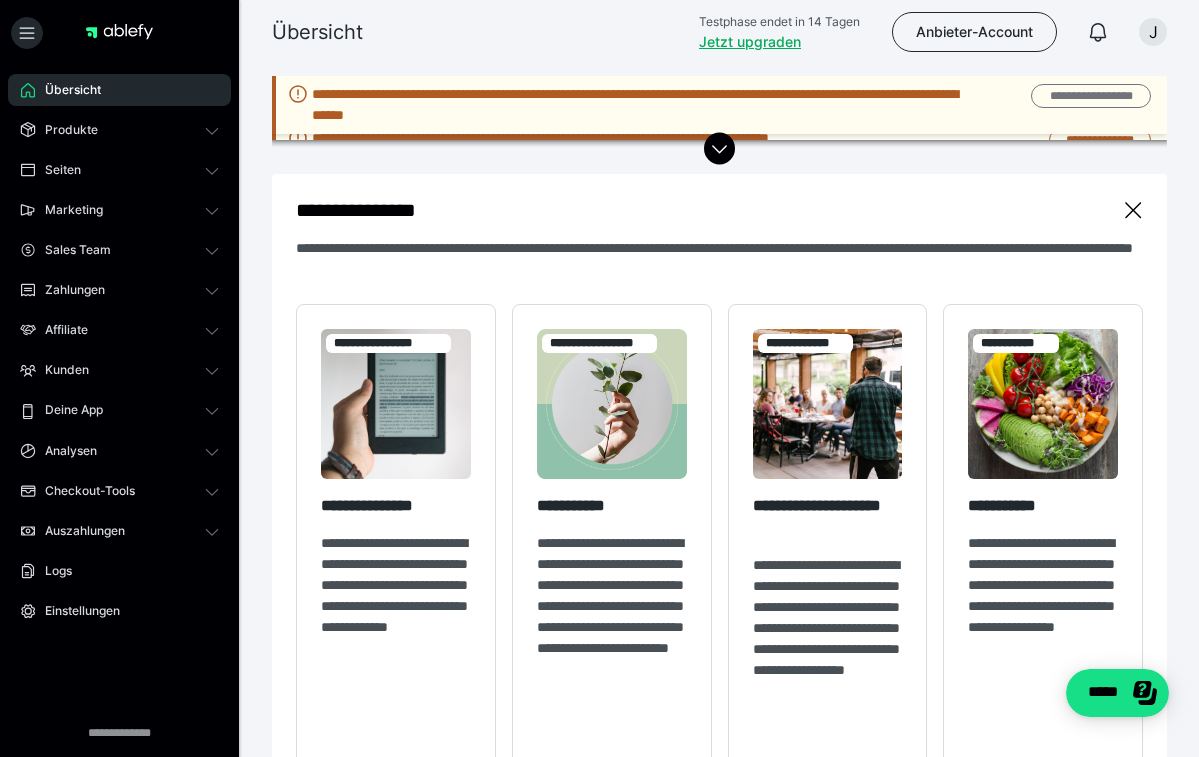 click on "**********" at bounding box center [1091, 96] 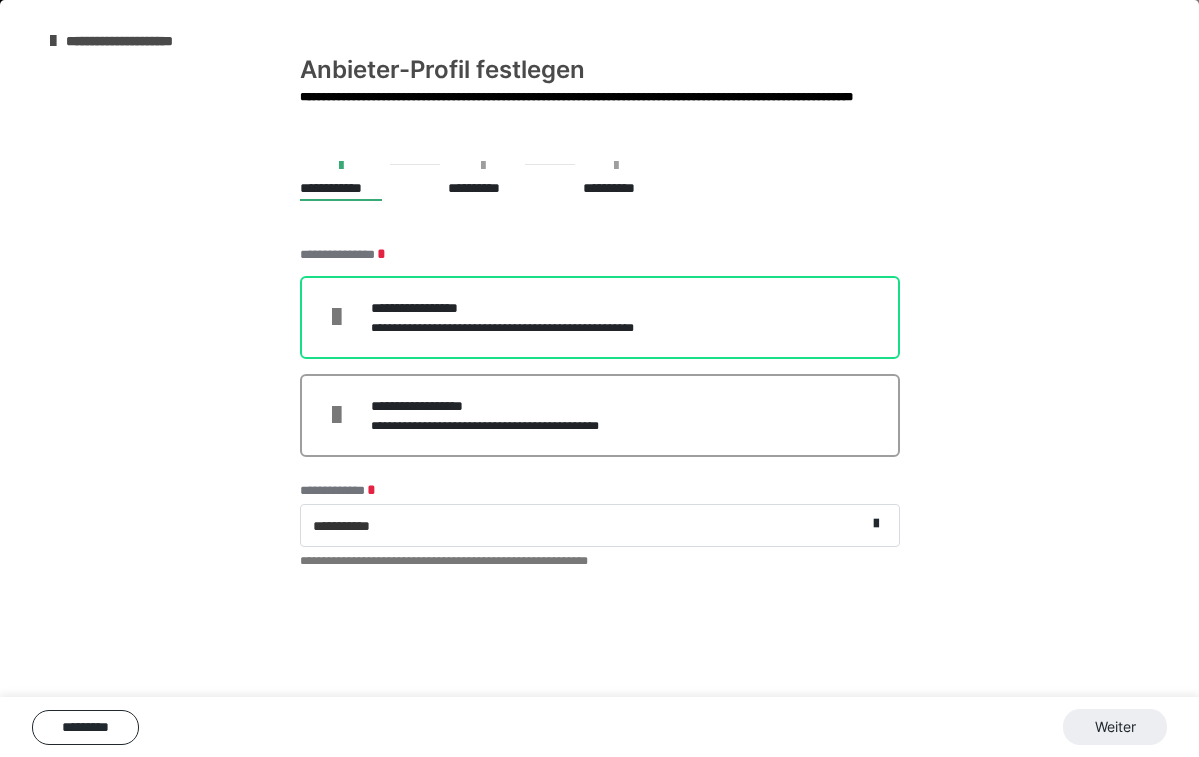 click on "**********" at bounding box center [528, 328] 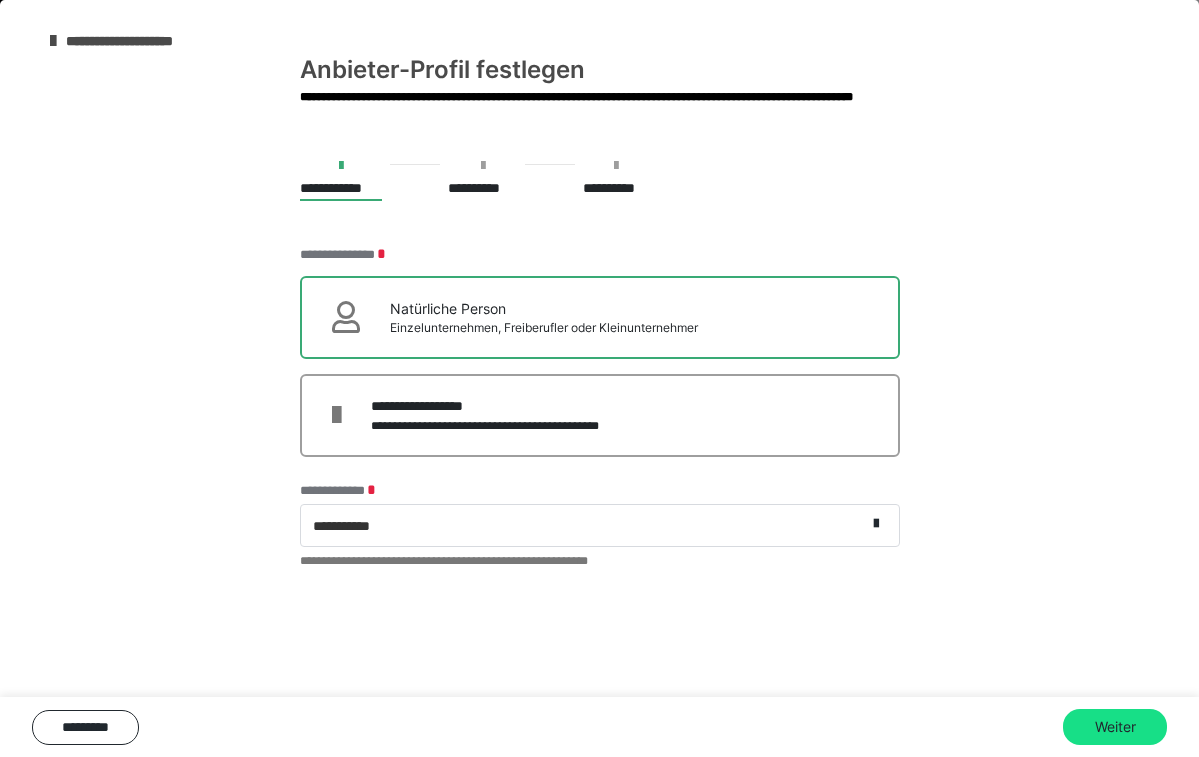 click on "**********" at bounding box center (583, 525) 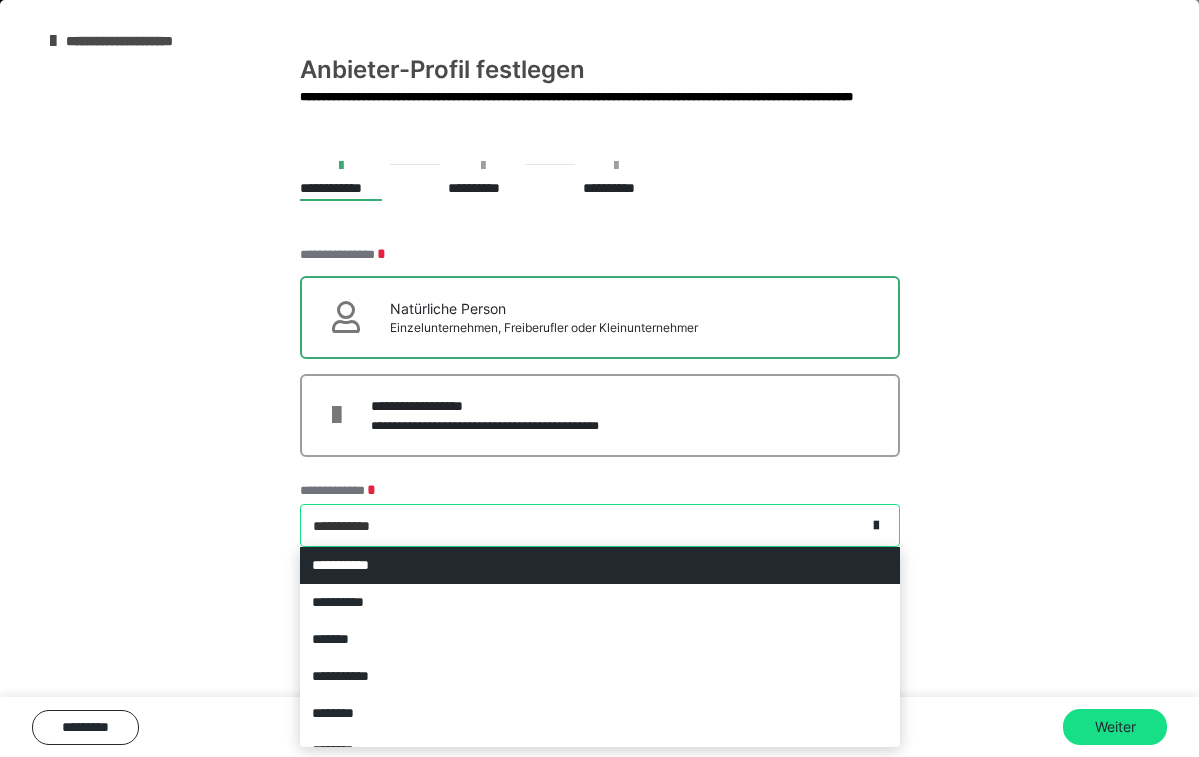 click on "**********" at bounding box center (600, 565) 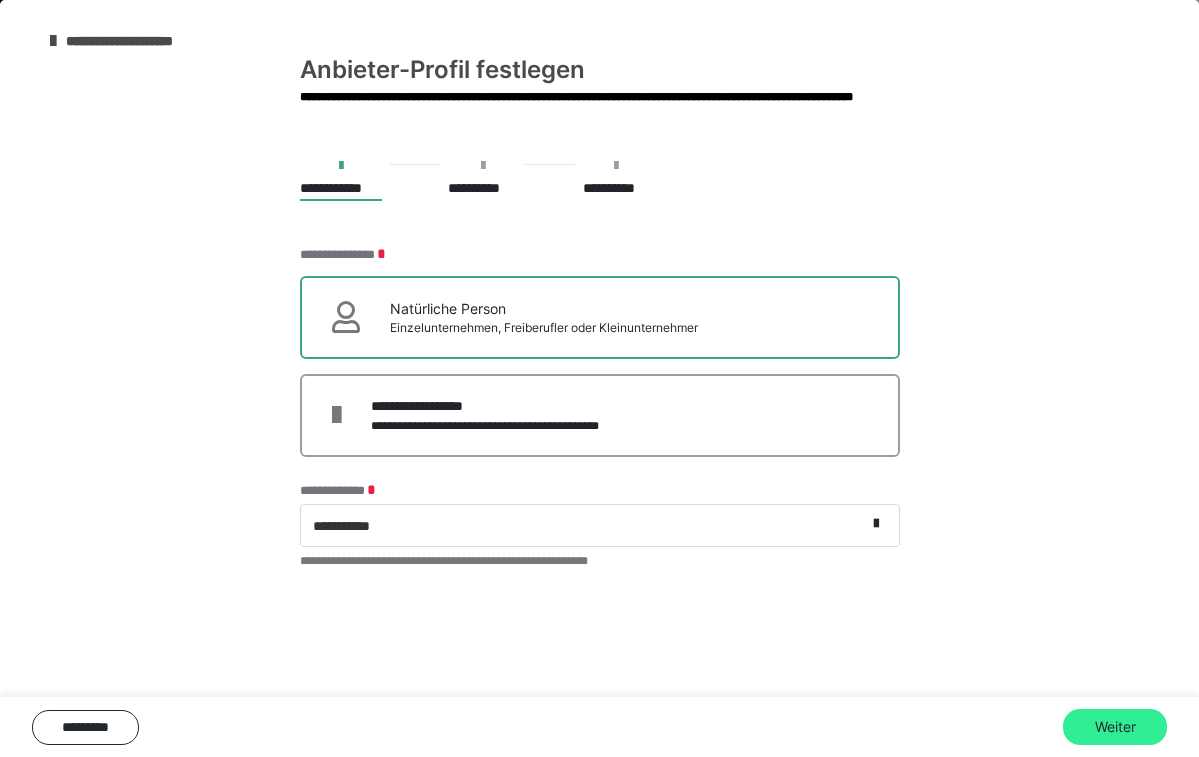 click on "Weiter" at bounding box center [1115, 727] 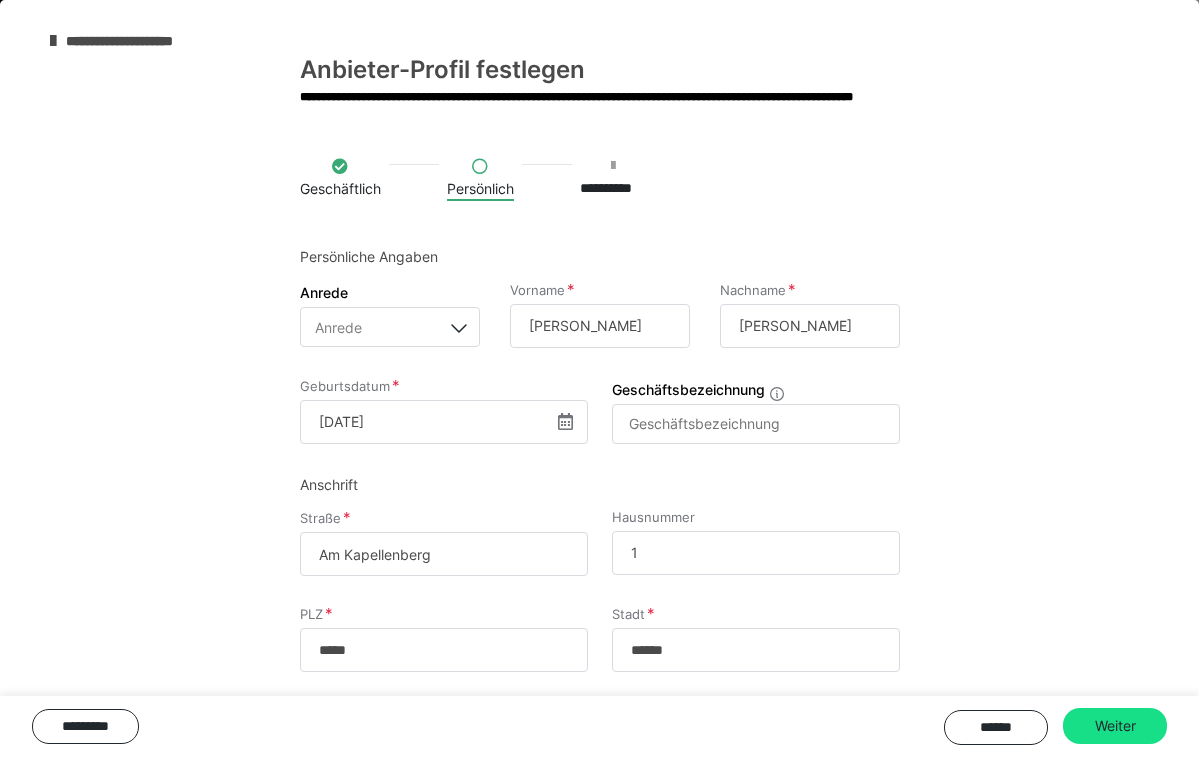 scroll, scrollTop: 56, scrollLeft: 0, axis: vertical 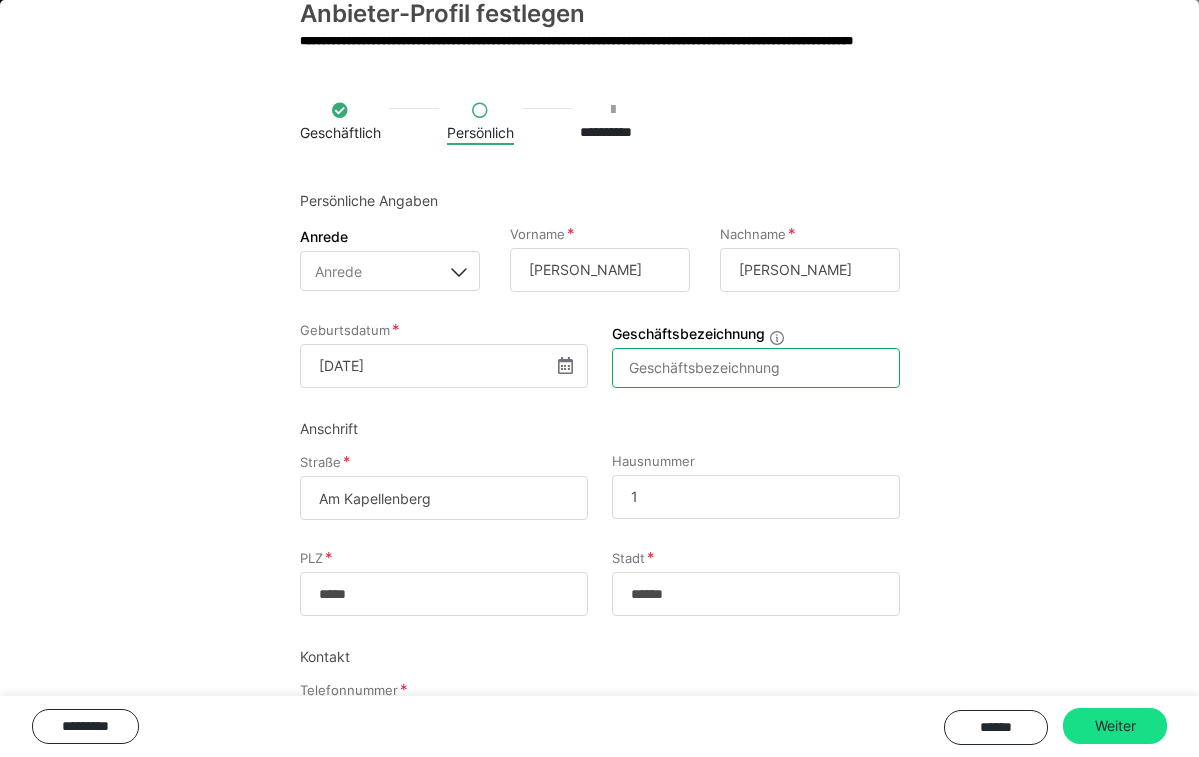 click on "Geschäftsbezeichnung" at bounding box center [756, 368] 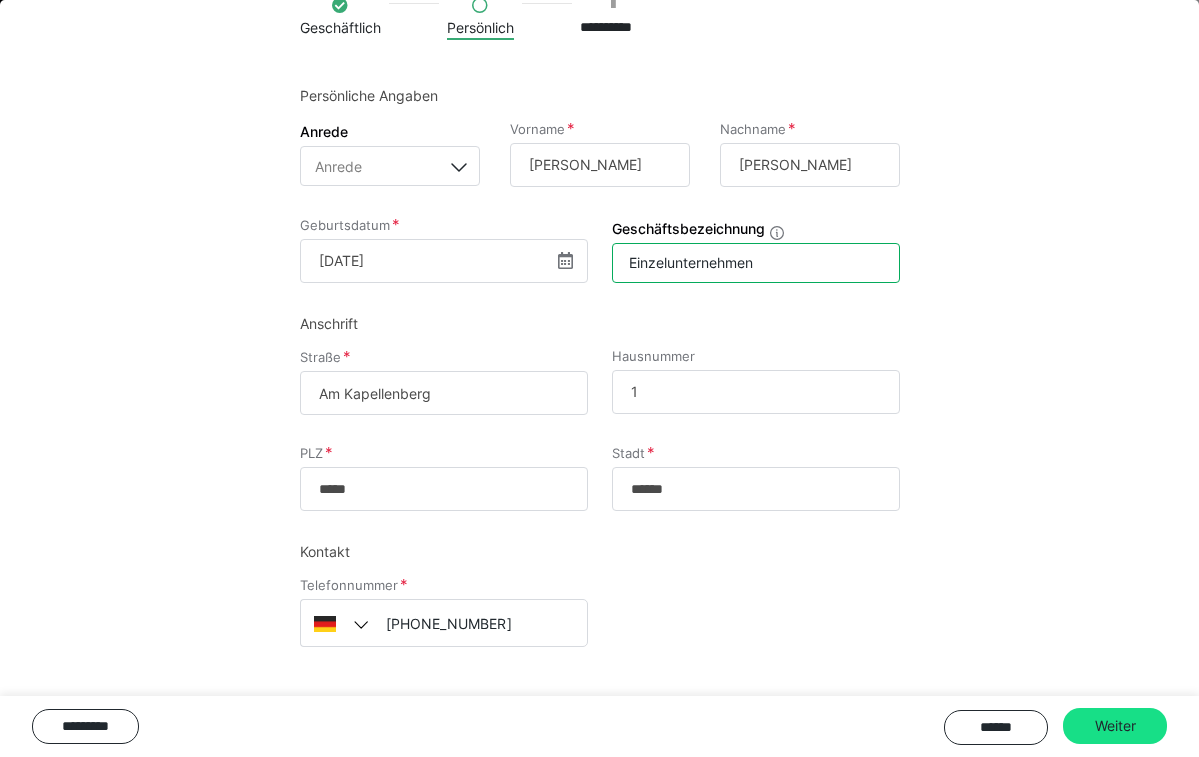 scroll, scrollTop: 163, scrollLeft: 0, axis: vertical 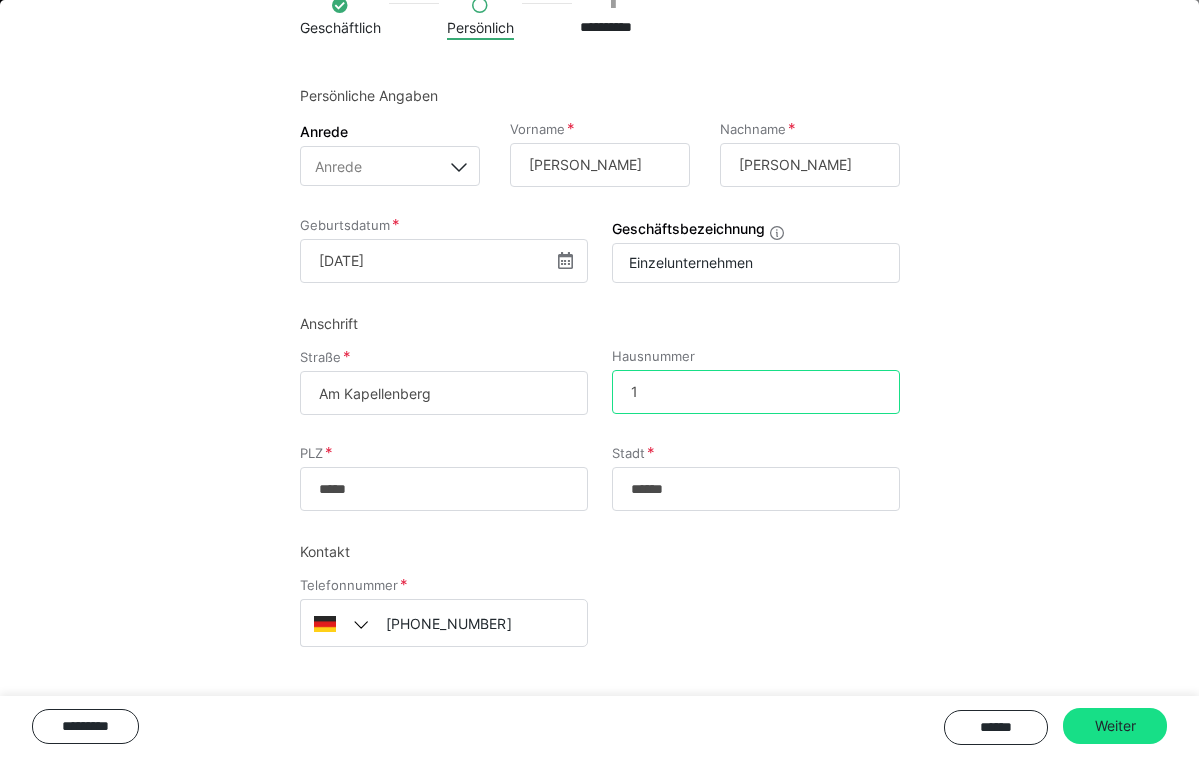 click on "1" at bounding box center (756, 392) 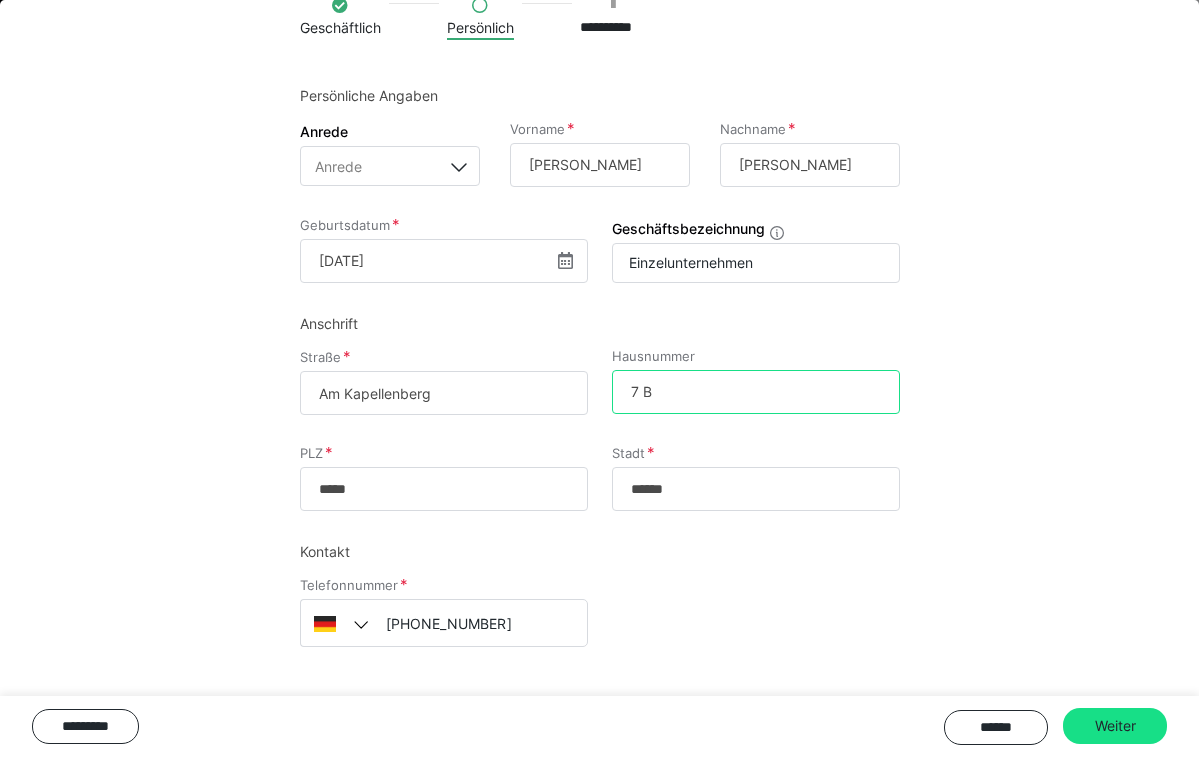scroll, scrollTop: 81, scrollLeft: 0, axis: vertical 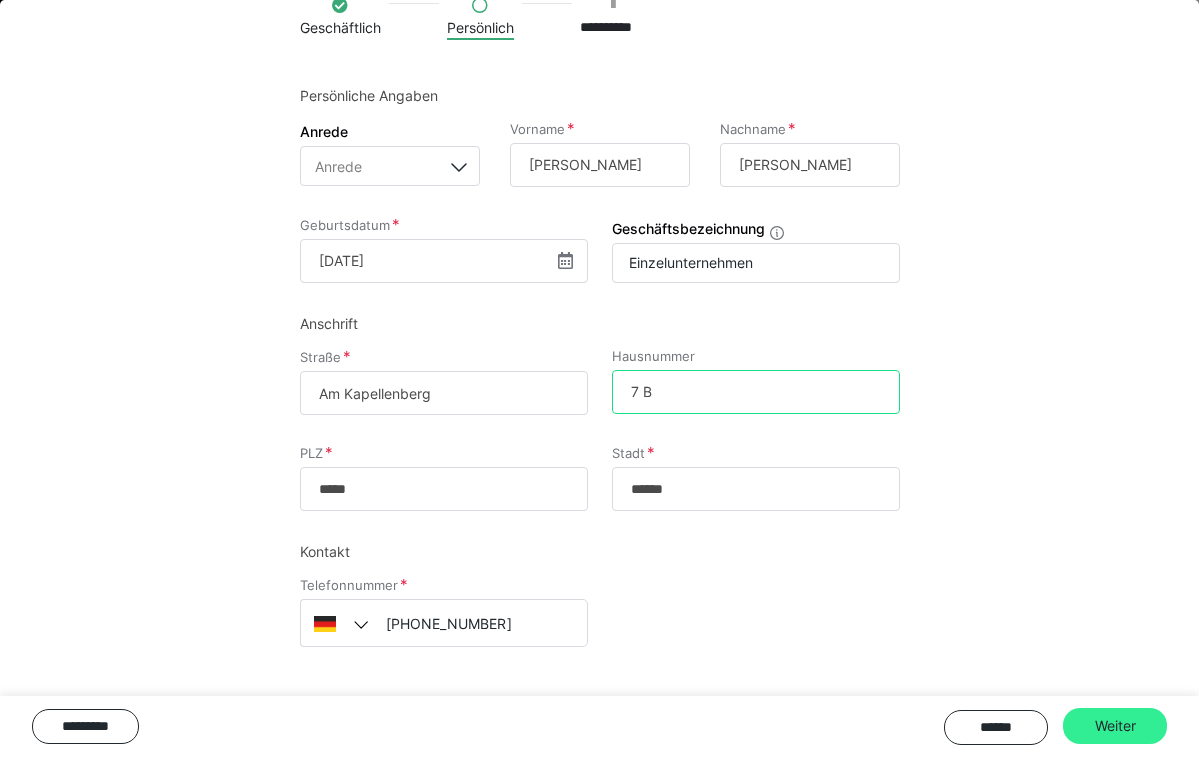 type on "7 B" 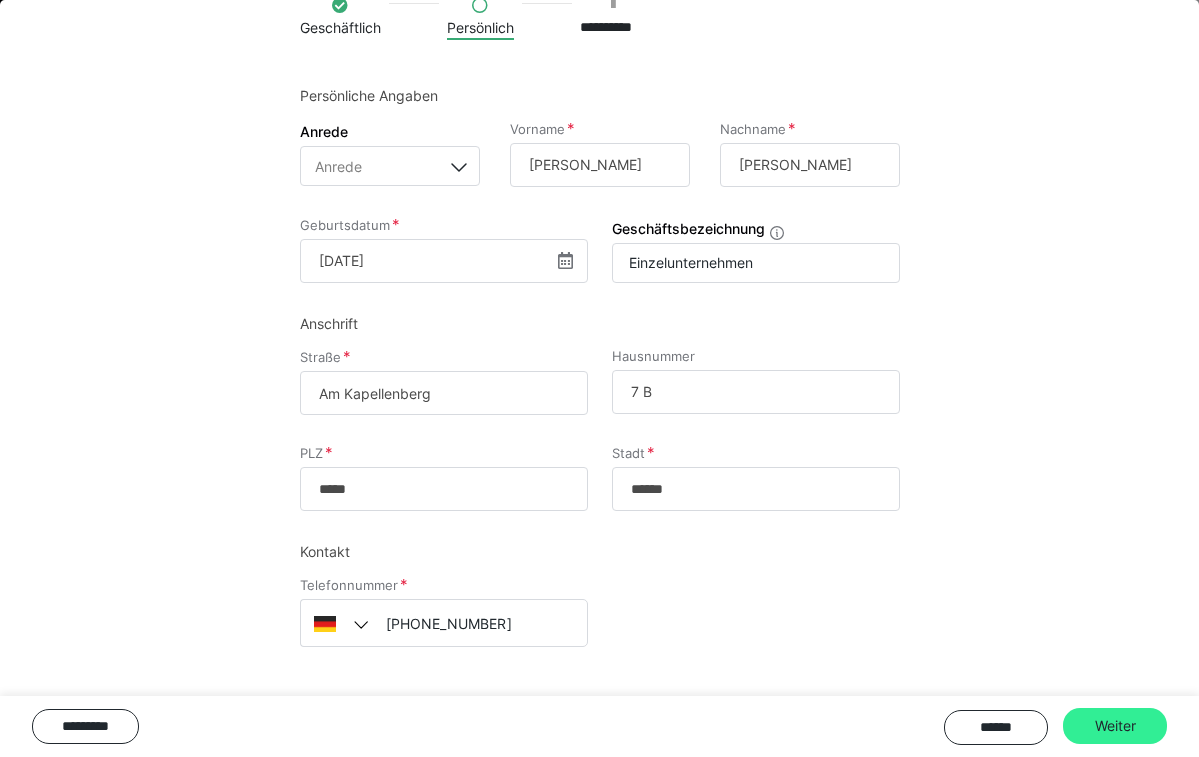 click on "Weiter" at bounding box center (1115, 726) 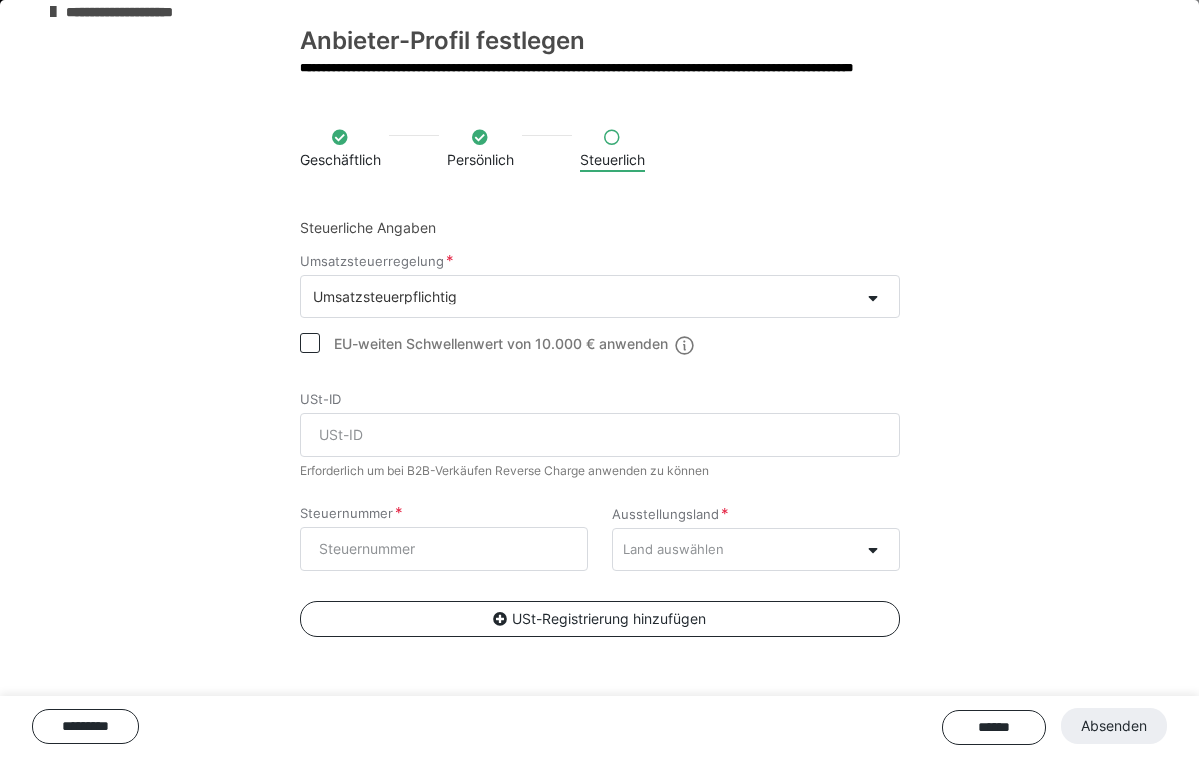 scroll, scrollTop: 136, scrollLeft: 0, axis: vertical 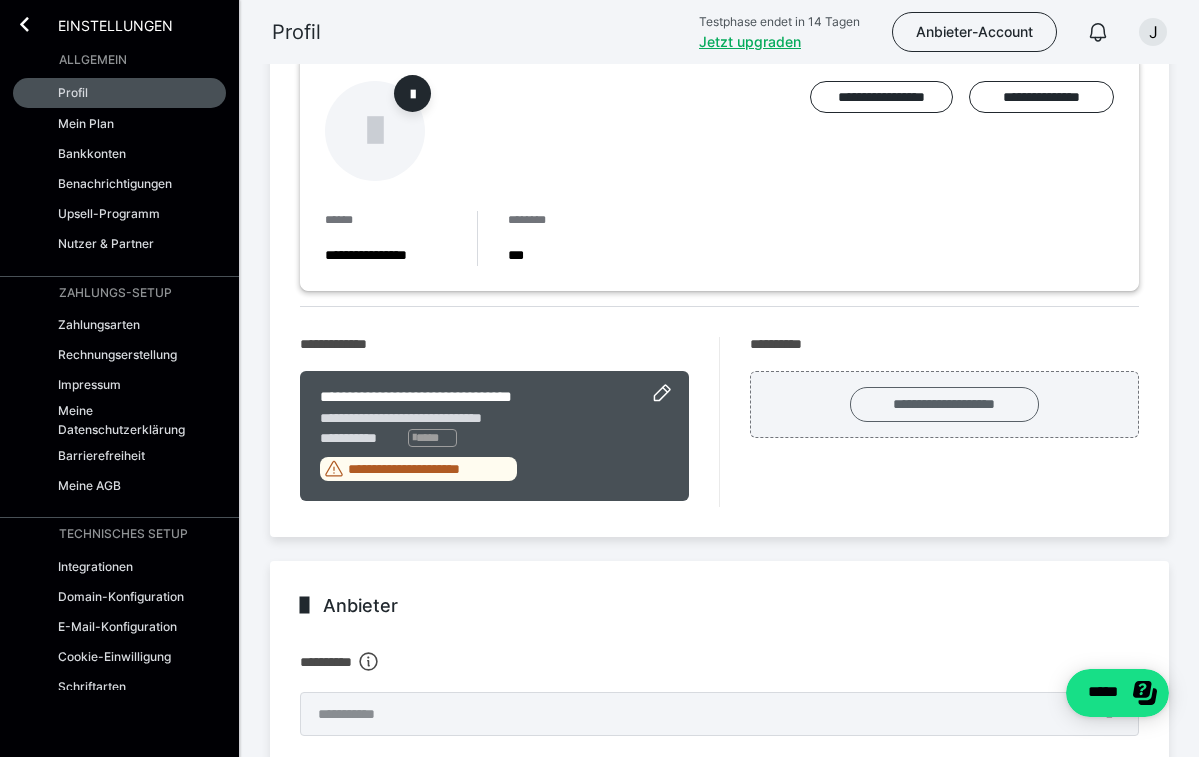 click on "**********" at bounding box center [944, 404] 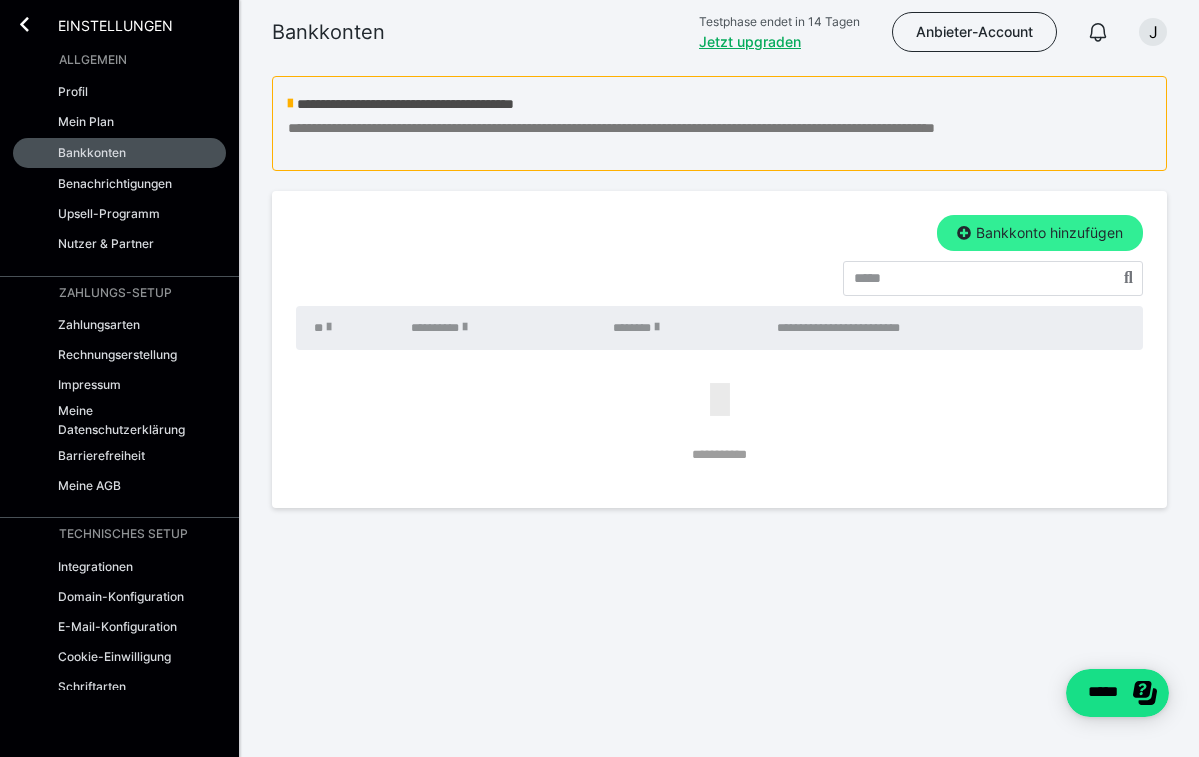 click on "Bankkonto hinzufügen" at bounding box center [1040, 233] 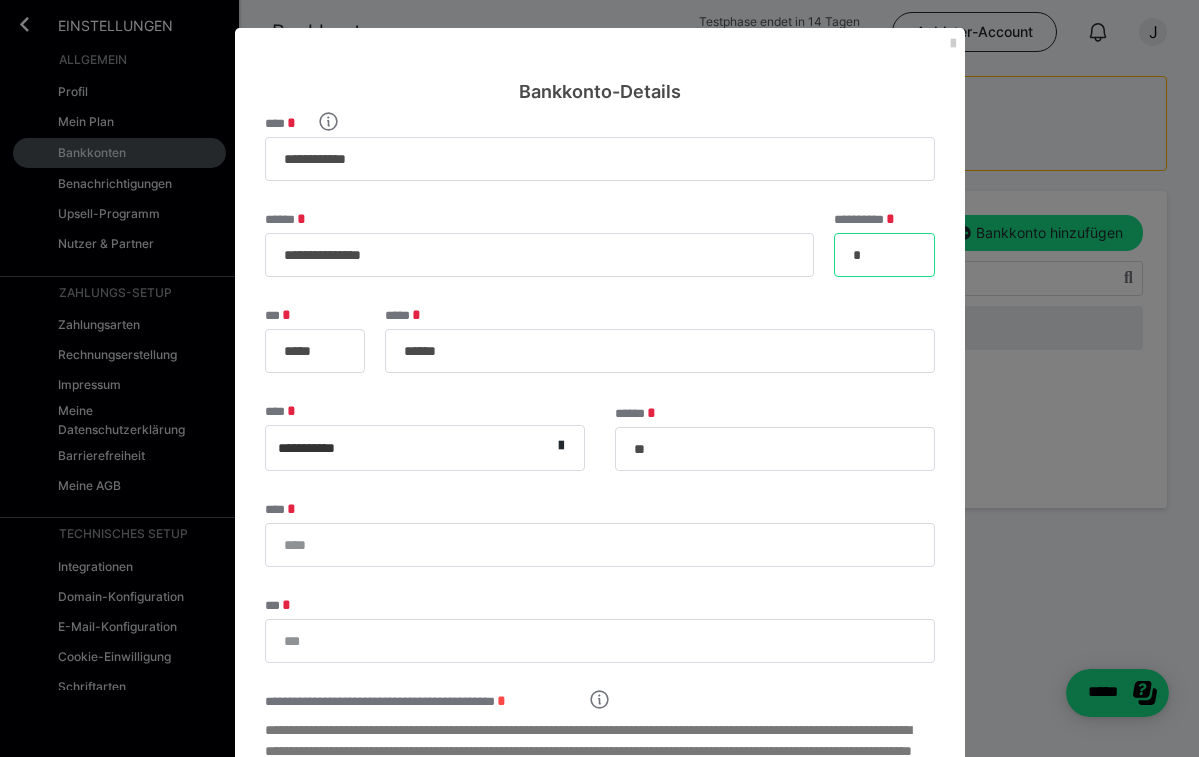 click on "*" at bounding box center [884, 255] 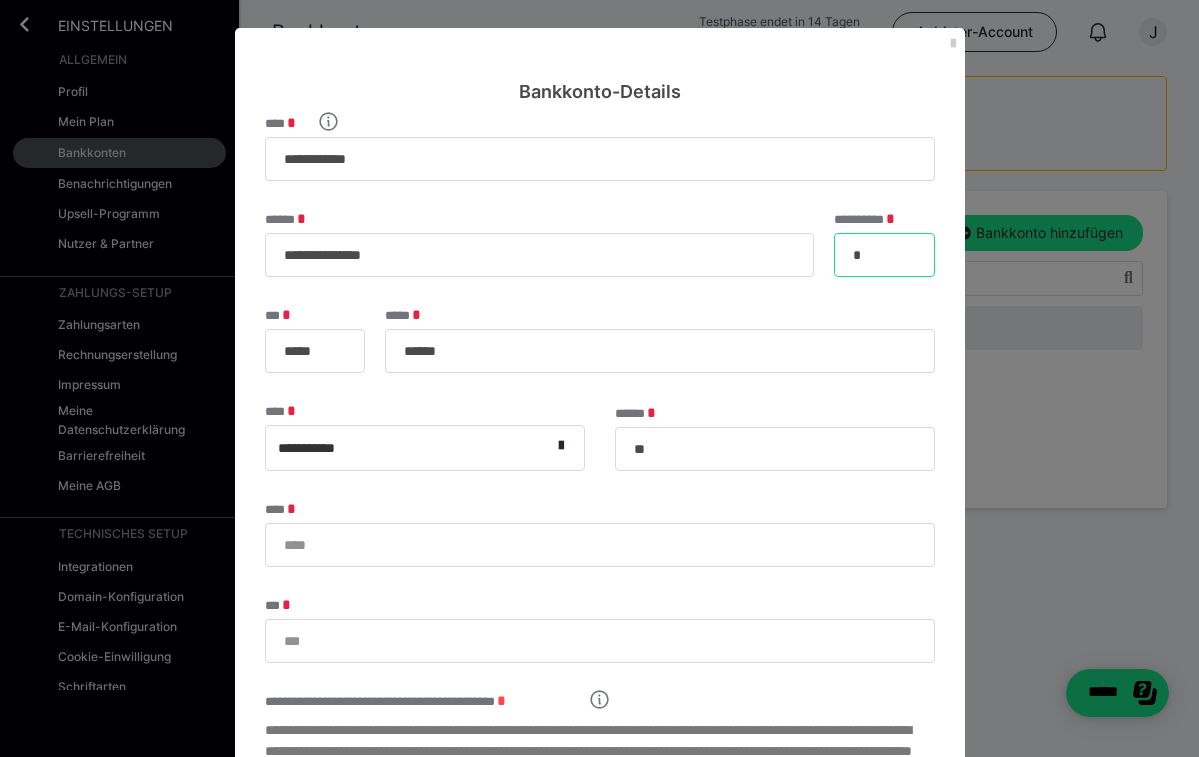 type 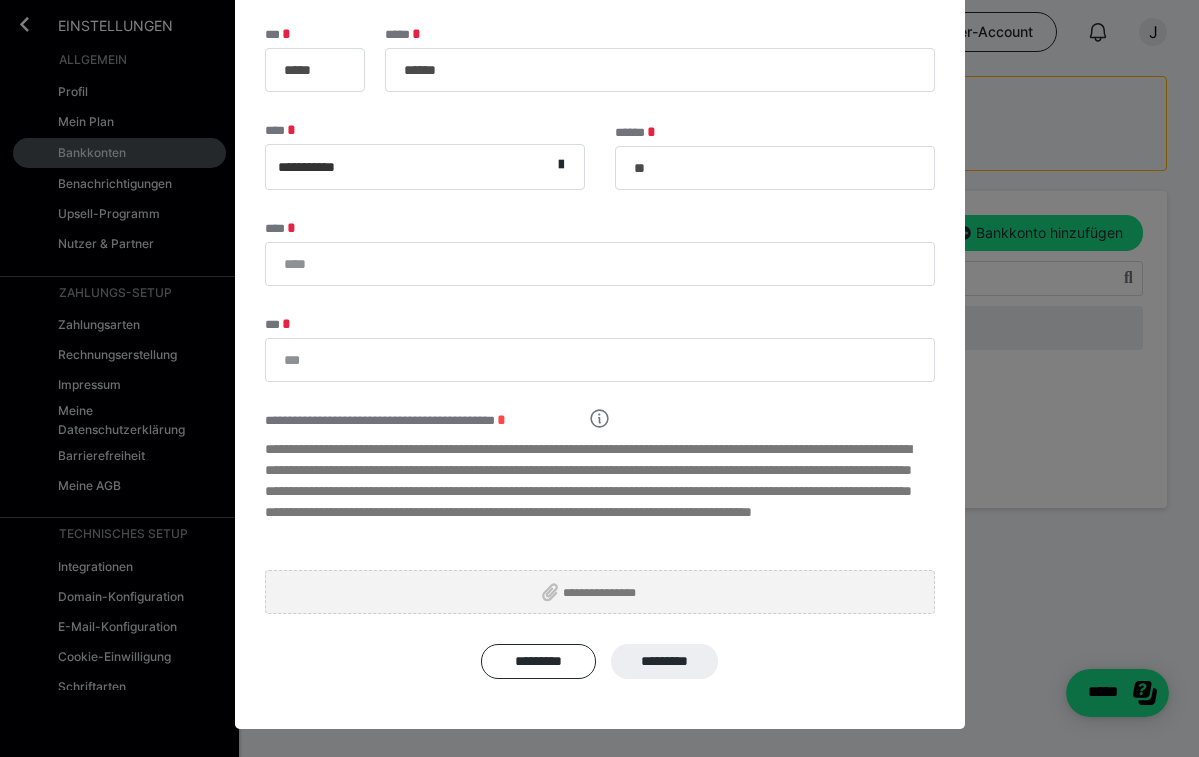 scroll, scrollTop: 286, scrollLeft: 0, axis: vertical 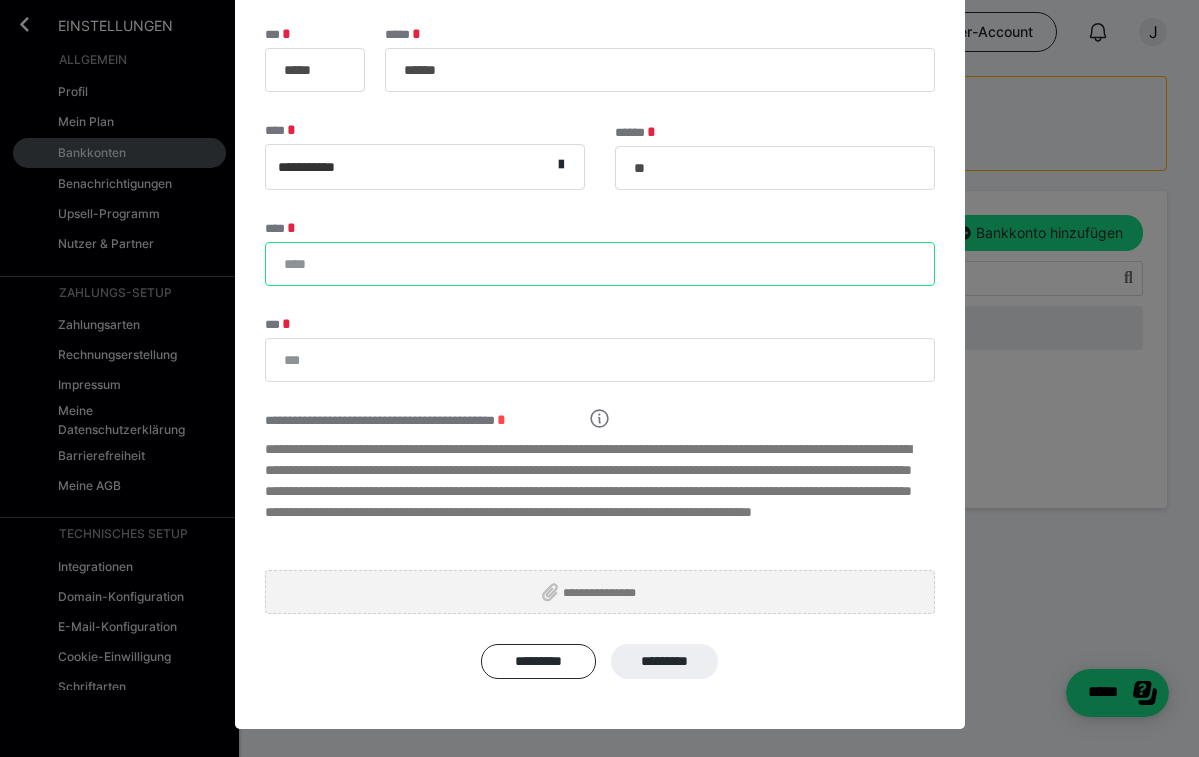 click on "****" at bounding box center (600, 264) 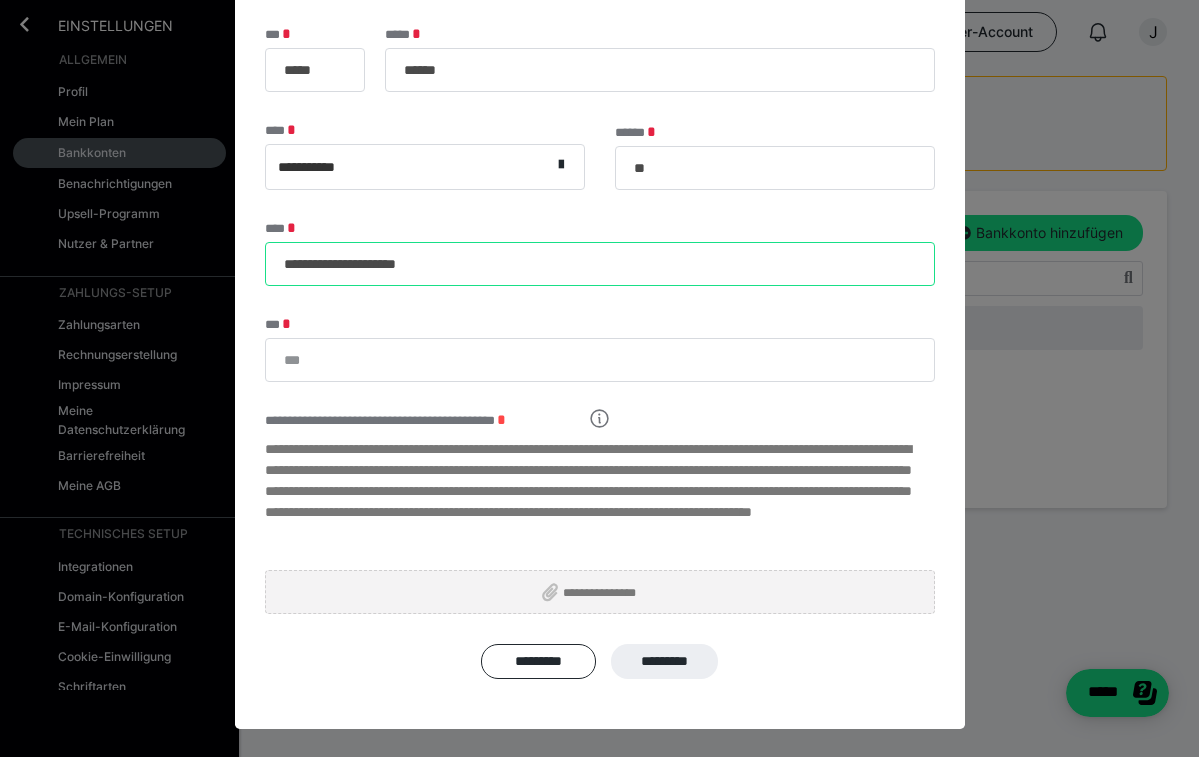 type on "**********" 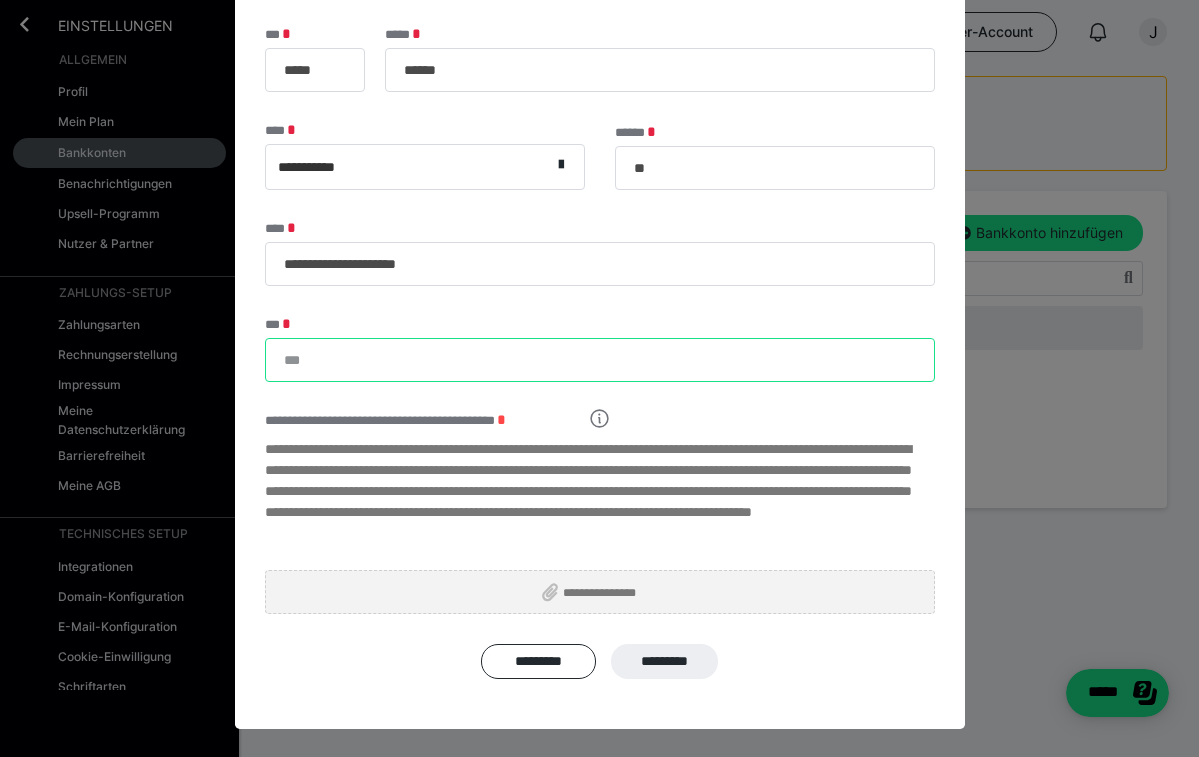 click on "***" at bounding box center [600, 360] 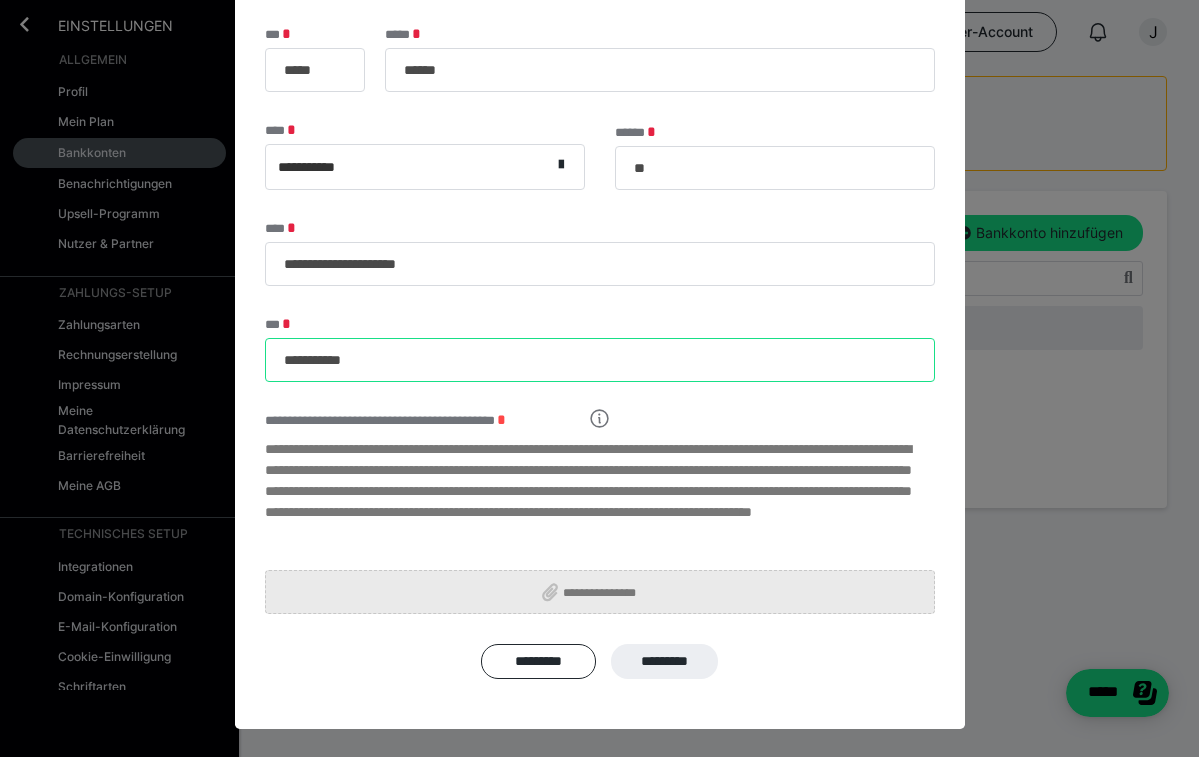 type on "**********" 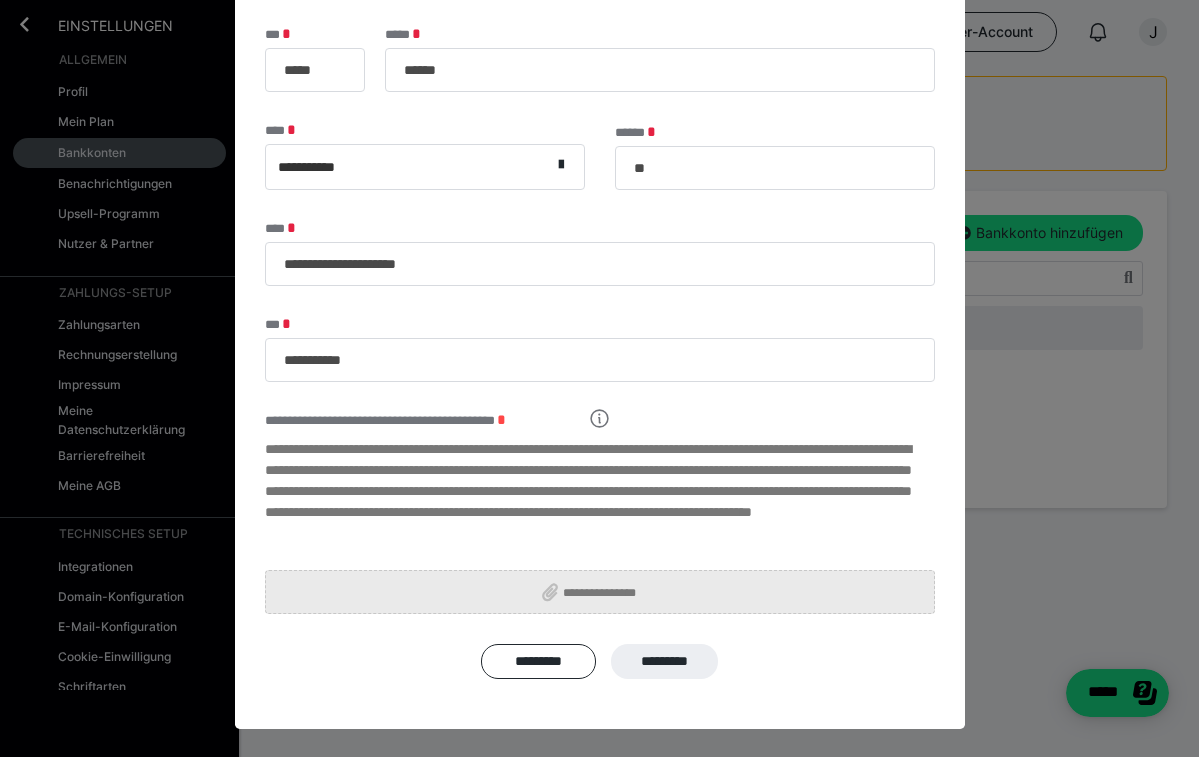 click on "**********" at bounding box center (600, 592) 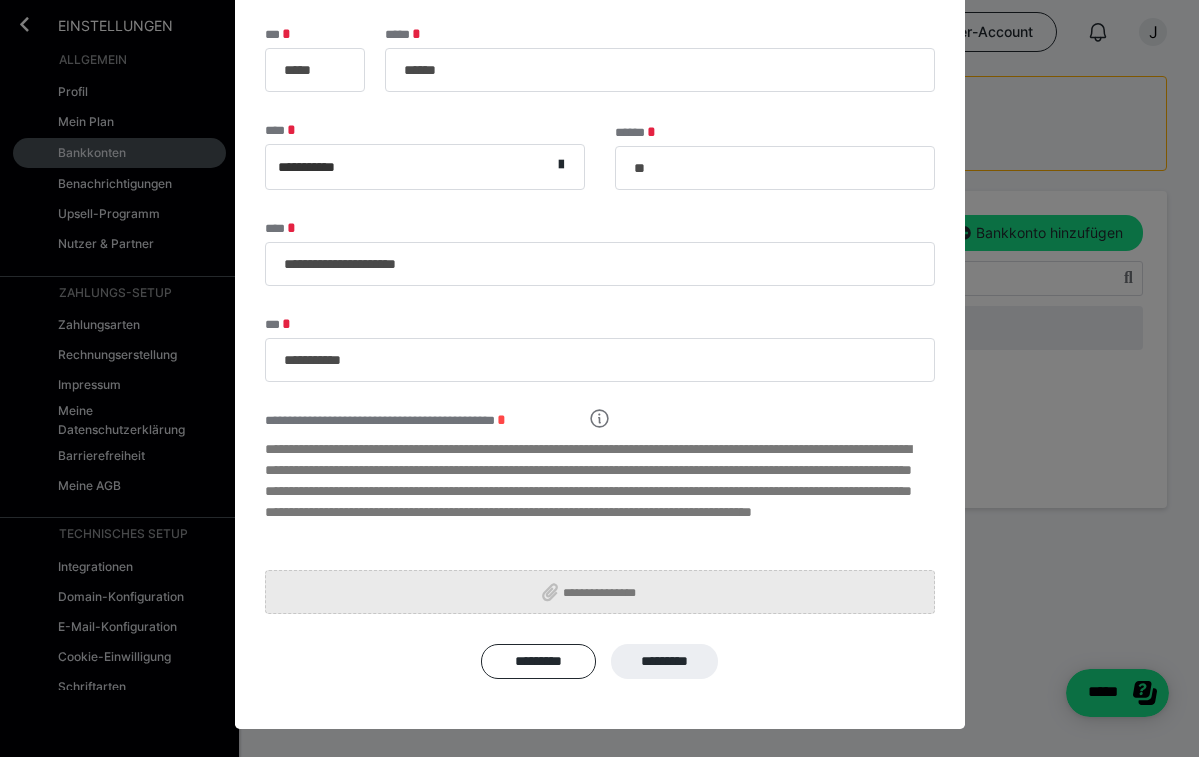 type on "**********" 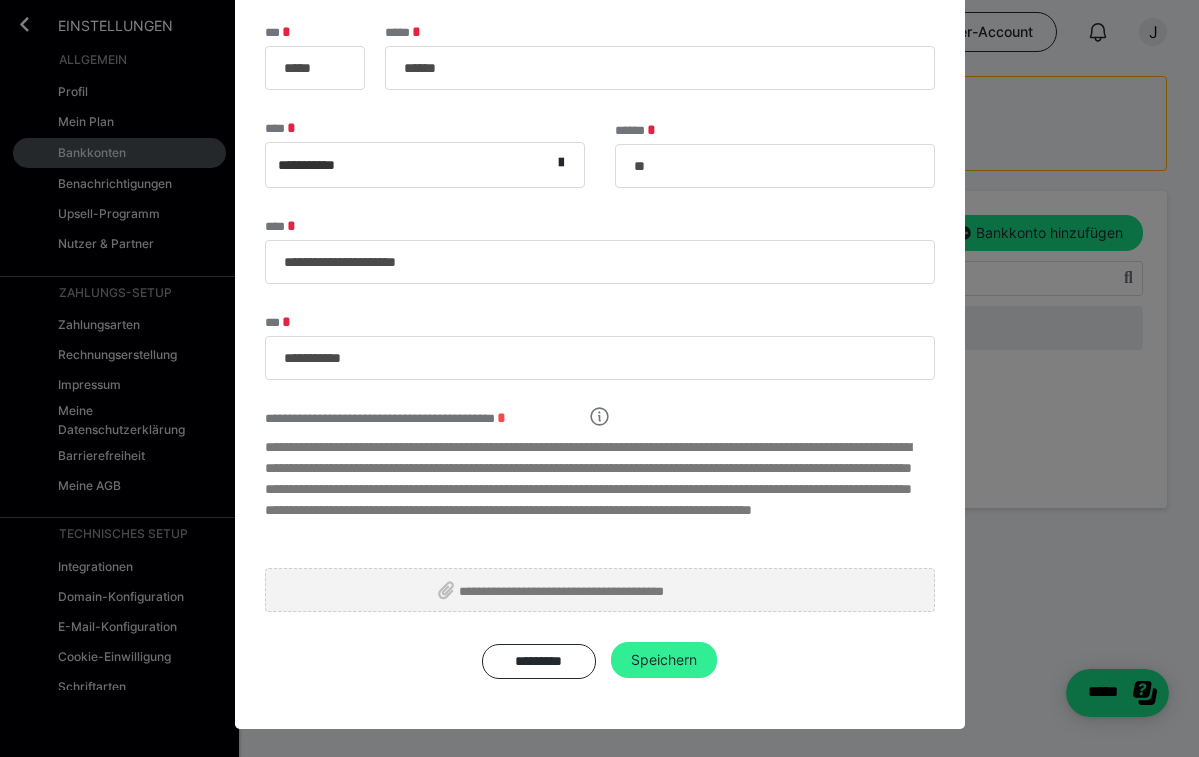 click on "Speichern" at bounding box center [664, 660] 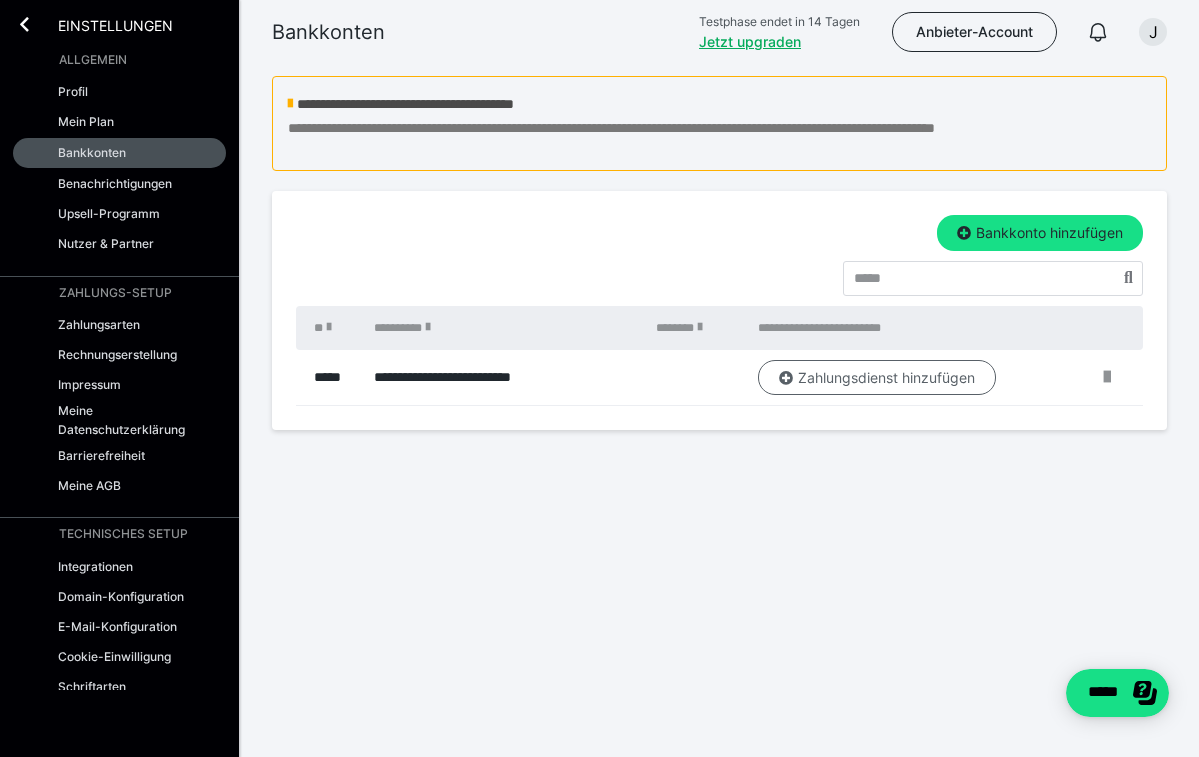 click on "Zahlungsdienst hinzufügen" at bounding box center [877, 378] 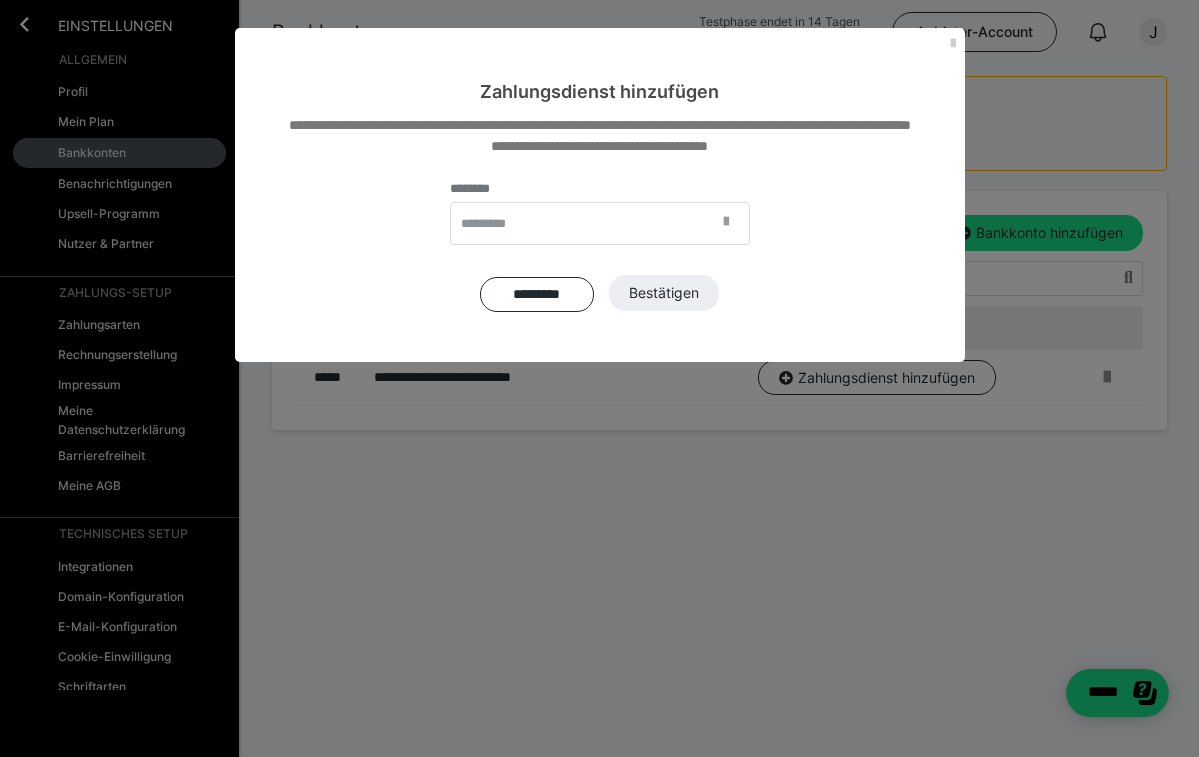 click at bounding box center (726, 222) 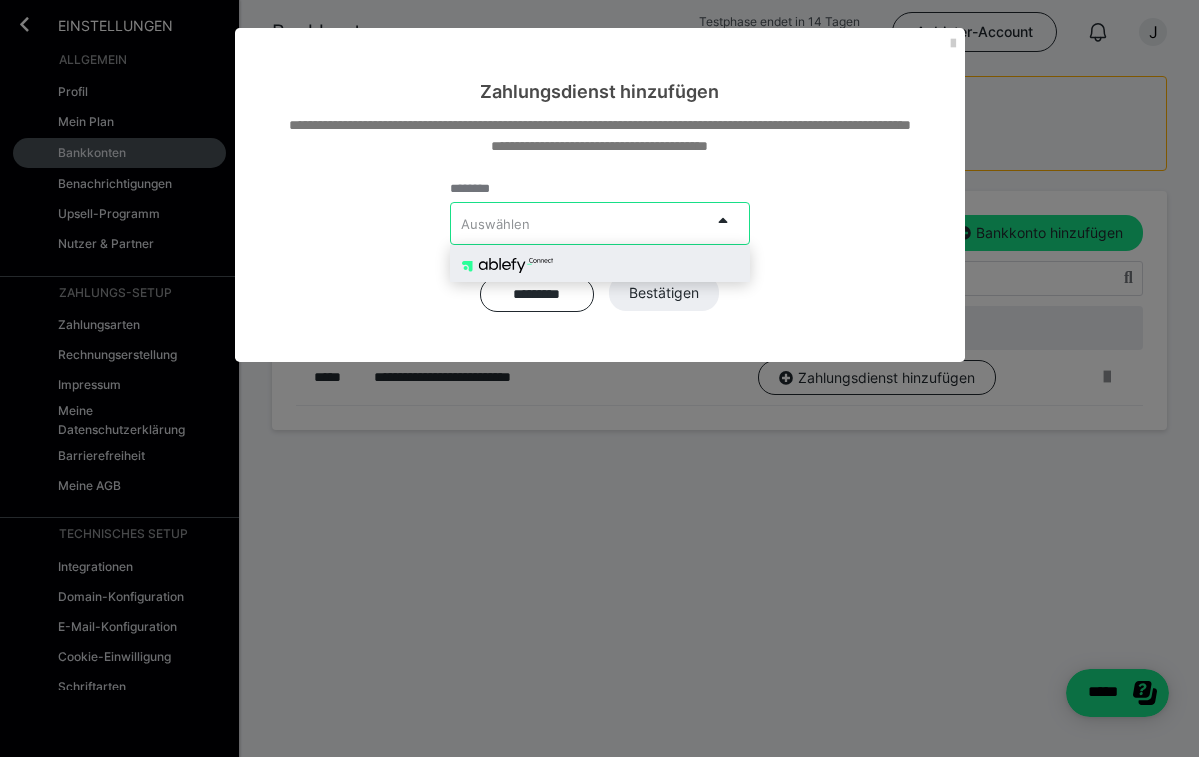 click at bounding box center (600, 263) 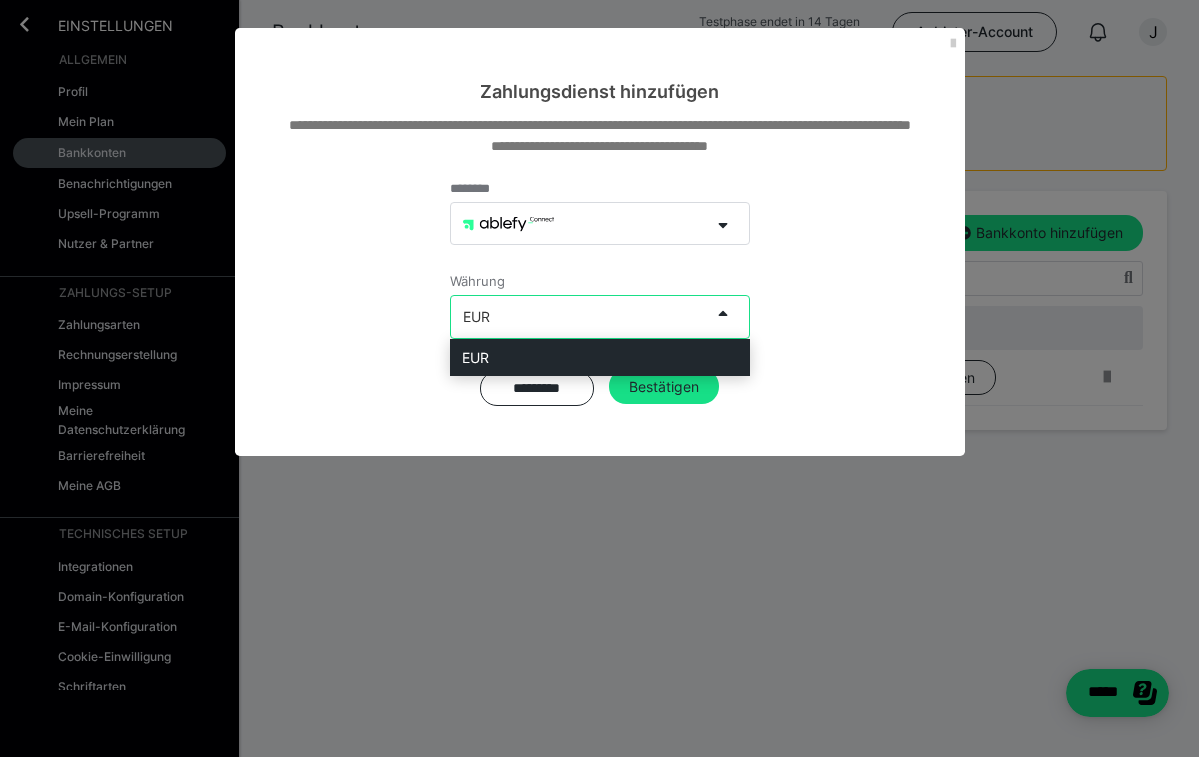 click on "EUR" at bounding box center [580, 316] 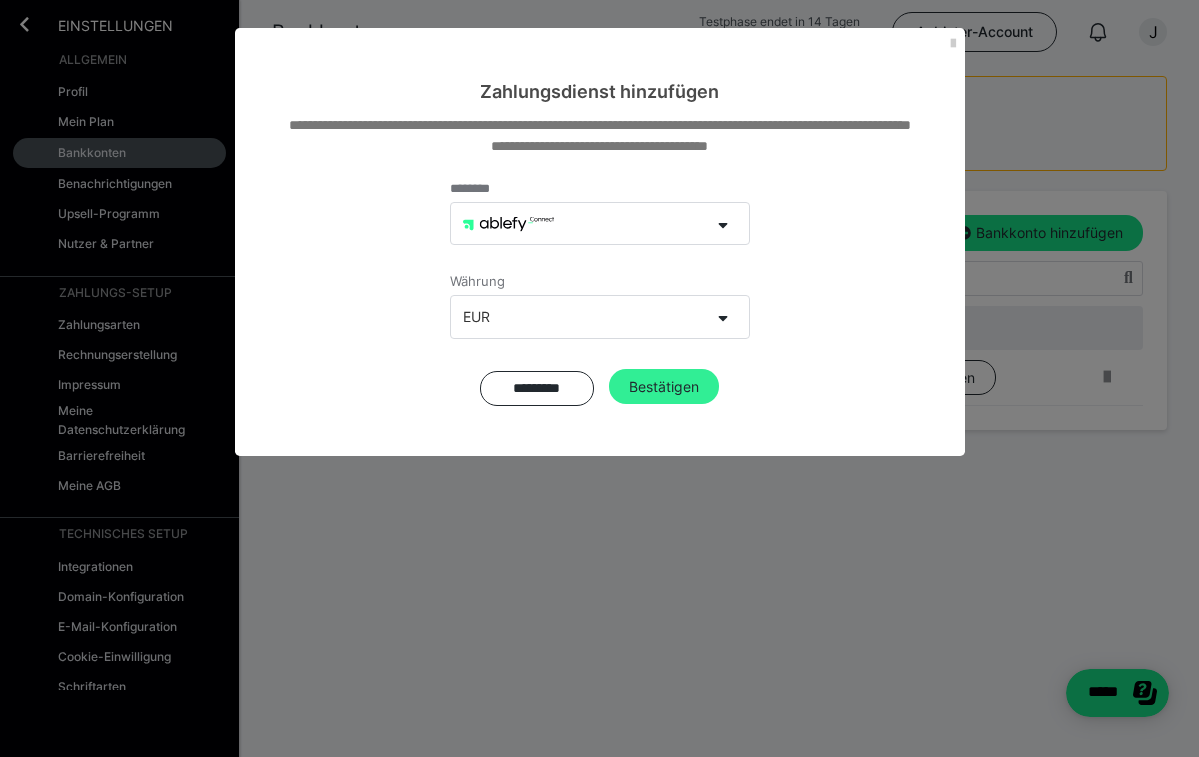 click on "Bestätigen" at bounding box center [664, 387] 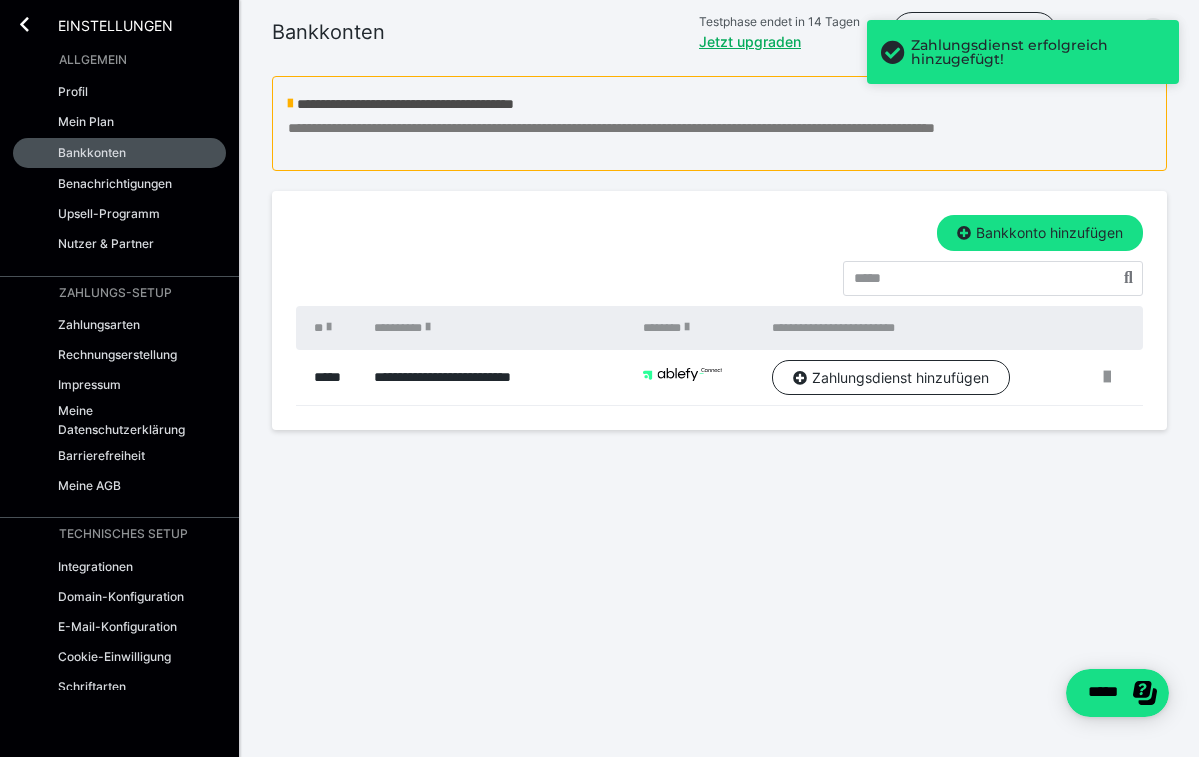 scroll, scrollTop: 0, scrollLeft: 0, axis: both 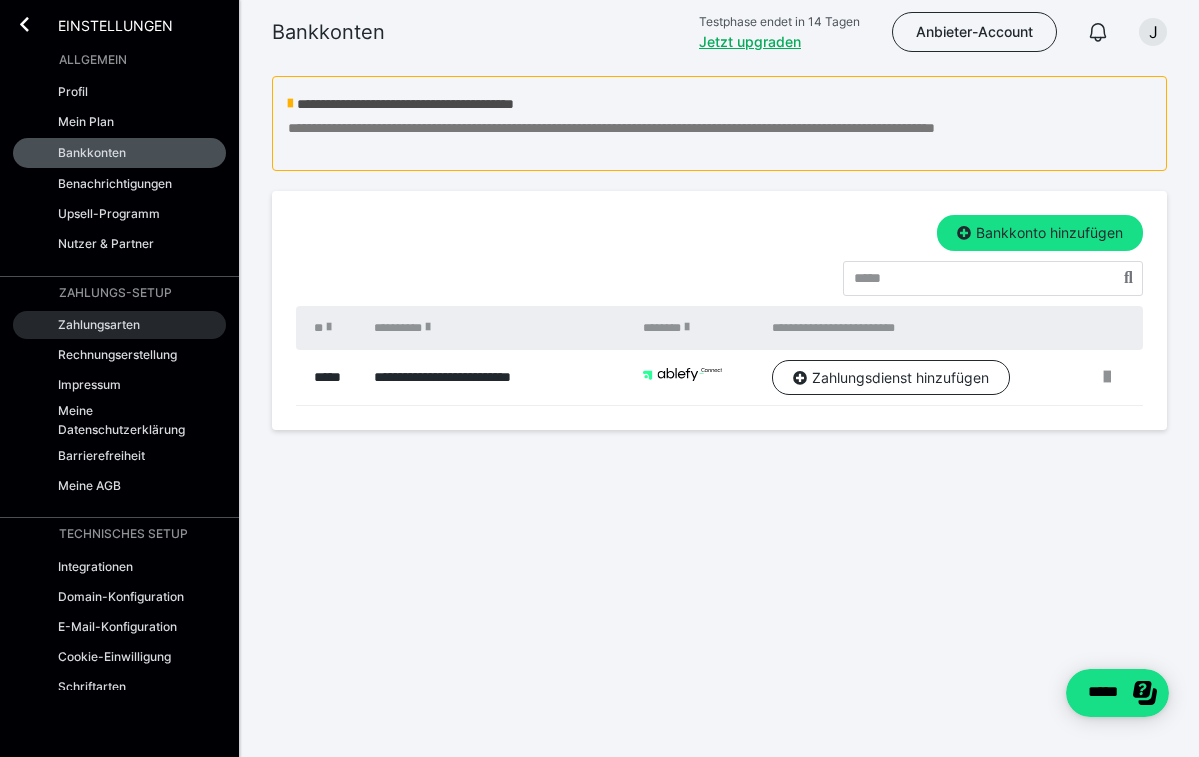 click on "Zahlungsarten" at bounding box center [99, 324] 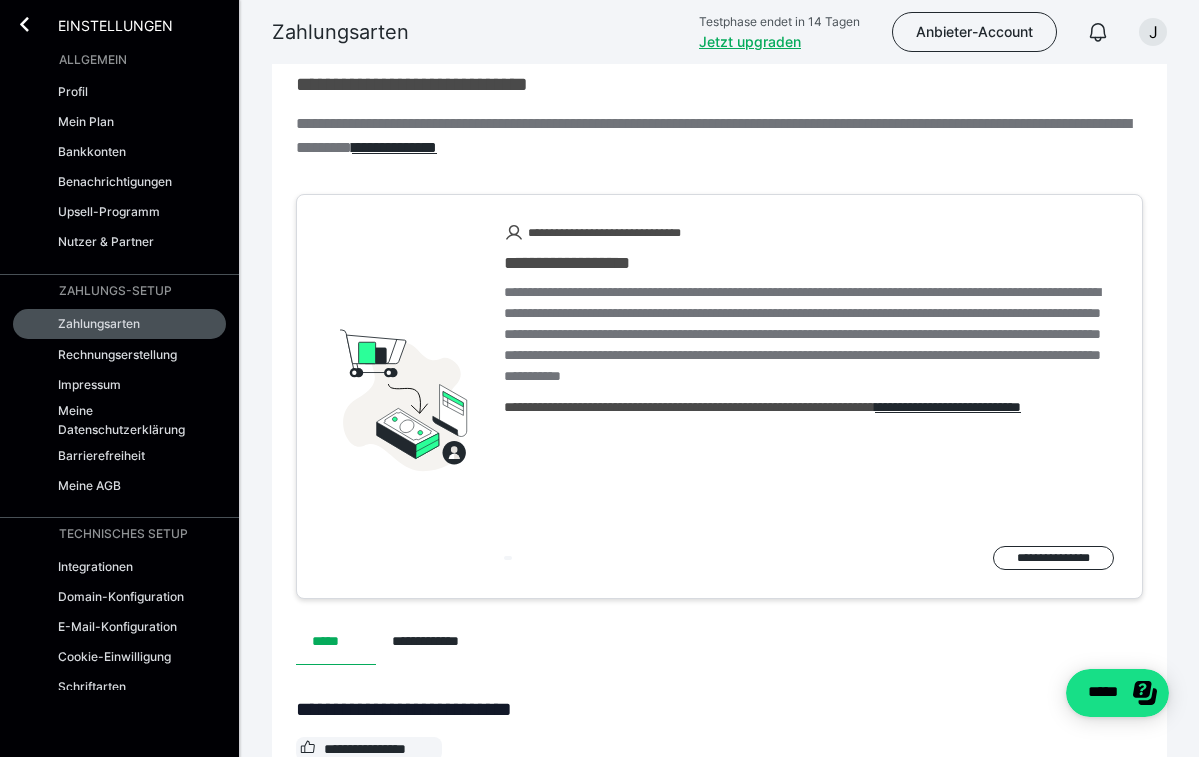 scroll, scrollTop: 0, scrollLeft: 0, axis: both 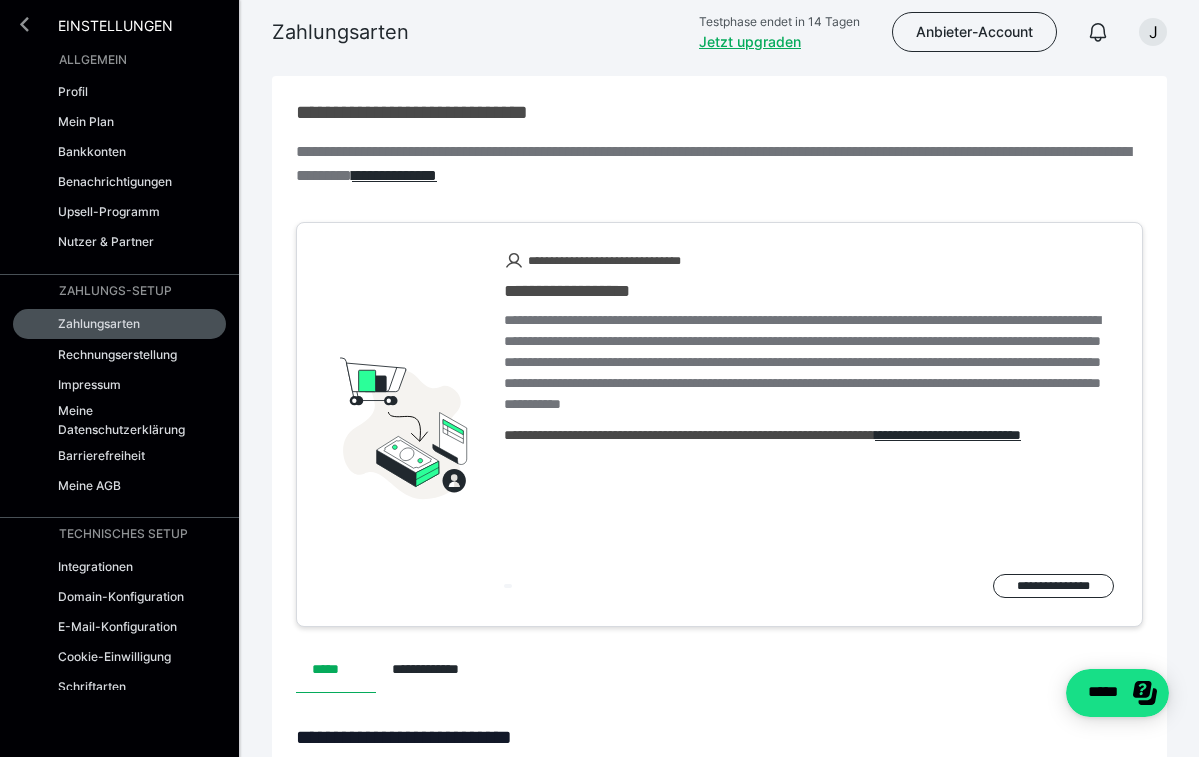 click at bounding box center (24, 24) 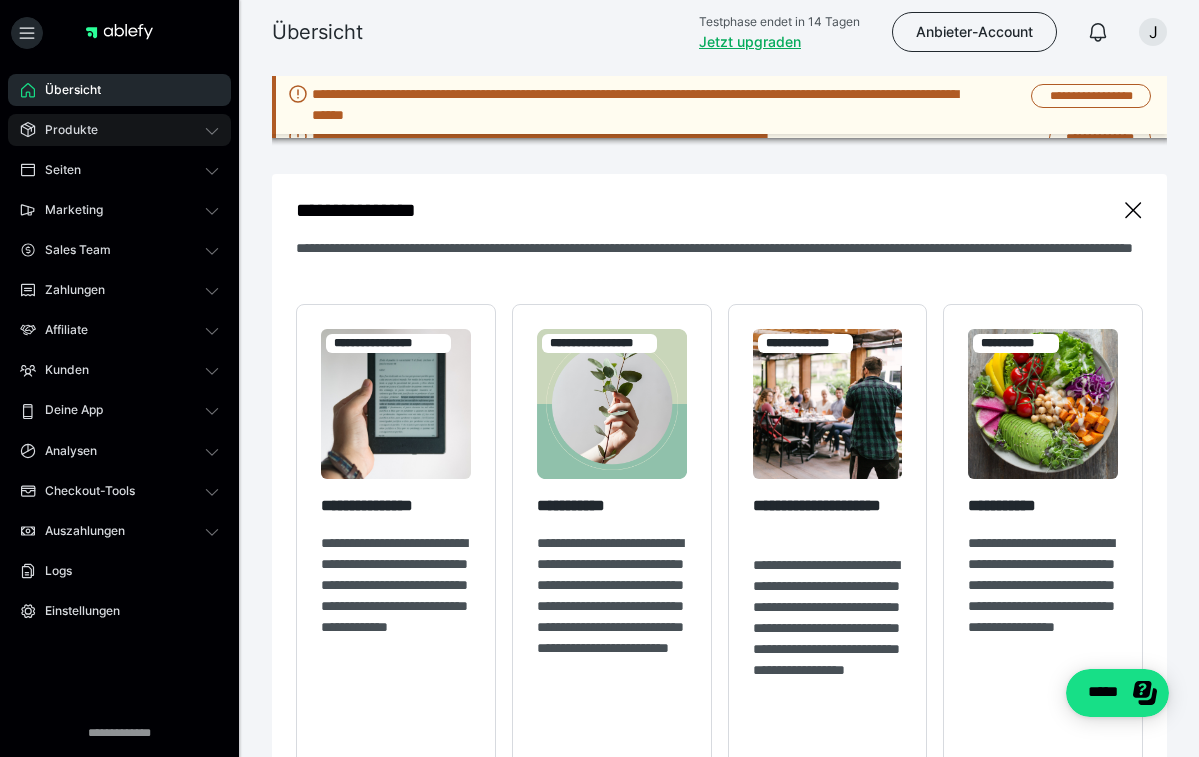 click on "Produkte" at bounding box center (119, 130) 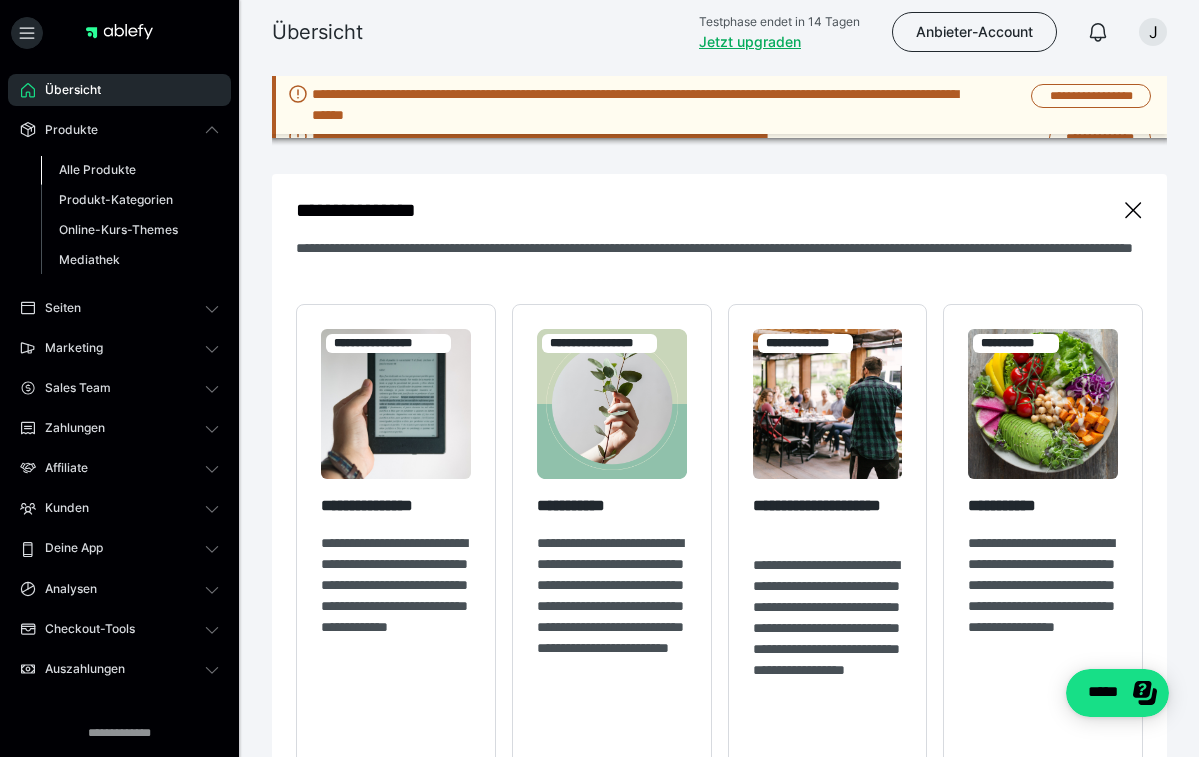 click on "Alle Produkte" at bounding box center [97, 169] 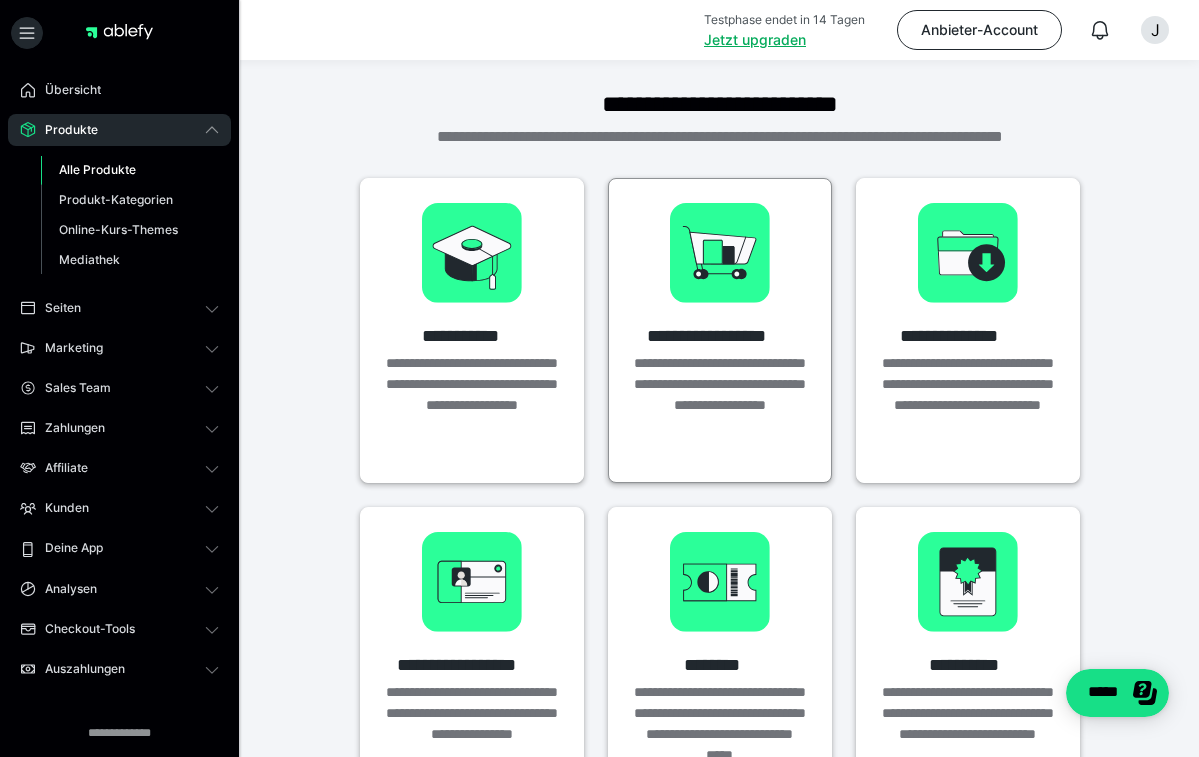 click at bounding box center [720, 253] 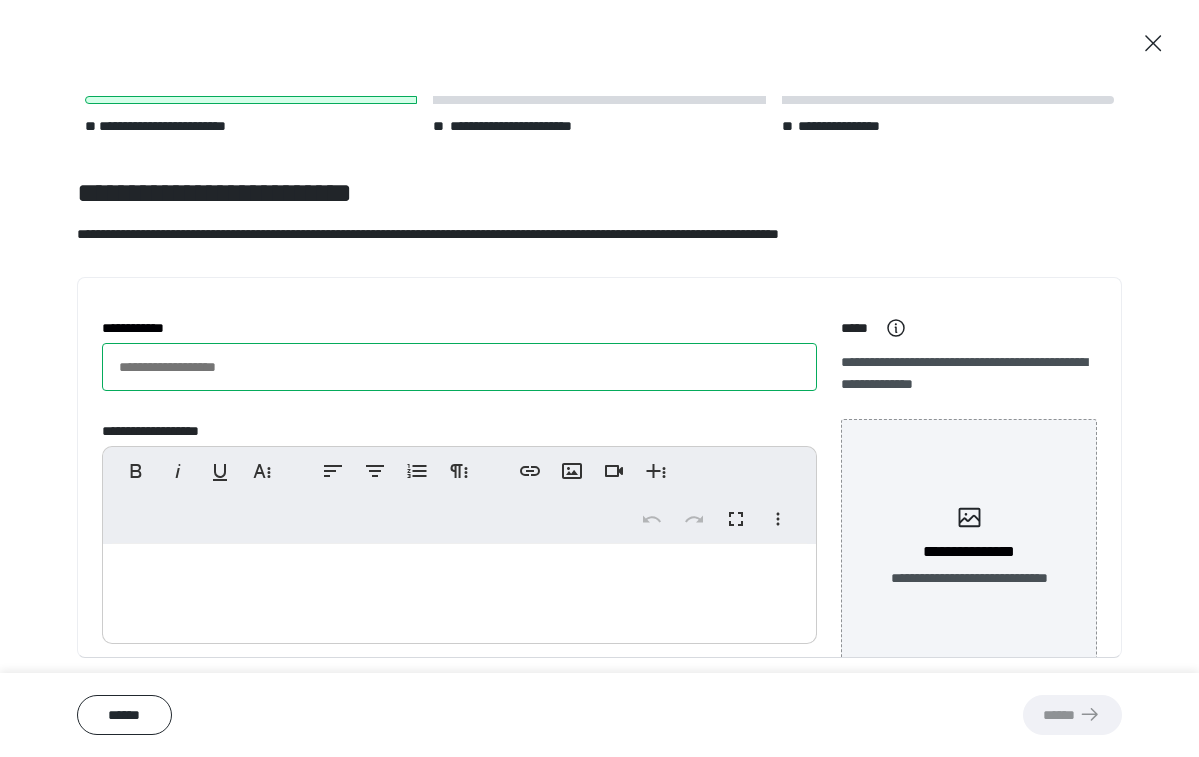 click on "**********" at bounding box center (459, 367) 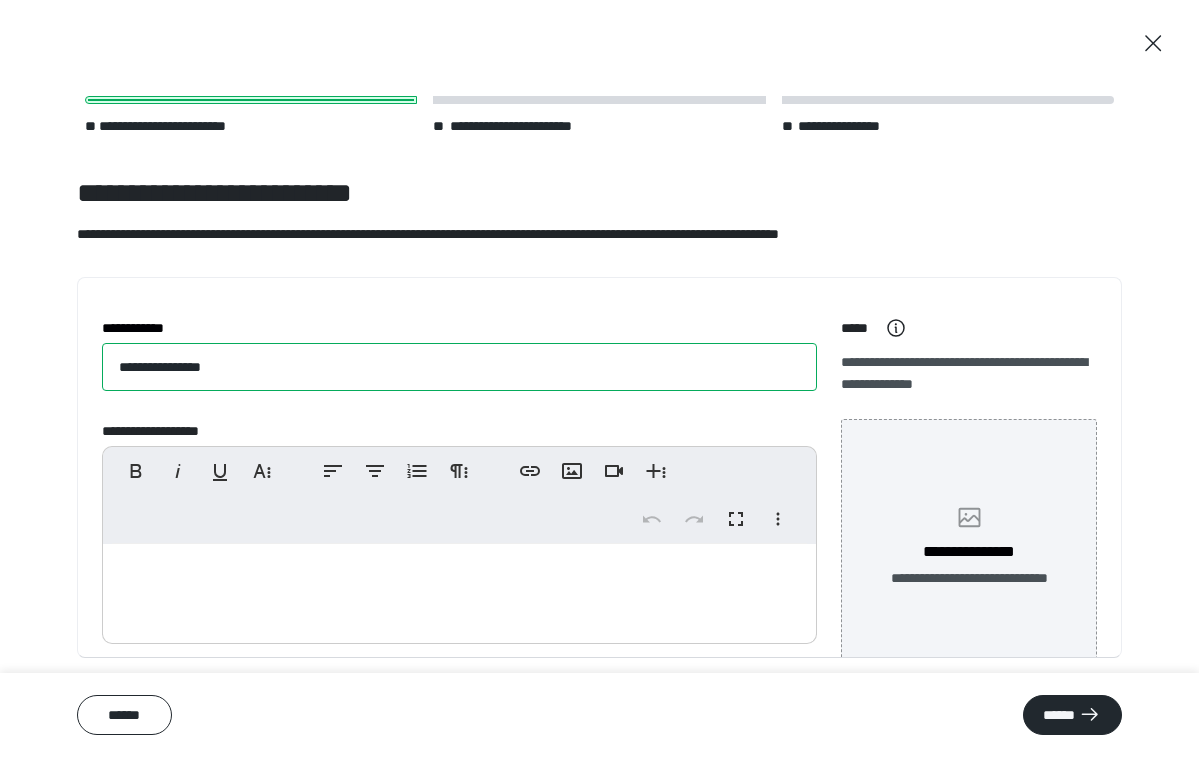 type on "**********" 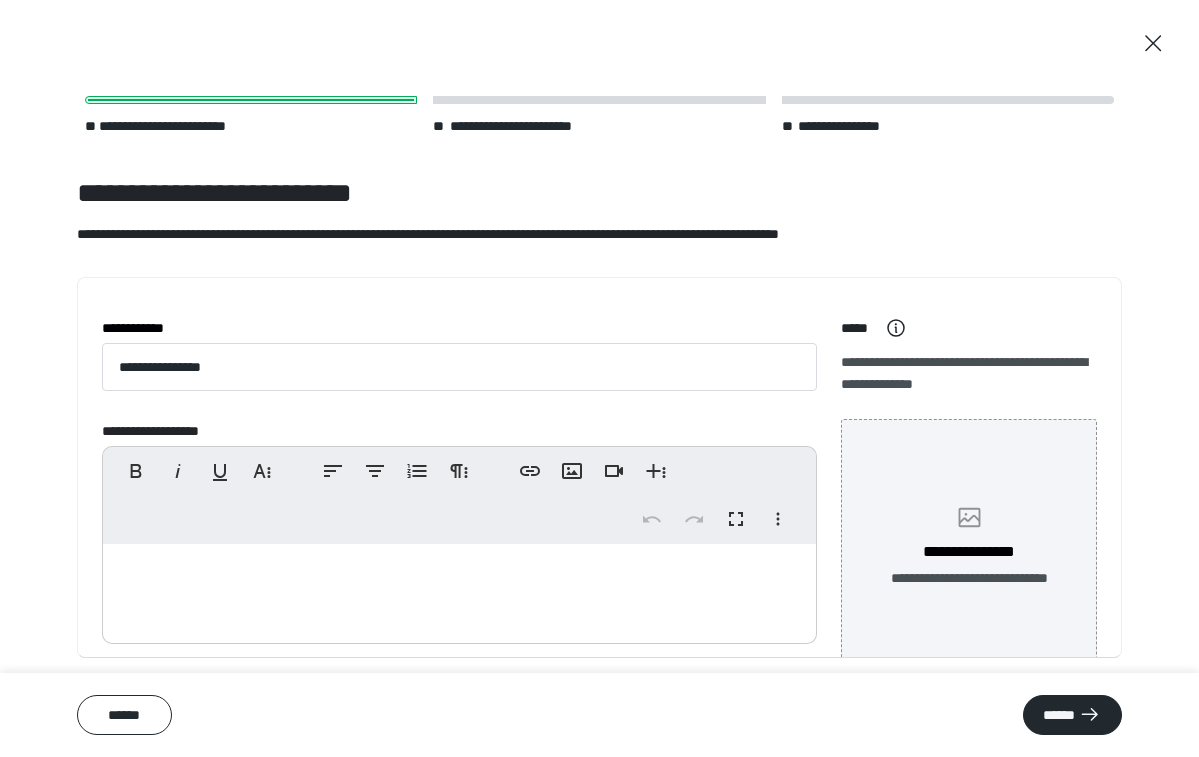 click on "**********" at bounding box center (969, 547) 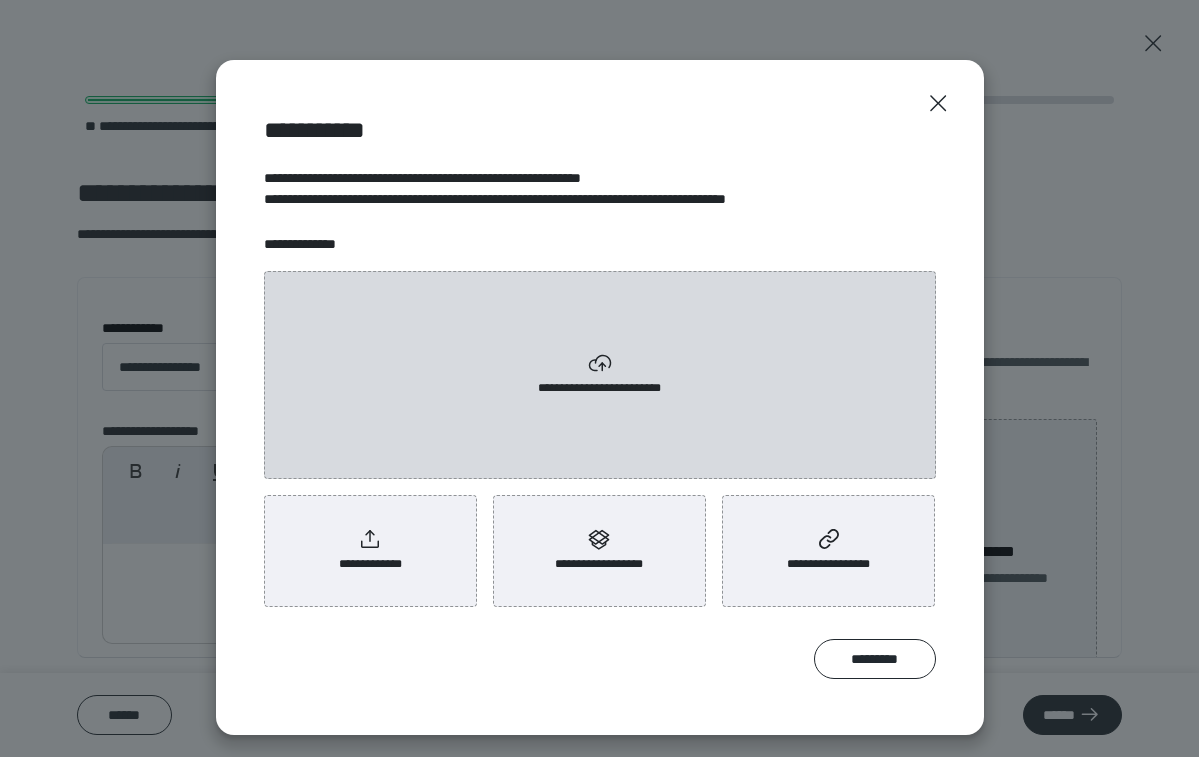 click 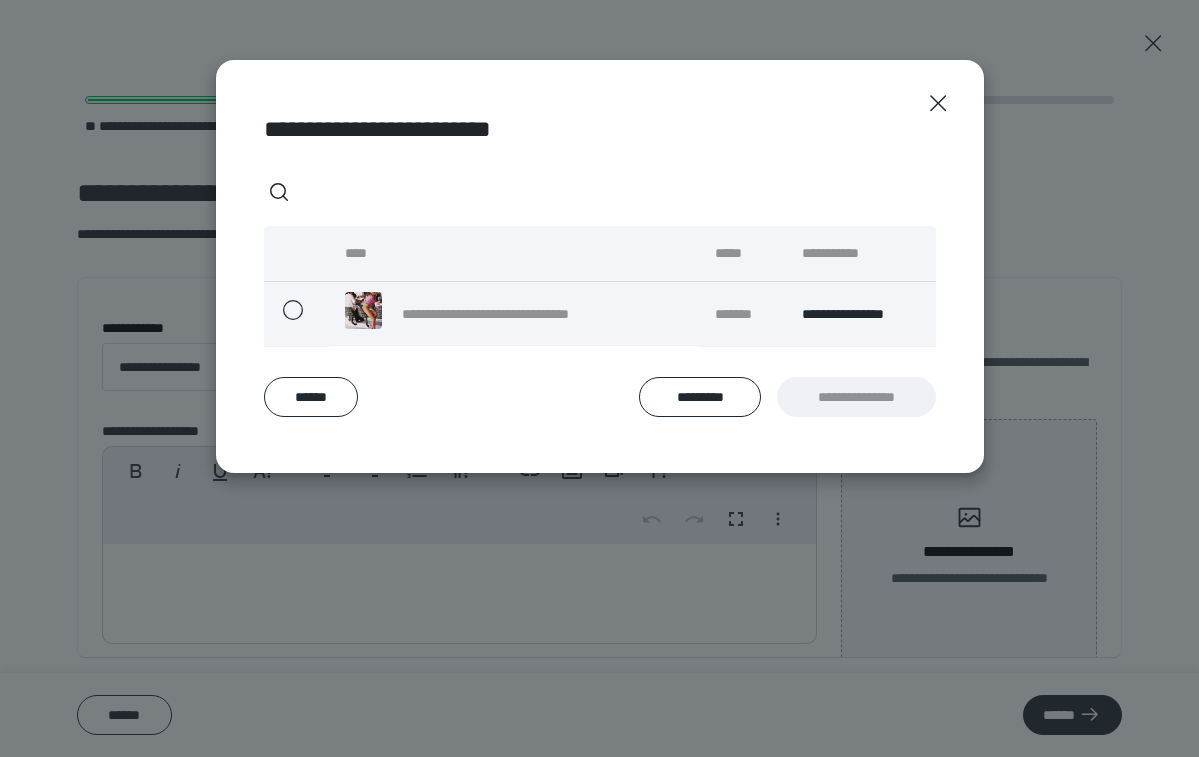 click on "**********" at bounding box center [538, 313] 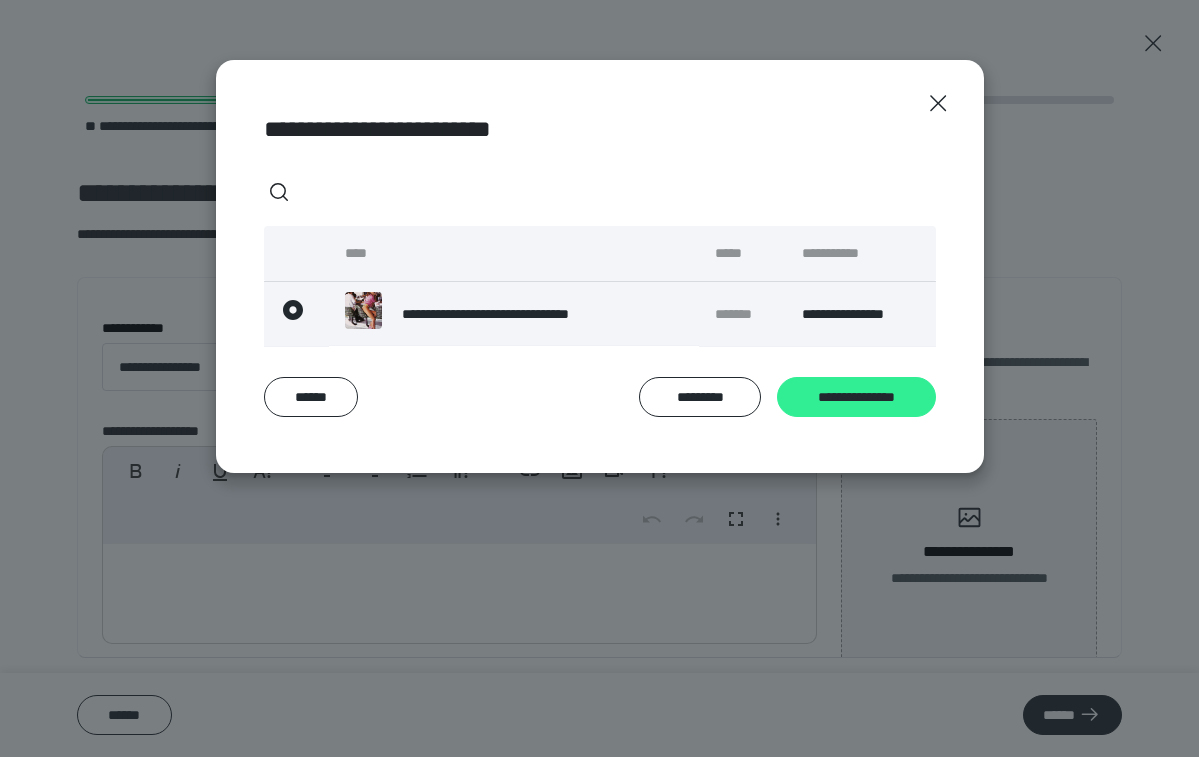 click on "**********" at bounding box center [856, 397] 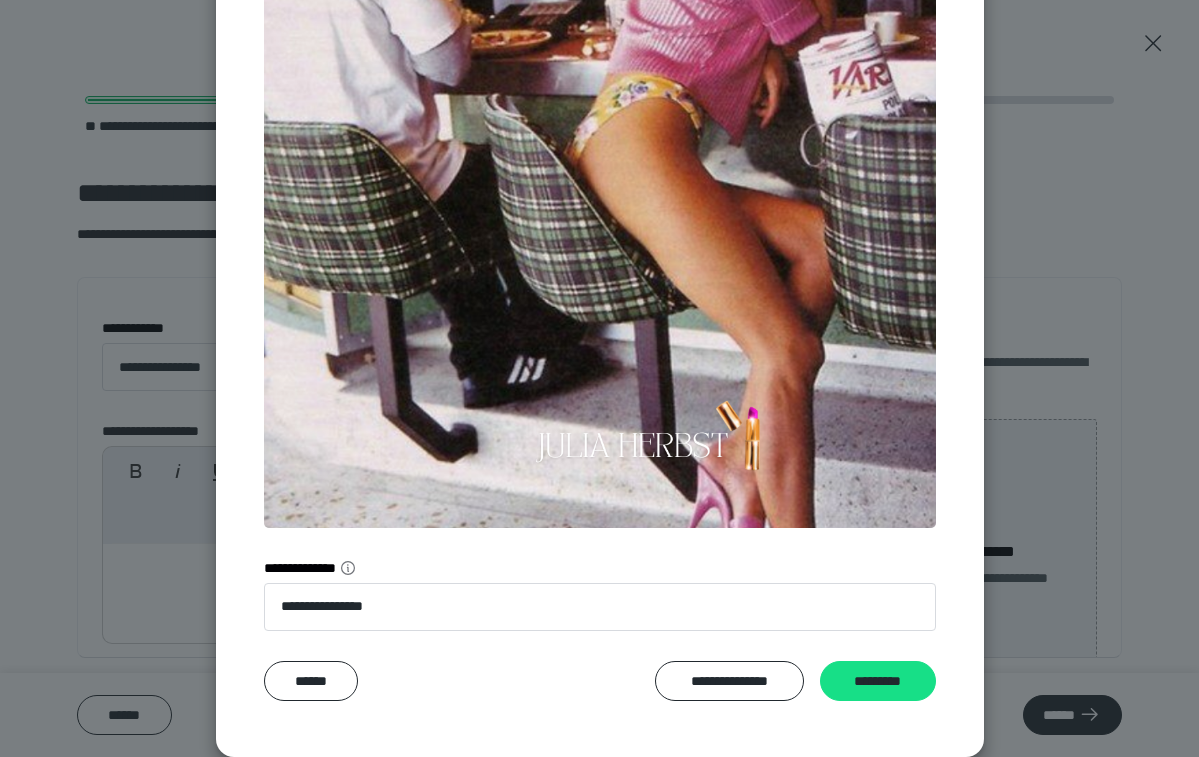 scroll, scrollTop: 349, scrollLeft: 0, axis: vertical 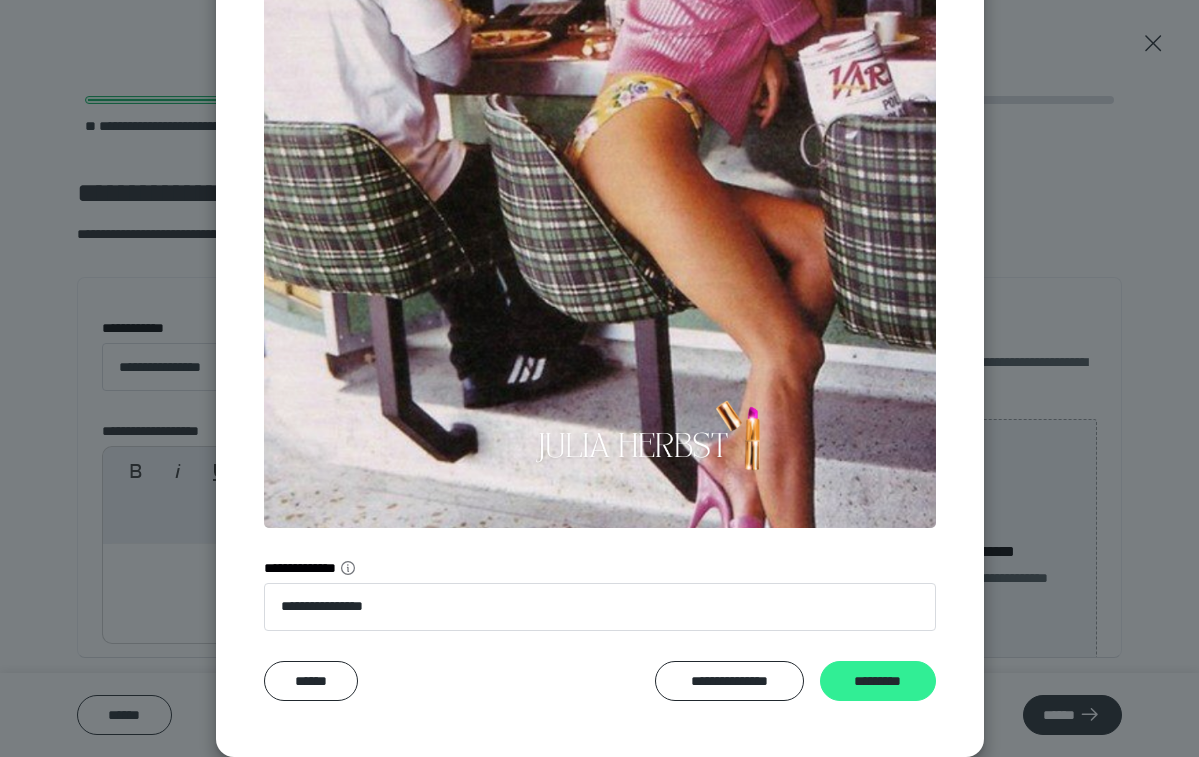 click on "*********" at bounding box center [878, 681] 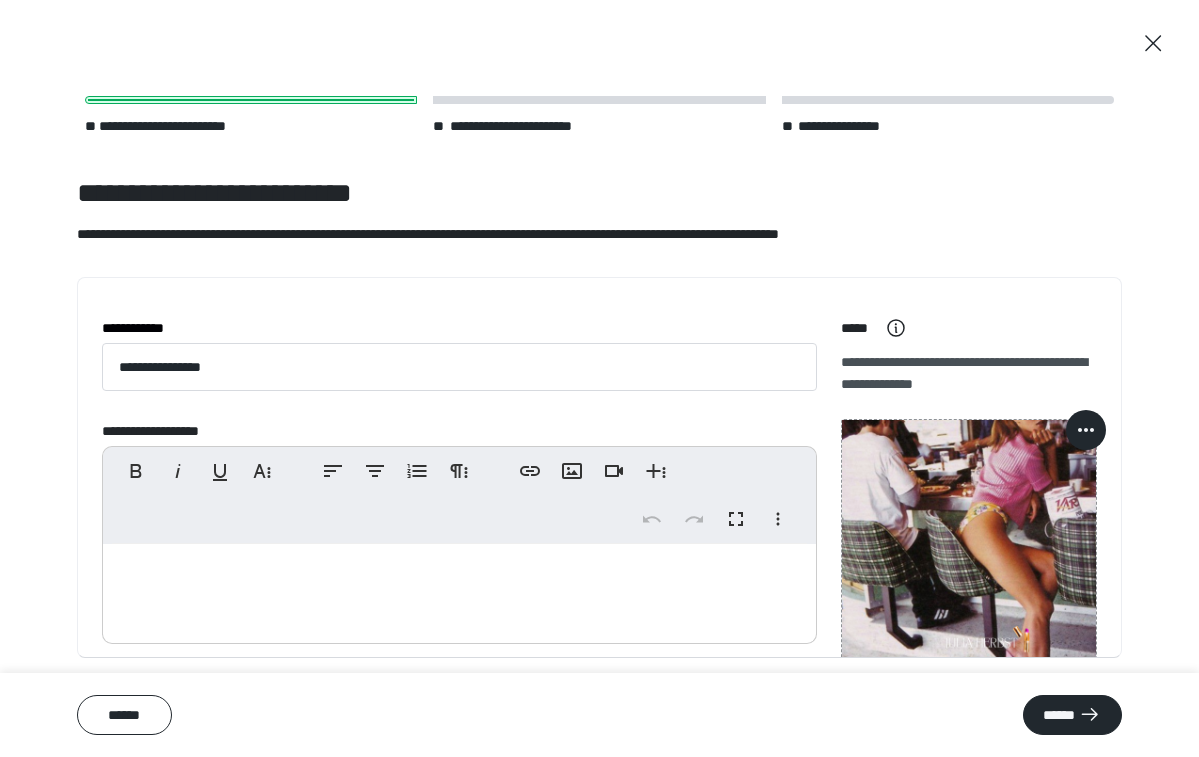 click at bounding box center (459, 589) 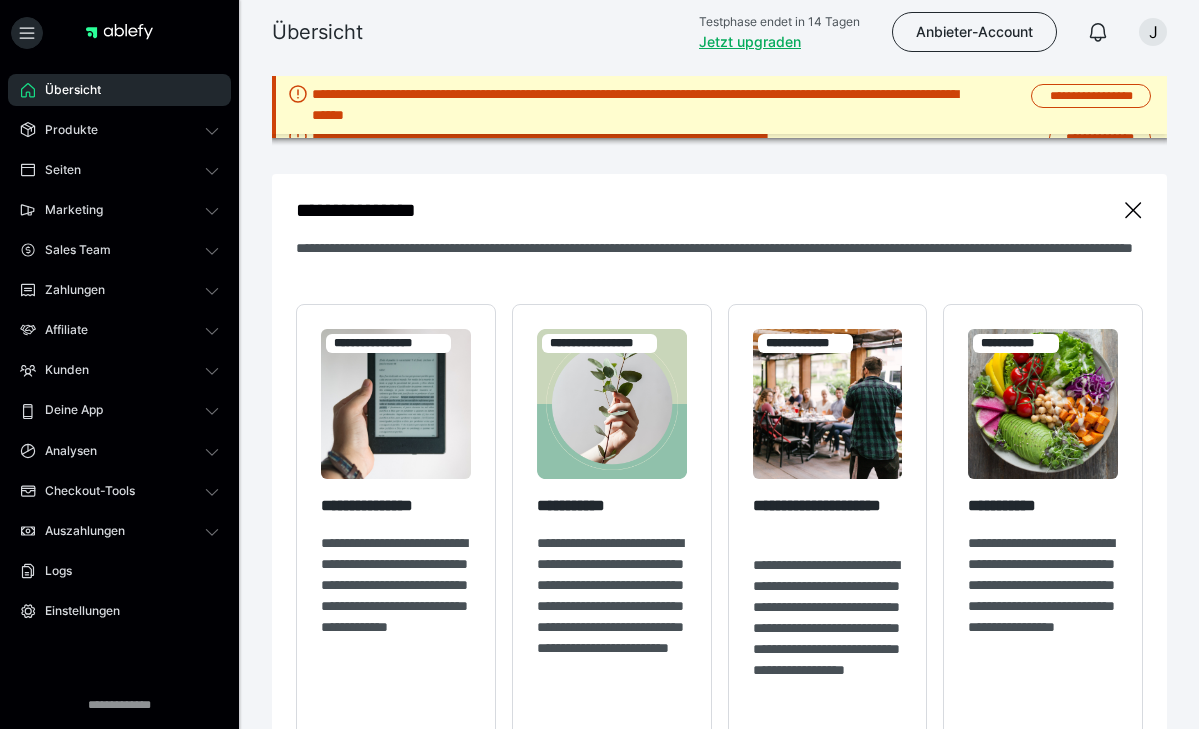scroll, scrollTop: 0, scrollLeft: 0, axis: both 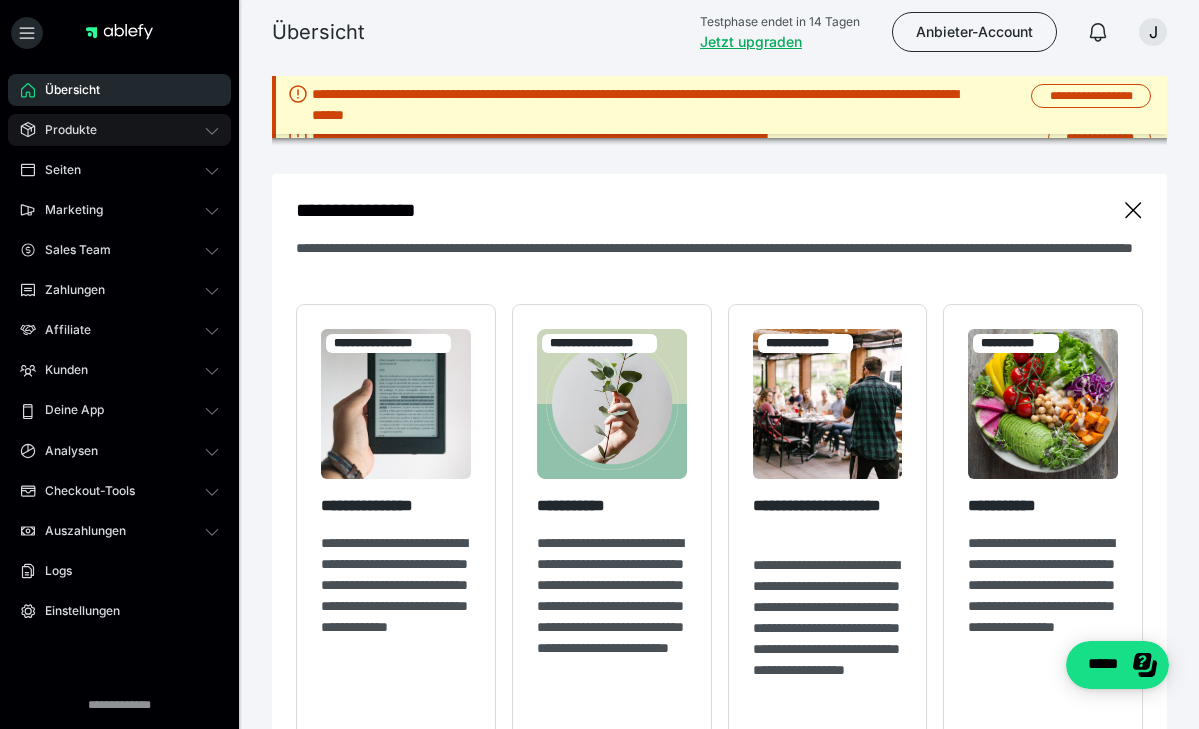 click on "Produkte" at bounding box center [119, 130] 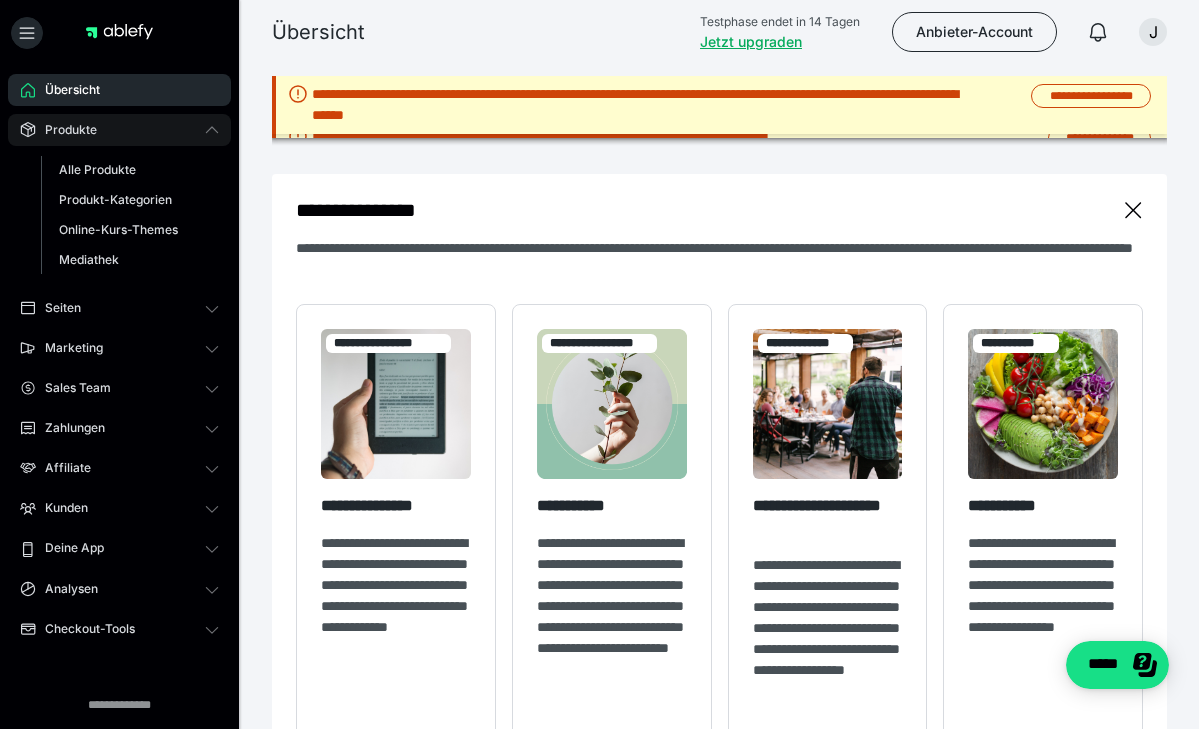 click on "Produkte" at bounding box center [119, 130] 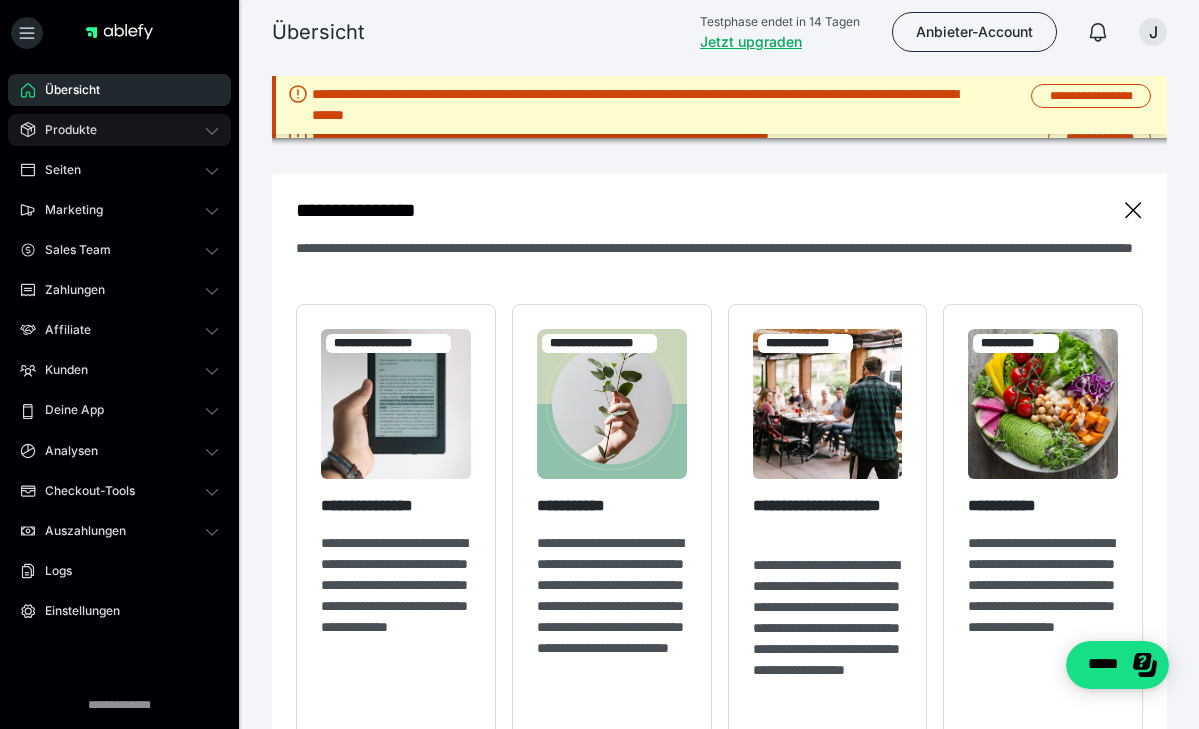 click on "Produkte" at bounding box center [119, 130] 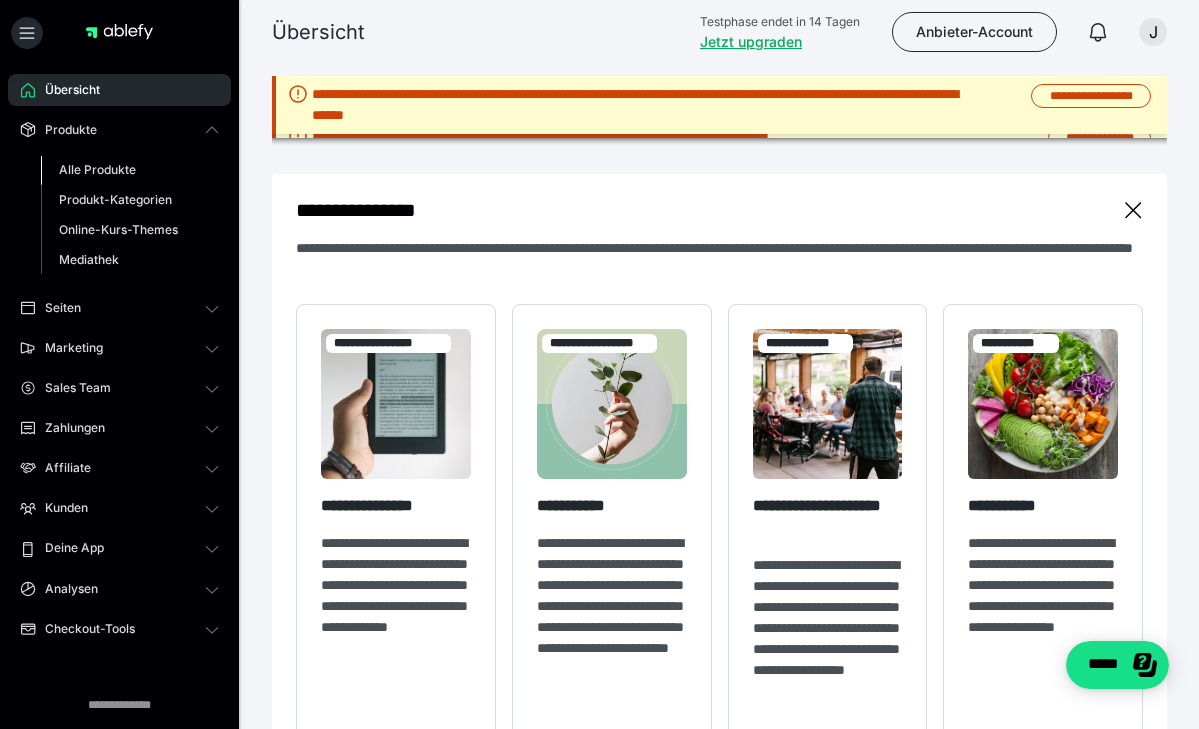 click on "Alle Produkte" at bounding box center (97, 169) 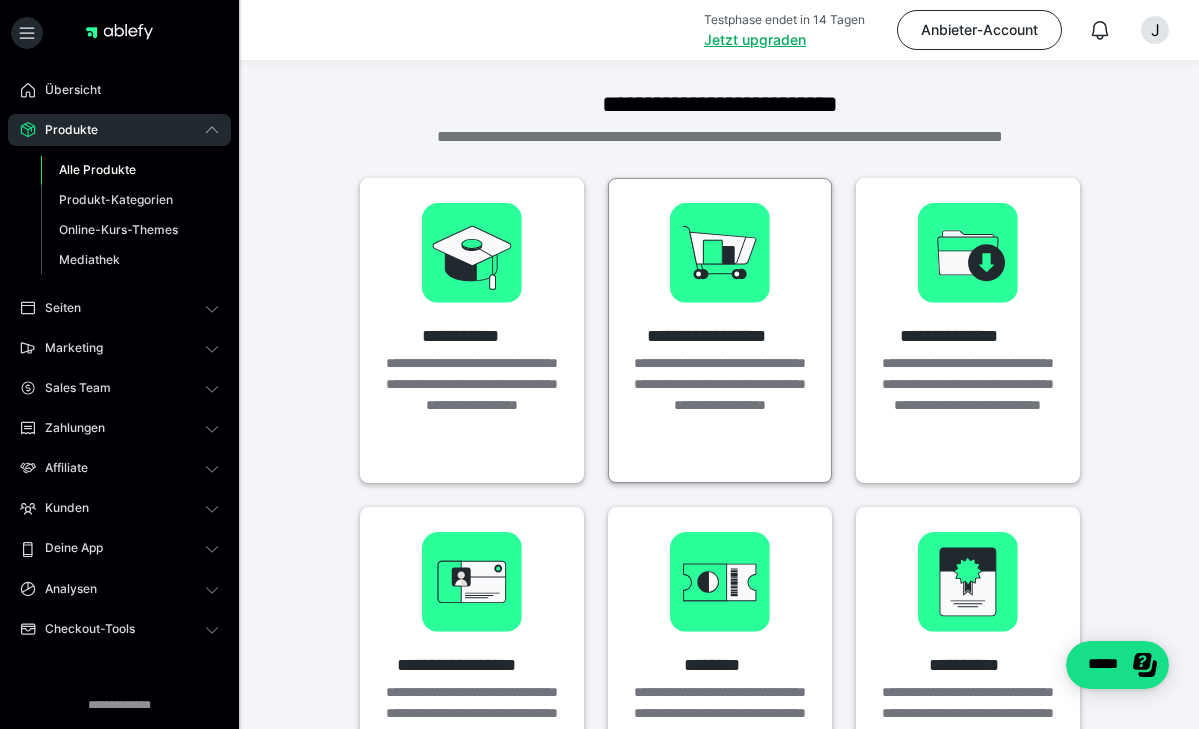 click at bounding box center (720, 253) 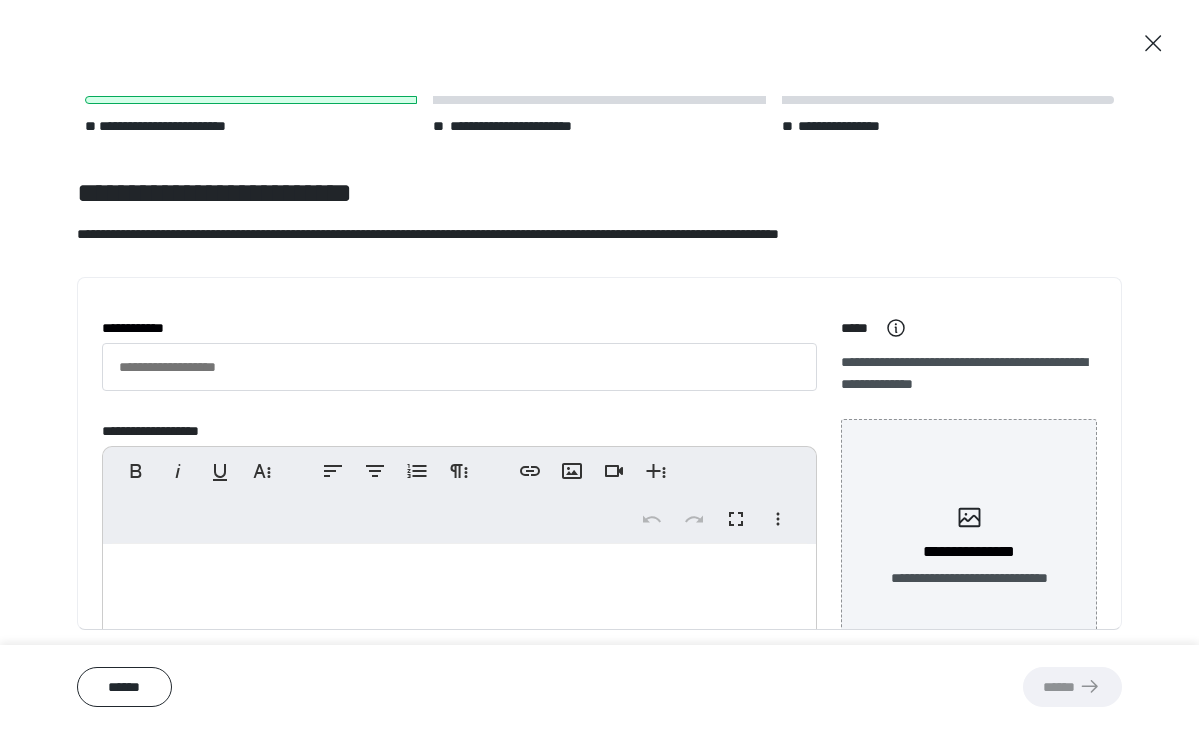 click at bounding box center [459, 589] 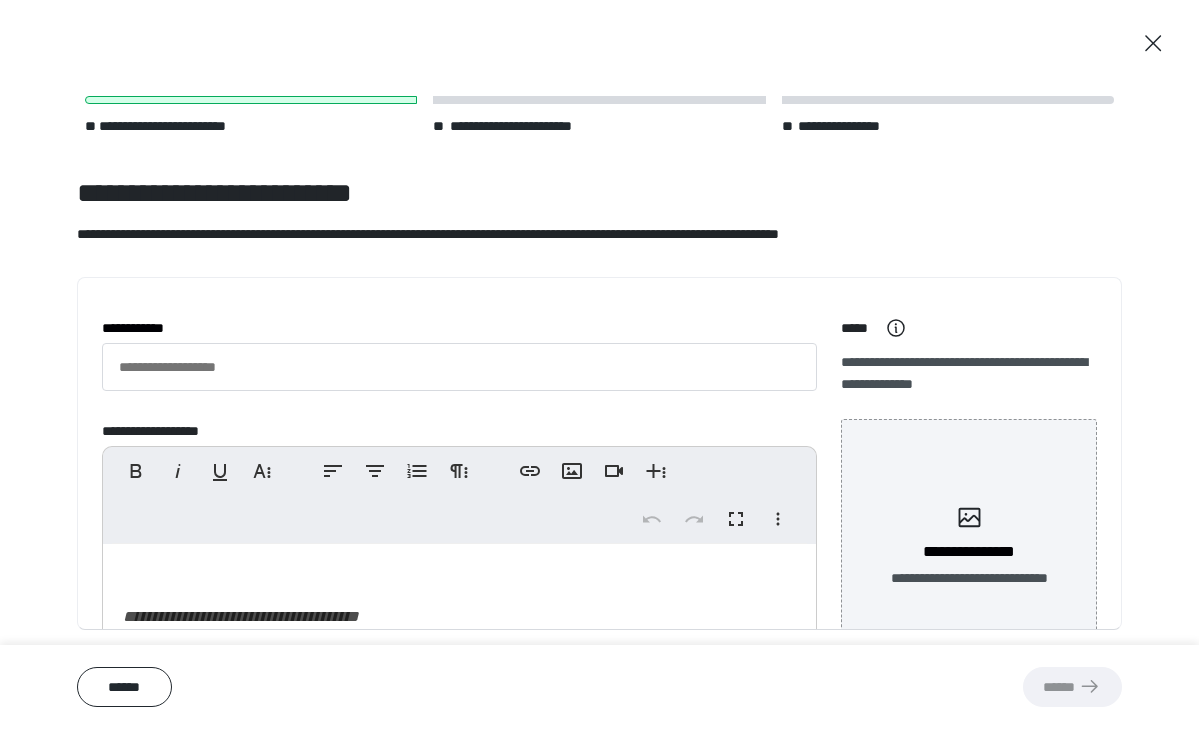 scroll, scrollTop: 3106, scrollLeft: 0, axis: vertical 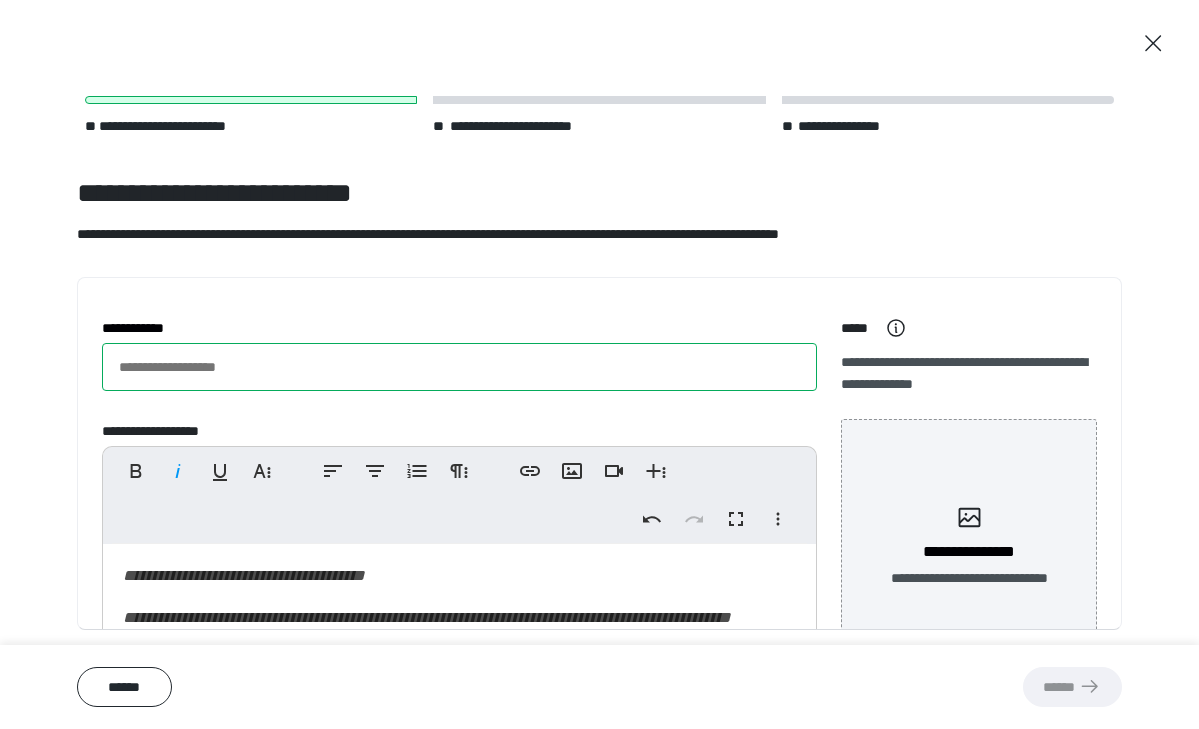 click on "**********" at bounding box center [459, 367] 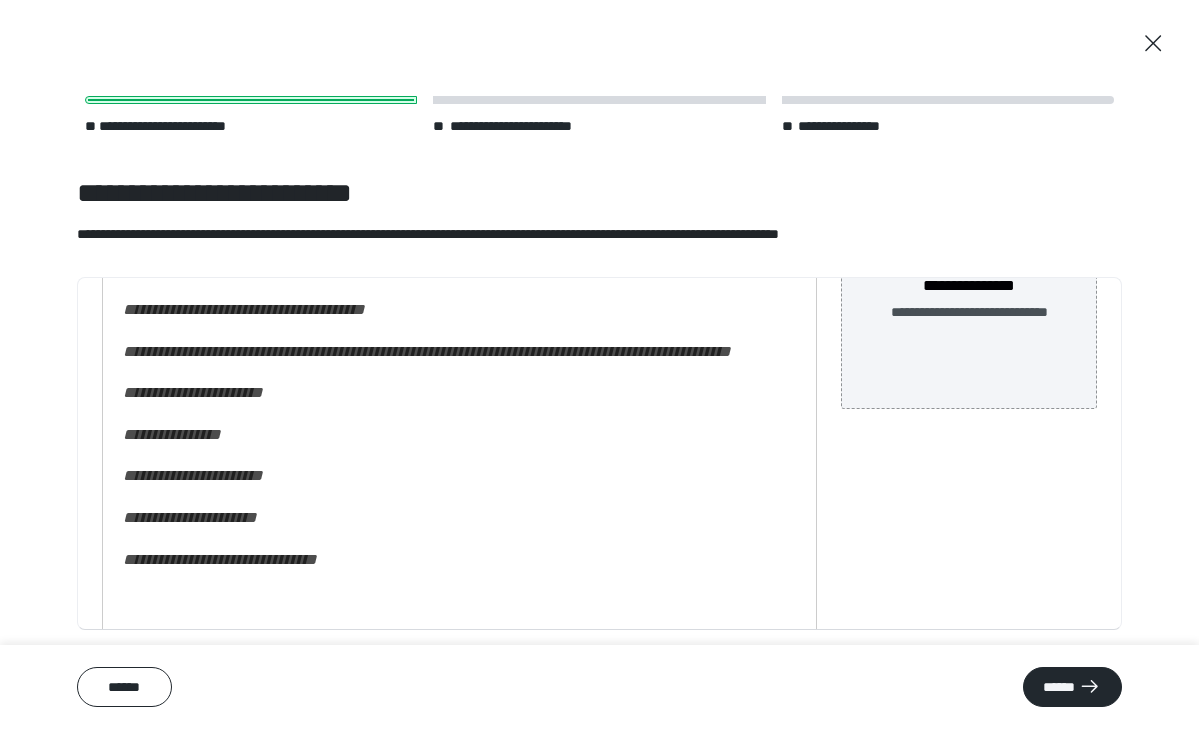 scroll, scrollTop: 270, scrollLeft: 0, axis: vertical 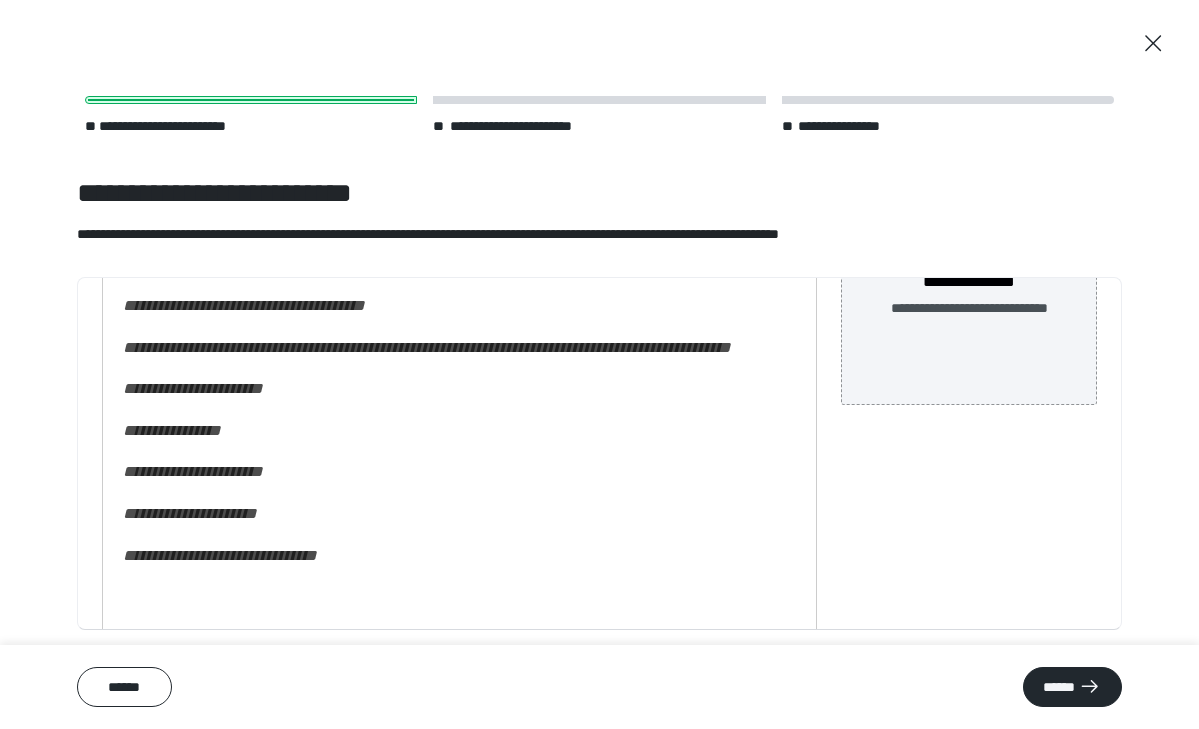 type on "**********" 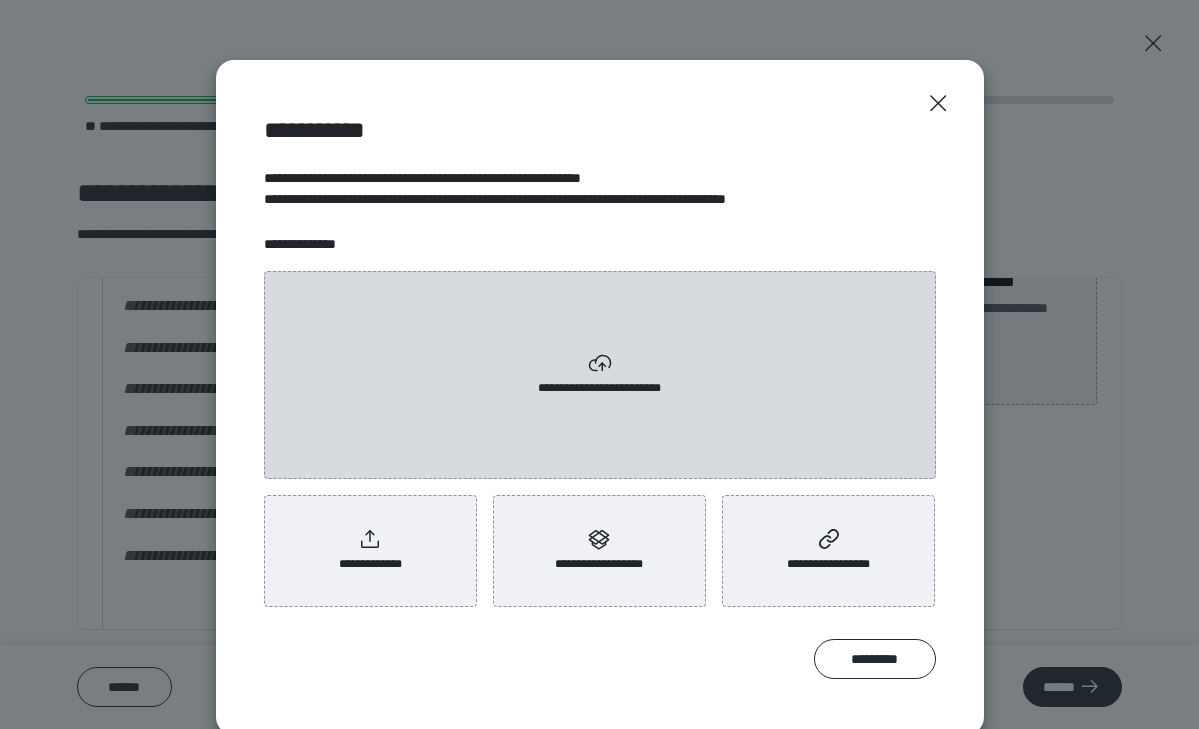 click on "**********" at bounding box center [600, 388] 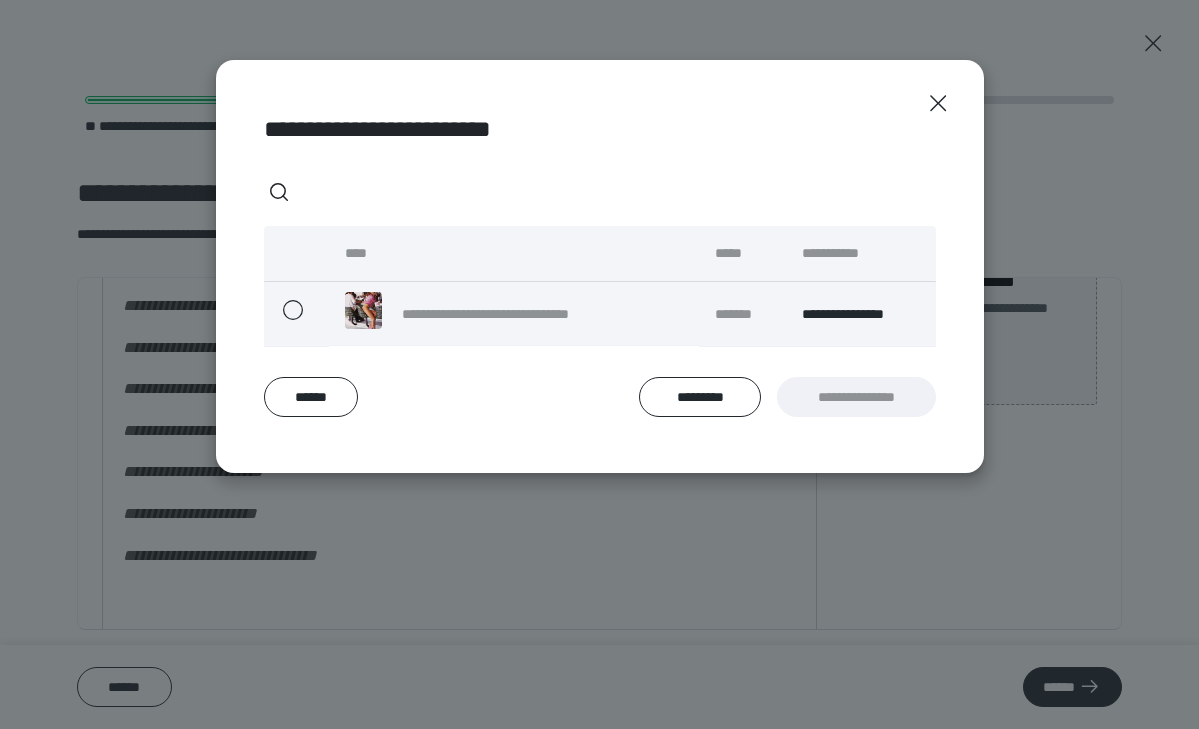 click 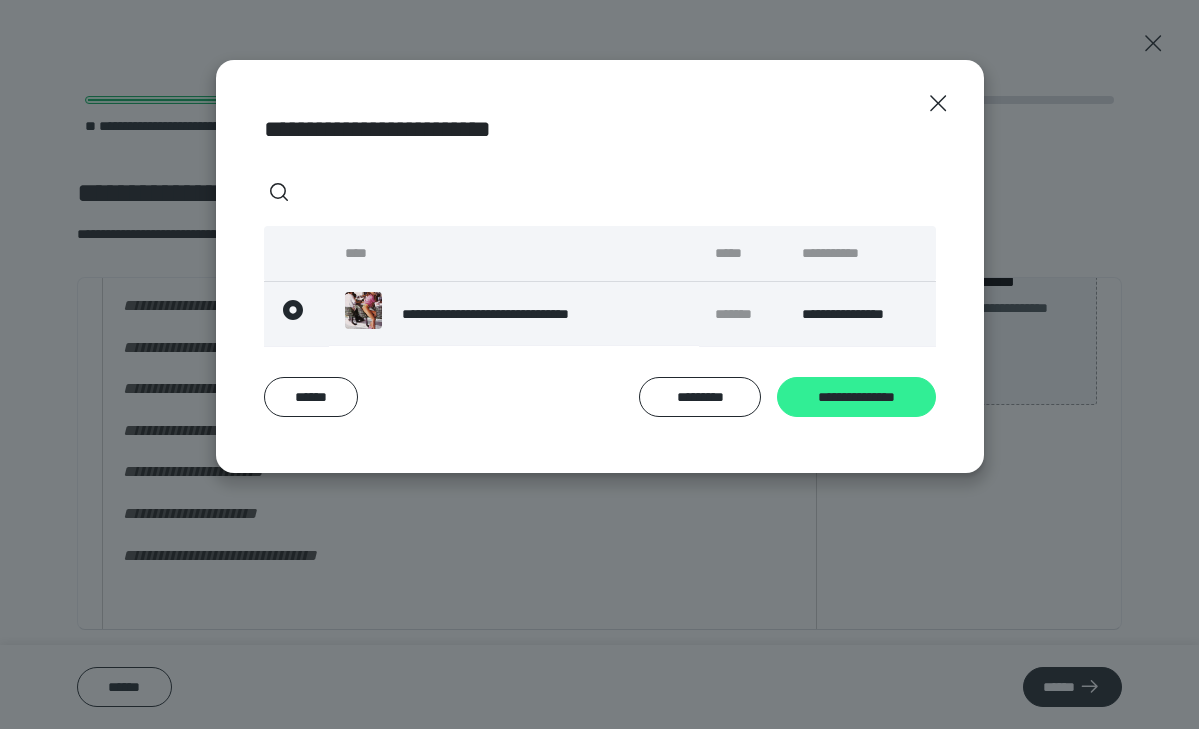click on "**********" at bounding box center [856, 397] 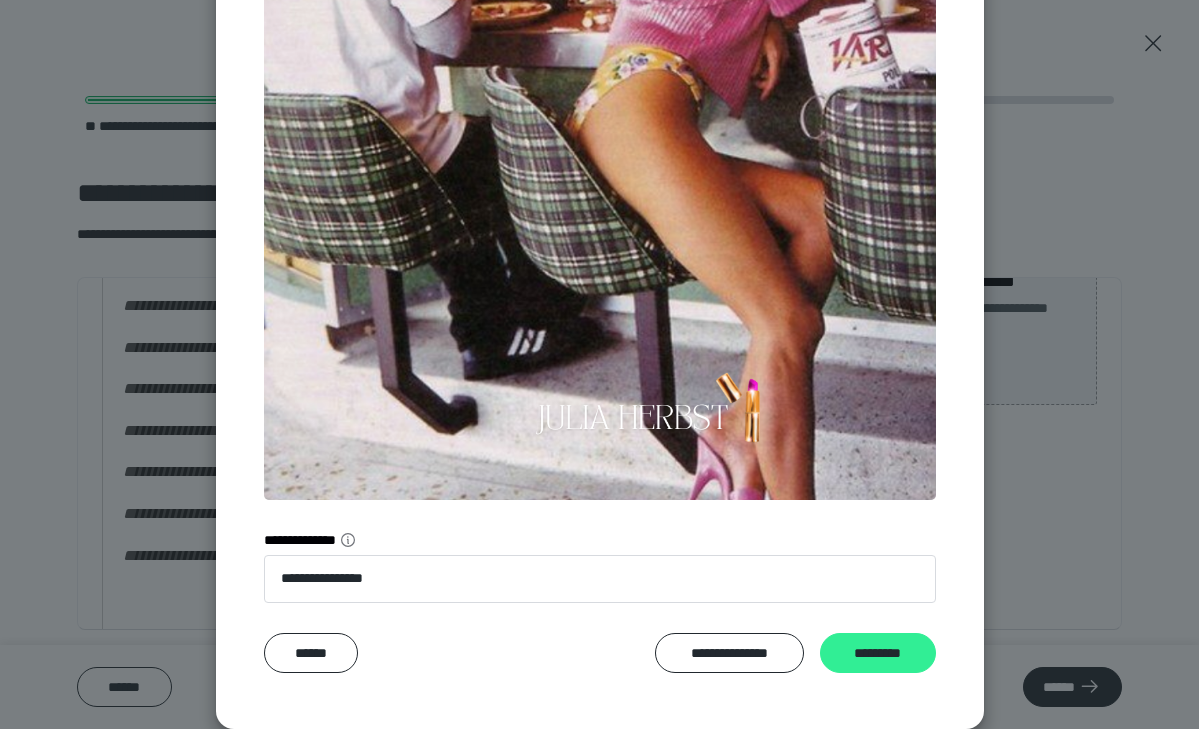 scroll, scrollTop: 377, scrollLeft: 0, axis: vertical 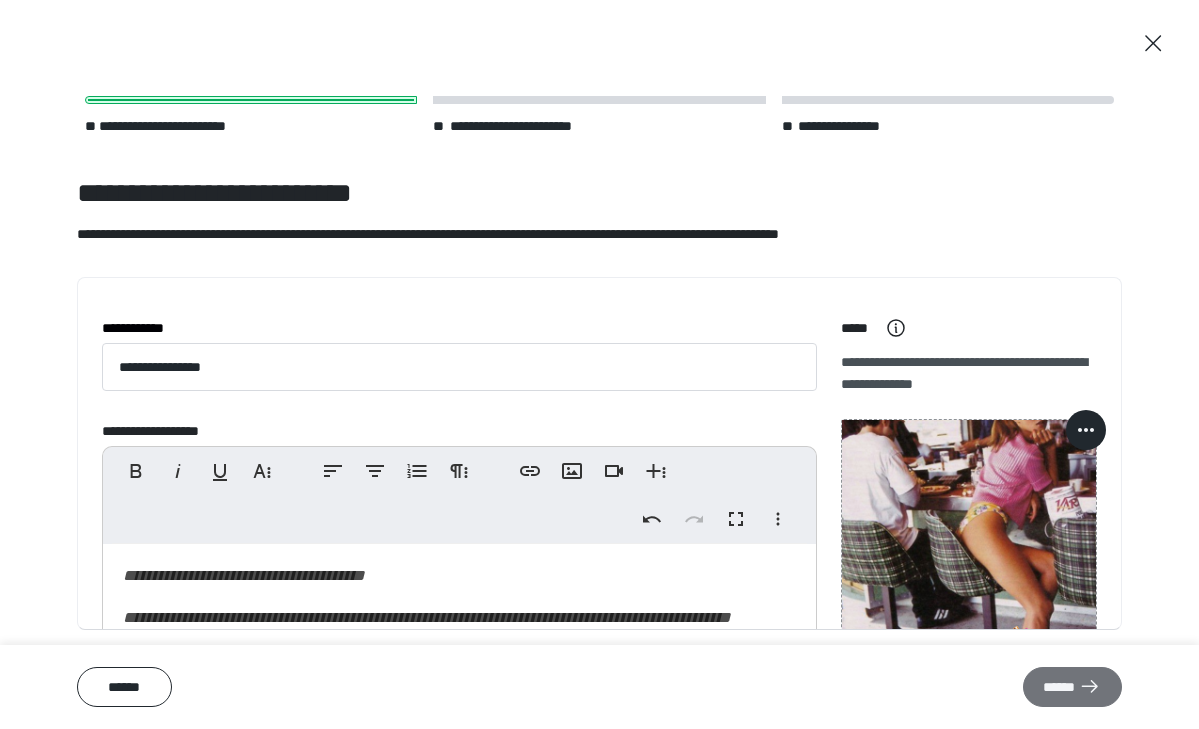 click on "******" at bounding box center (1072, 687) 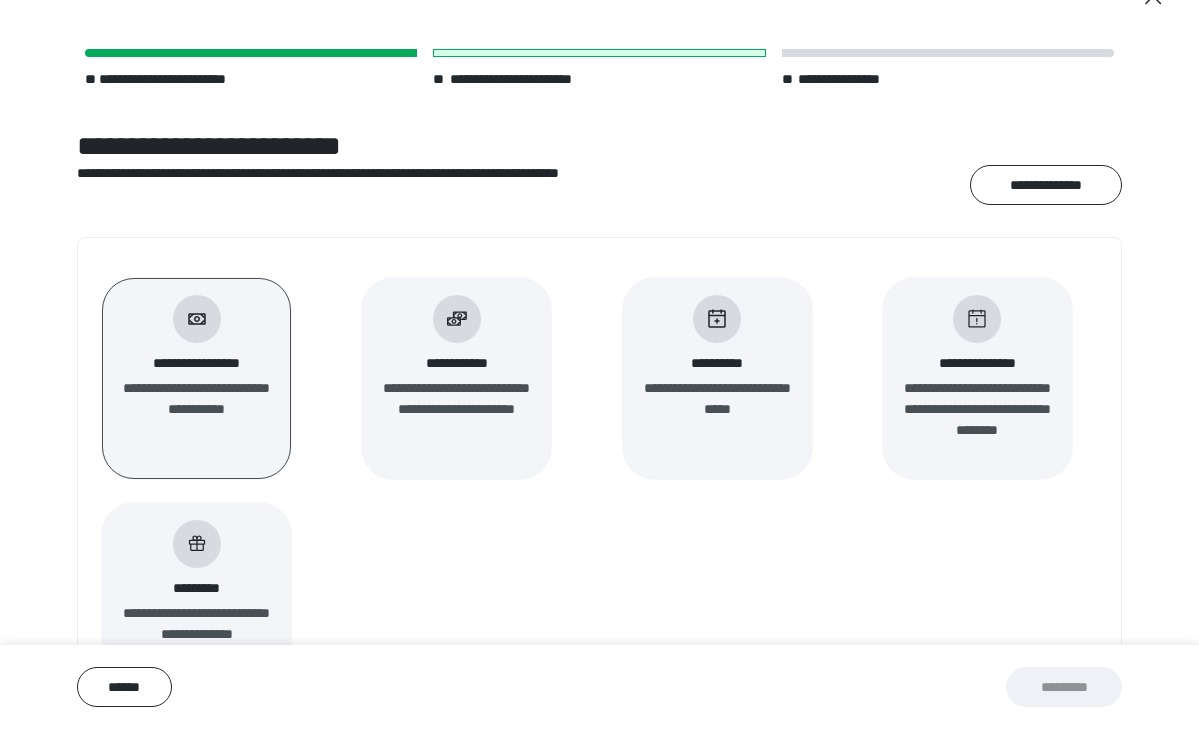scroll, scrollTop: 50, scrollLeft: 0, axis: vertical 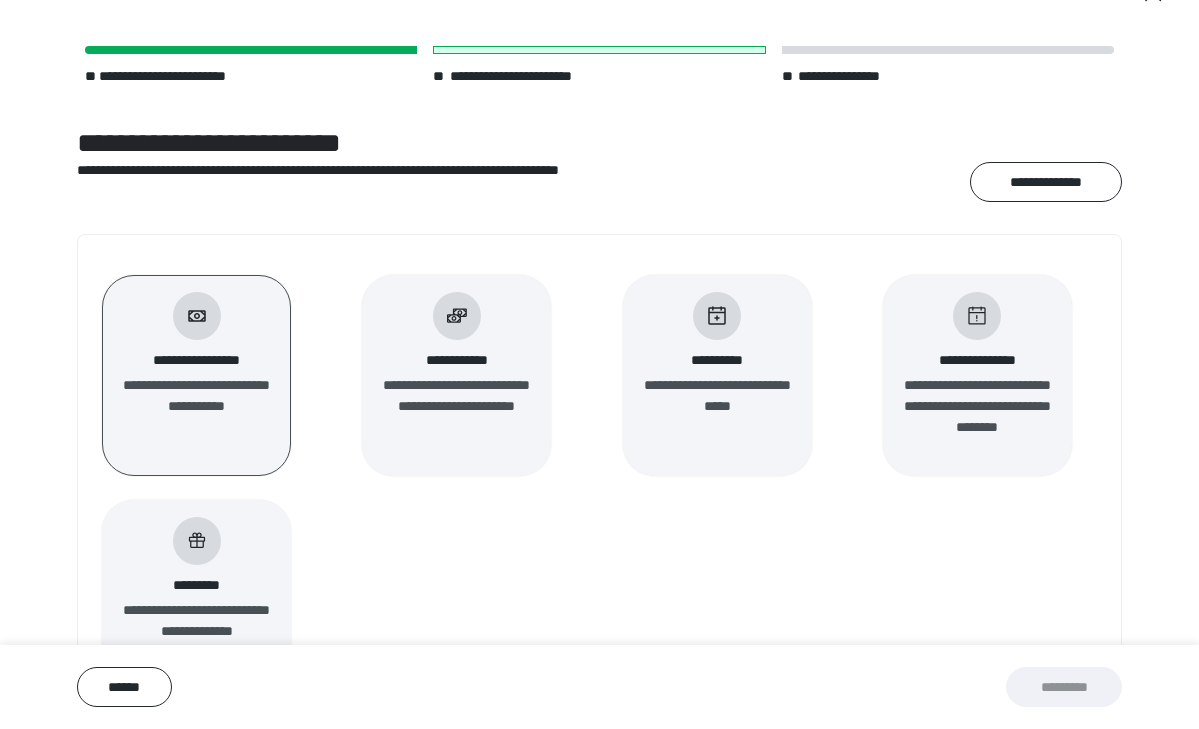 click on "**********" at bounding box center [456, 406] 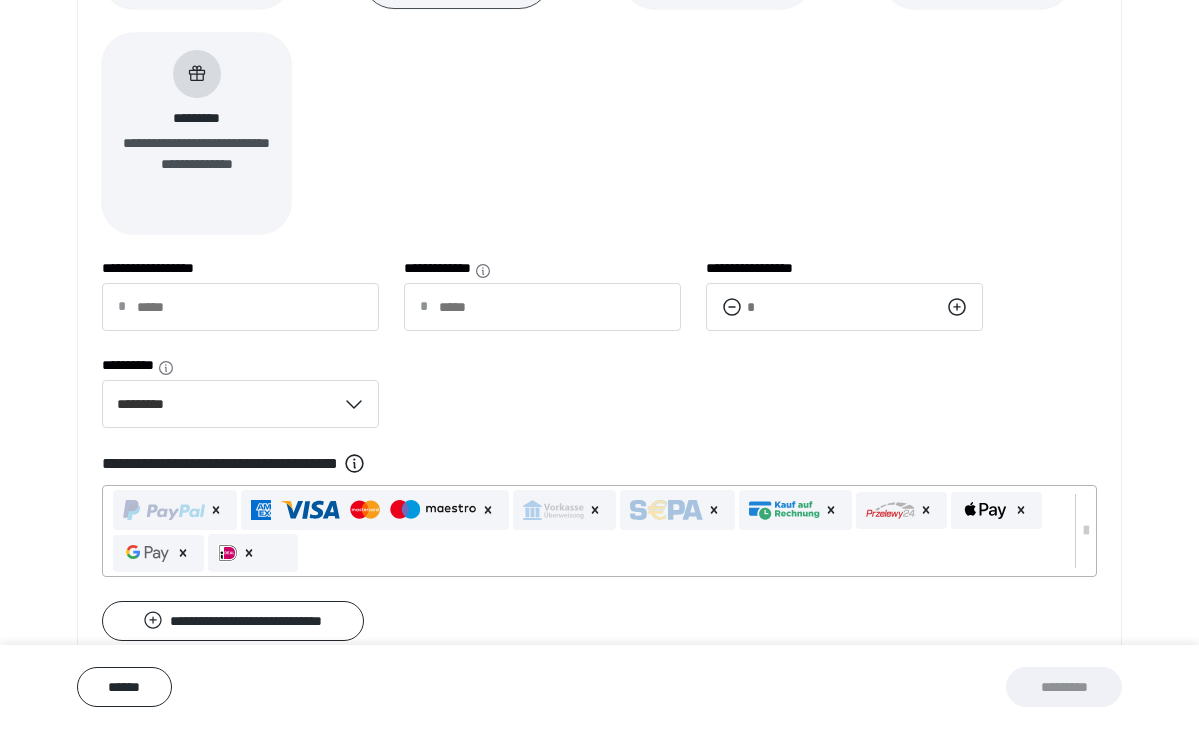 scroll, scrollTop: 536, scrollLeft: 0, axis: vertical 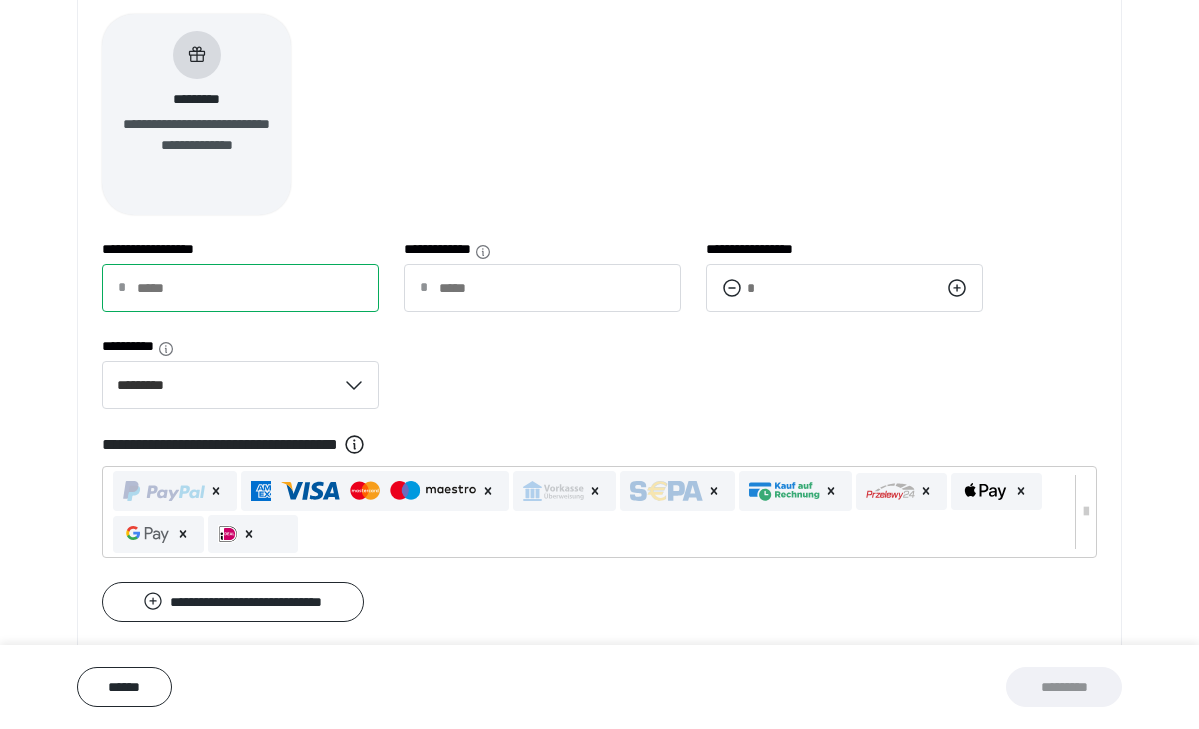 click on "**********" at bounding box center (240, 288) 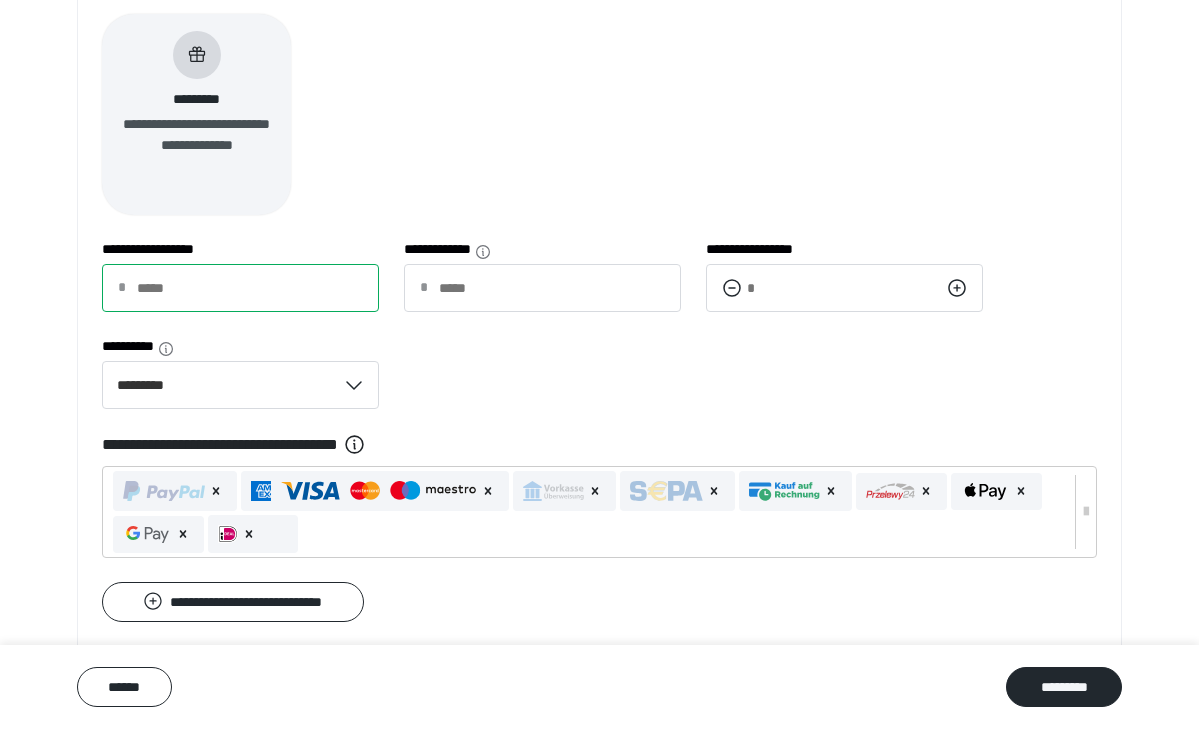 type on "****" 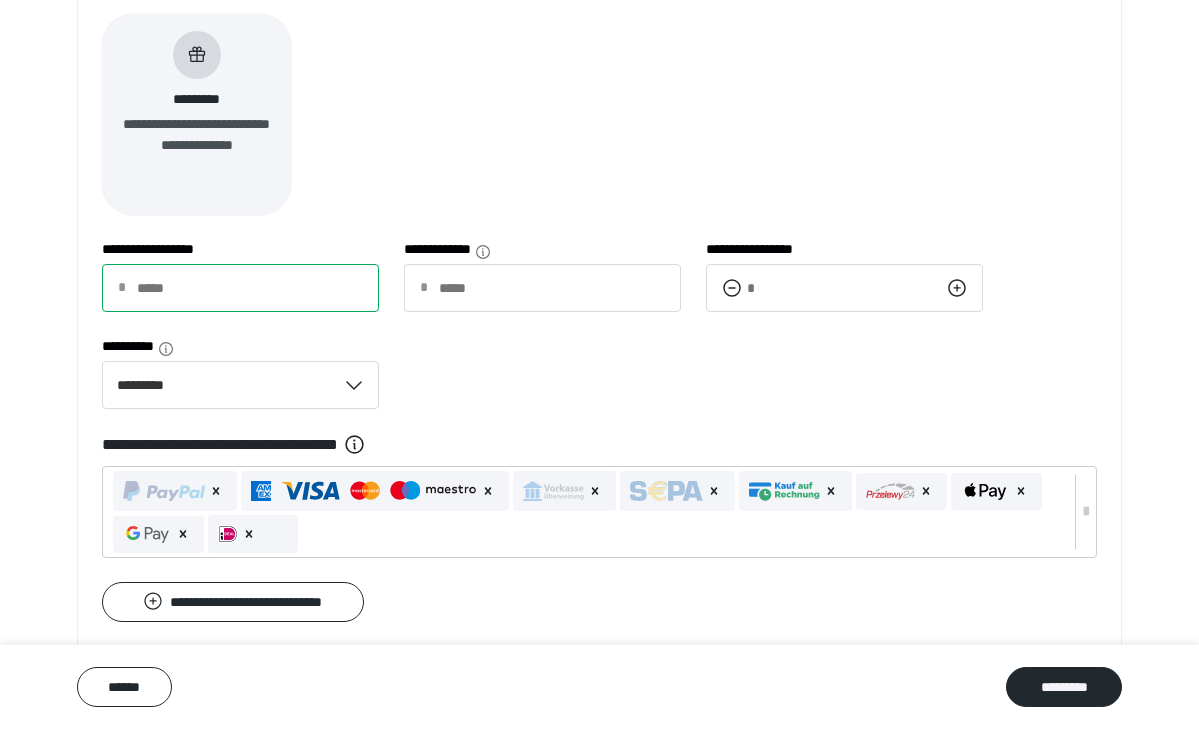 type on "**" 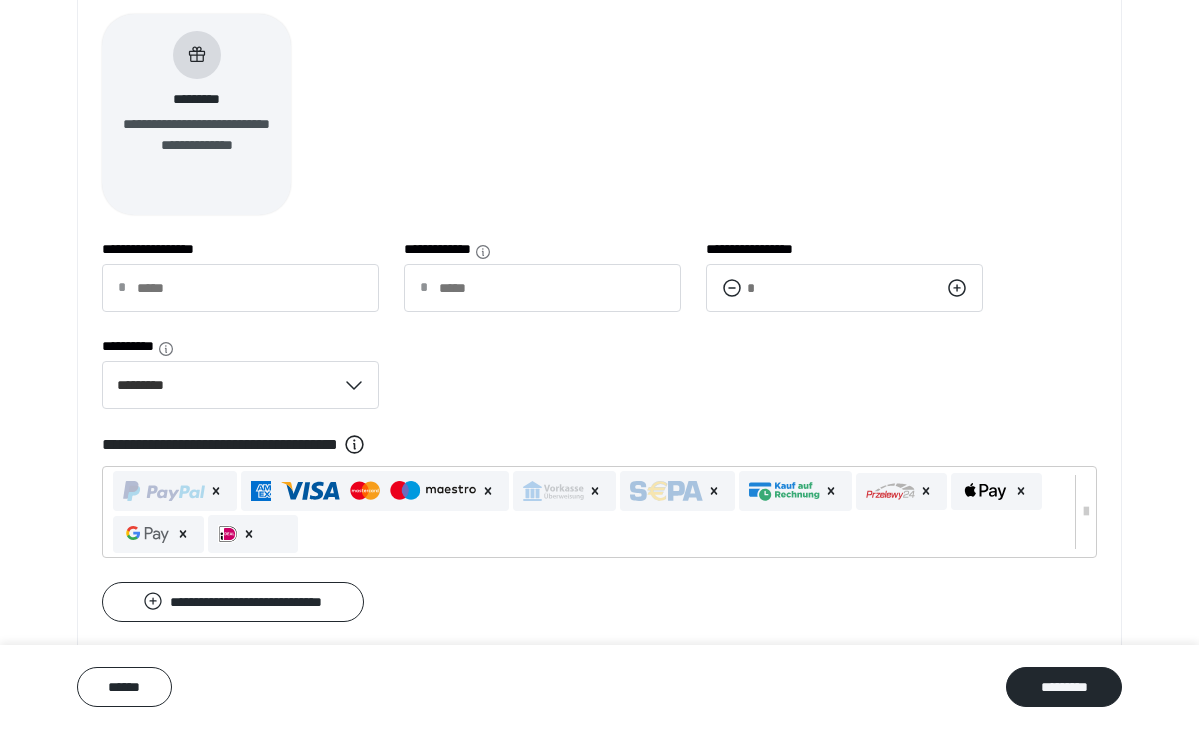 click 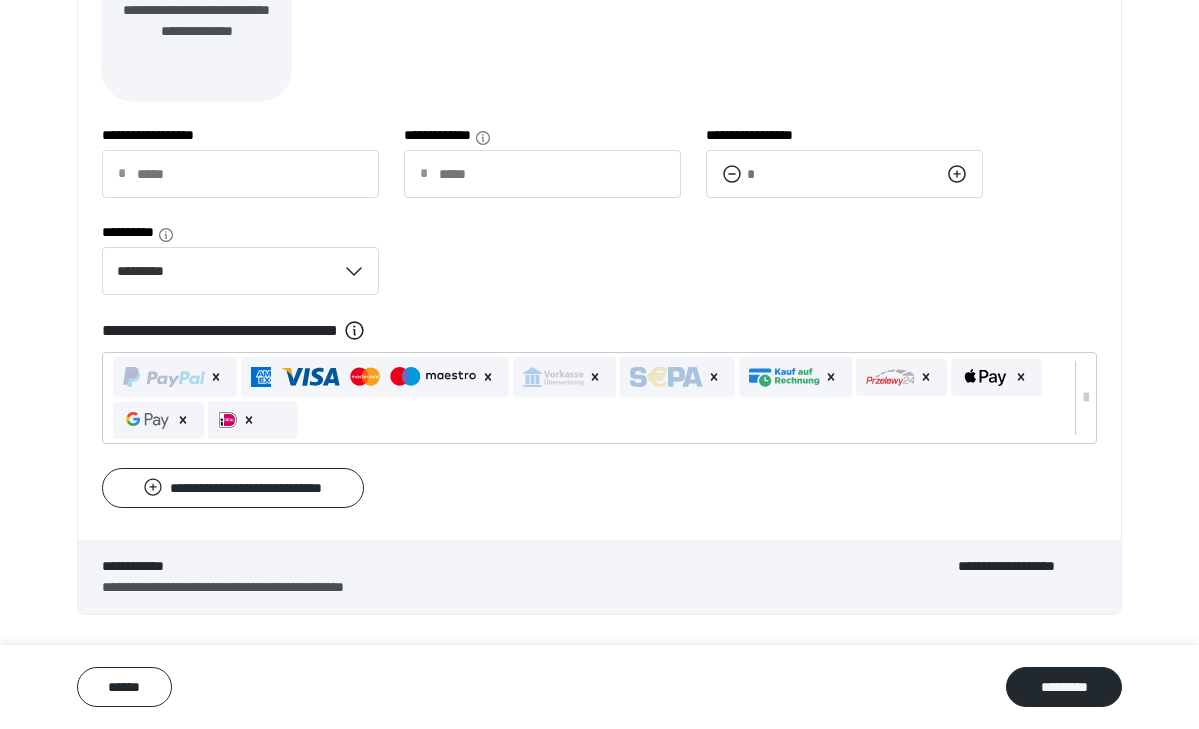 scroll, scrollTop: 650, scrollLeft: 0, axis: vertical 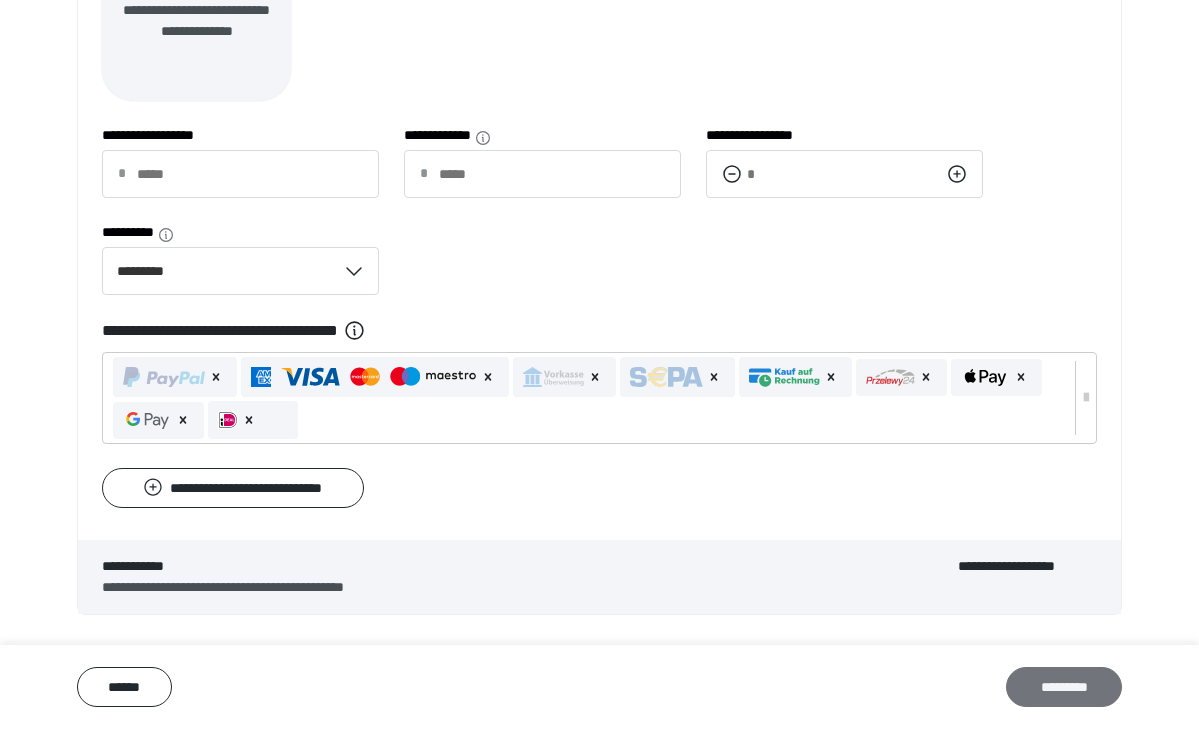 click on "*********" at bounding box center [1064, 687] 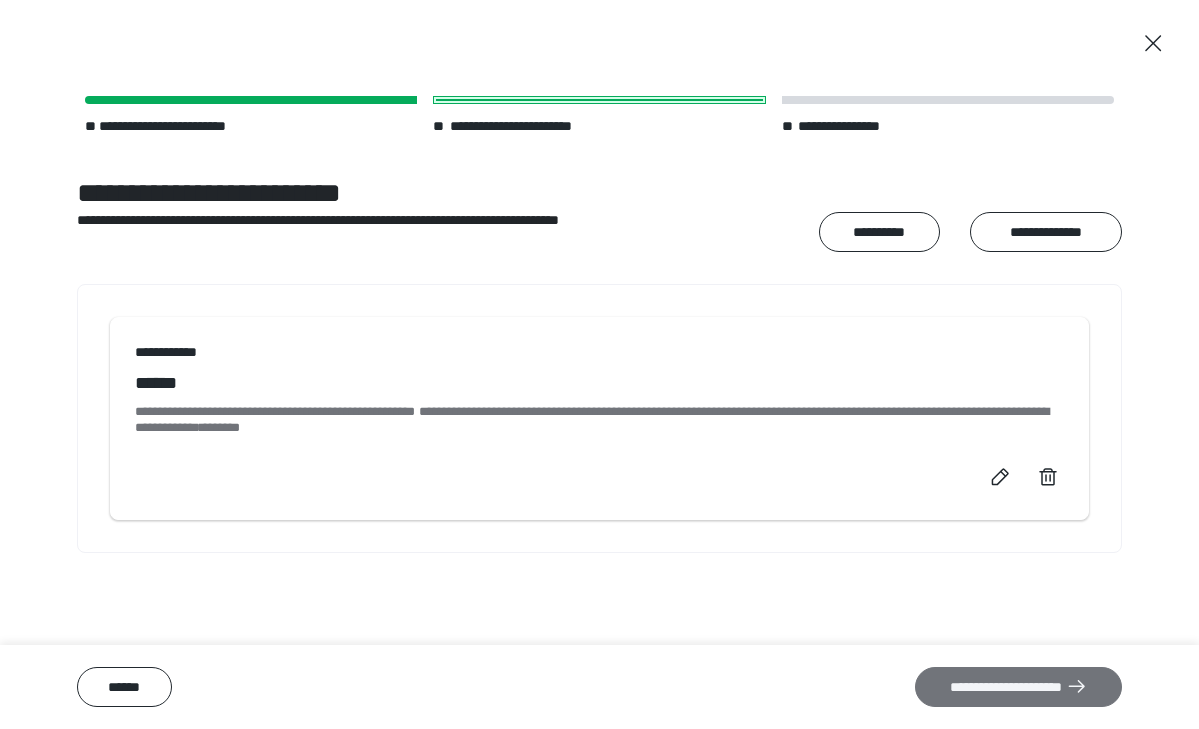 click on "**********" at bounding box center (1018, 687) 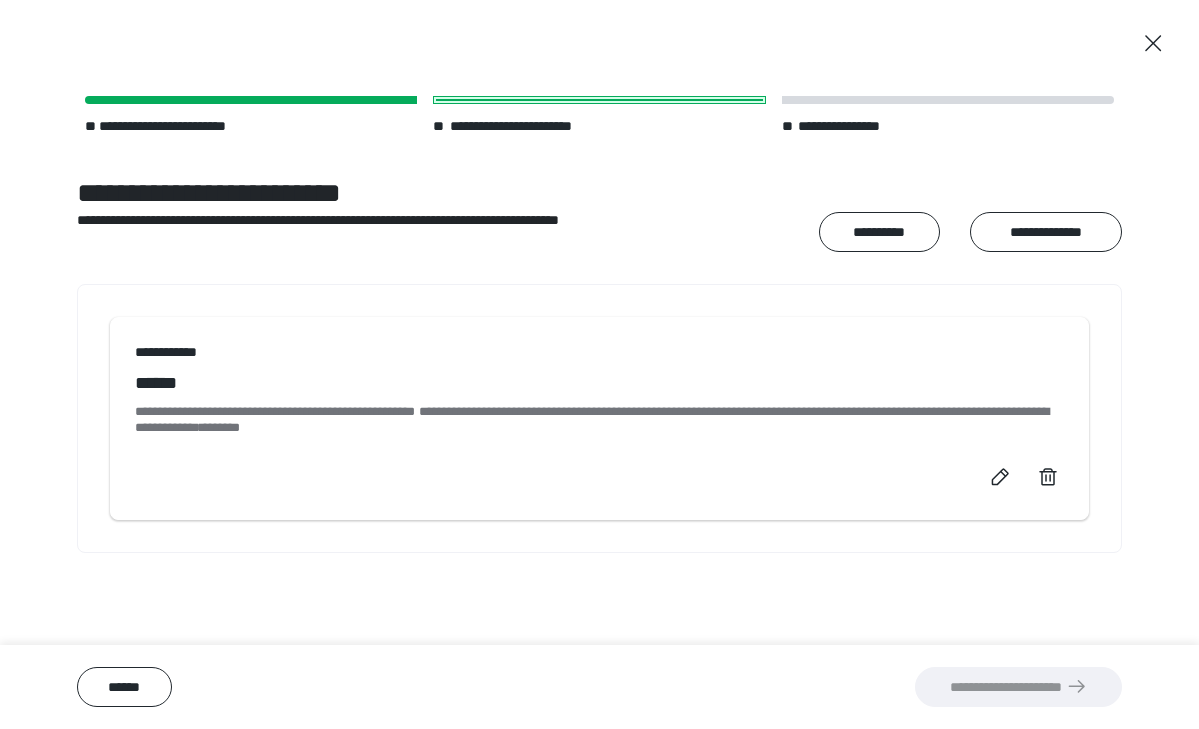 scroll, scrollTop: 105, scrollLeft: 0, axis: vertical 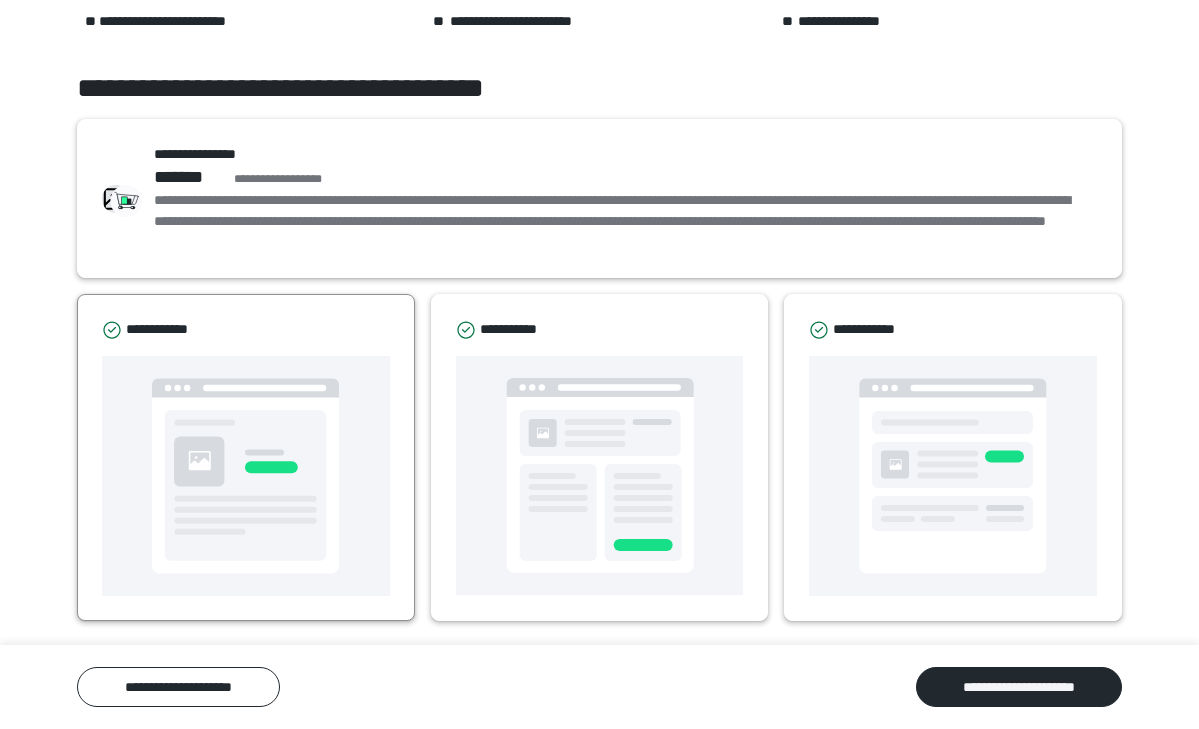 click at bounding box center (245, 476) 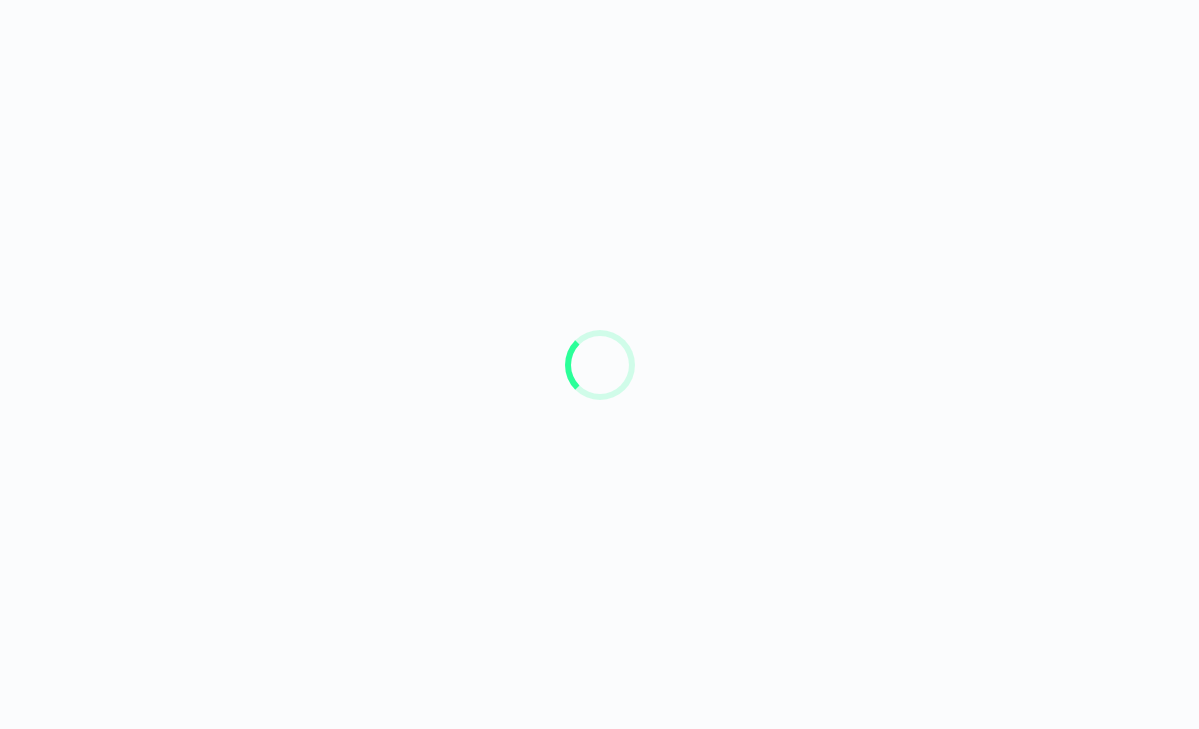 scroll, scrollTop: 0, scrollLeft: 0, axis: both 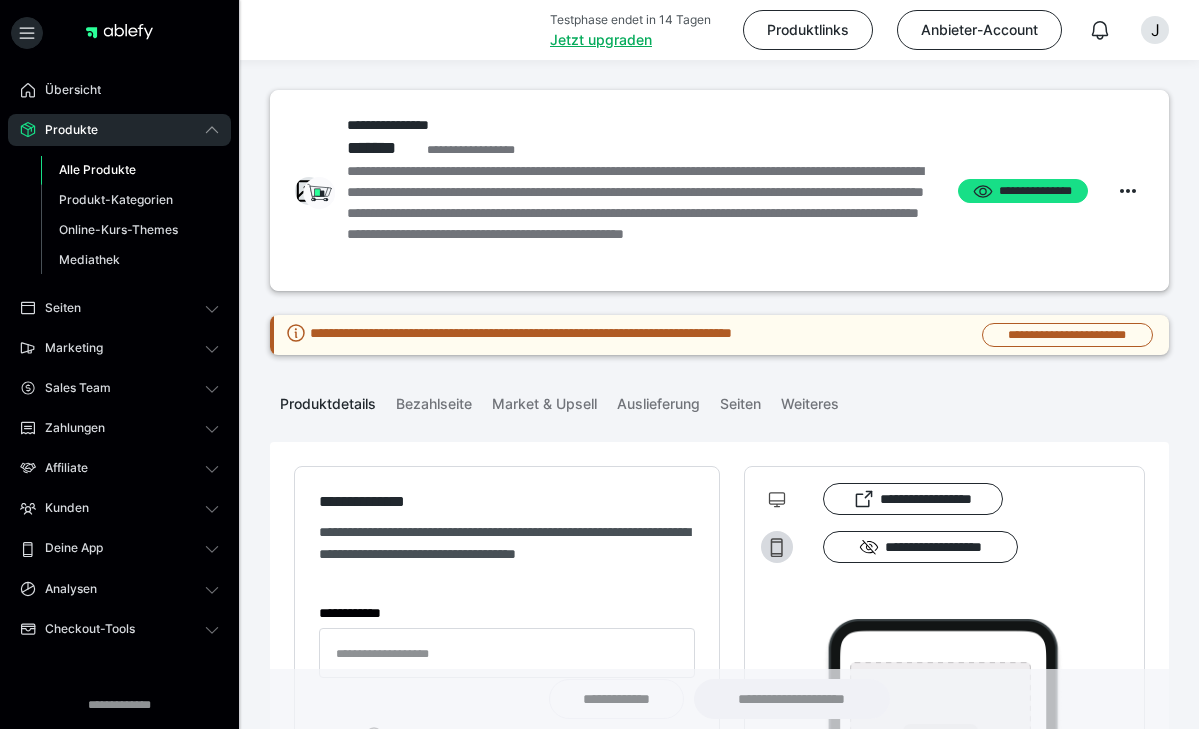 type on "**********" 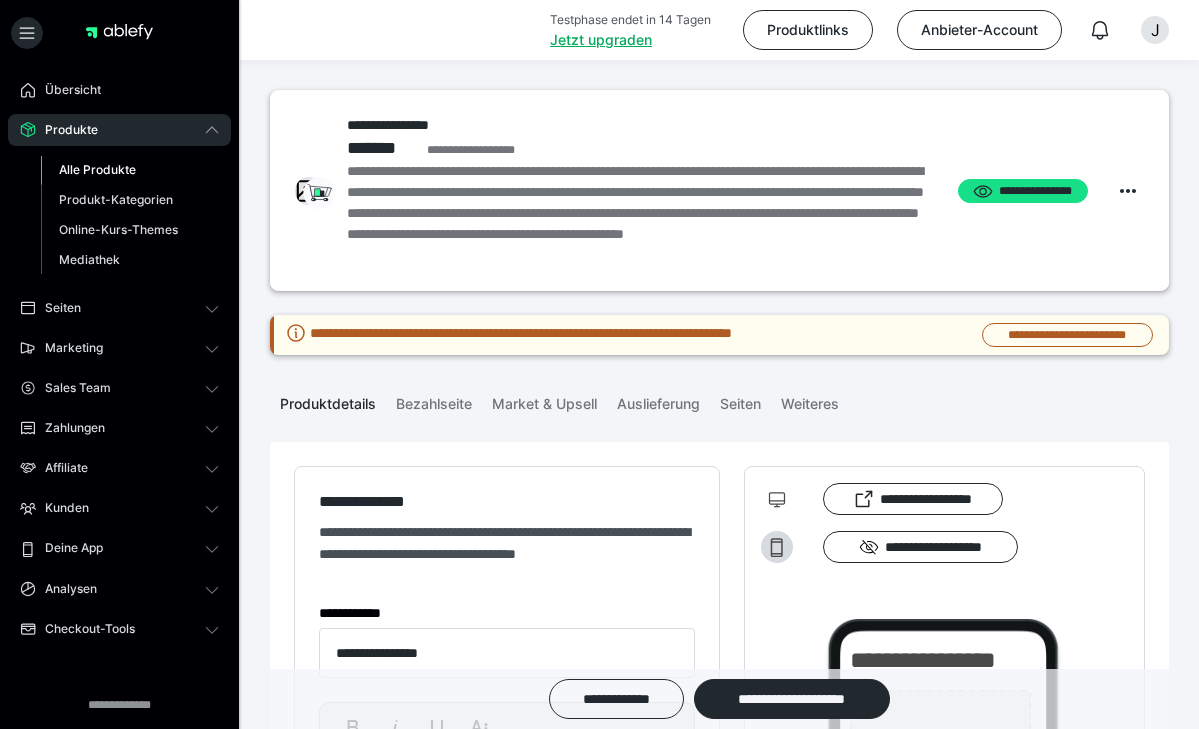 type on "**********" 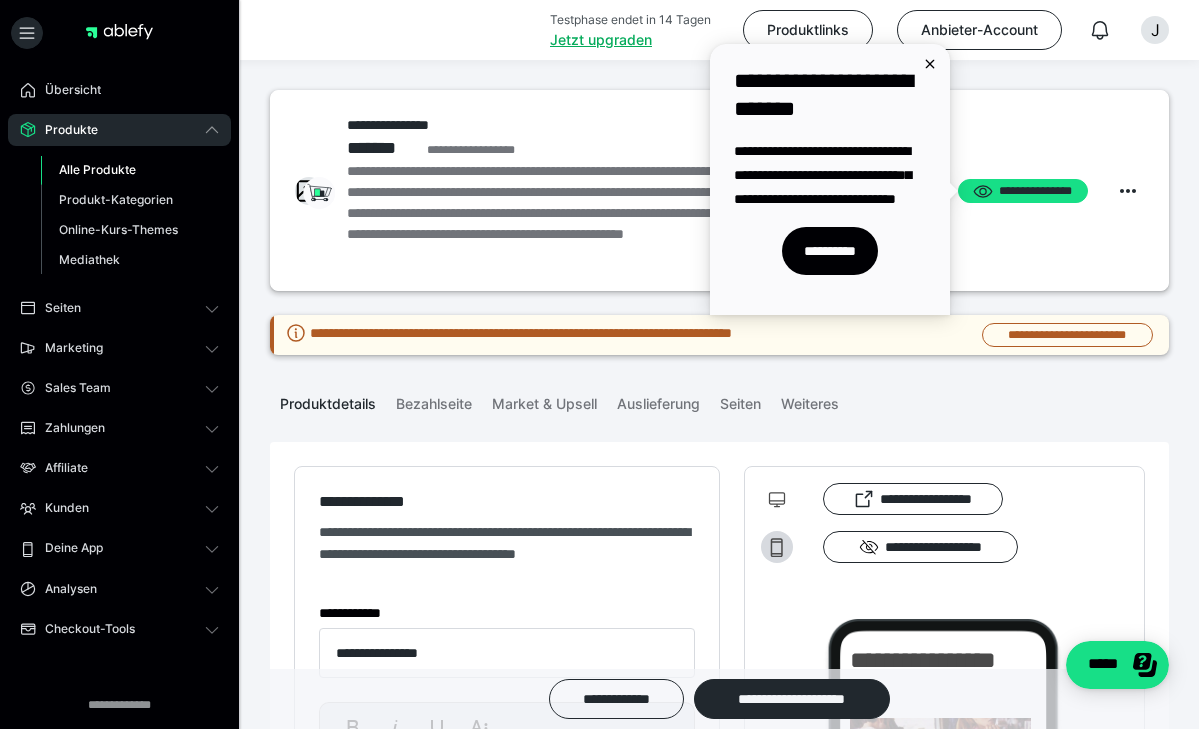 scroll, scrollTop: 0, scrollLeft: 0, axis: both 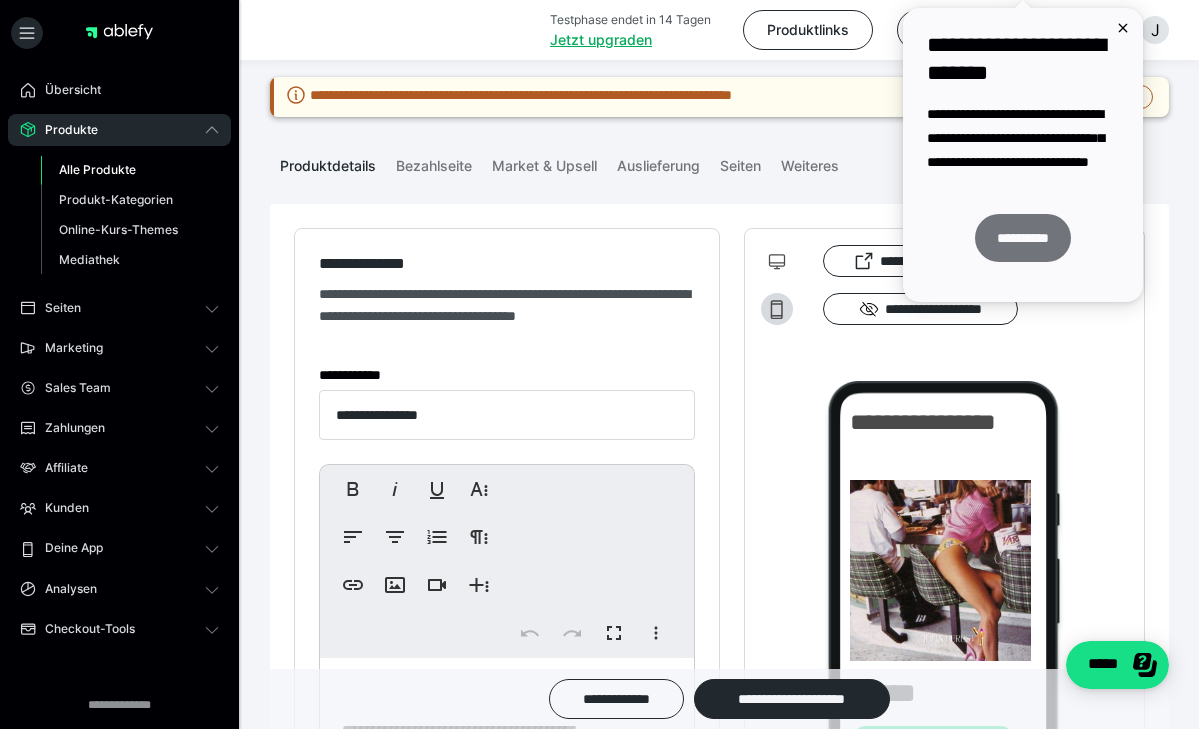 click on "**********" at bounding box center [1023, 238] 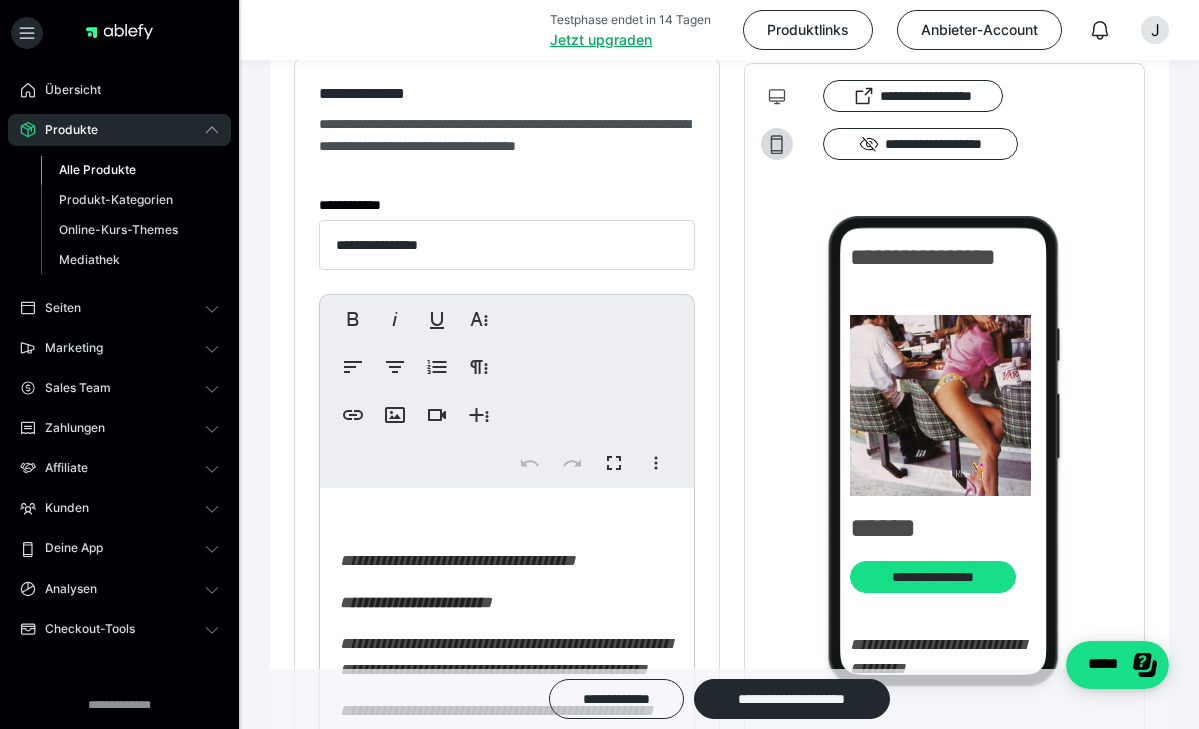 scroll, scrollTop: 422, scrollLeft: 0, axis: vertical 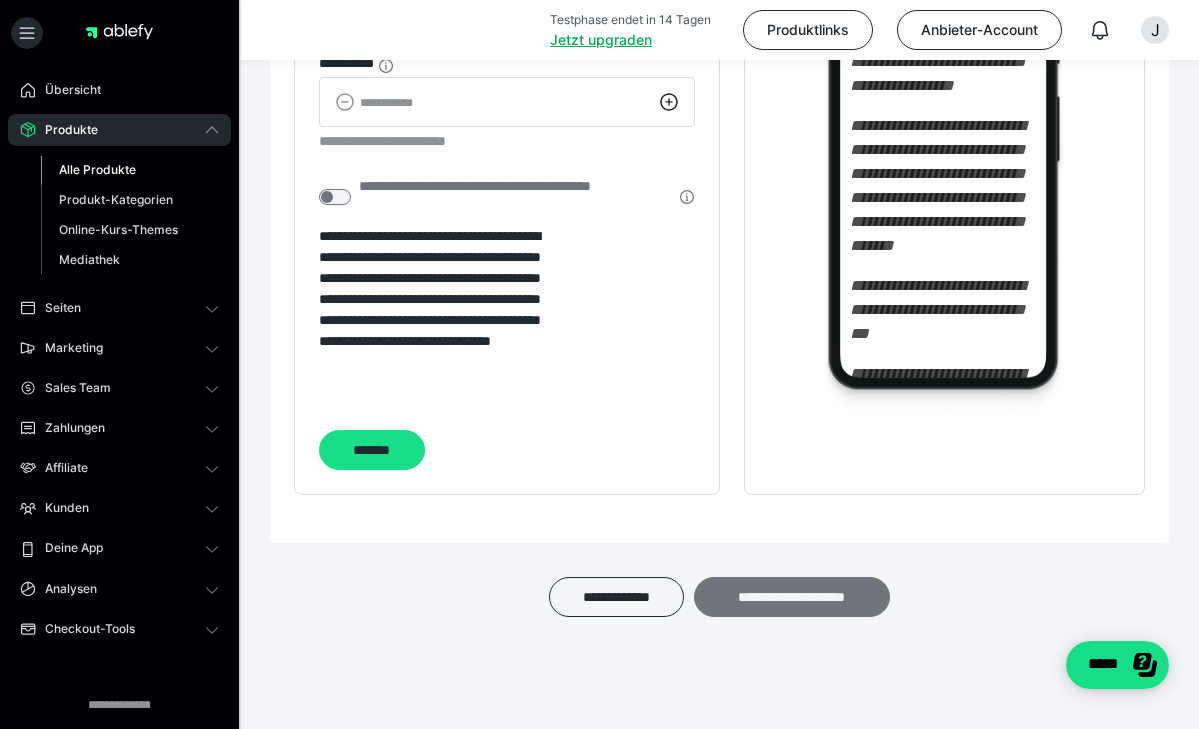 click on "**********" at bounding box center [792, 597] 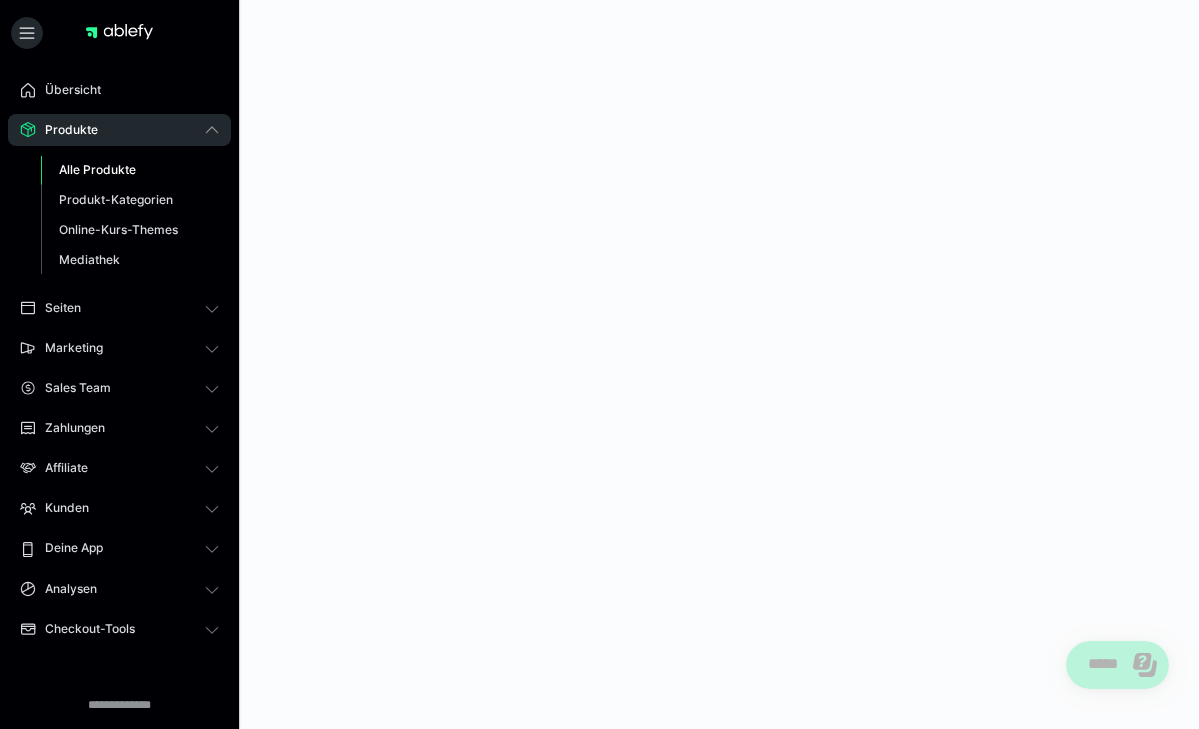 scroll, scrollTop: 0, scrollLeft: 0, axis: both 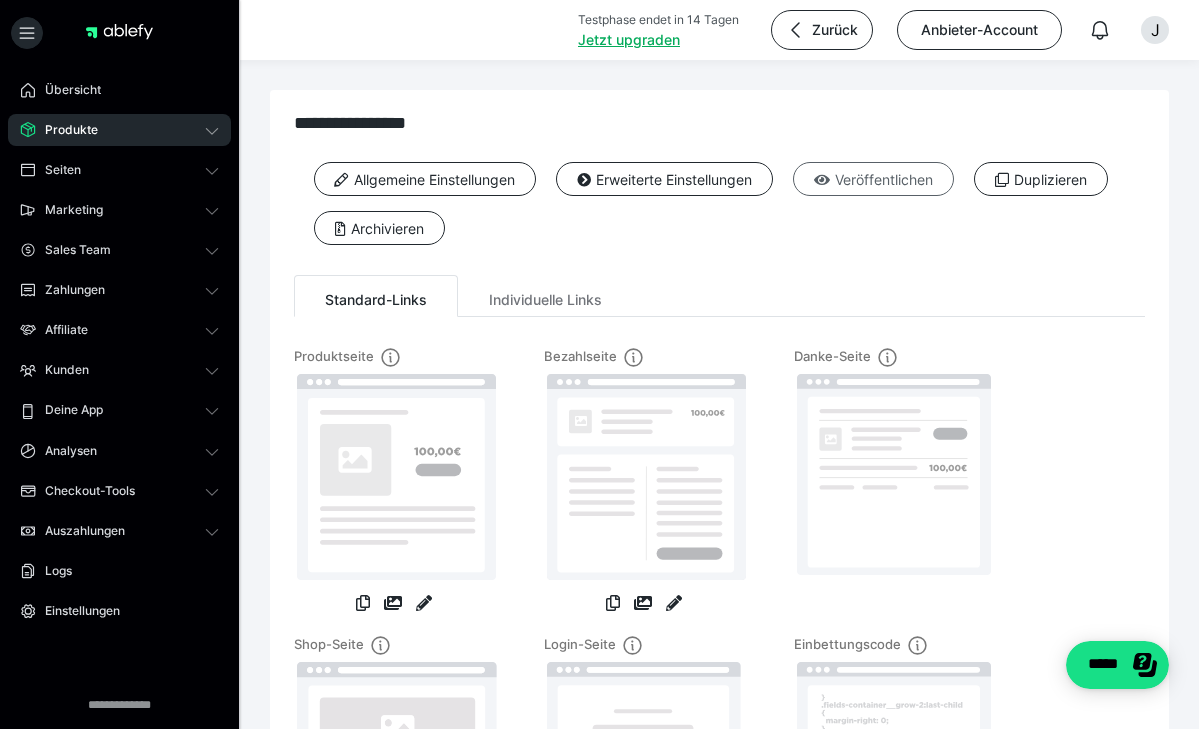 click on "Veröffentlichen" at bounding box center (873, 179) 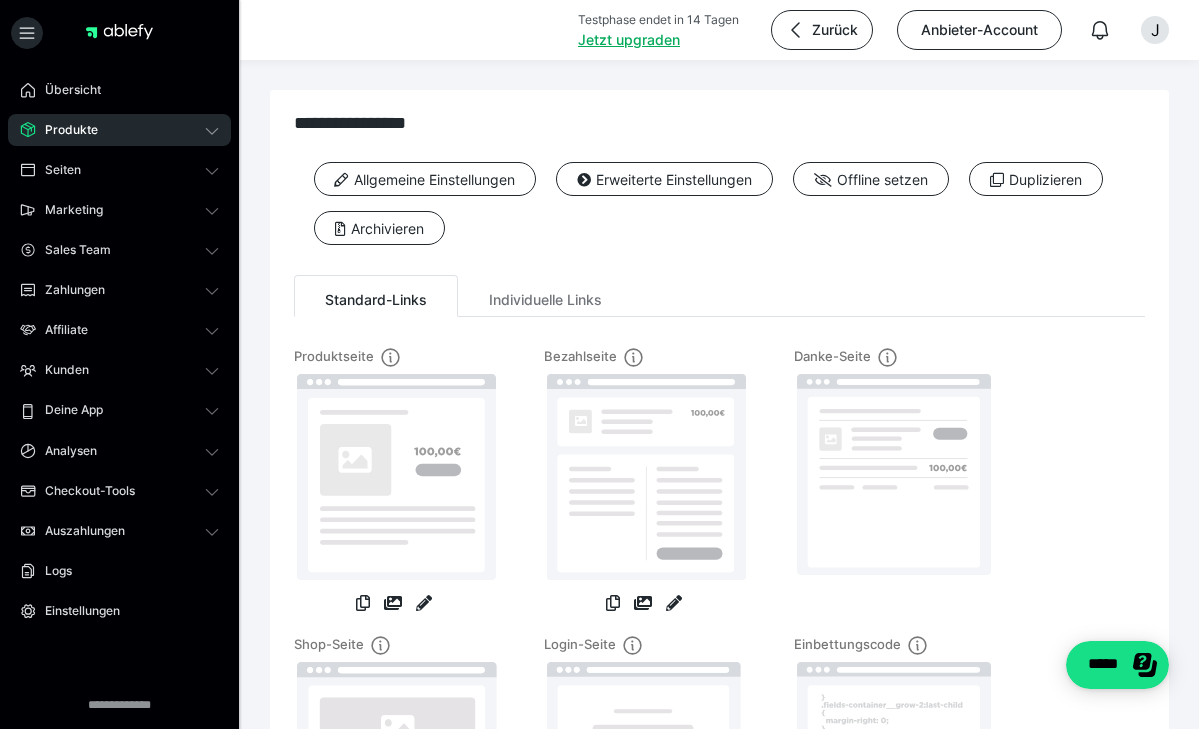 scroll, scrollTop: 0, scrollLeft: 0, axis: both 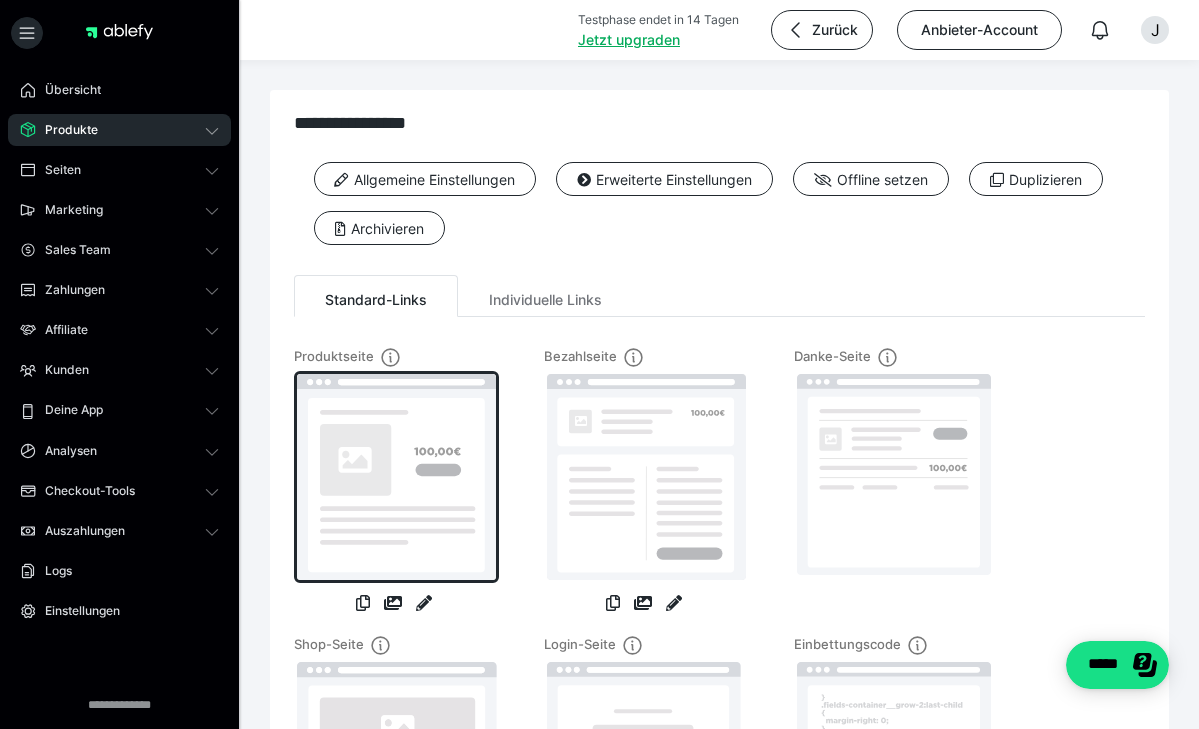 click at bounding box center [396, 477] 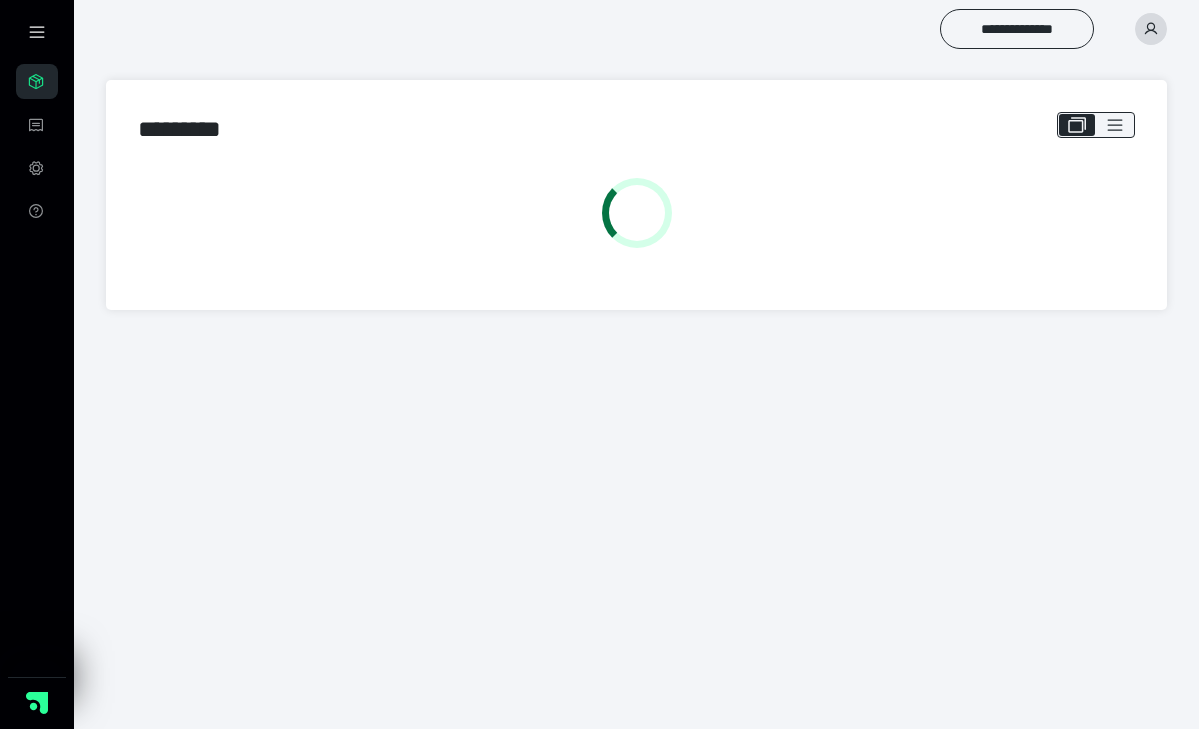 scroll, scrollTop: 0, scrollLeft: 0, axis: both 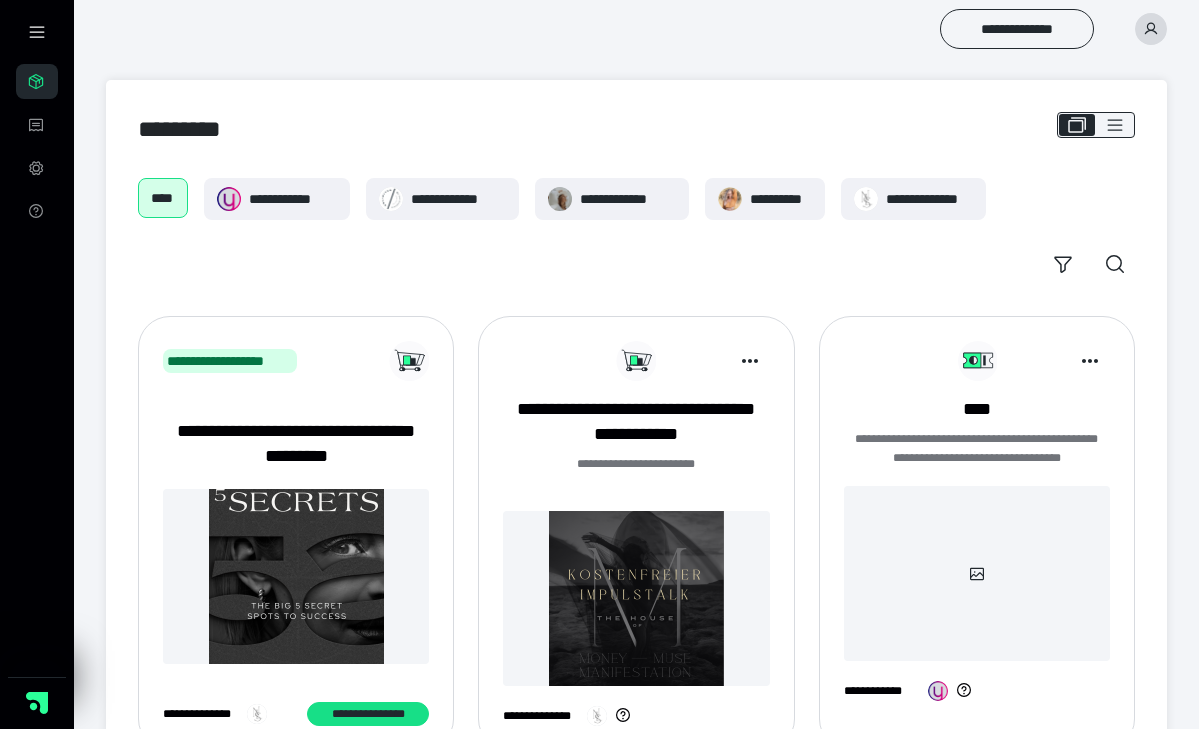 click at bounding box center [1151, 29] 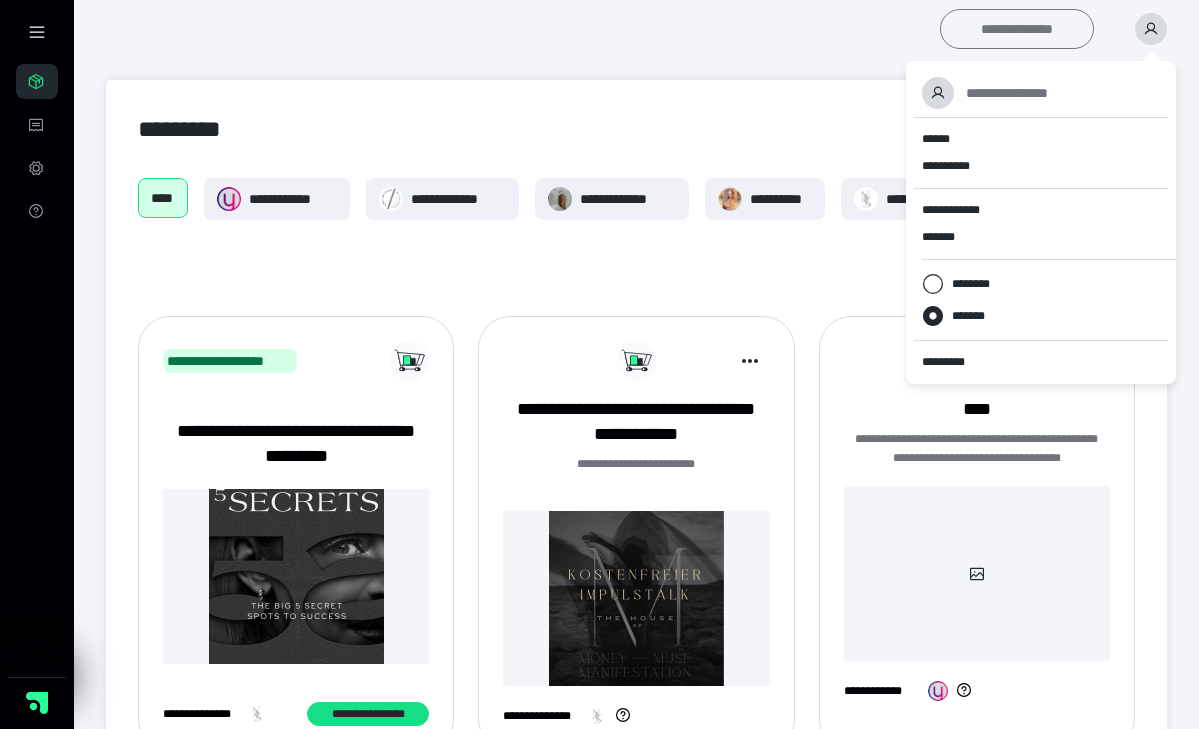 click on "**********" at bounding box center (1017, 29) 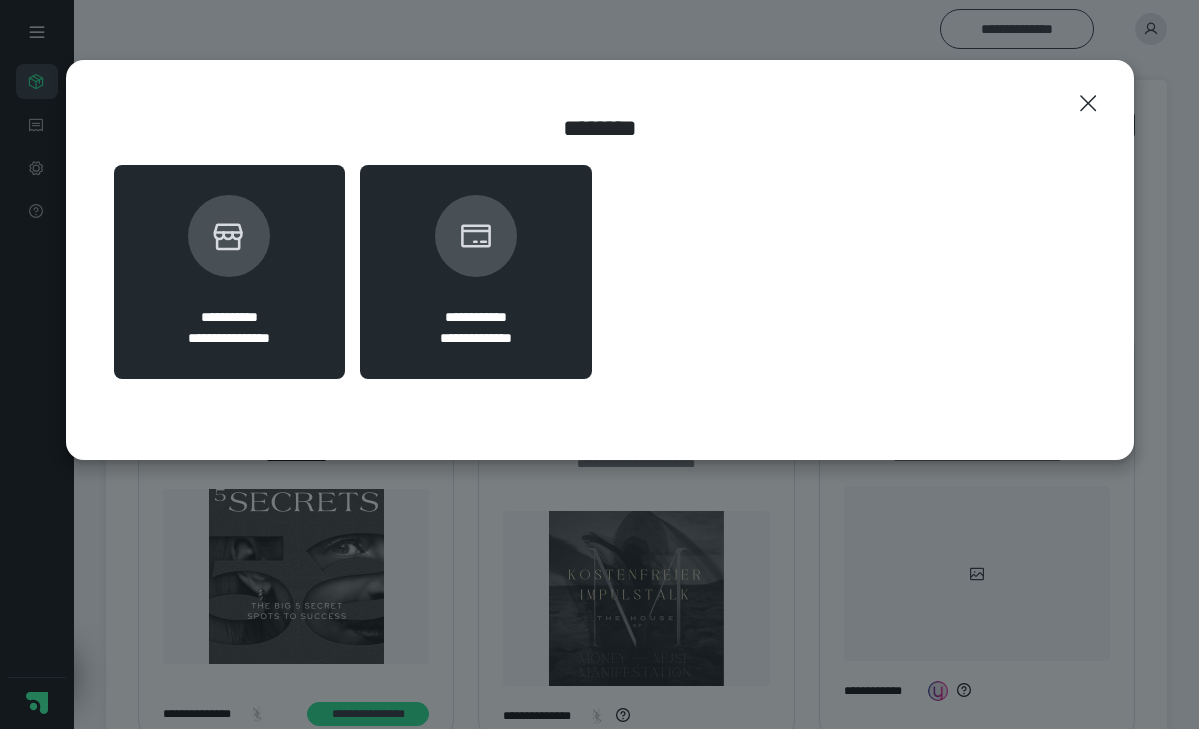 click 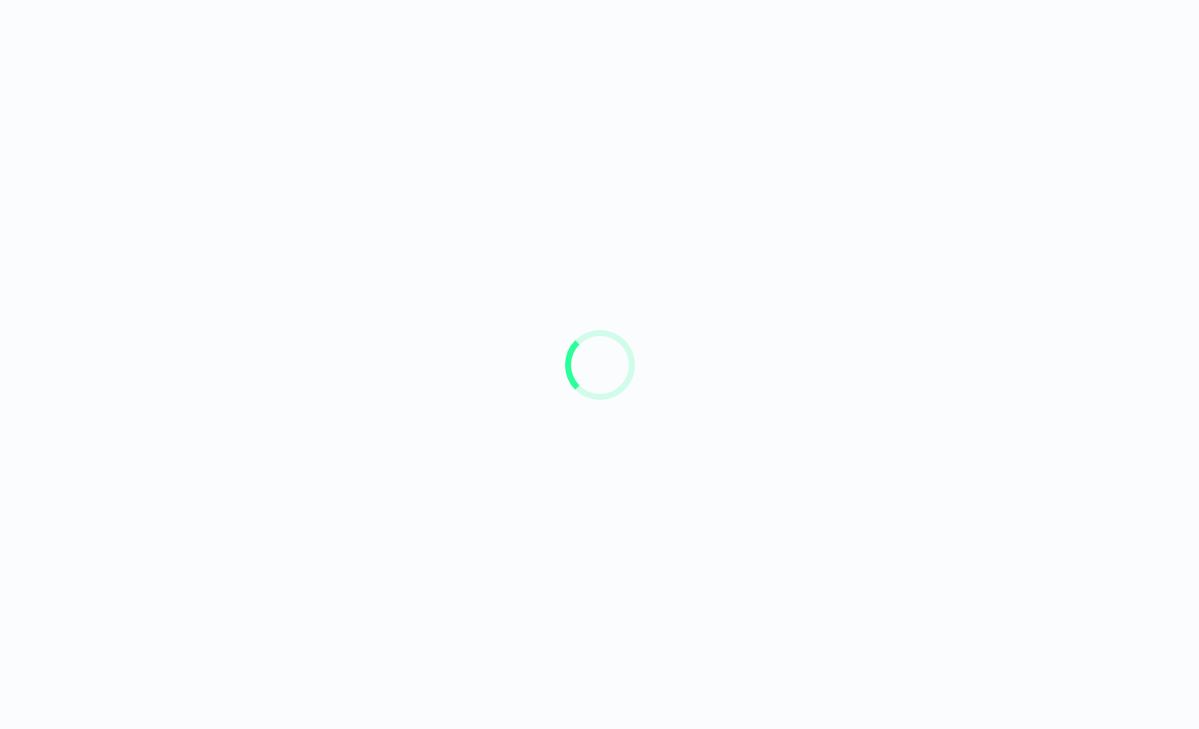 scroll, scrollTop: 0, scrollLeft: 0, axis: both 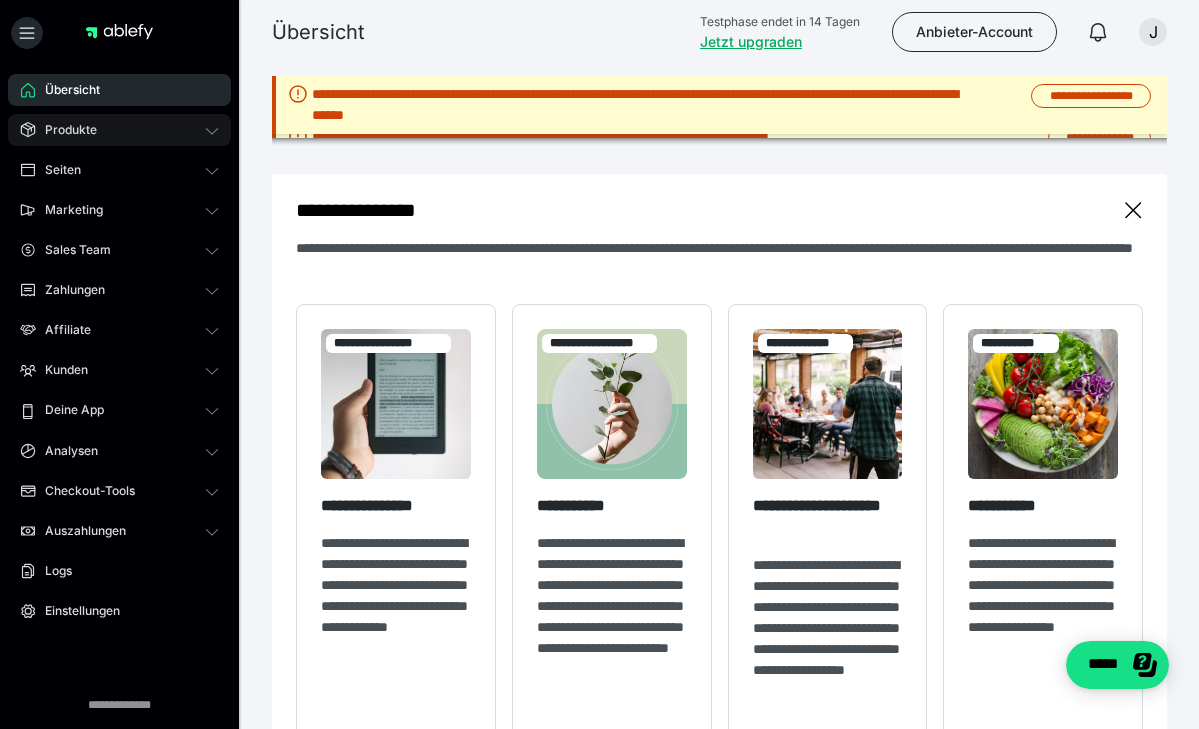 click on "Produkte" at bounding box center [64, 130] 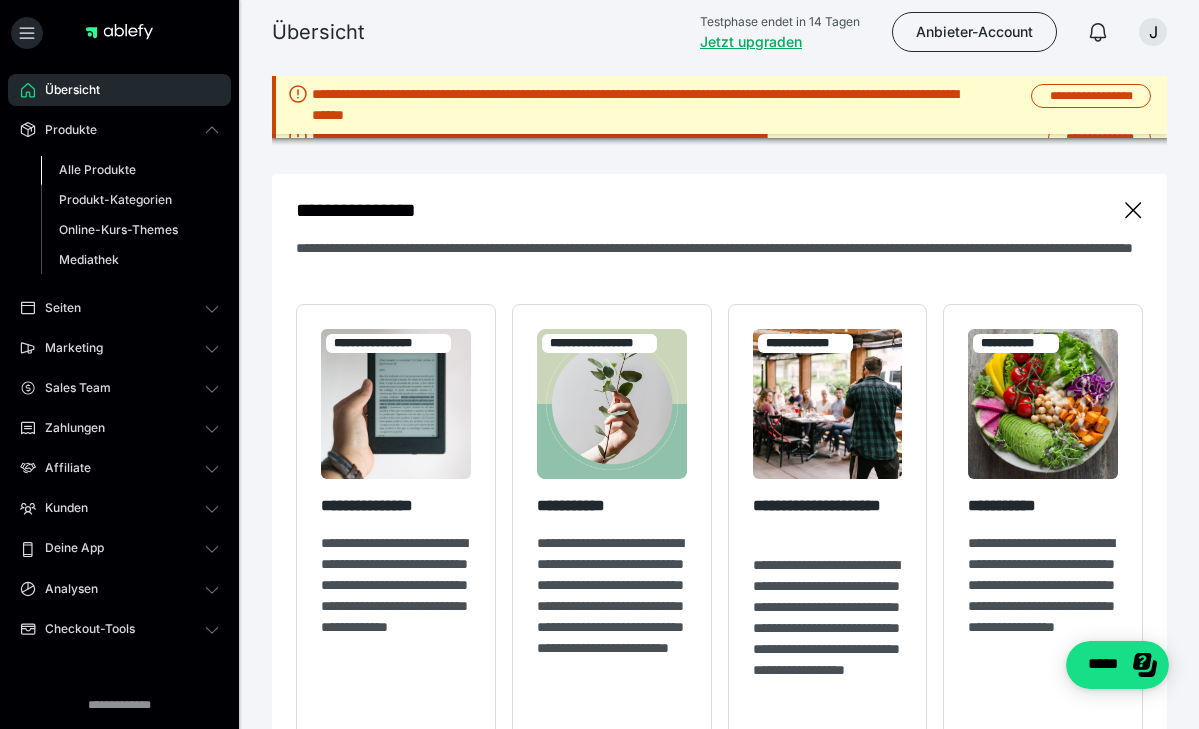 click on "Alle Produkte" at bounding box center [97, 169] 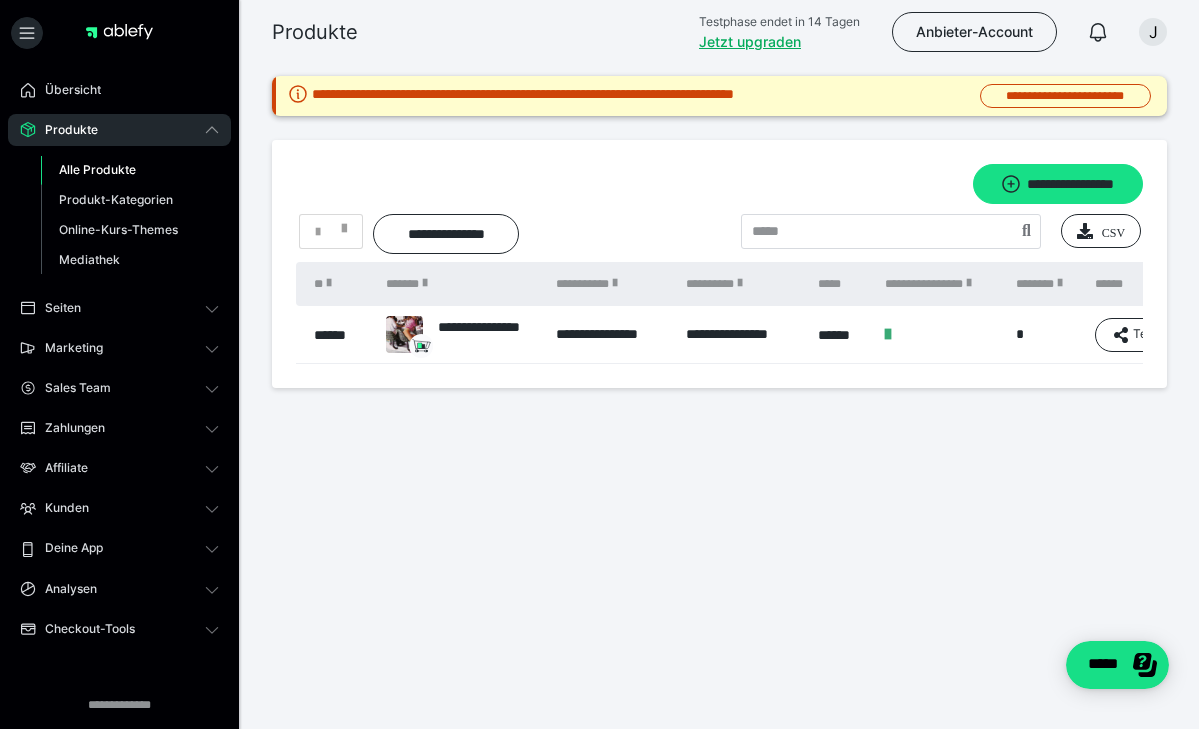 scroll, scrollTop: 0, scrollLeft: 0, axis: both 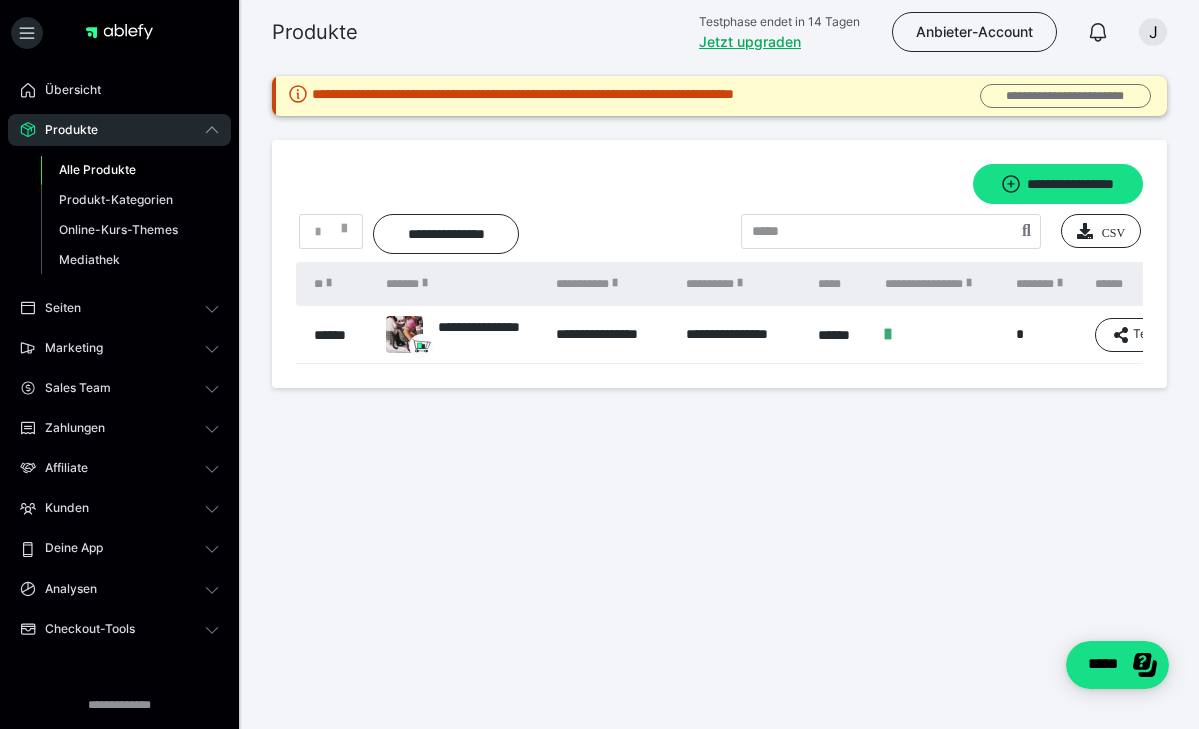 click on "**********" at bounding box center [1065, 96] 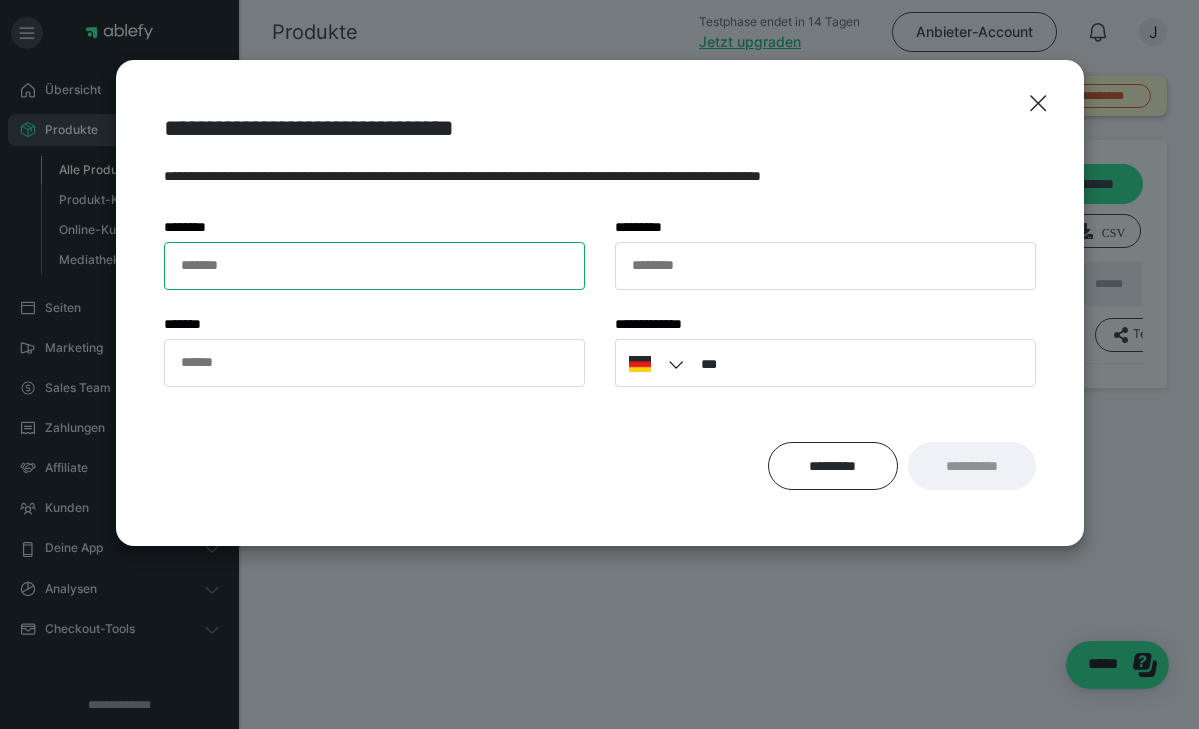 click on "******* *" at bounding box center (374, 266) 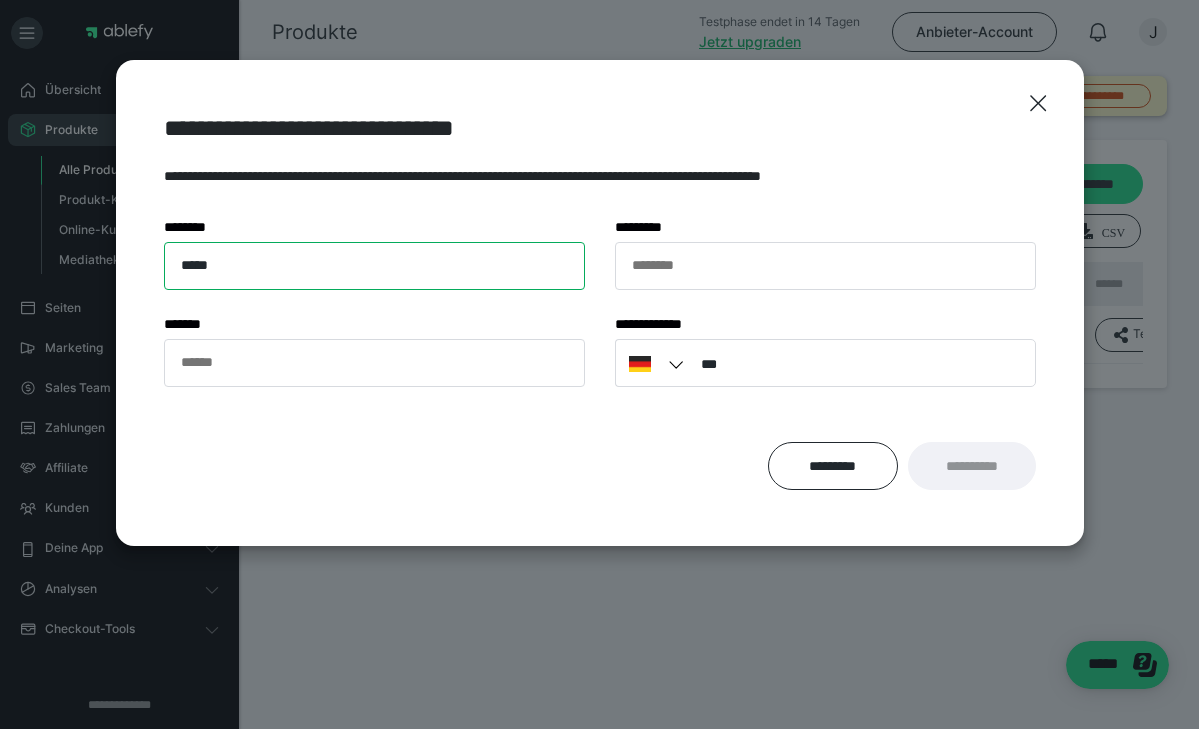 type on "*****" 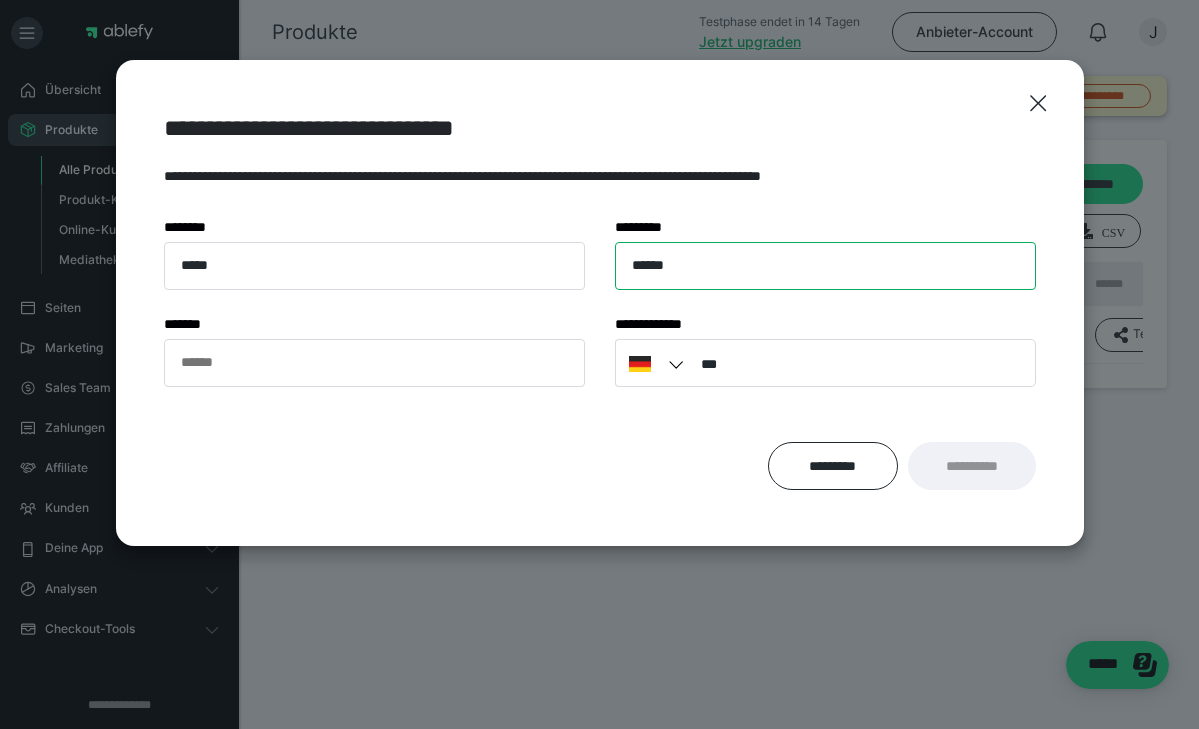 type on "******" 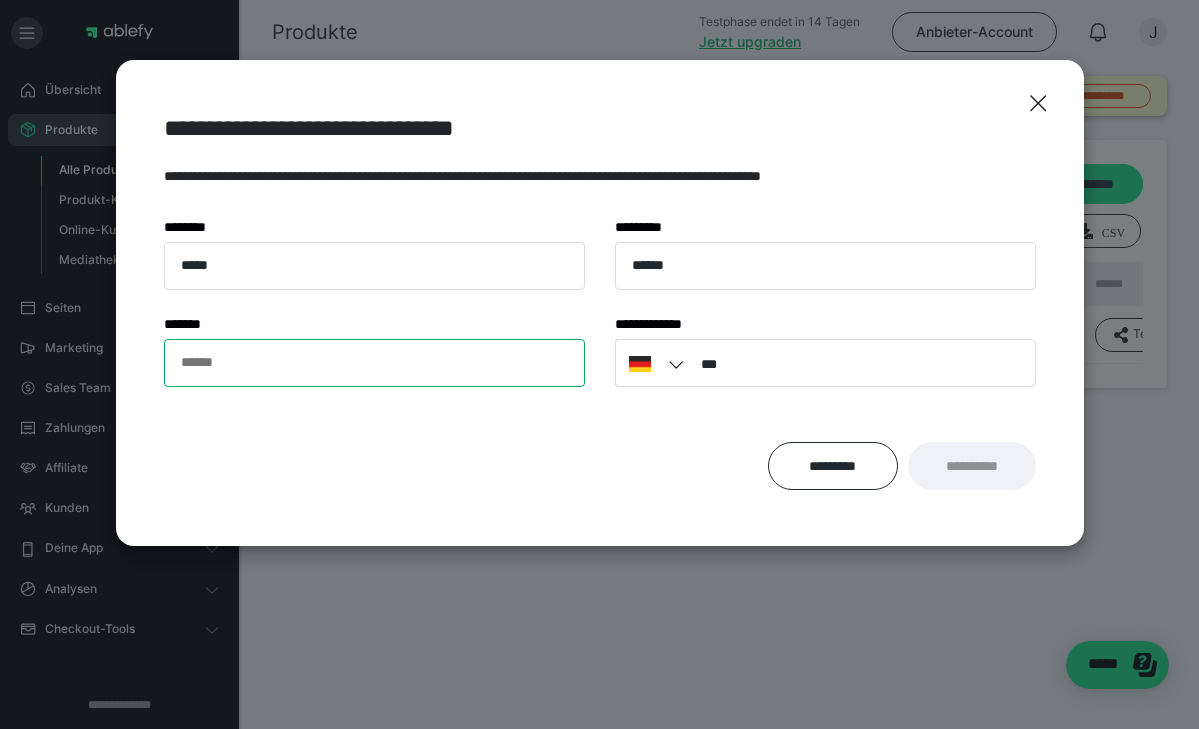 click on "****** *" at bounding box center (374, 363) 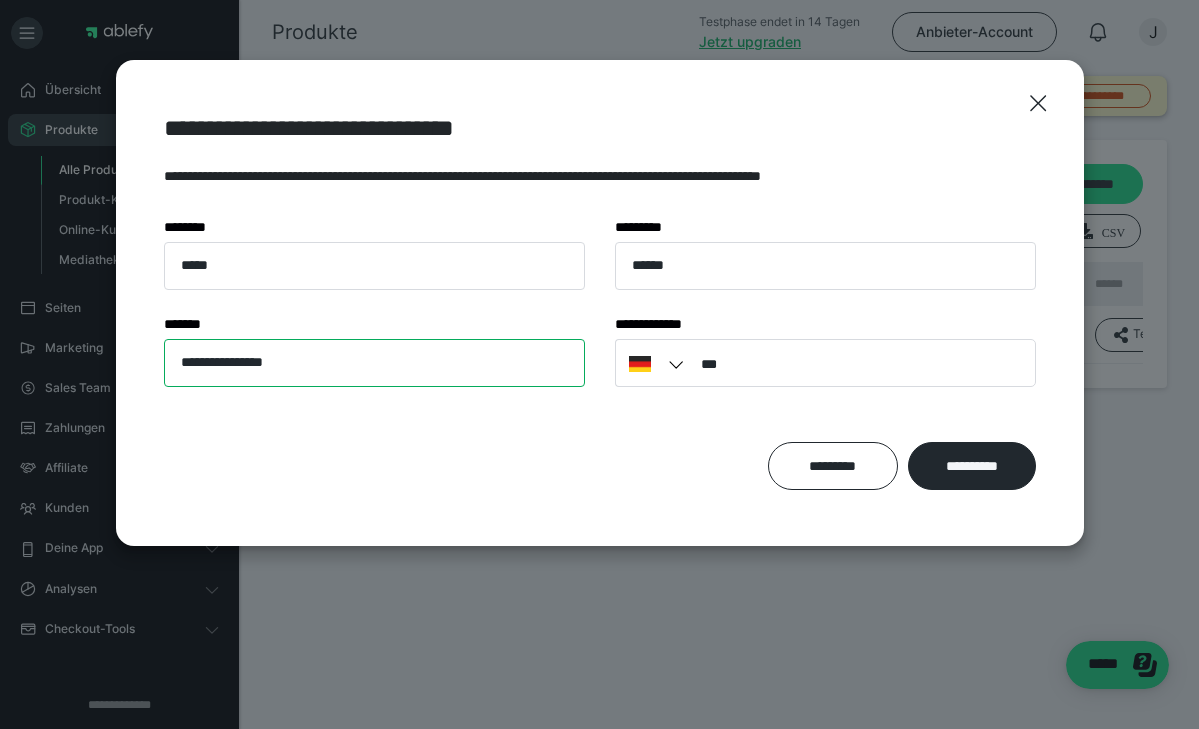 type on "**********" 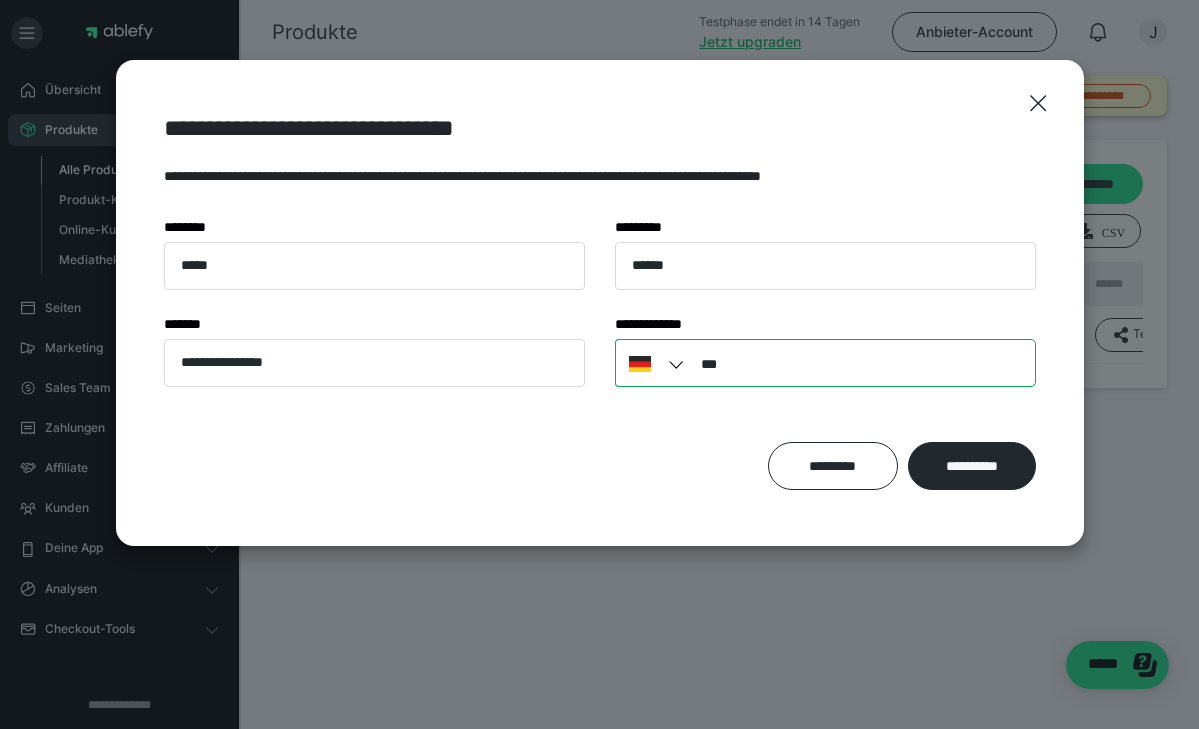 click on "***" at bounding box center (825, 363) 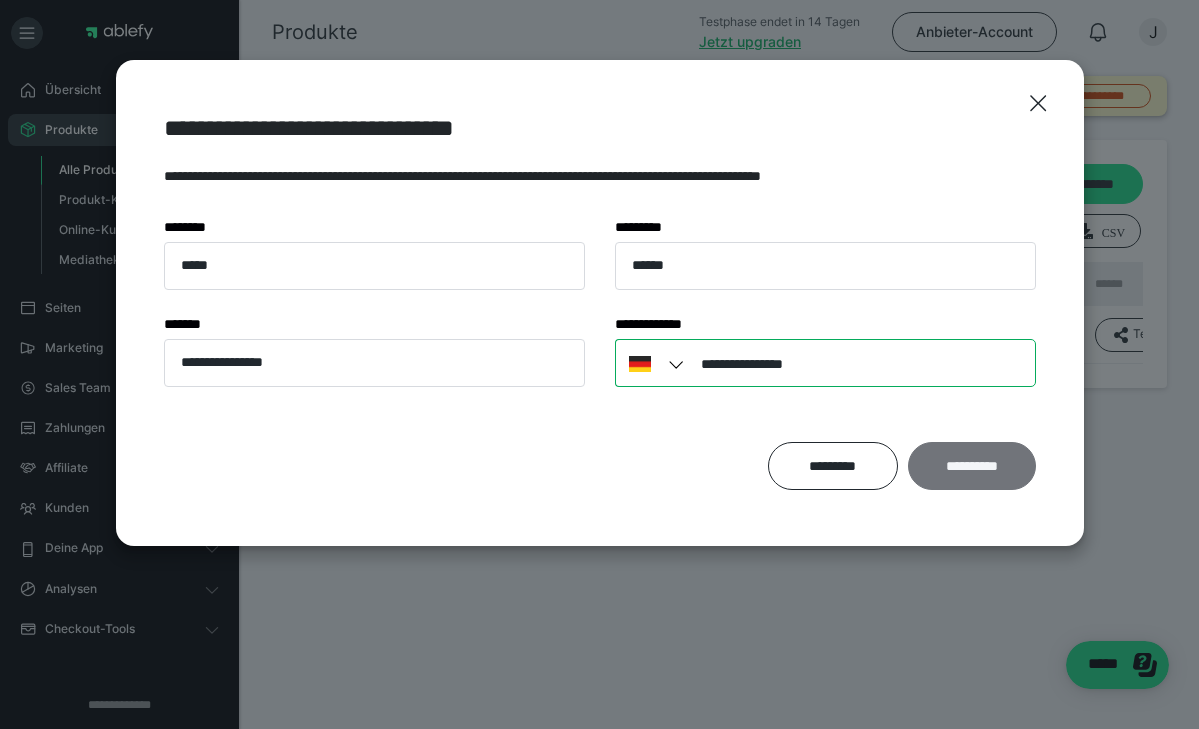 type on "**********" 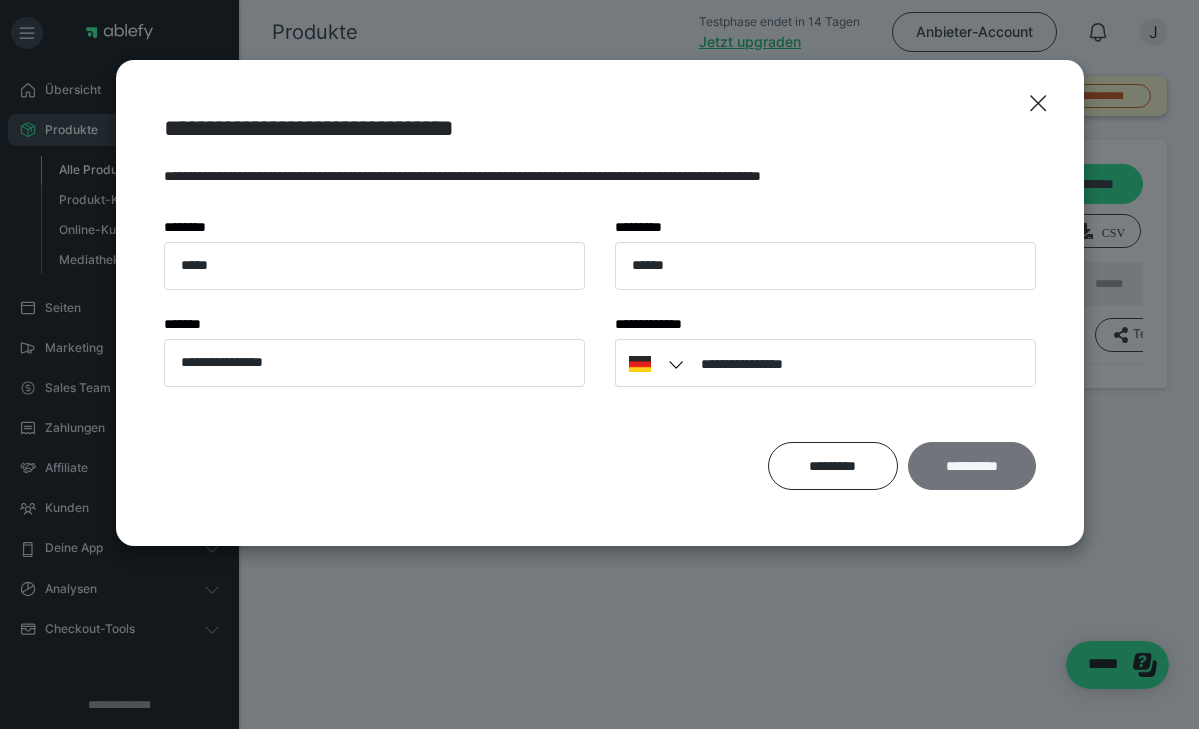 click on "**********" at bounding box center [972, 466] 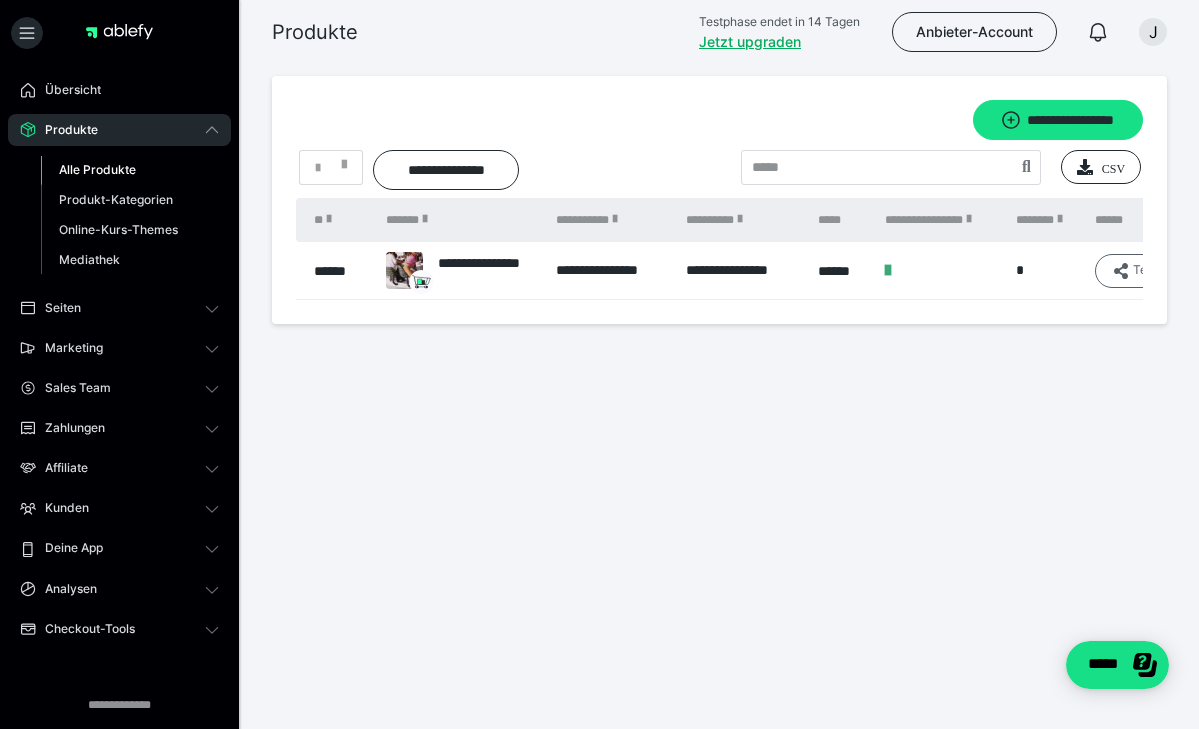 click at bounding box center (1121, 271) 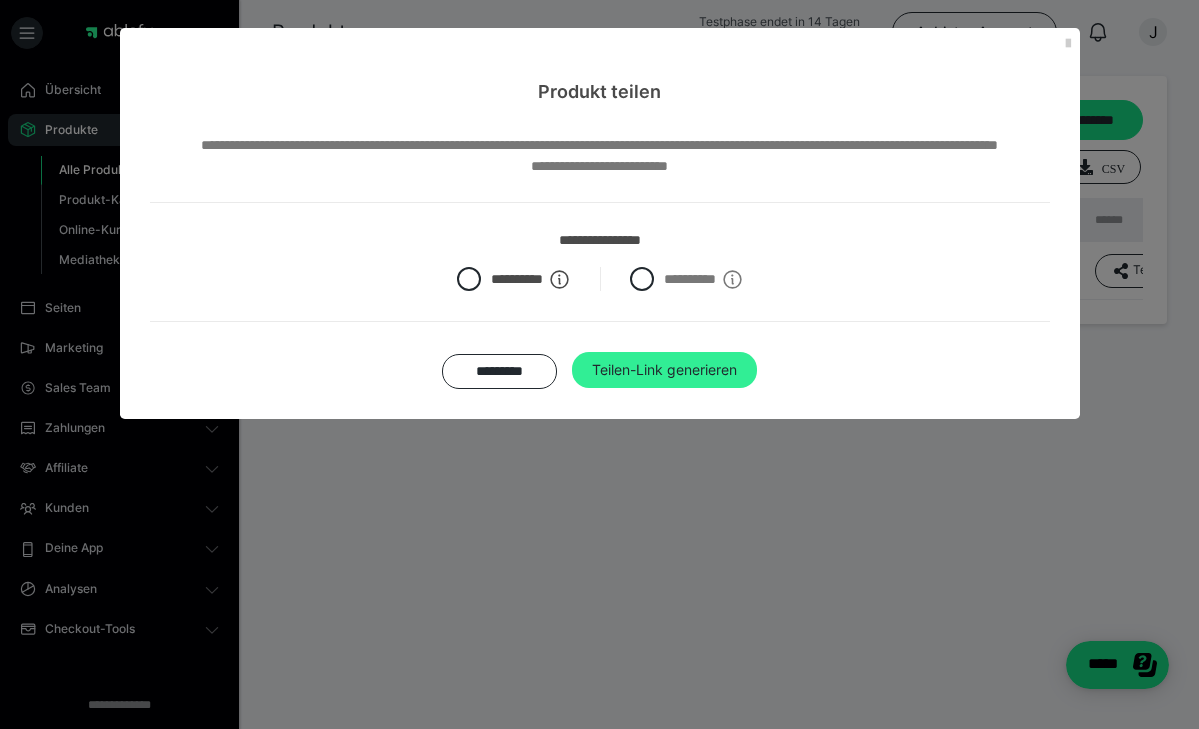 click on "Teilen-Link generieren" at bounding box center [664, 370] 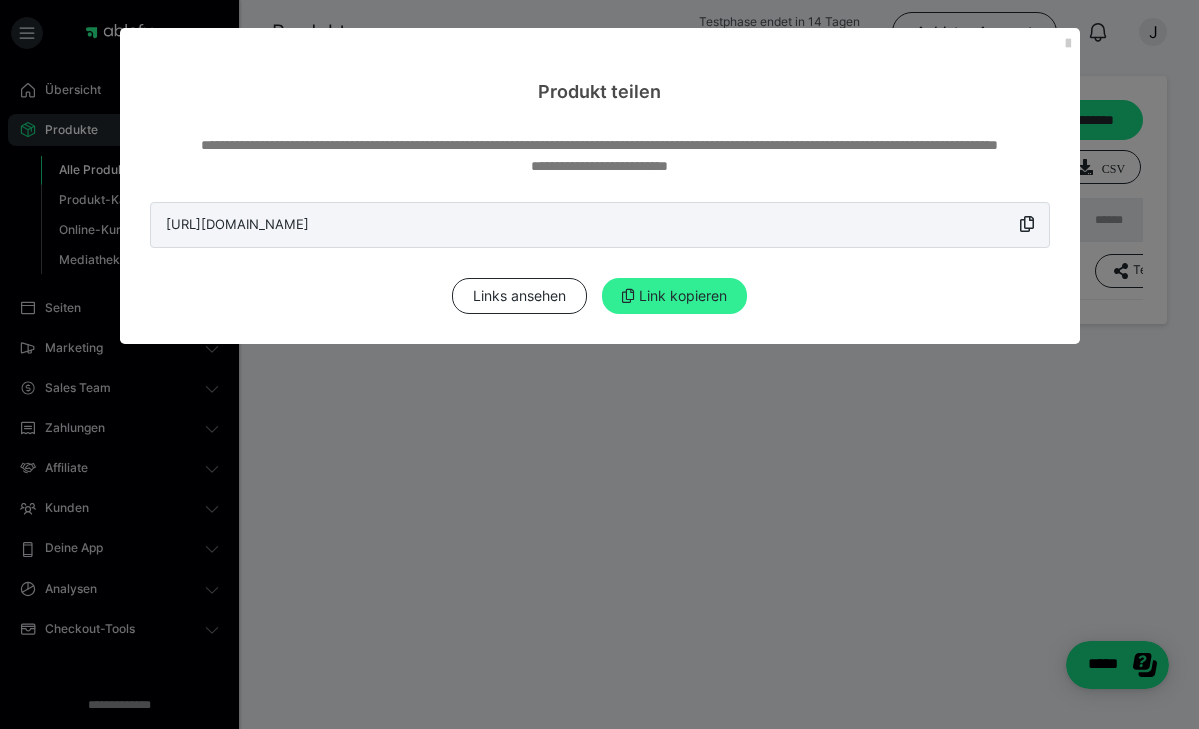 click on "Link kopieren" at bounding box center (674, 296) 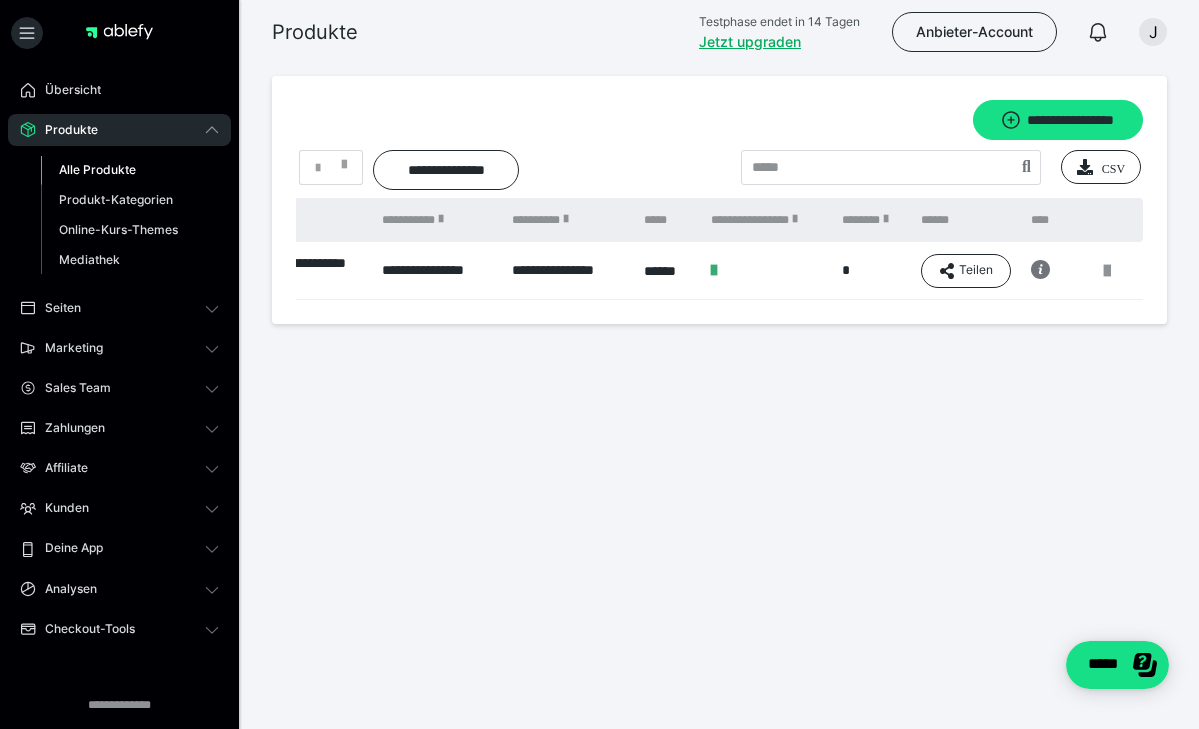 scroll, scrollTop: 0, scrollLeft: 174, axis: horizontal 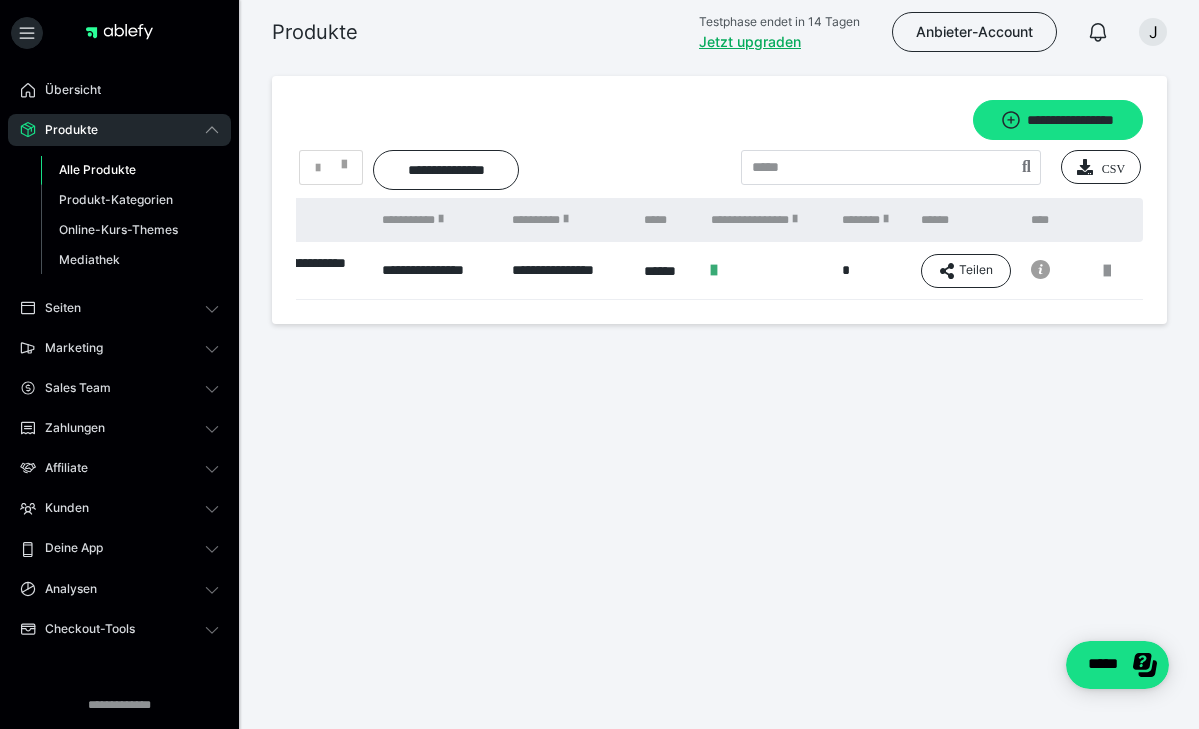click 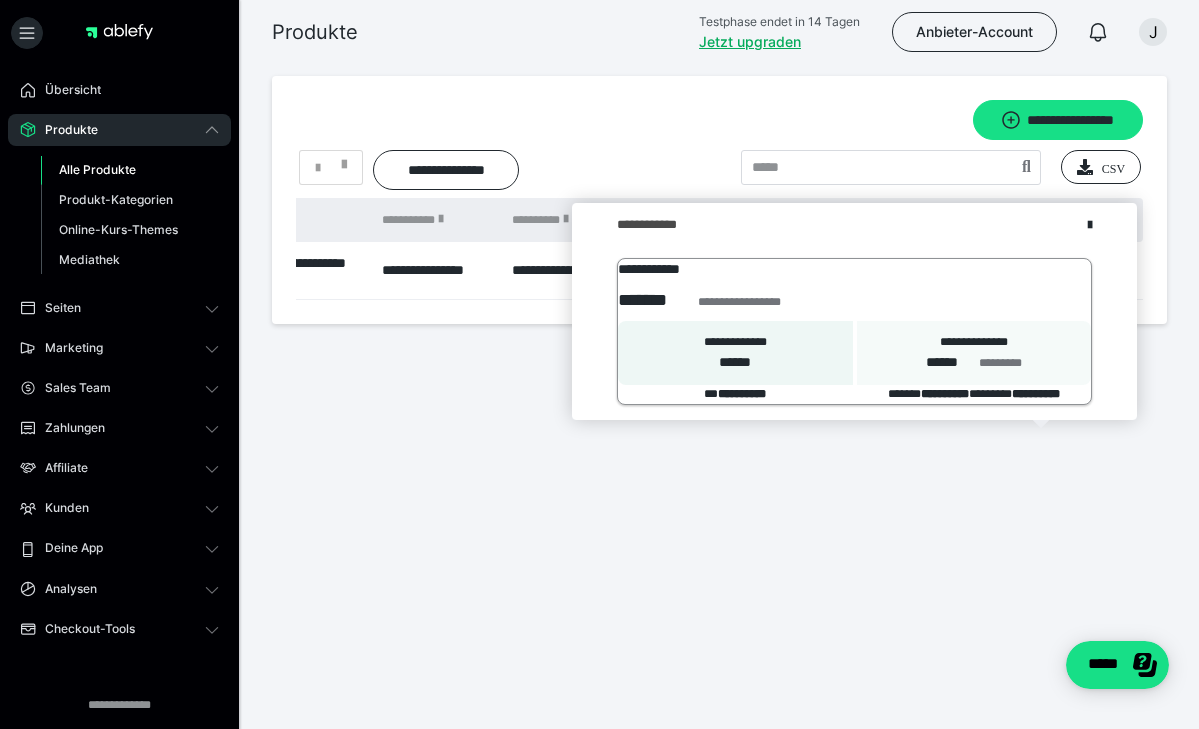 scroll, scrollTop: 0, scrollLeft: 0, axis: both 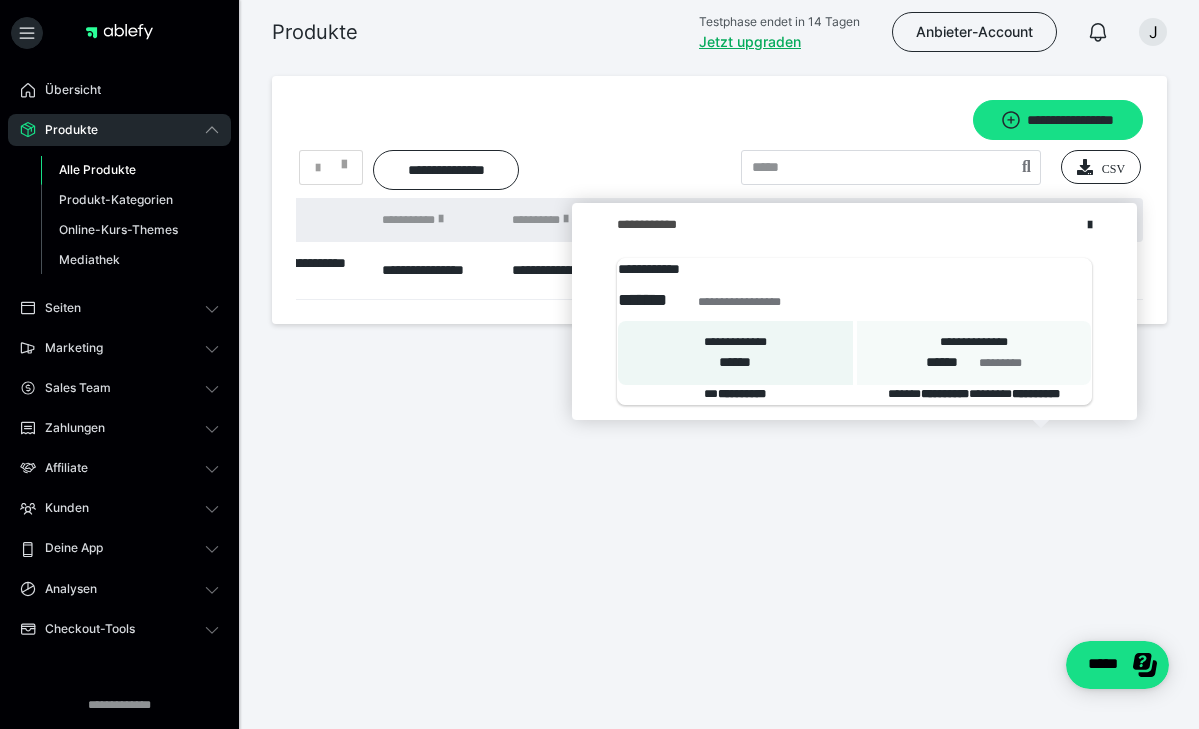 click on "**********" at bounding box center [599, 224] 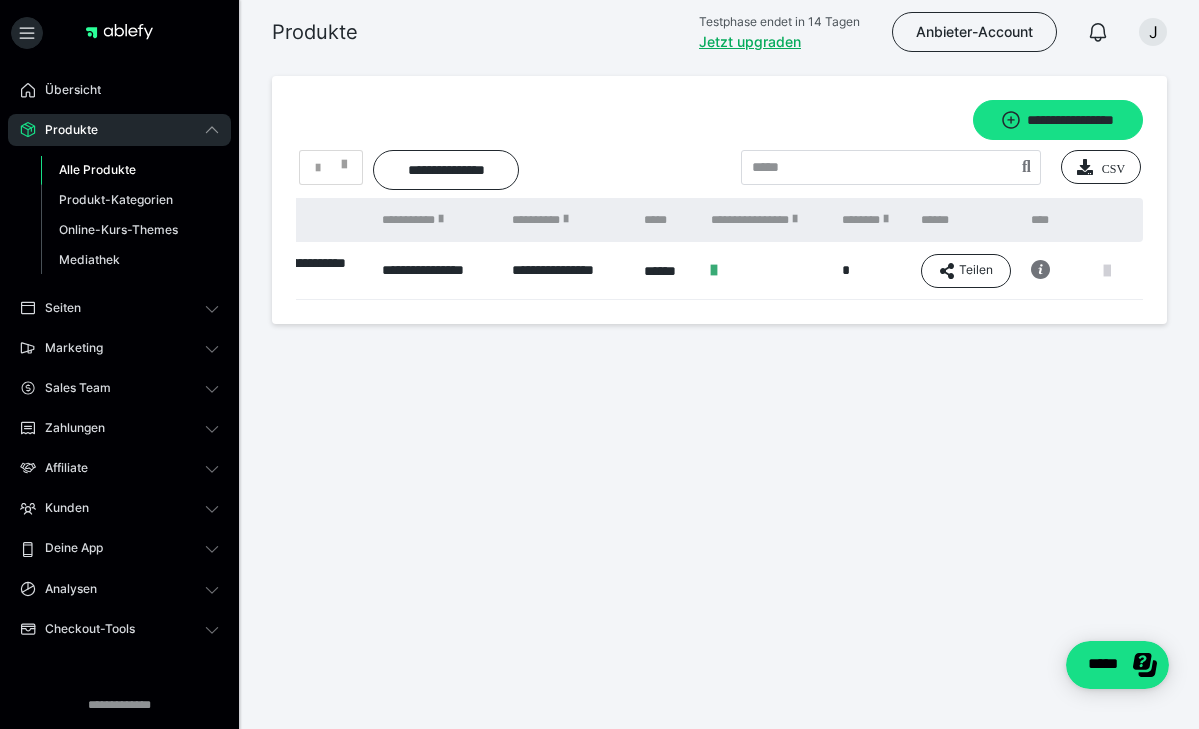 click at bounding box center [1107, 271] 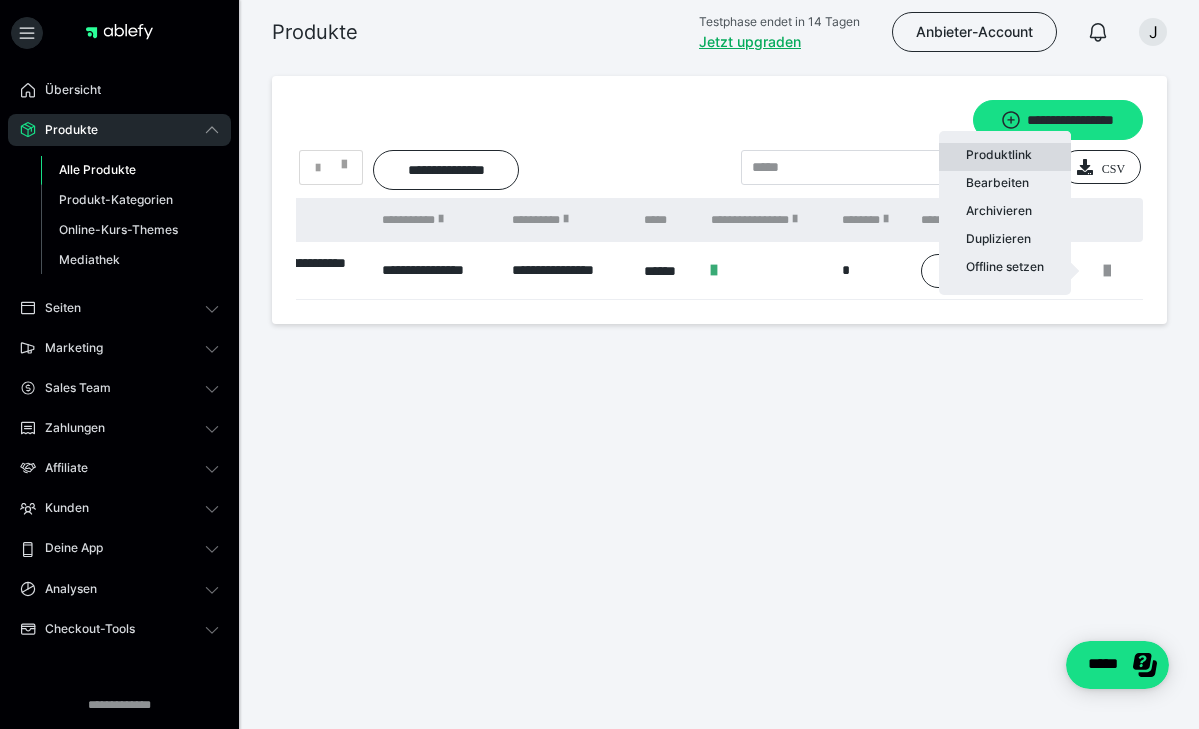 click on "Produktlink" at bounding box center (1005, 157) 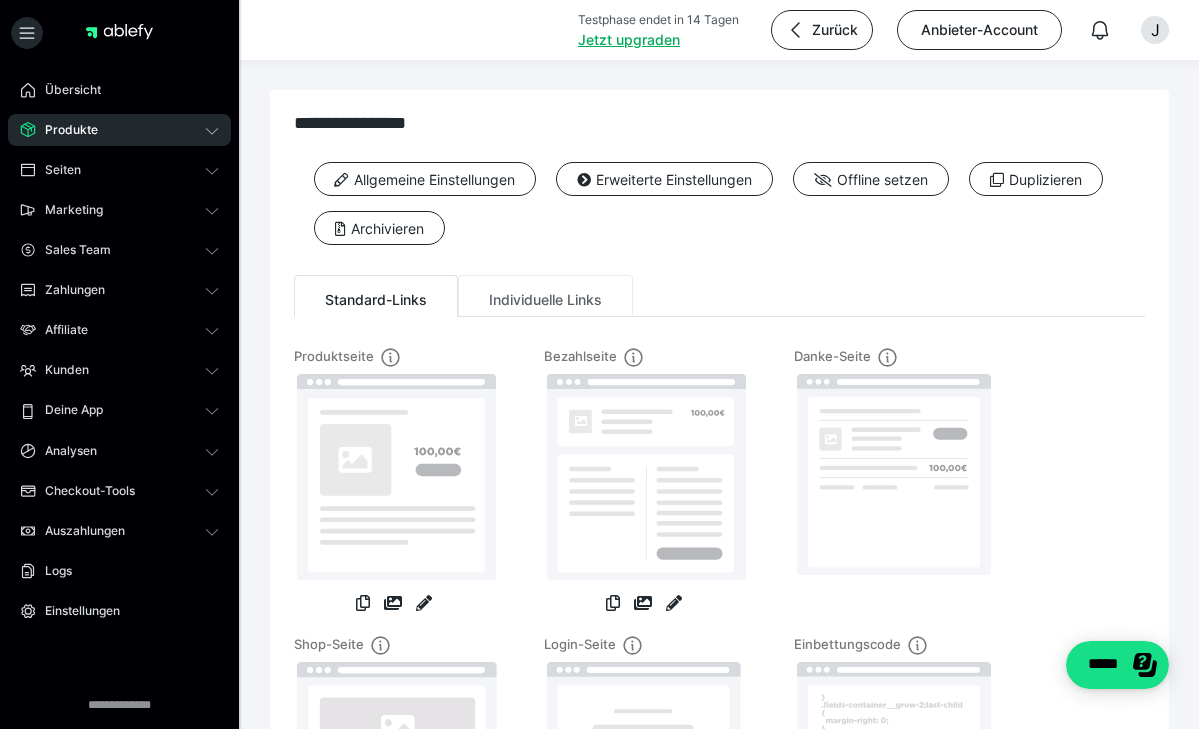 click on "Individuelle Links" at bounding box center [545, 296] 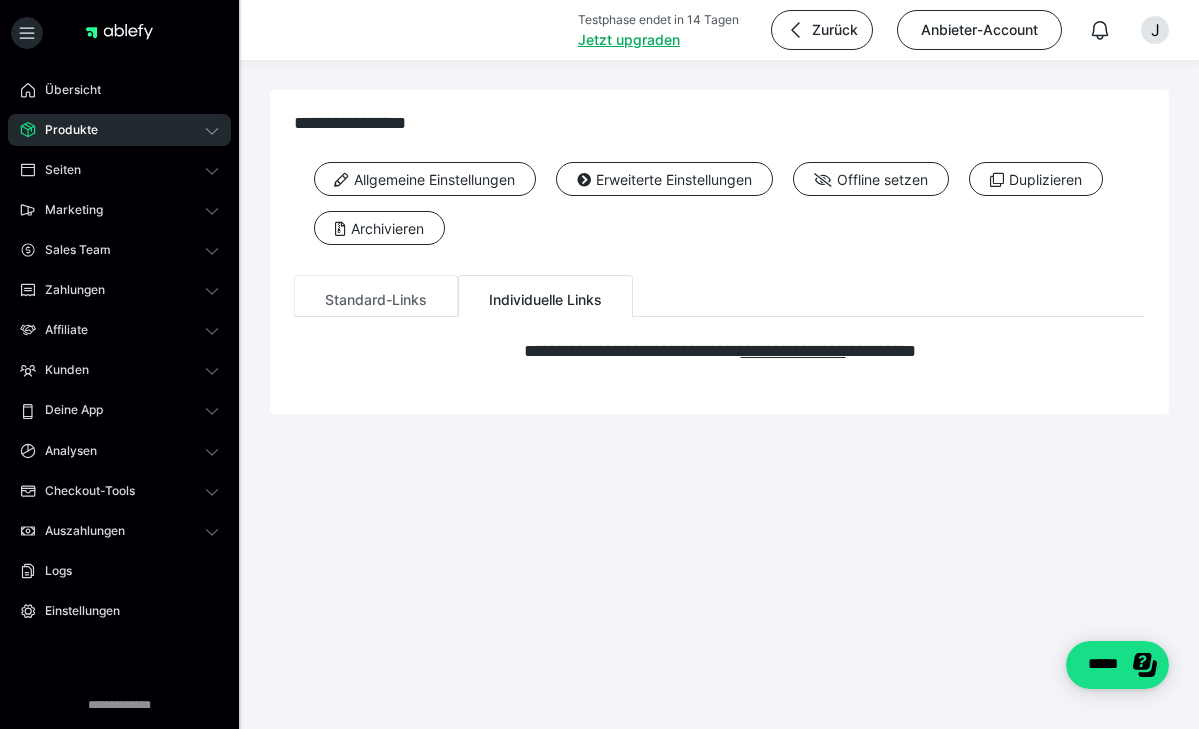 click on "Standard-Links" at bounding box center (376, 296) 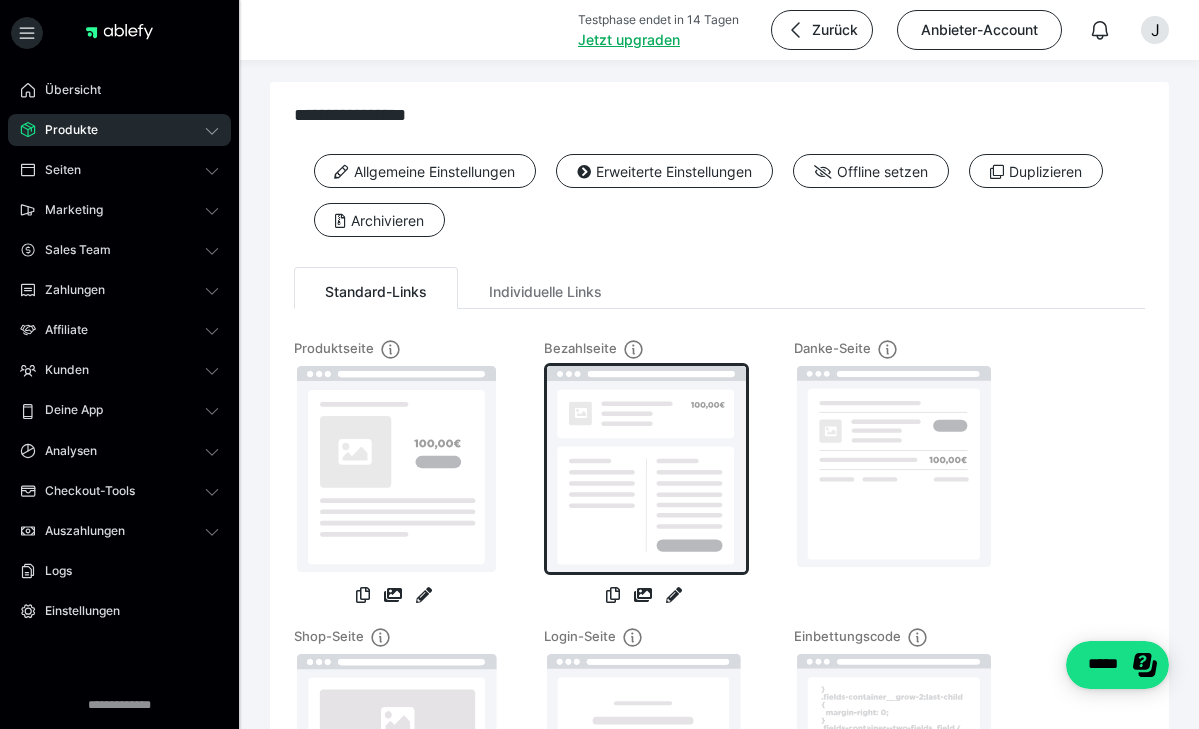 scroll, scrollTop: 0, scrollLeft: 0, axis: both 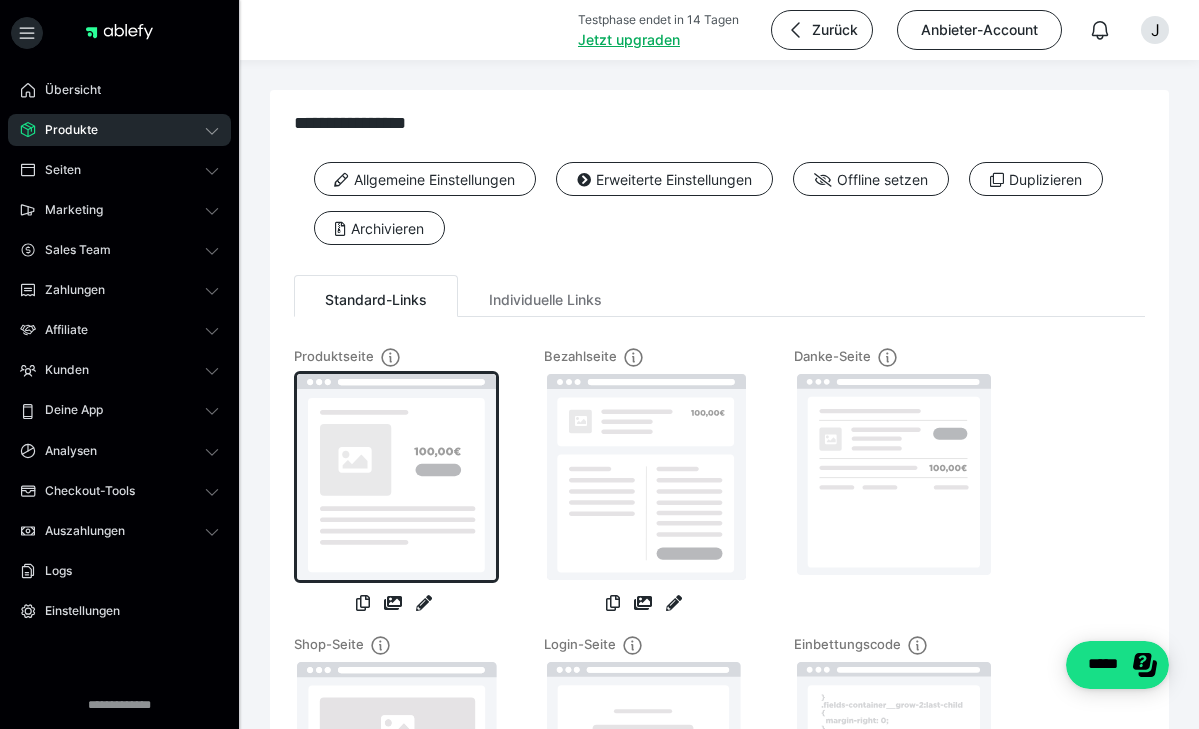 click at bounding box center [396, 477] 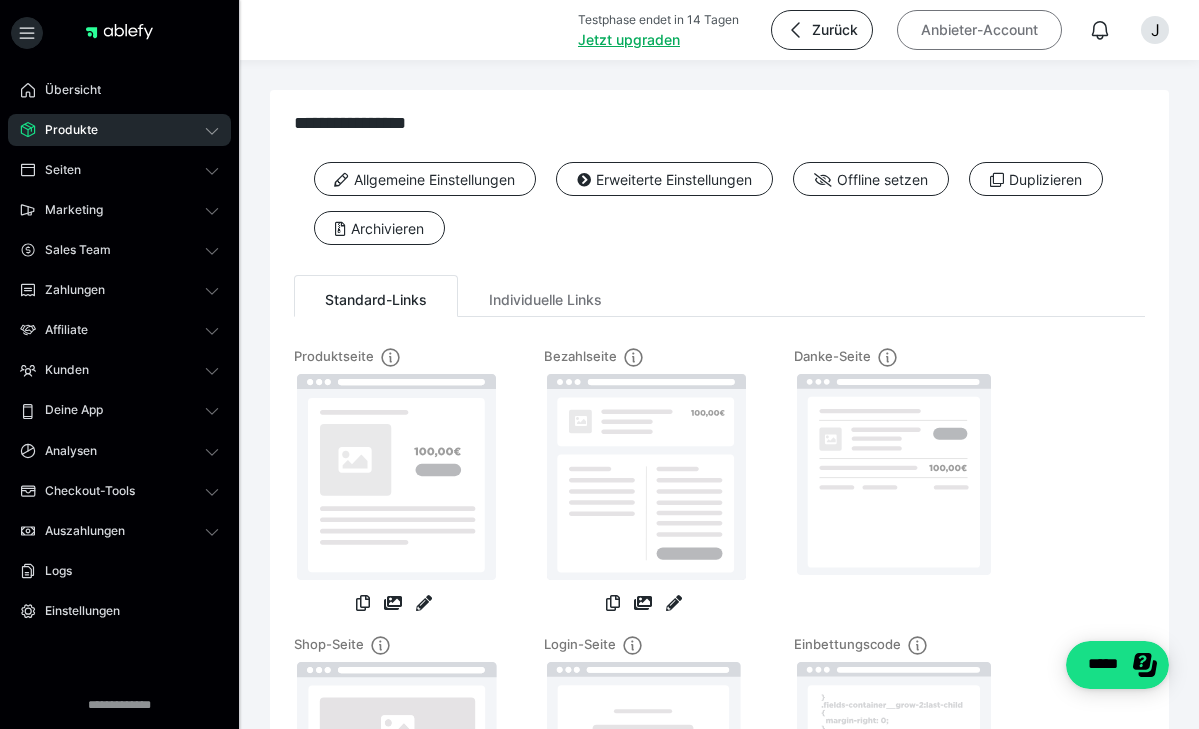 click on "Anbieter-Account" at bounding box center (979, 30) 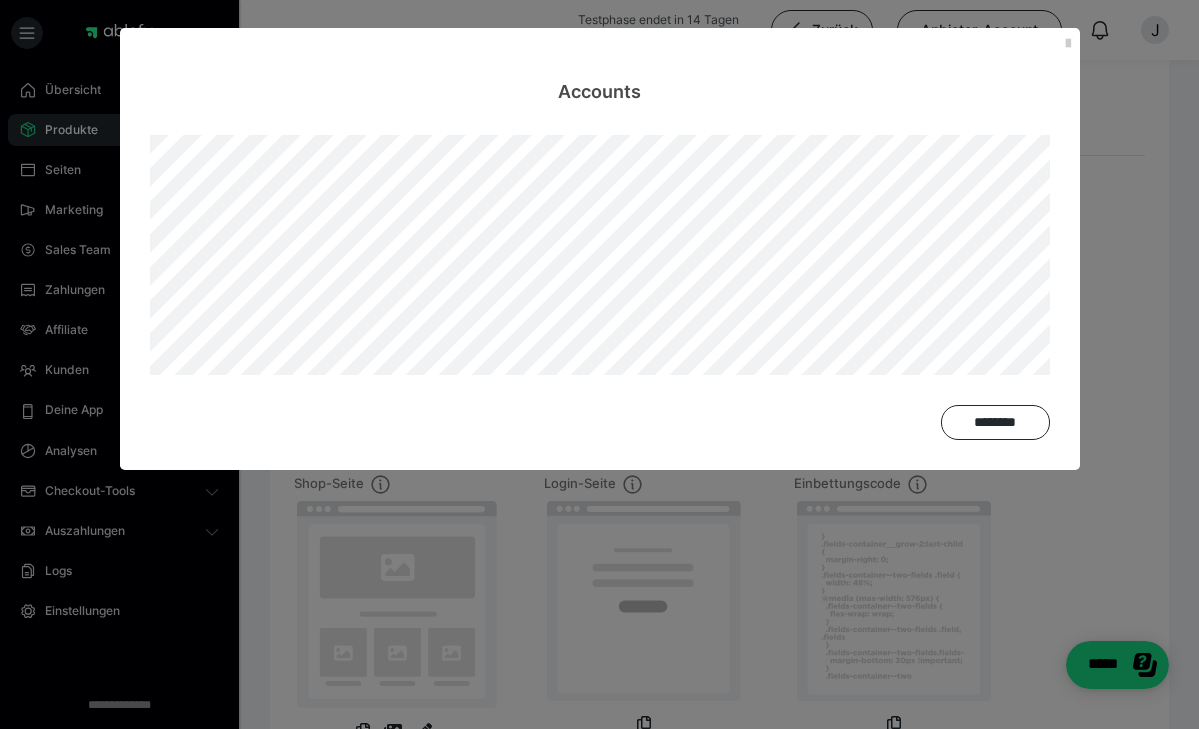 scroll, scrollTop: 162, scrollLeft: 0, axis: vertical 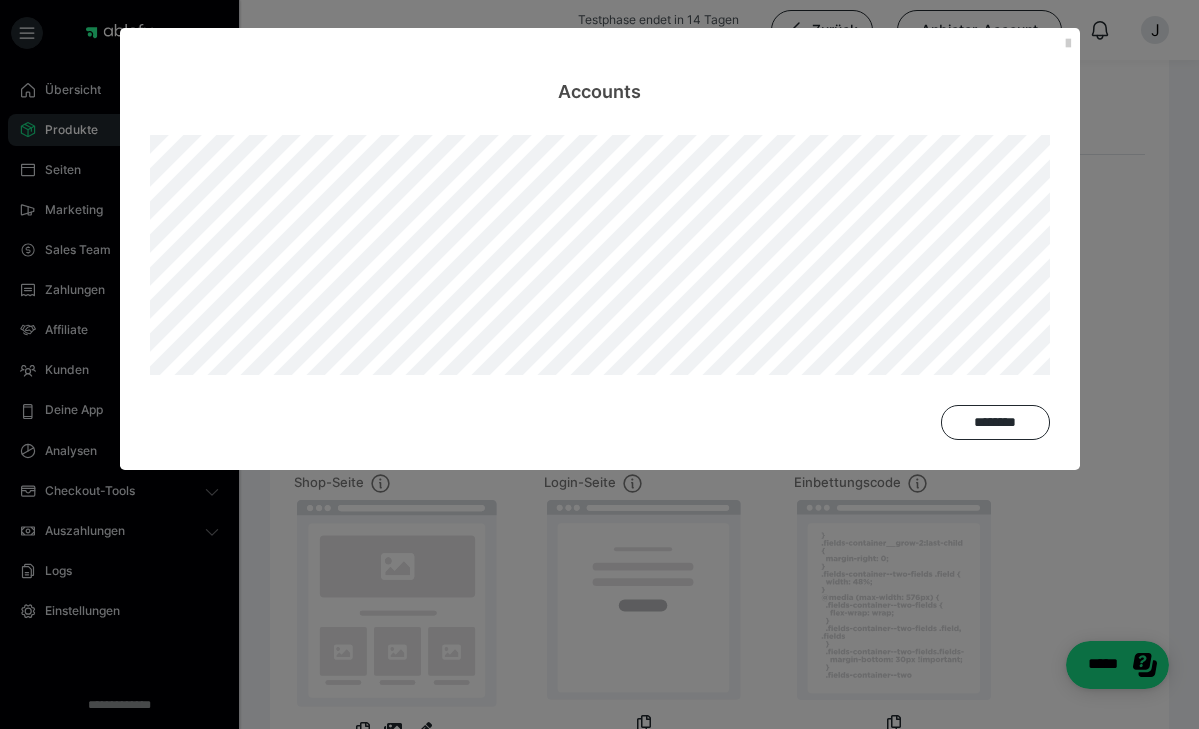 click on "Accounts ********" at bounding box center (599, 364) 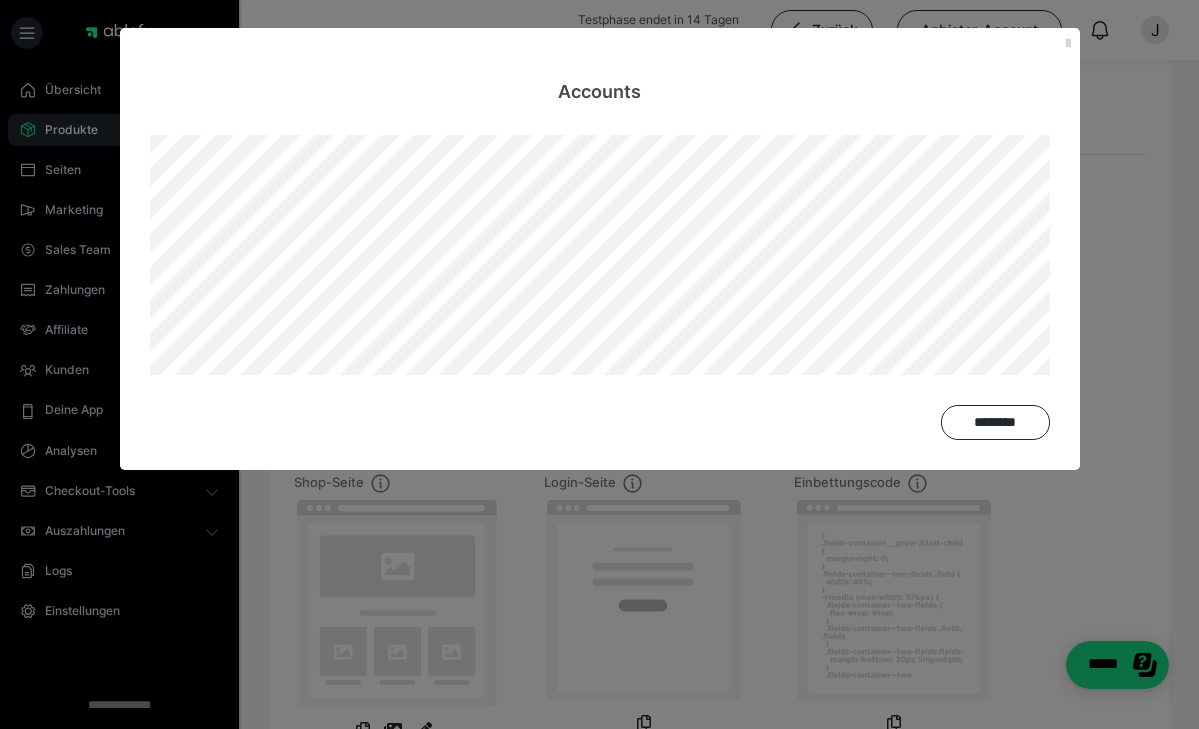 click at bounding box center [1068, 44] 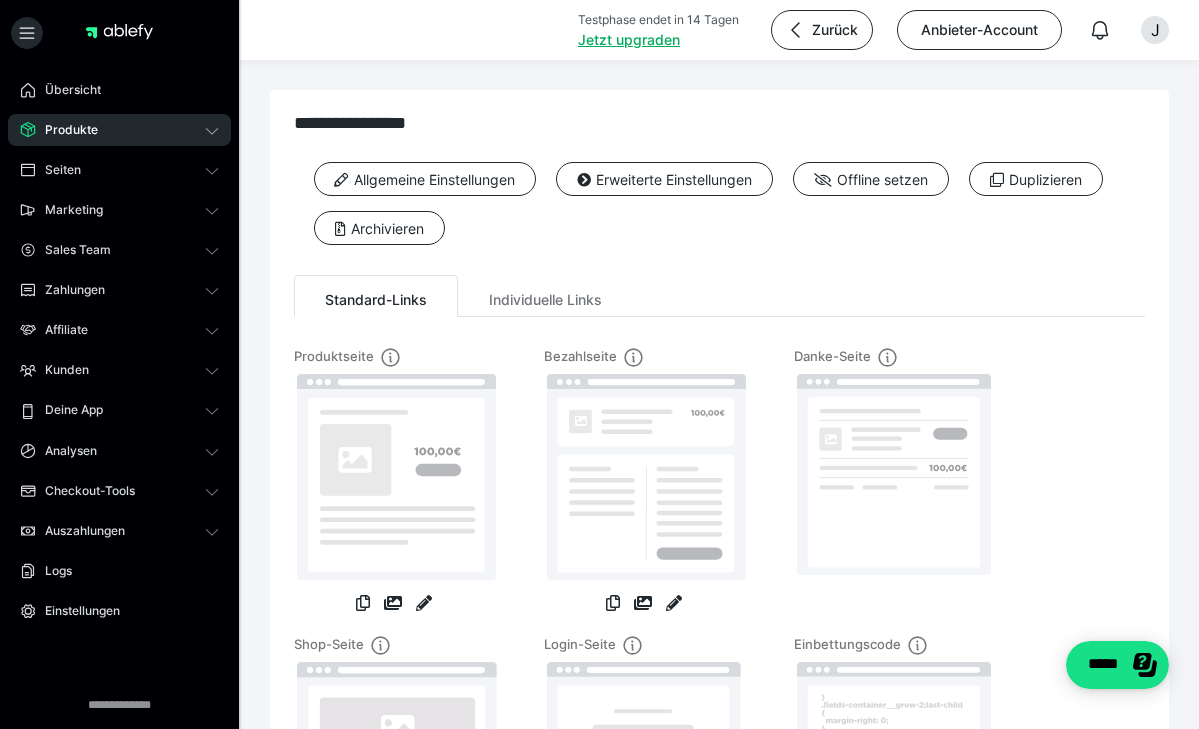 scroll, scrollTop: 0, scrollLeft: 0, axis: both 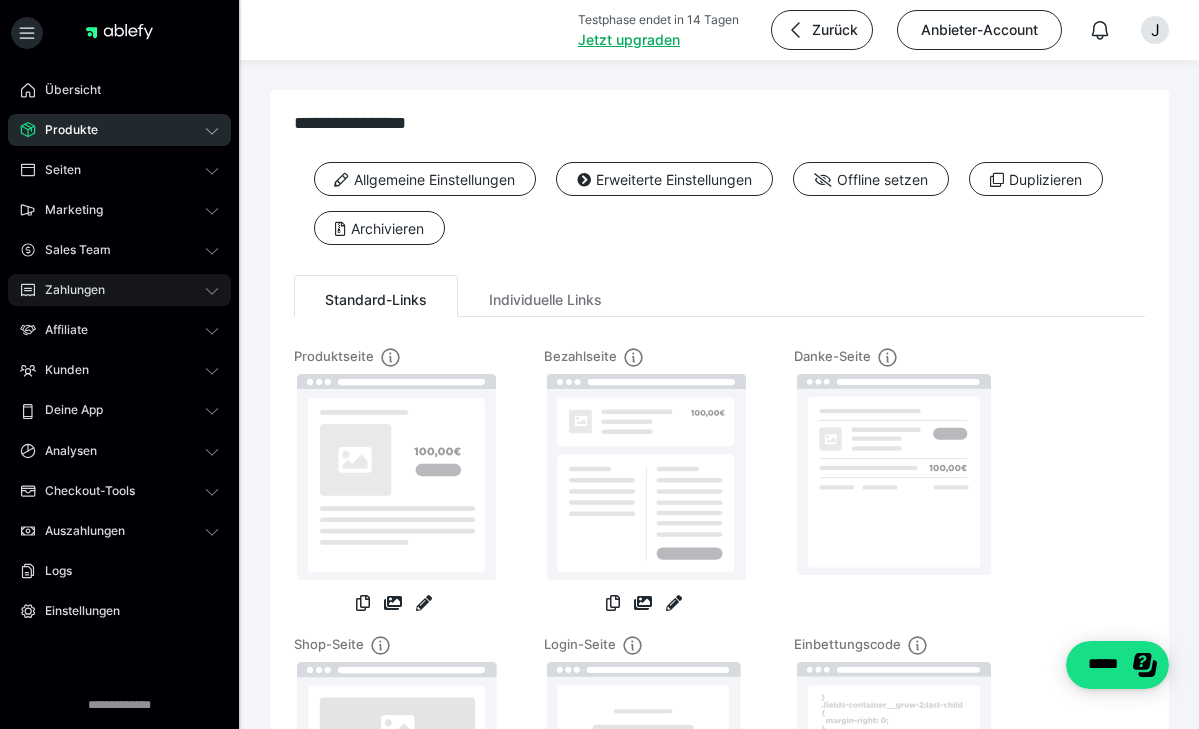 click on "Zahlungen" at bounding box center (119, 290) 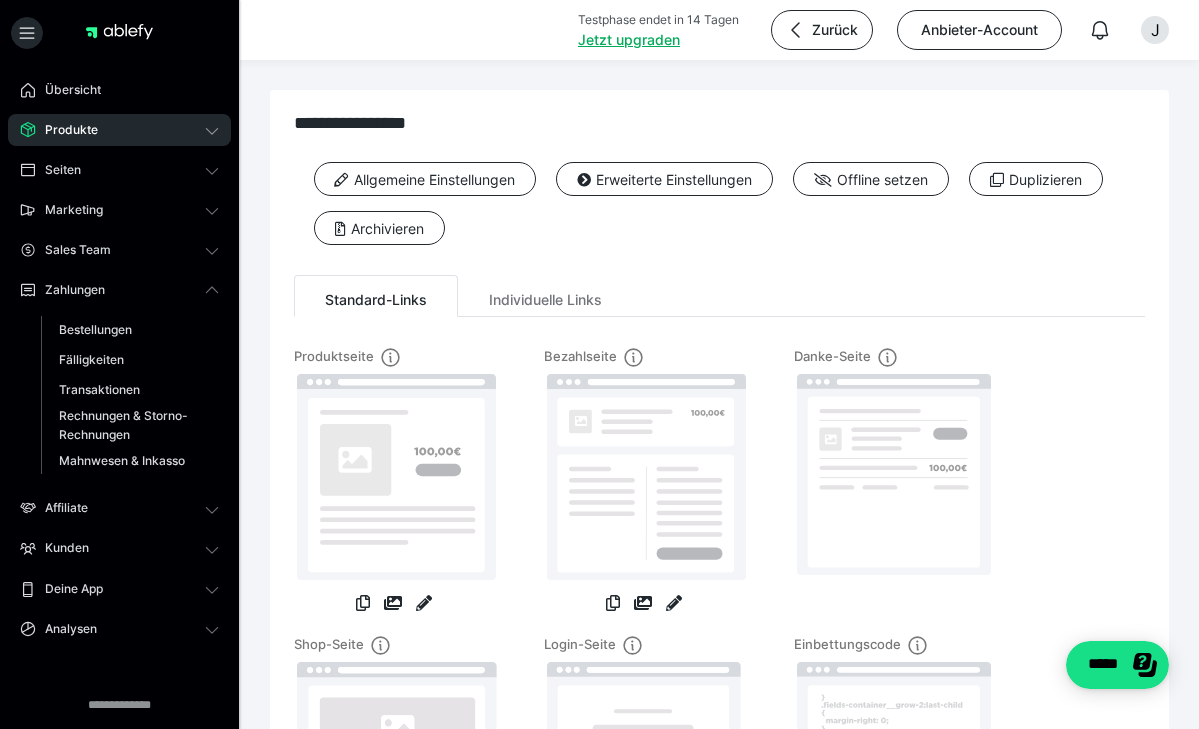 scroll, scrollTop: 0, scrollLeft: 0, axis: both 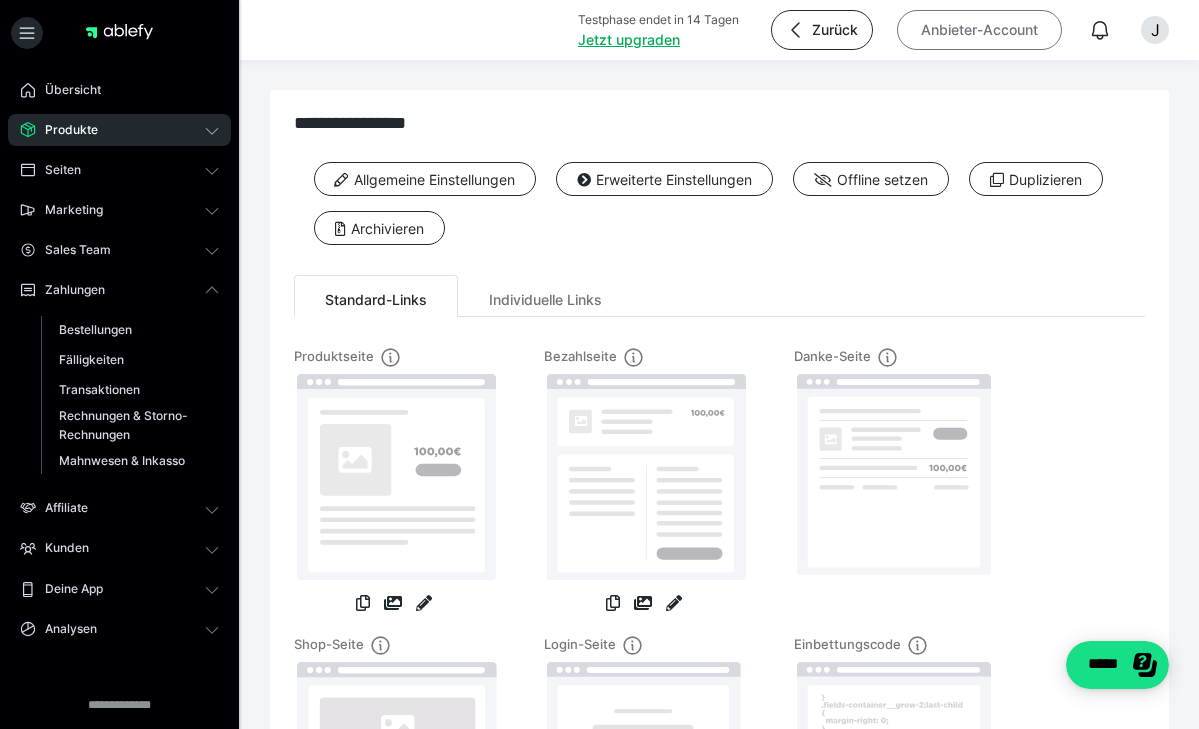 click on "Anbieter-Account" at bounding box center (979, 30) 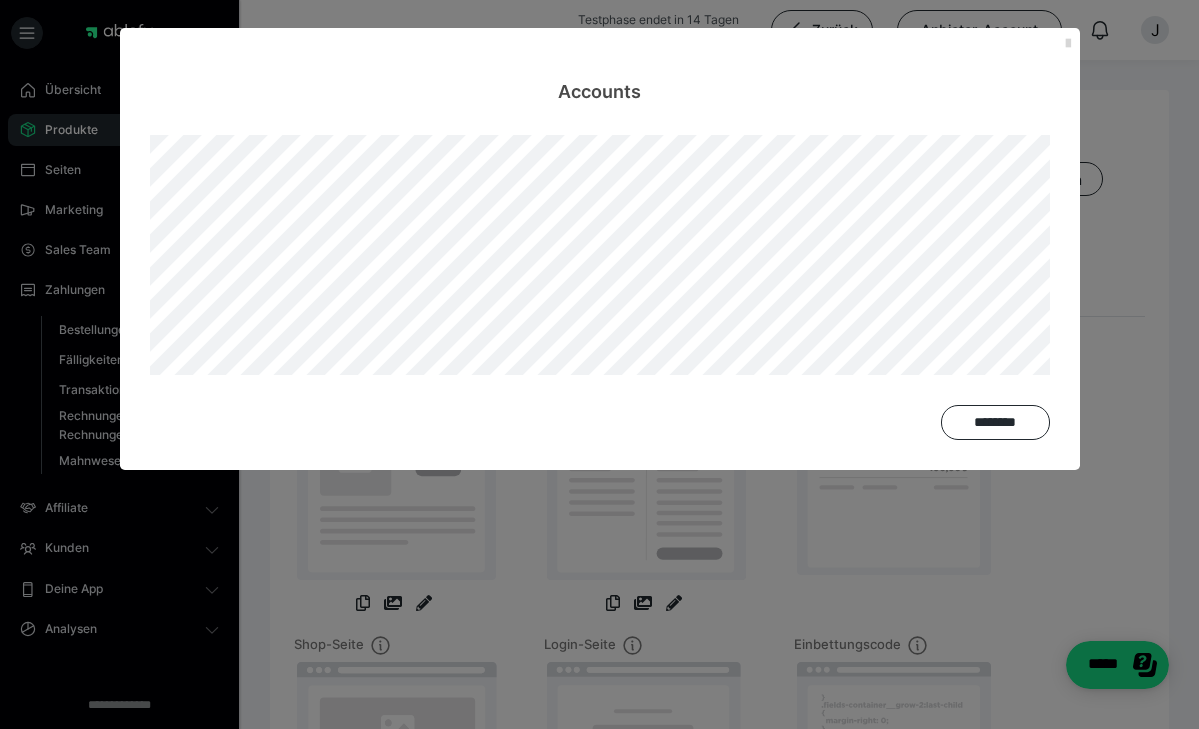 click at bounding box center [1068, 44] 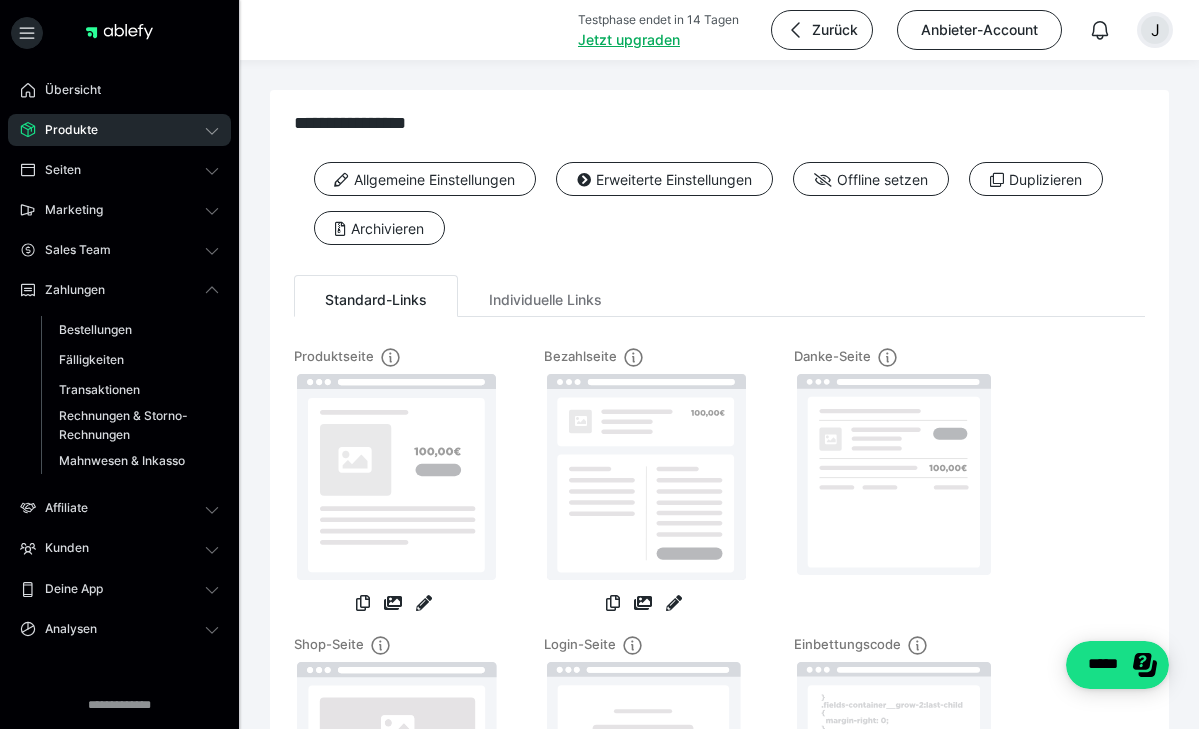 click on "J" at bounding box center (1155, 30) 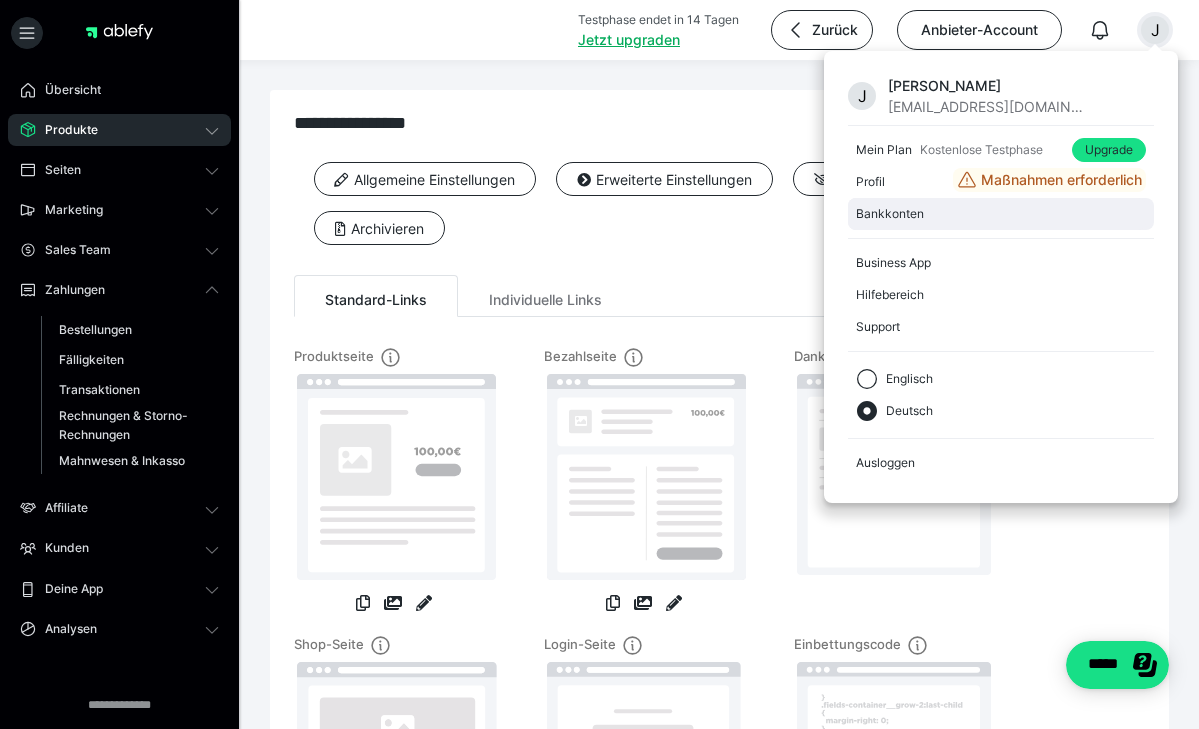 click on "Bankkonten" at bounding box center (997, 214) 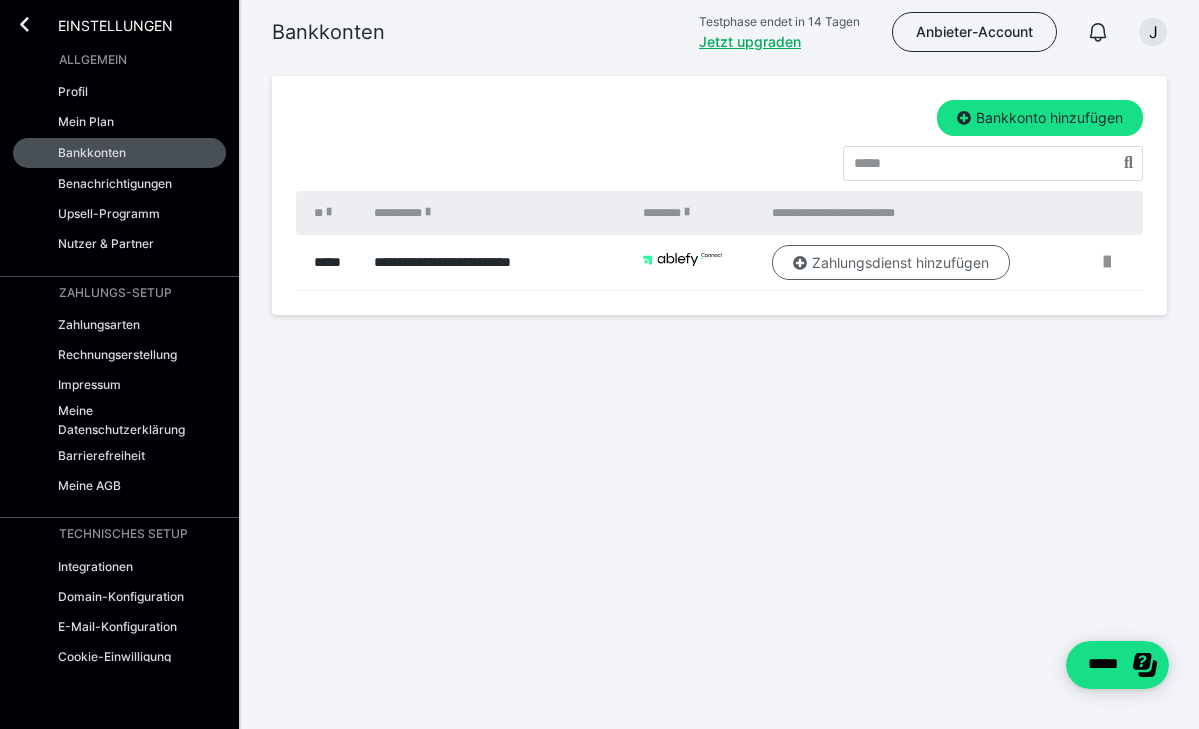 click on "Zahlungsdienst hinzufügen" at bounding box center (891, 263) 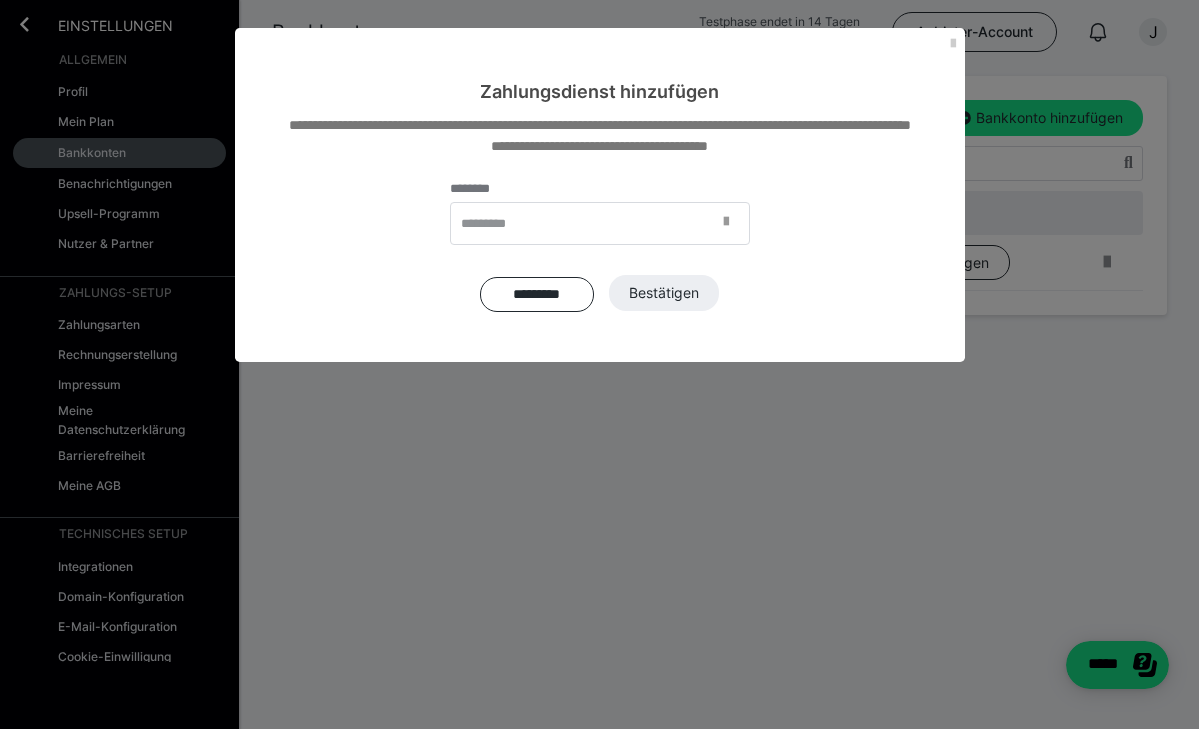 click at bounding box center (732, 224) 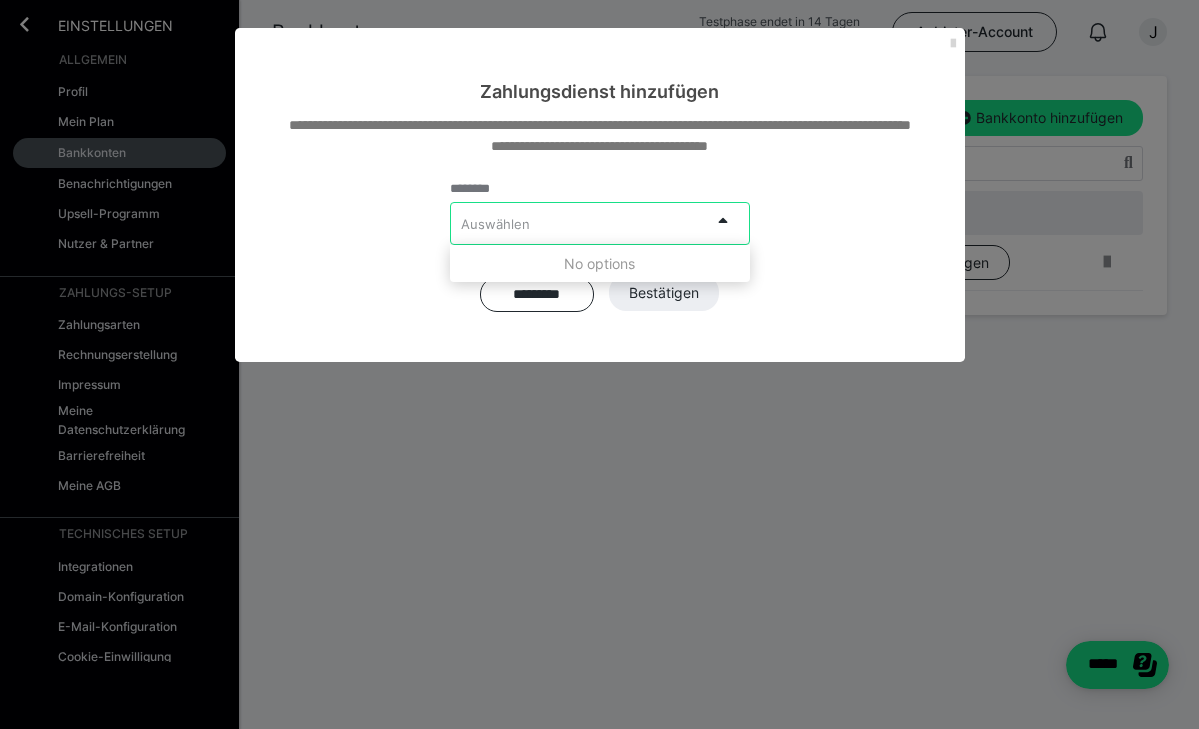 click at bounding box center [953, 44] 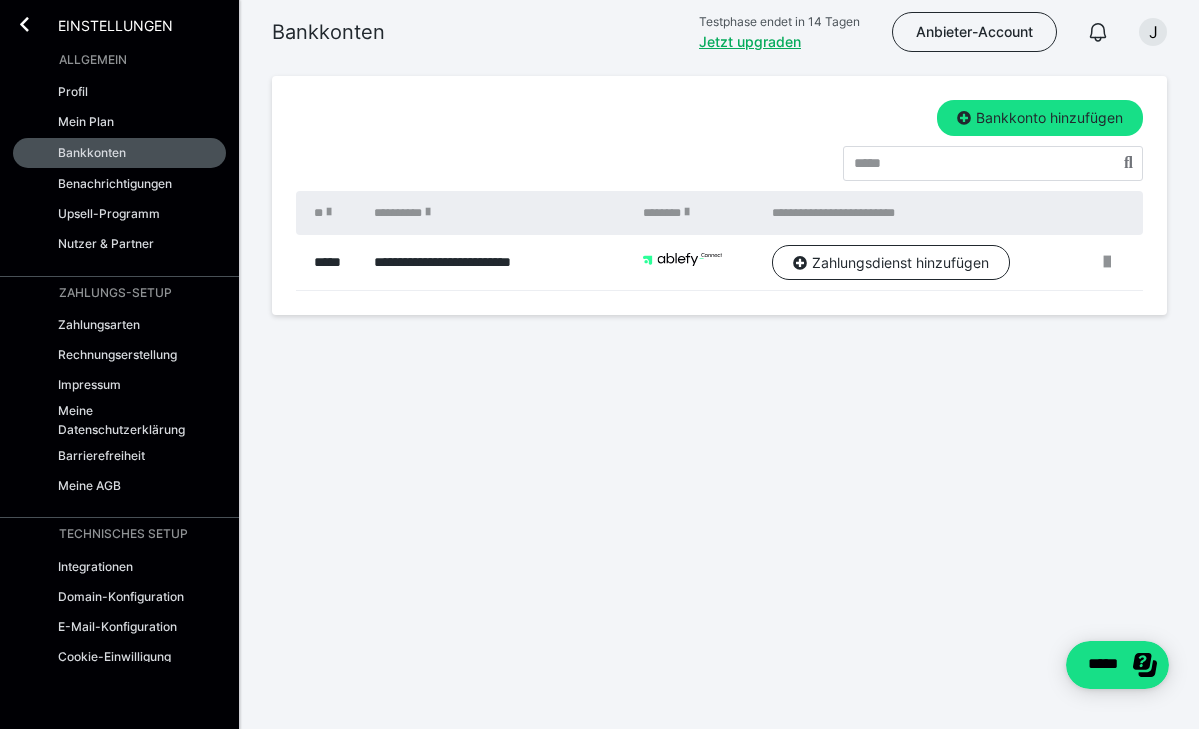 click on "**********" at bounding box center [599, 219] 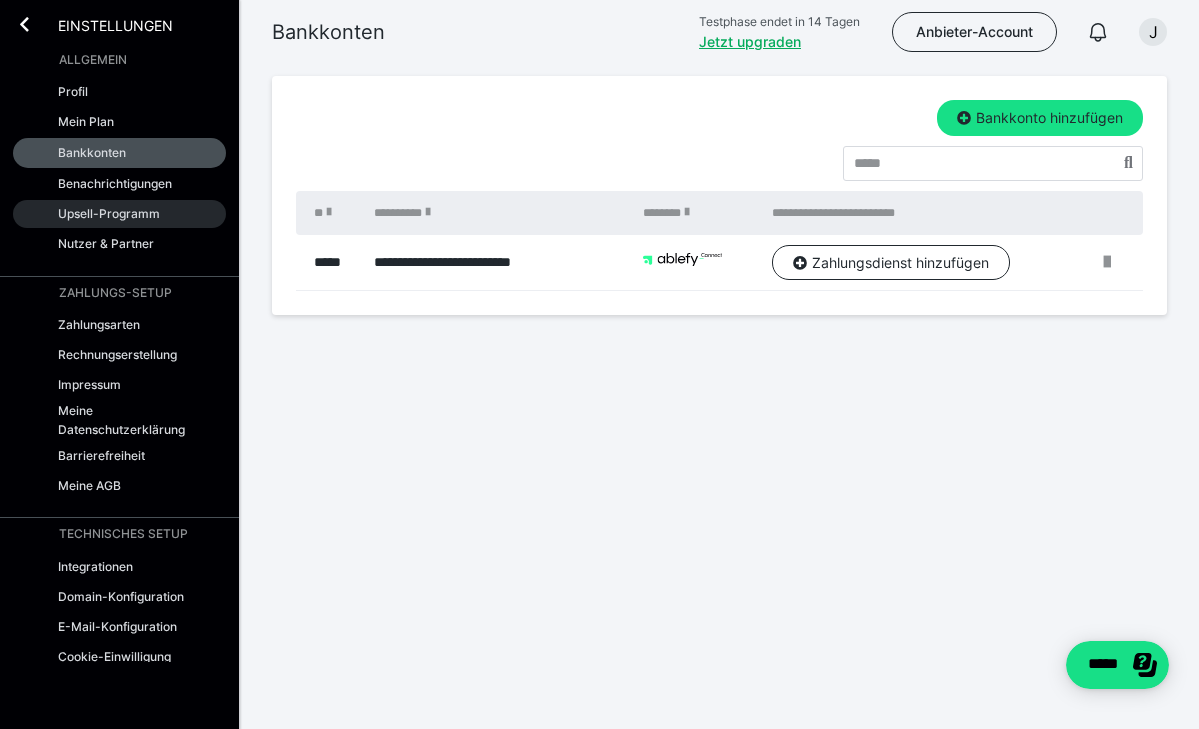 scroll, scrollTop: 0, scrollLeft: 0, axis: both 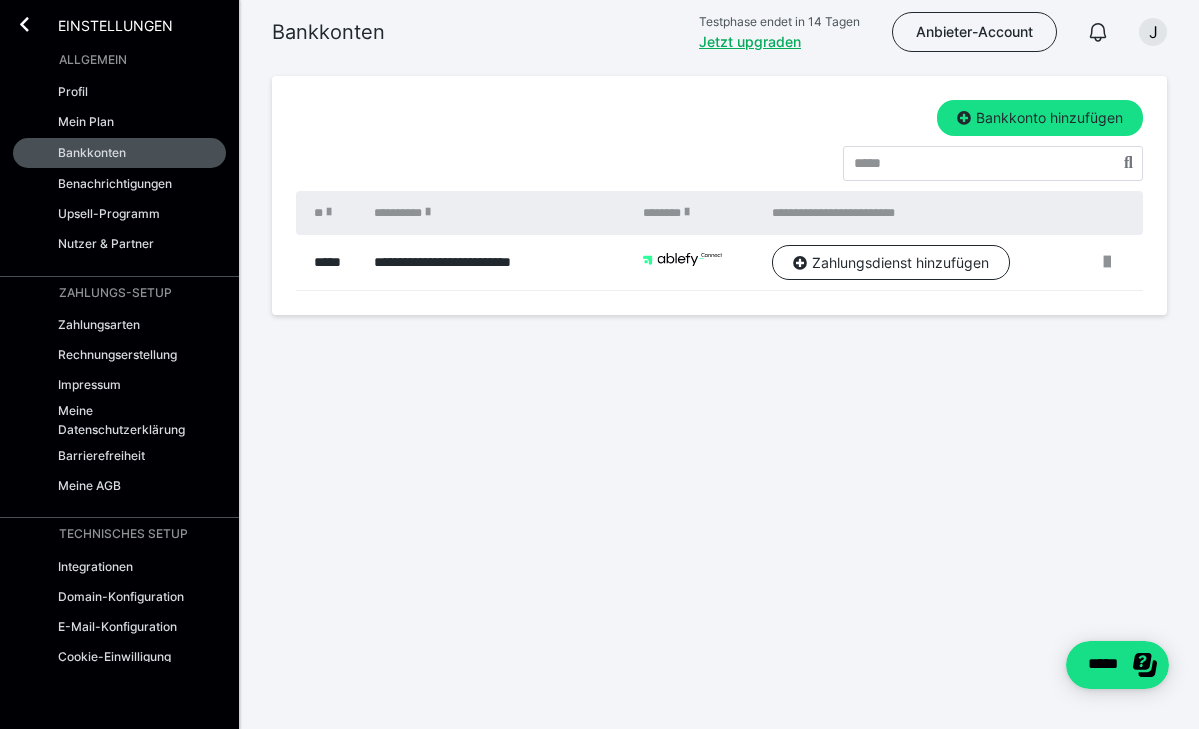 click on "Einstellungen" at bounding box center [101, 24] 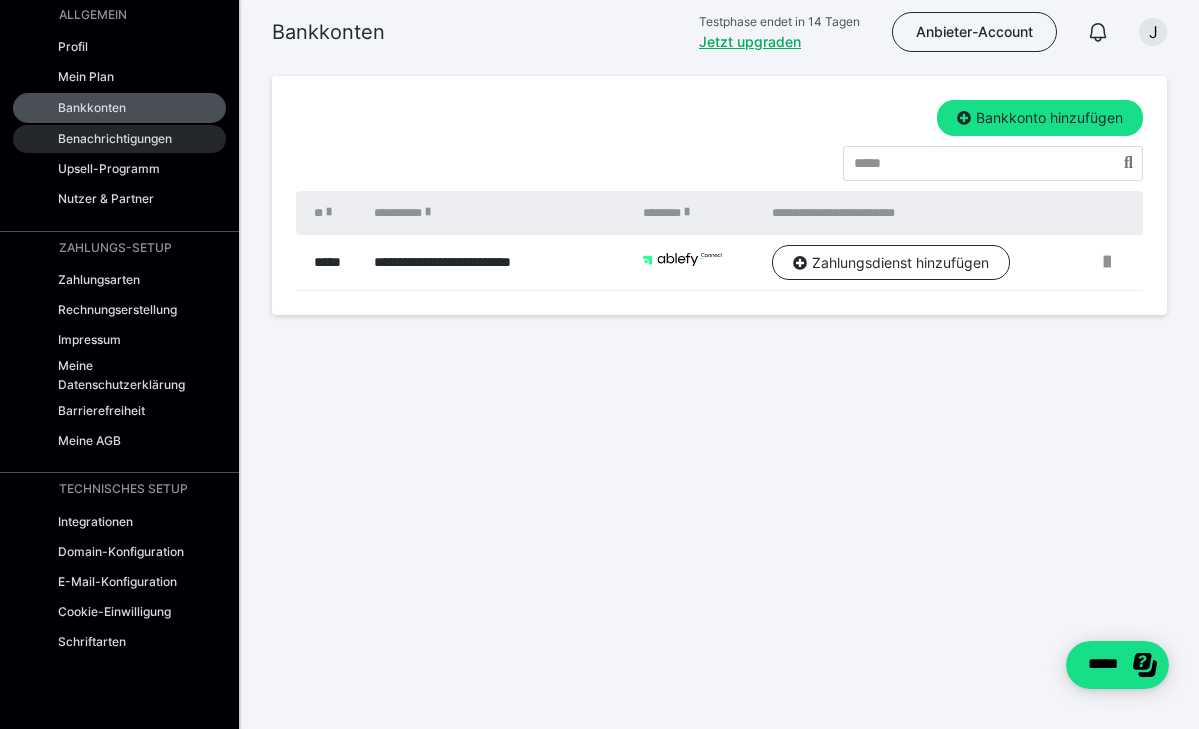 scroll, scrollTop: 40, scrollLeft: 0, axis: vertical 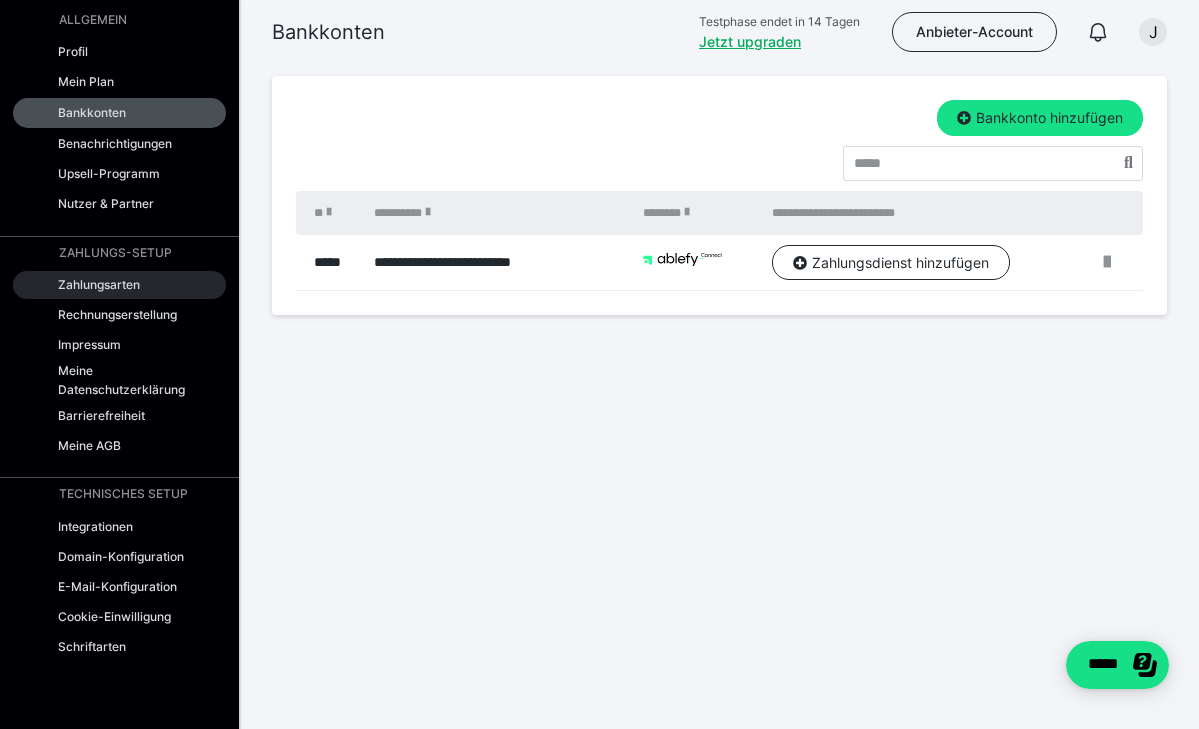 click on "Zahlungsarten" at bounding box center [99, 284] 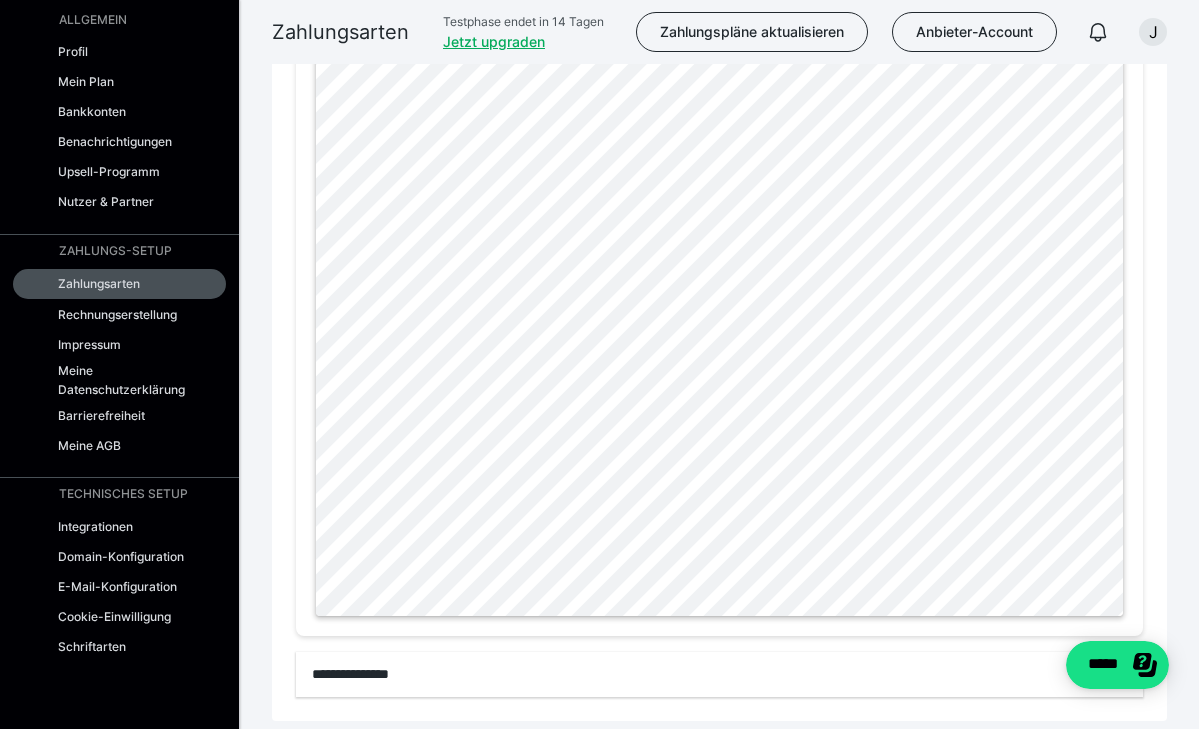 scroll, scrollTop: 976, scrollLeft: 0, axis: vertical 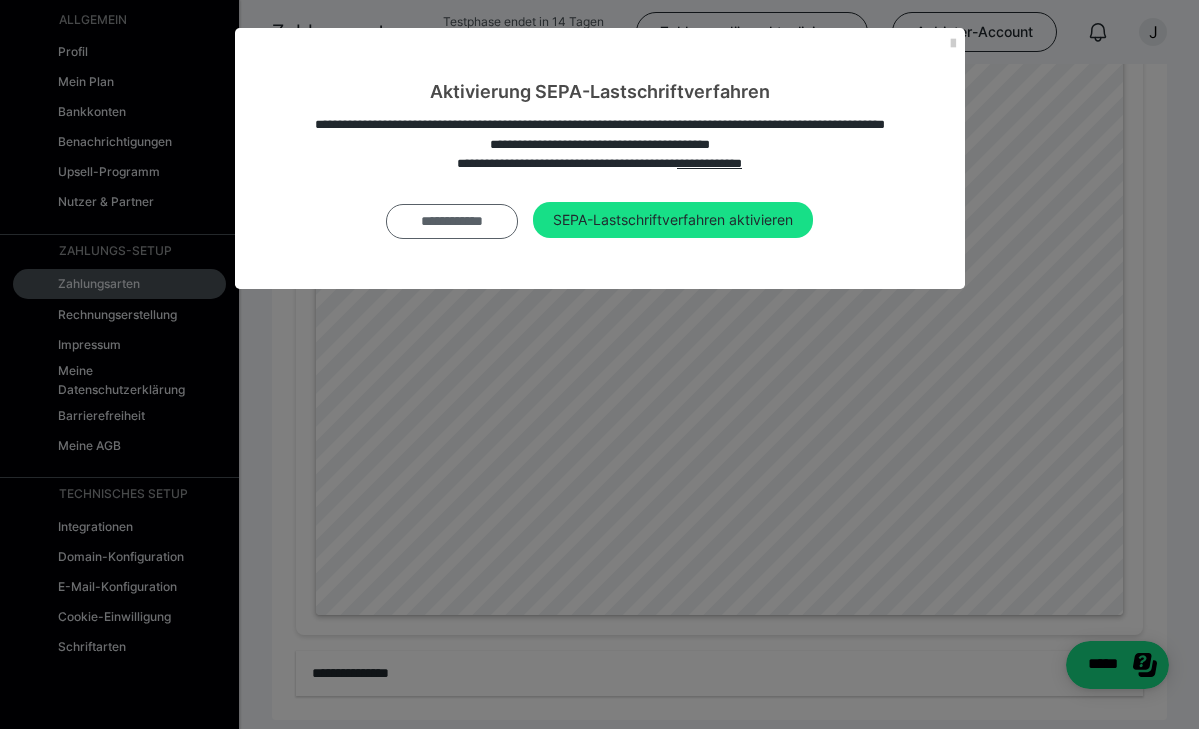 click on "**********" at bounding box center [452, 221] 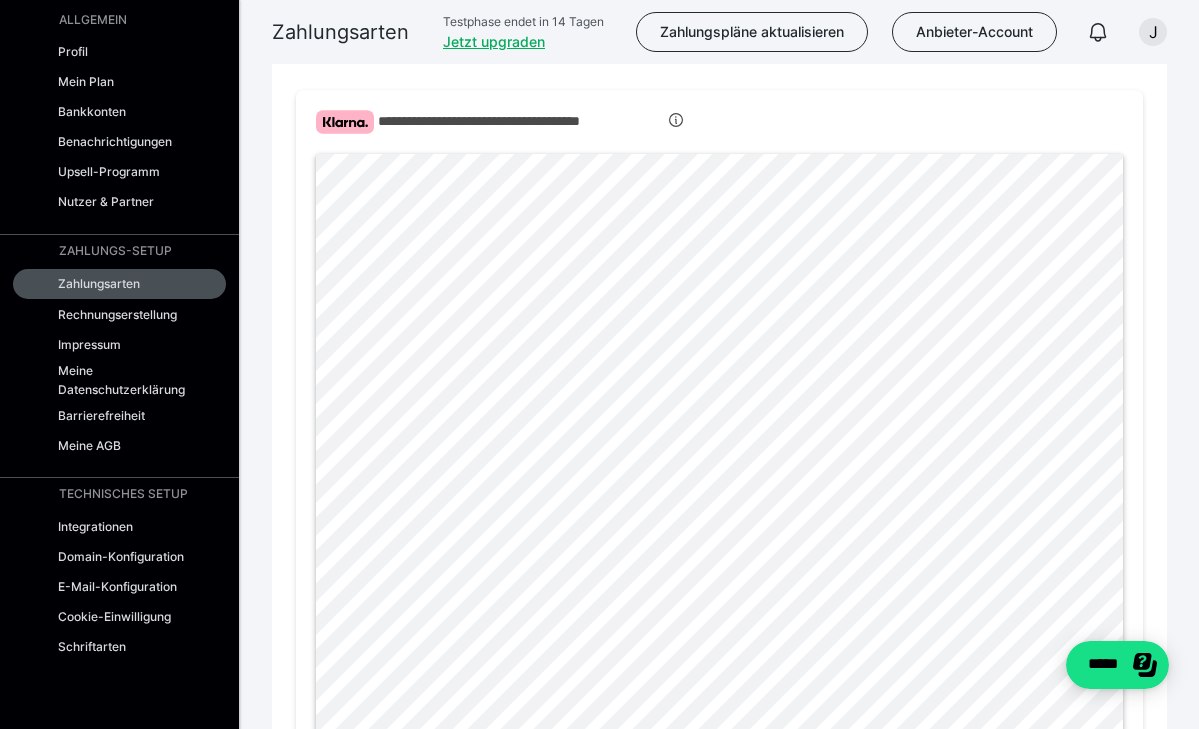 scroll, scrollTop: 749, scrollLeft: 0, axis: vertical 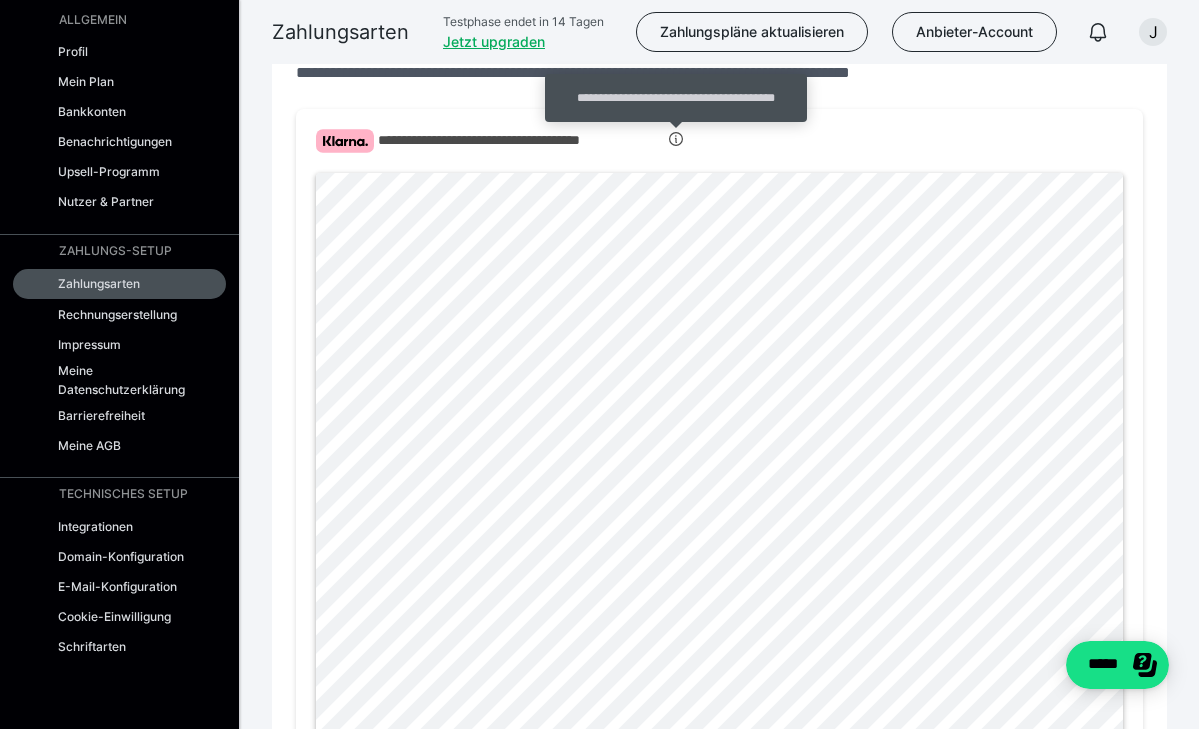 click 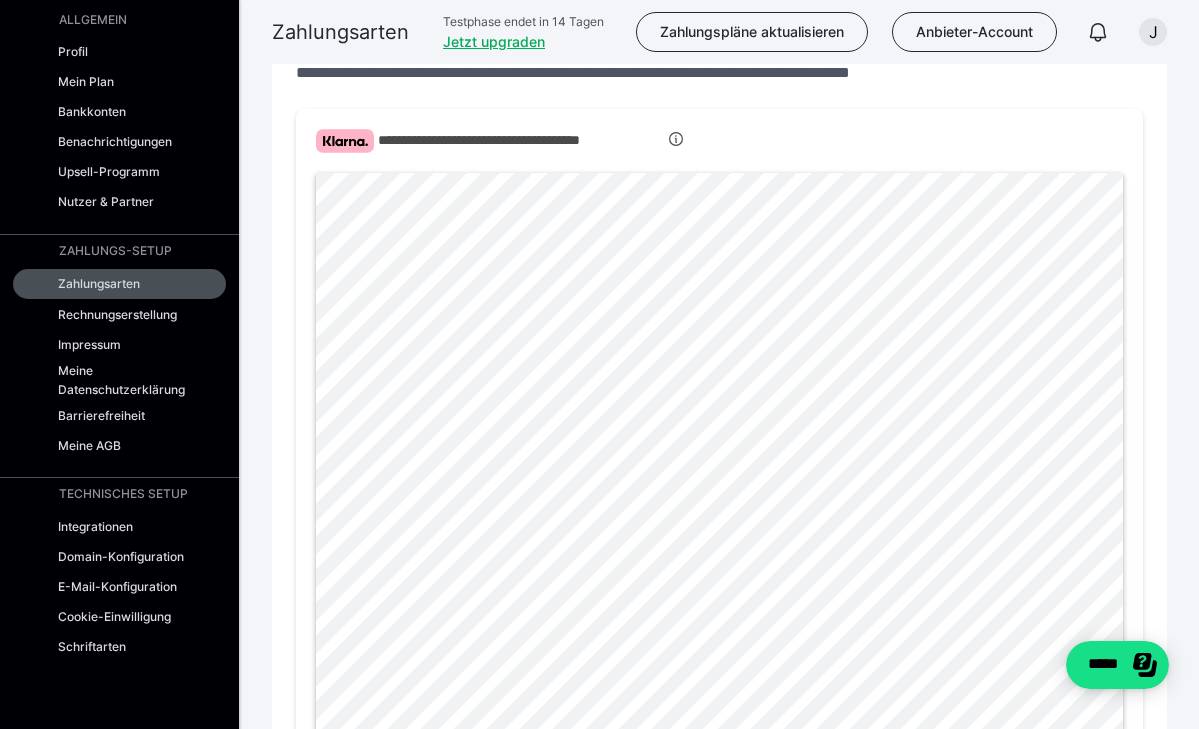 click 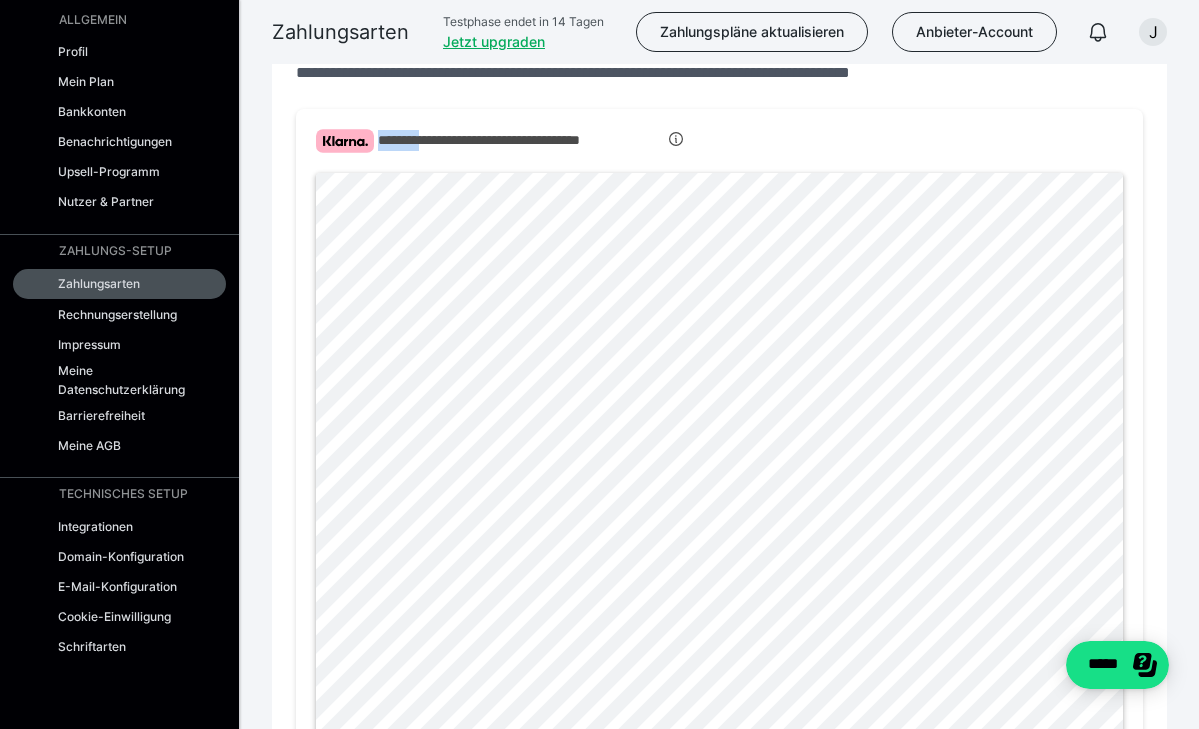 click 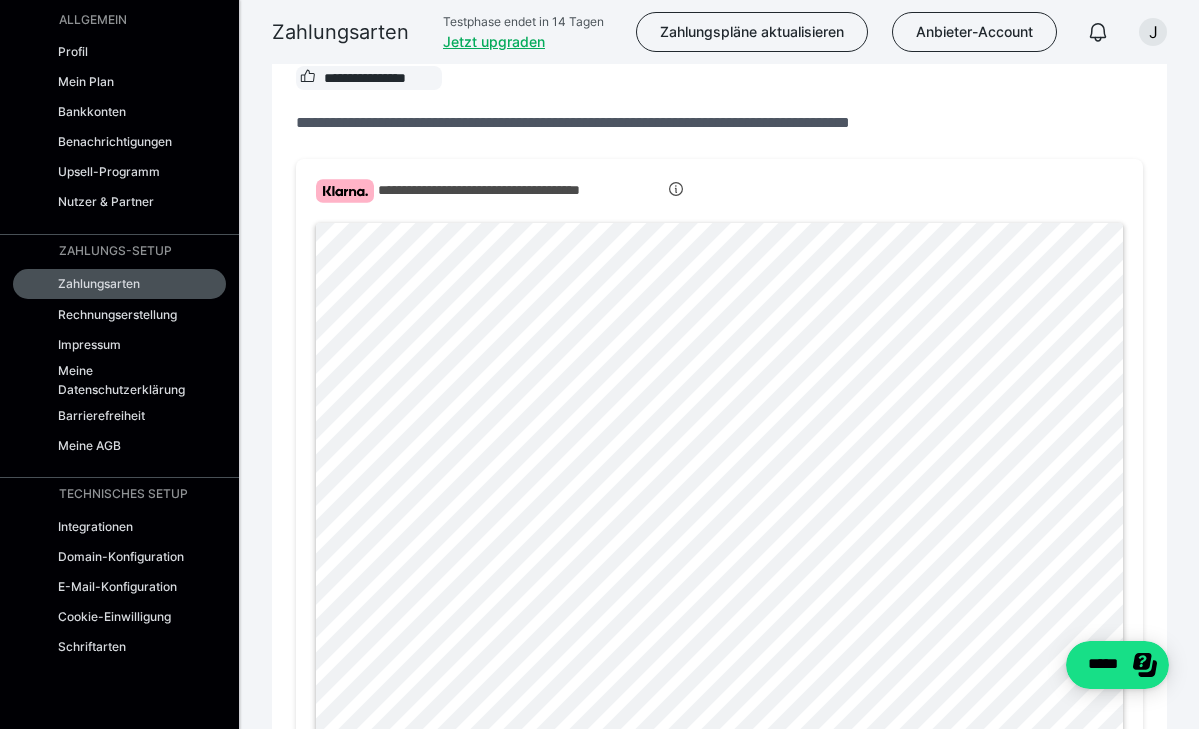 click on "**********" at bounding box center [719, 123] 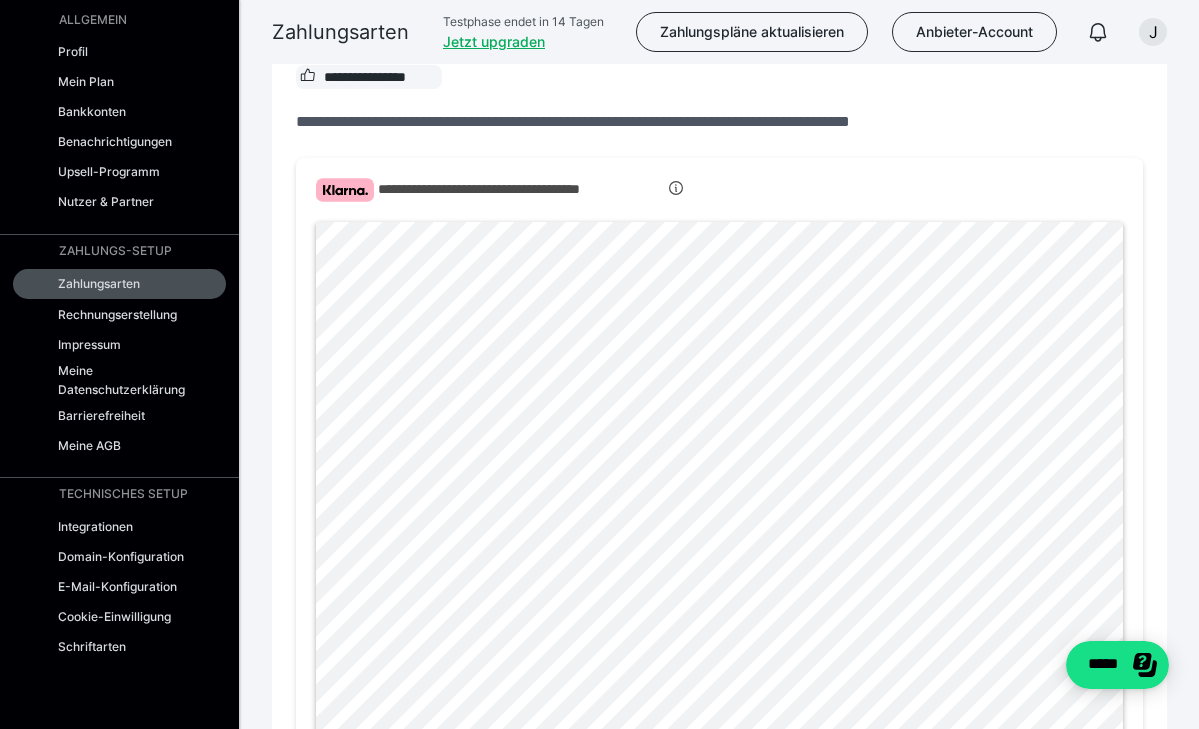 scroll, scrollTop: 701, scrollLeft: 0, axis: vertical 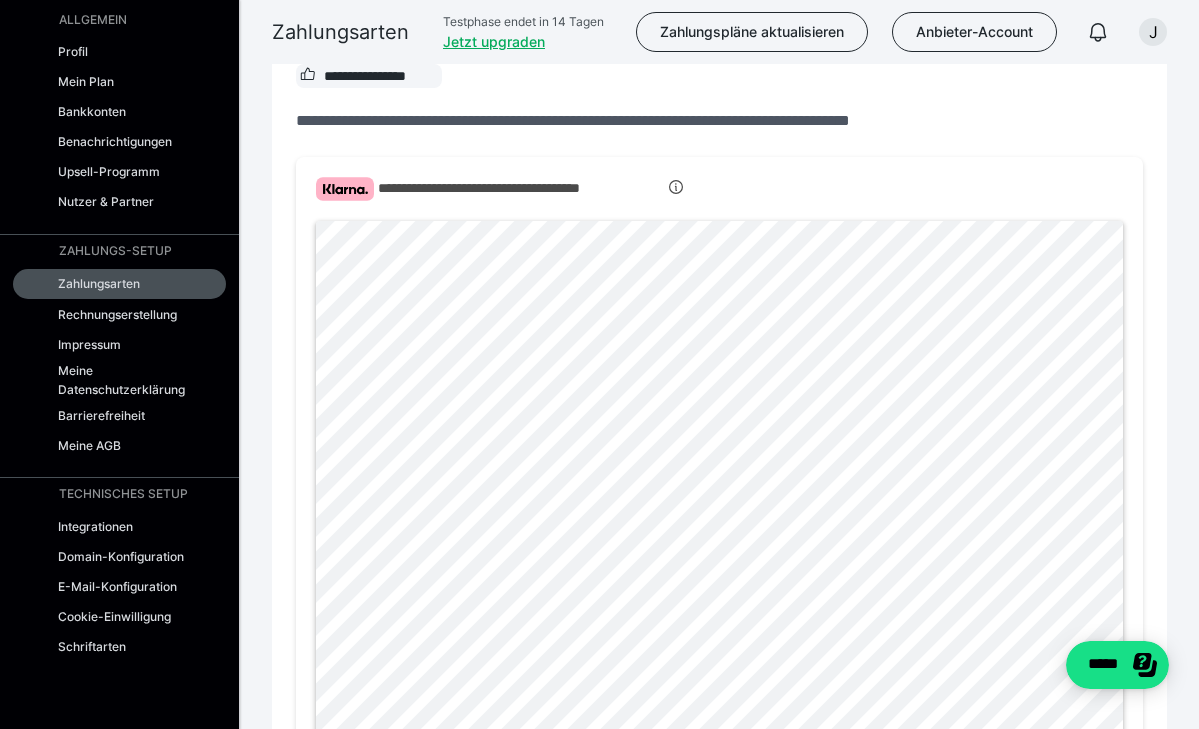 click 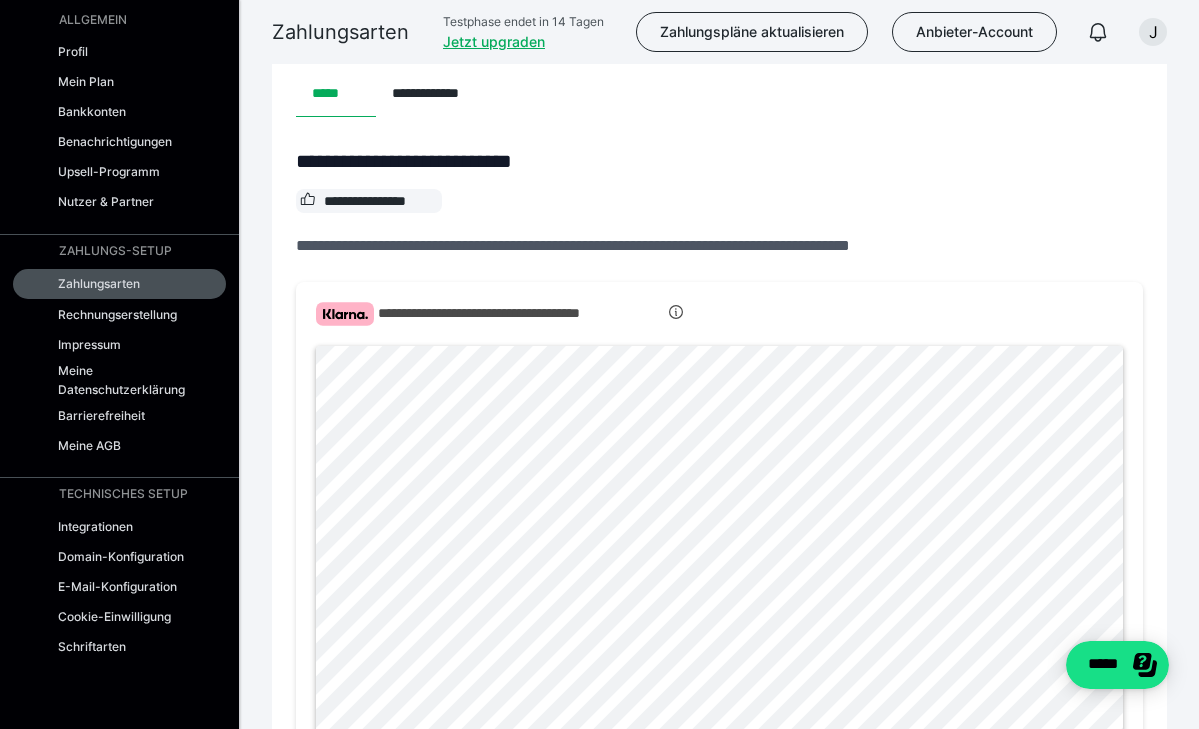 scroll, scrollTop: 575, scrollLeft: 0, axis: vertical 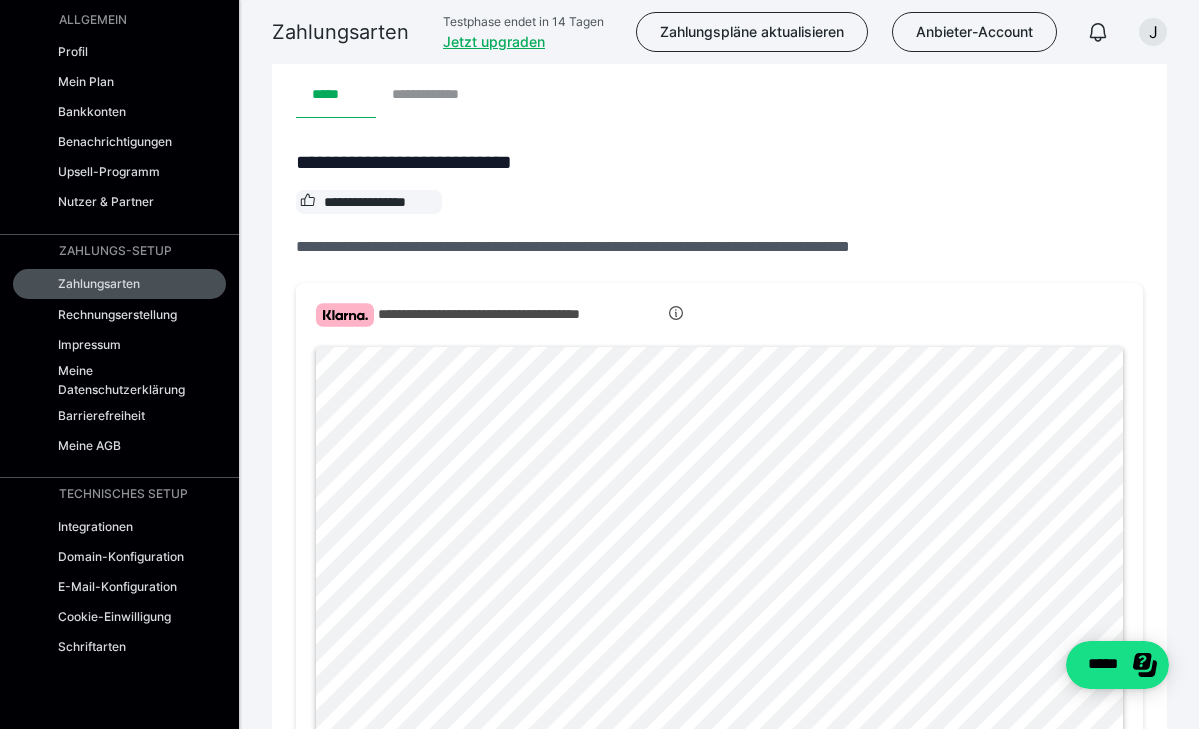 click on "**********" at bounding box center [437, 94] 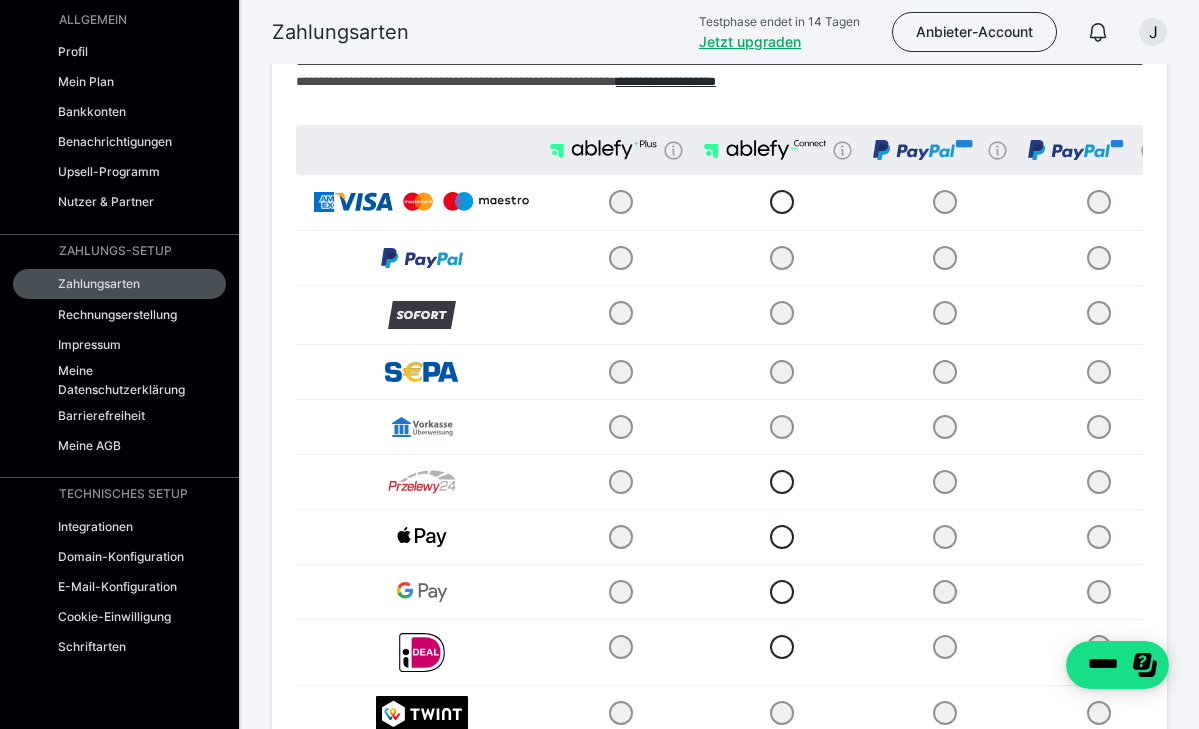 scroll, scrollTop: 130, scrollLeft: 0, axis: vertical 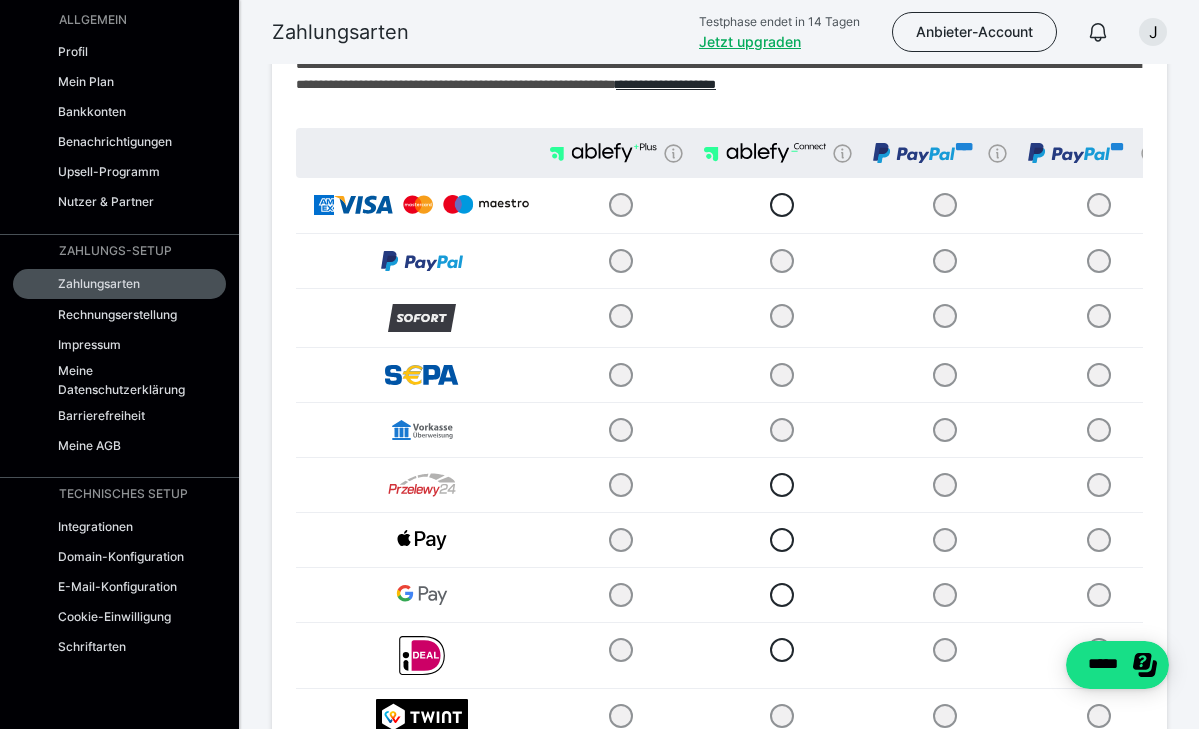 click at bounding box center [940, 205] 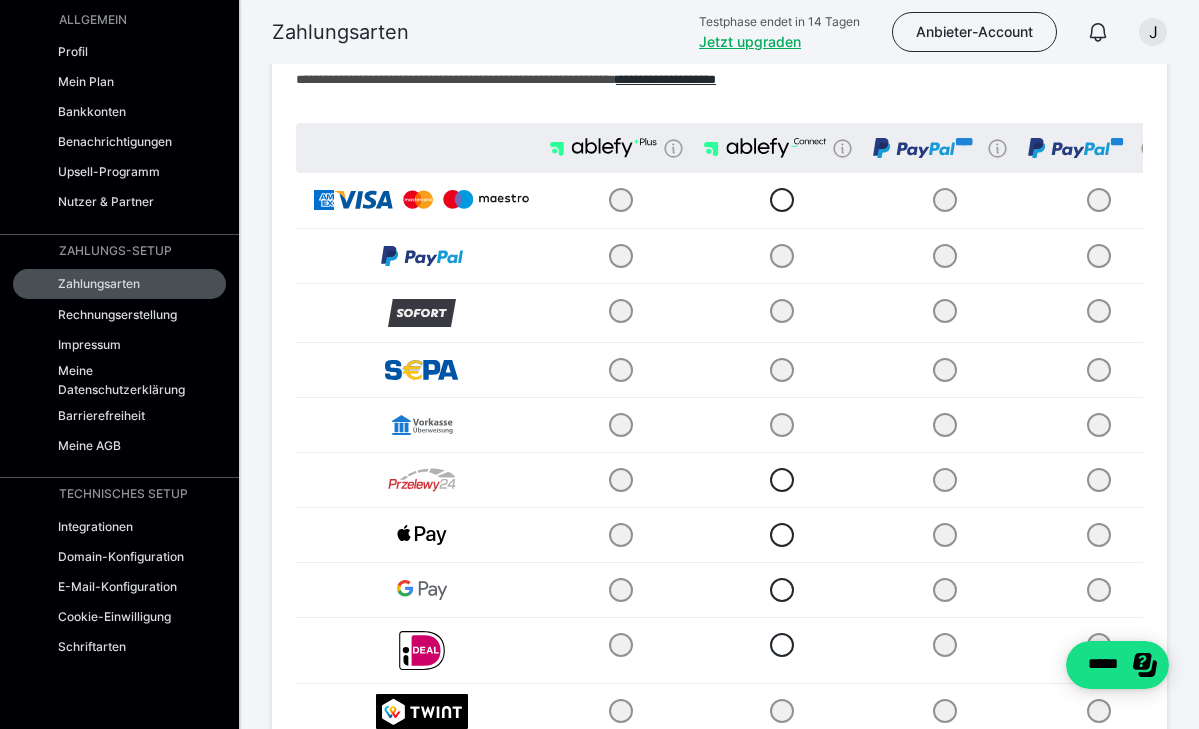 scroll, scrollTop: 135, scrollLeft: 0, axis: vertical 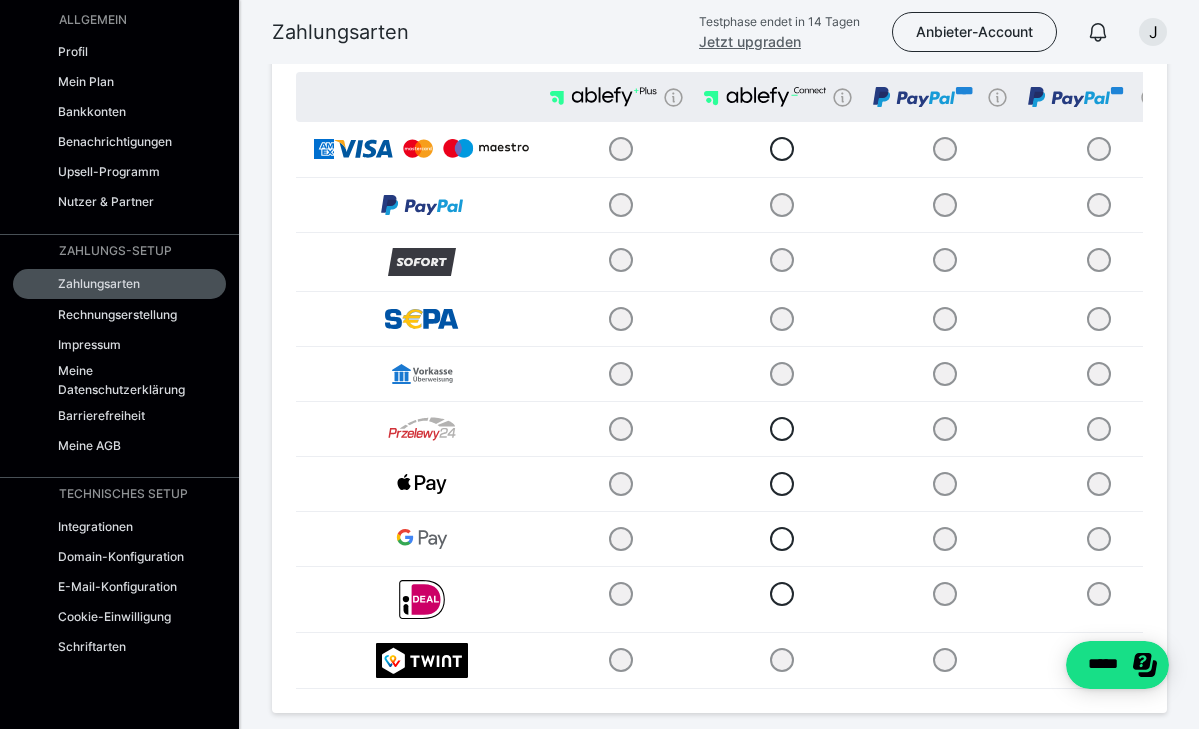 click on "Jetzt upgraden" at bounding box center (750, 41) 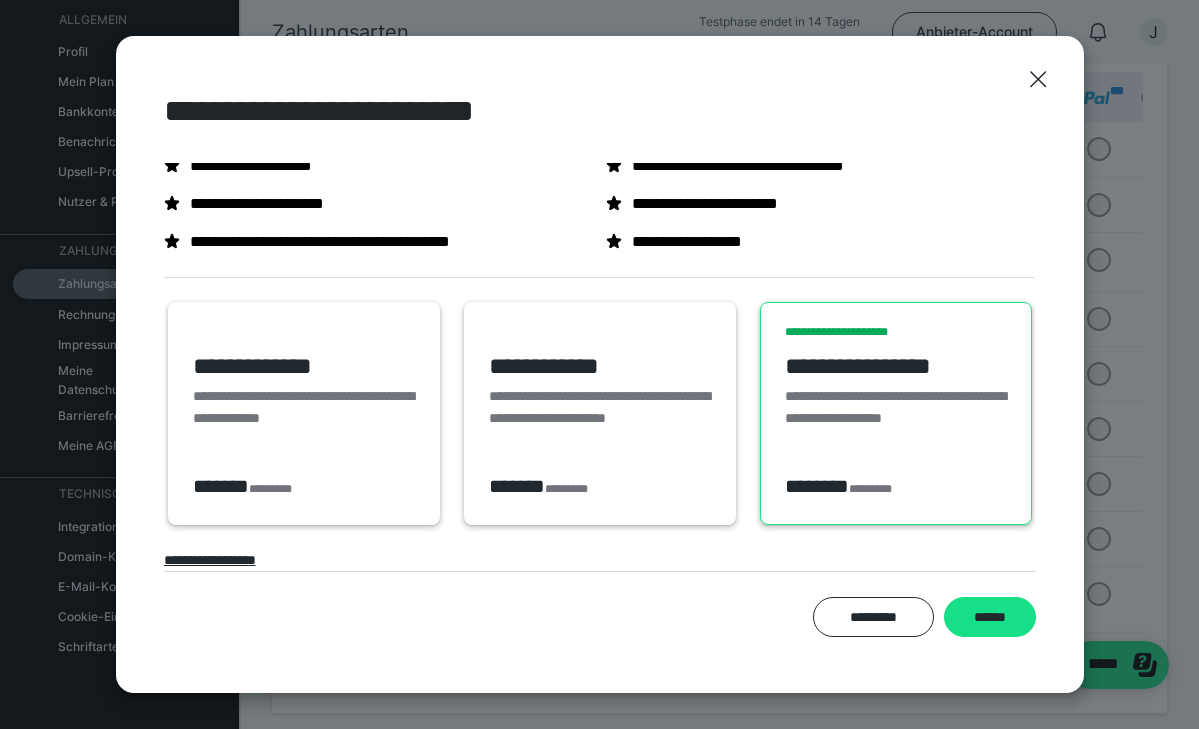 scroll, scrollTop: 8, scrollLeft: 0, axis: vertical 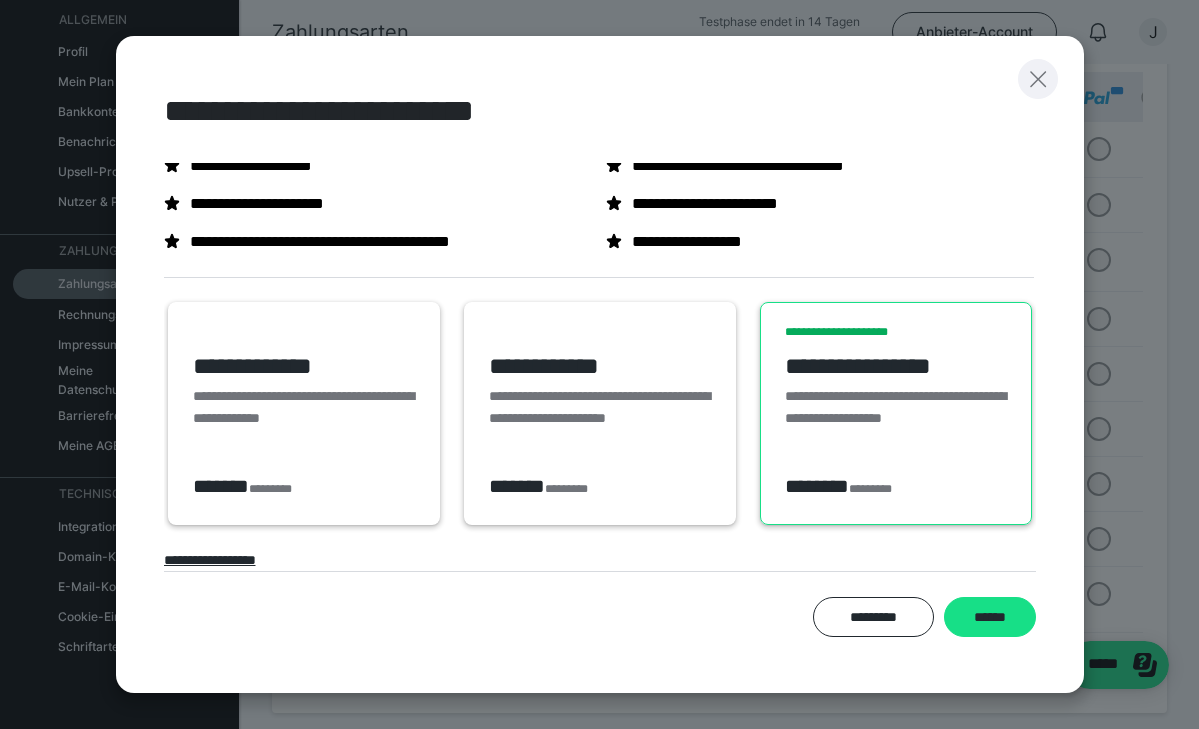 click at bounding box center [1038, 79] 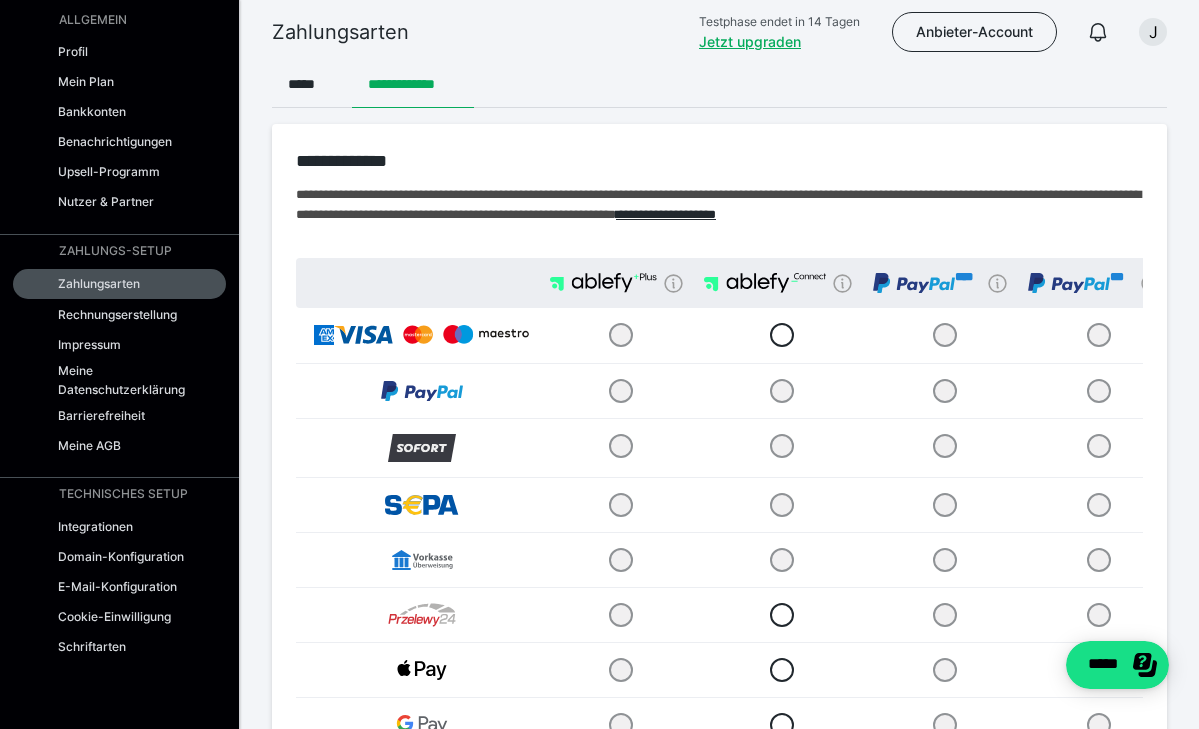 scroll, scrollTop: 0, scrollLeft: 0, axis: both 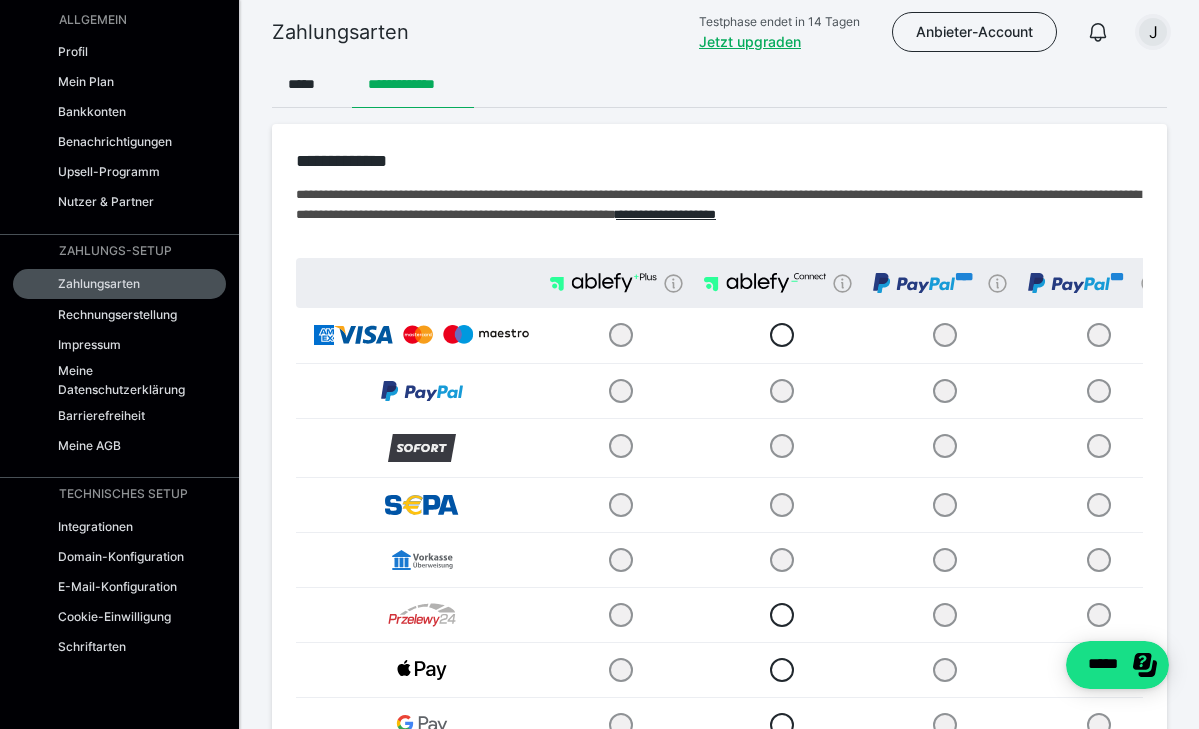 click on "J" at bounding box center [1153, 32] 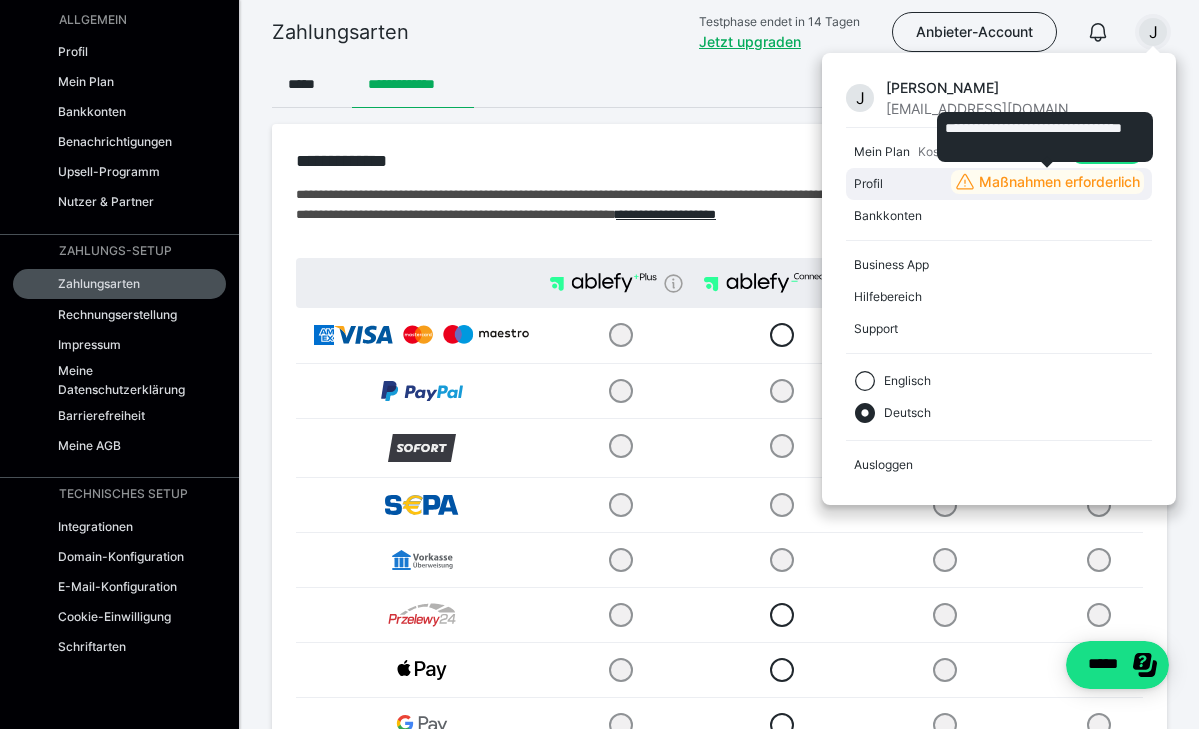 click on "Maßnahmen erforderlich" at bounding box center [1059, 182] 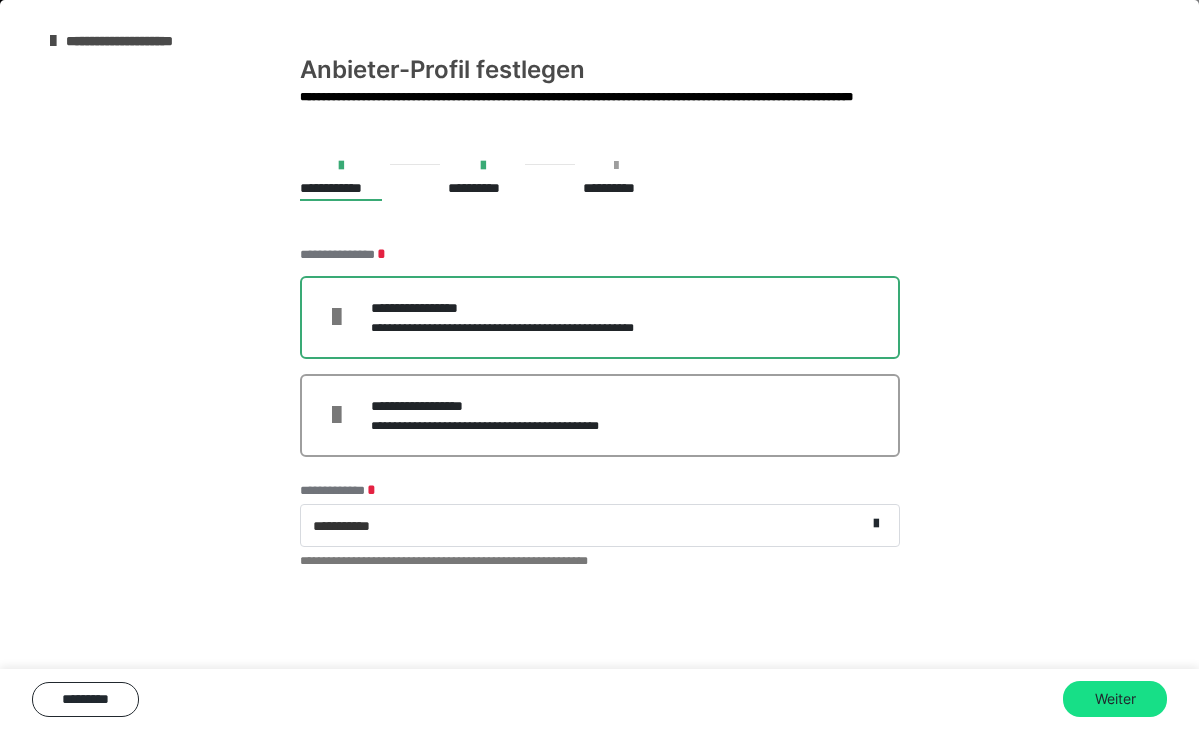 scroll, scrollTop: 0, scrollLeft: 0, axis: both 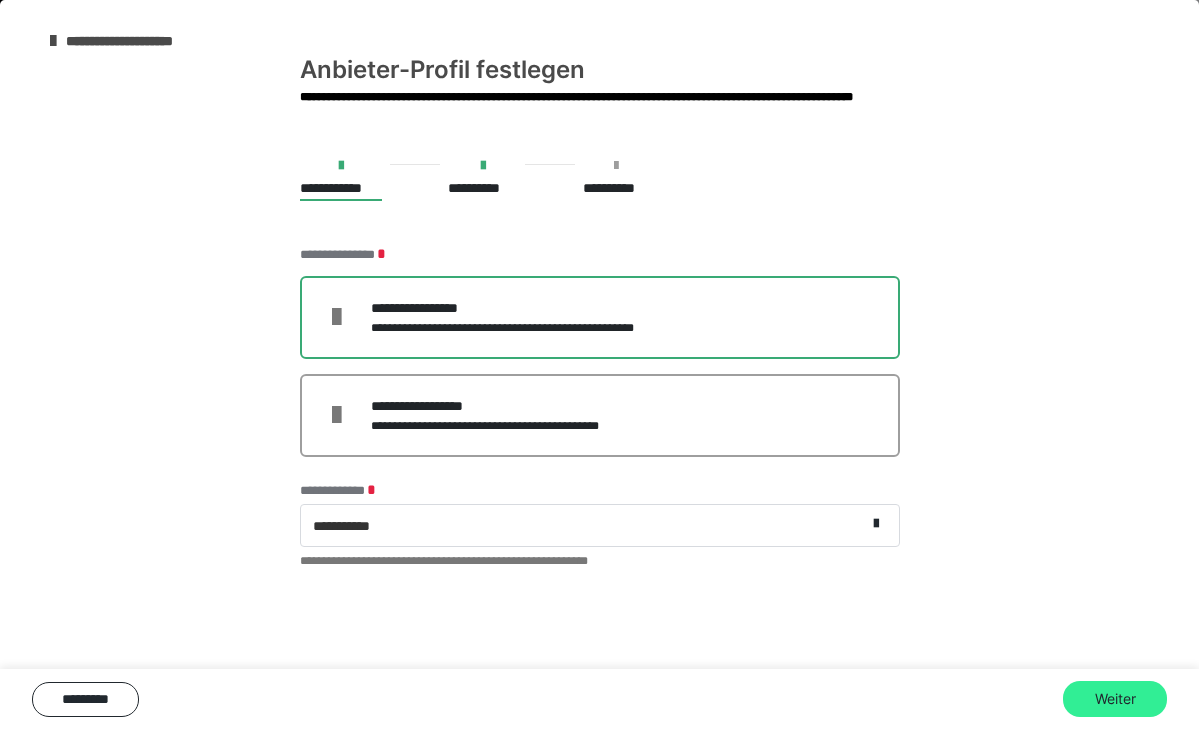 click on "Weiter" at bounding box center [1115, 699] 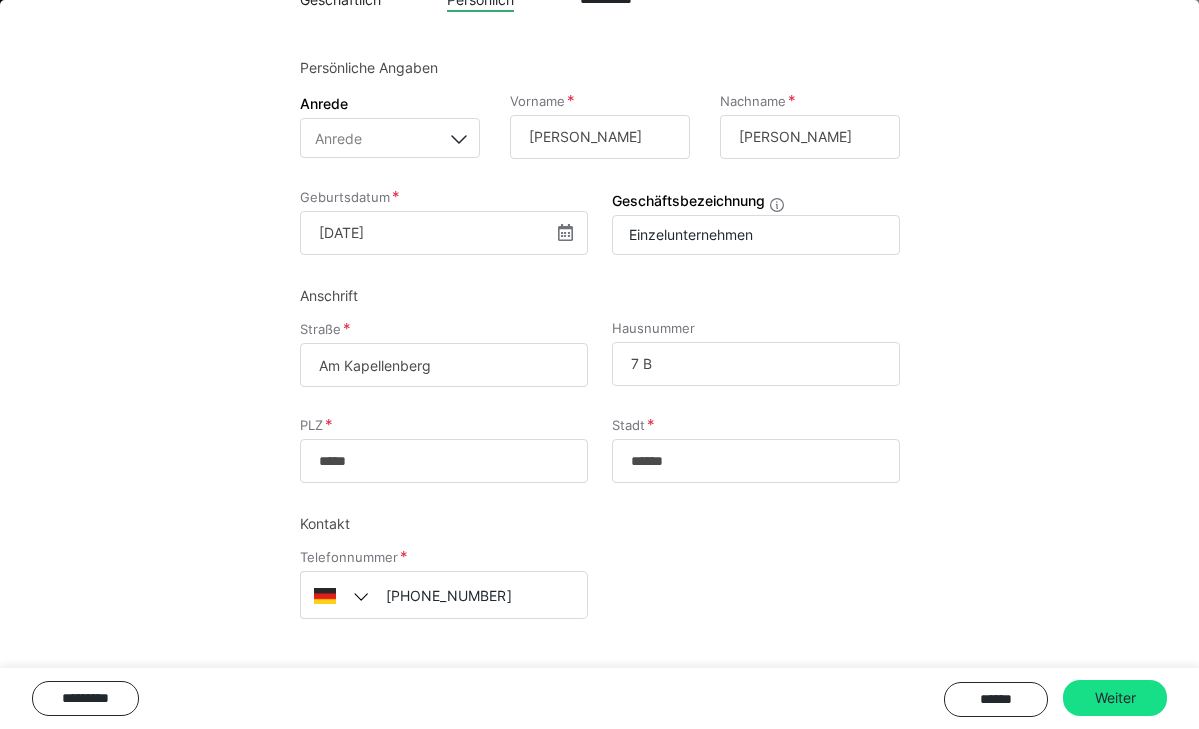 scroll, scrollTop: 191, scrollLeft: 0, axis: vertical 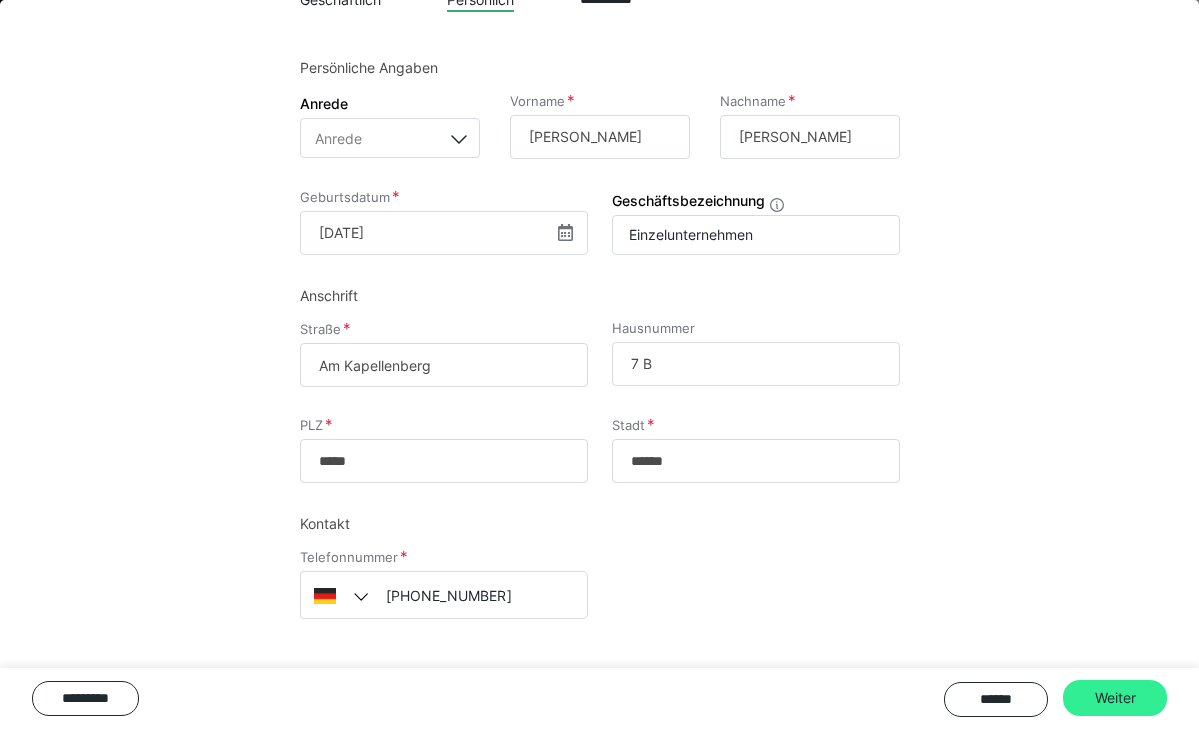 click on "Weiter" at bounding box center (1115, 698) 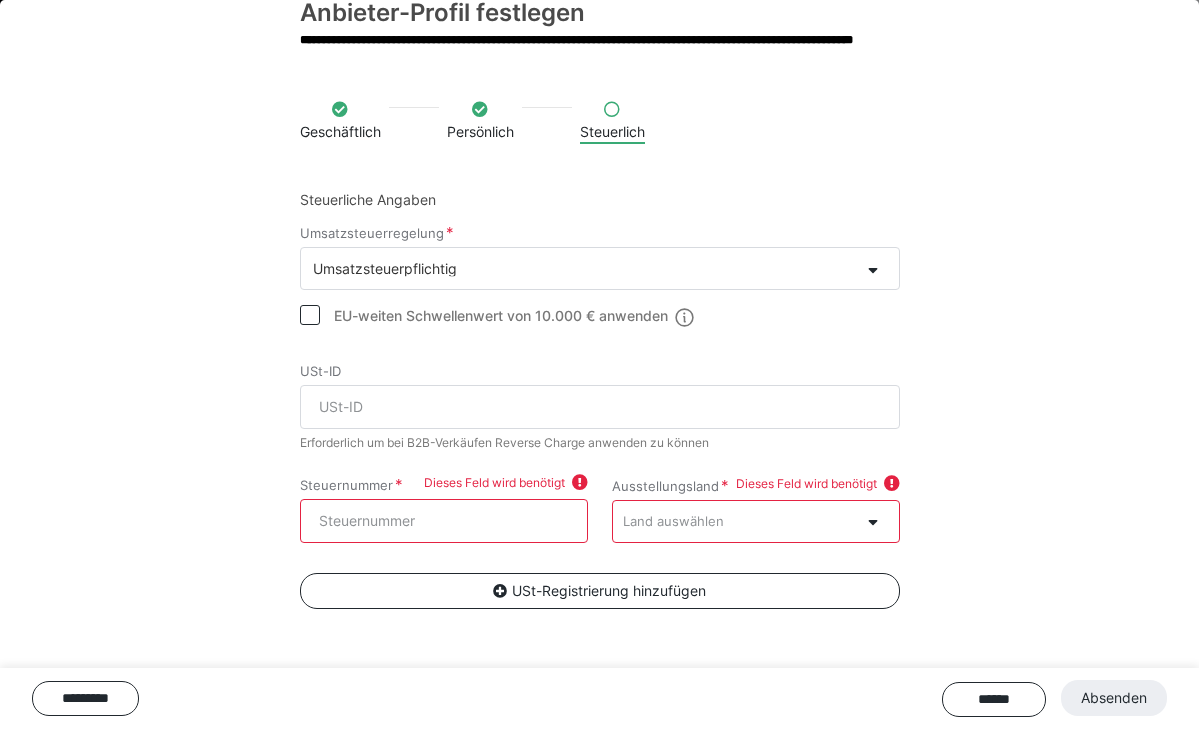 scroll, scrollTop: 60, scrollLeft: 0, axis: vertical 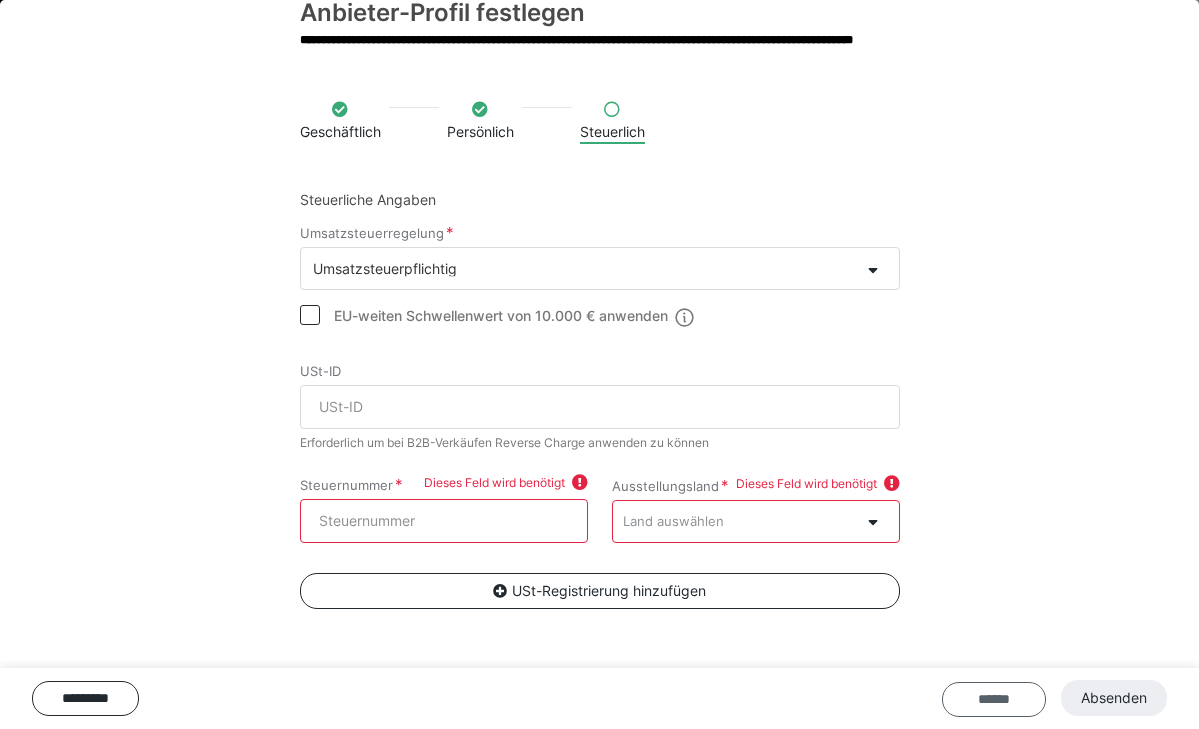 click on "******" at bounding box center (994, 699) 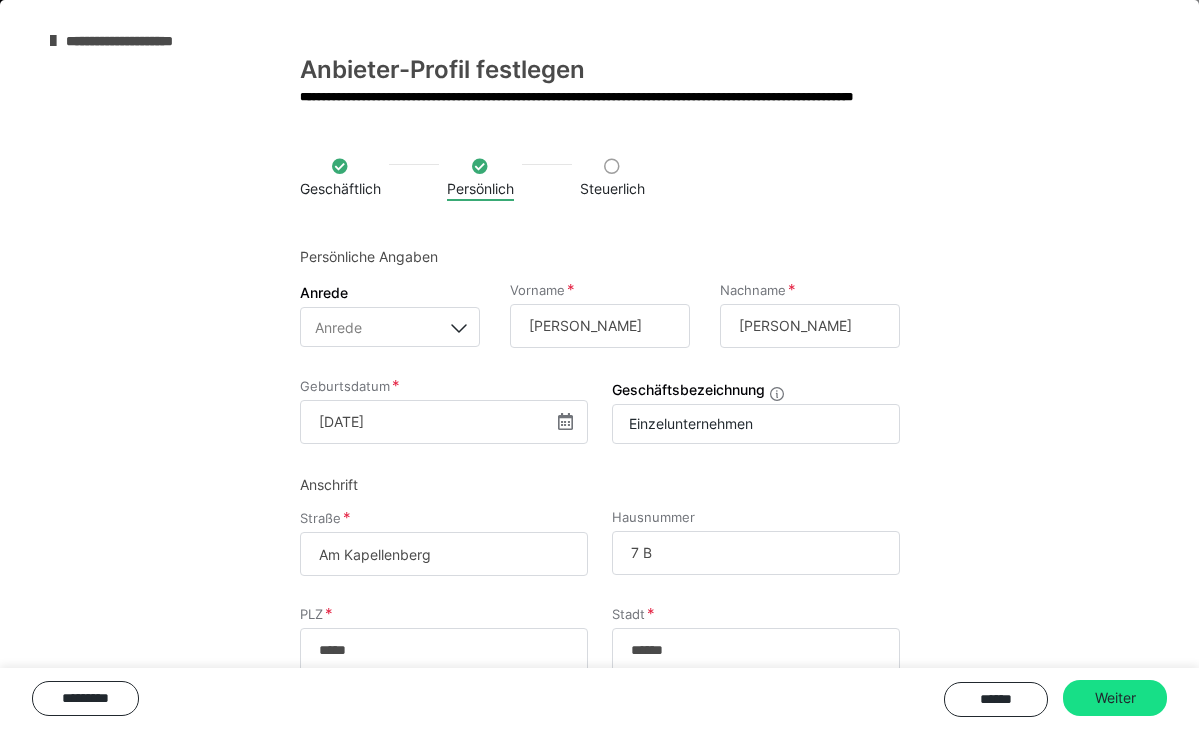 scroll, scrollTop: 0, scrollLeft: 0, axis: both 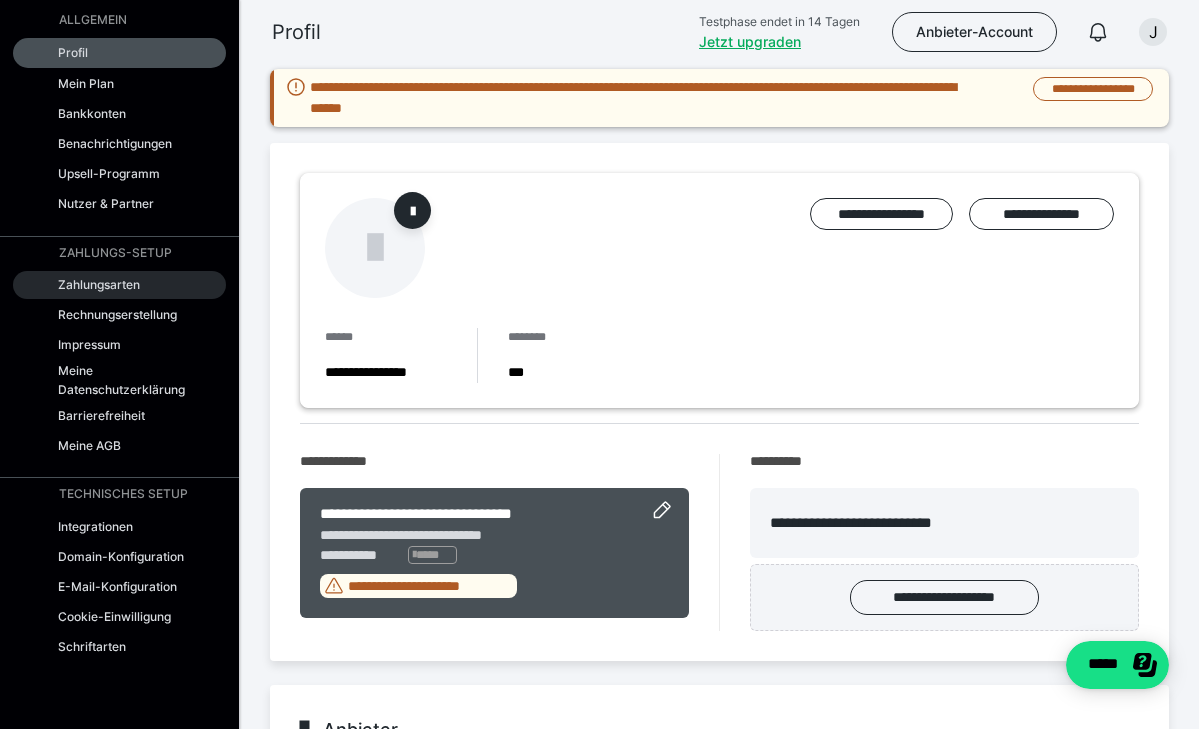 click on "Zahlungsarten" at bounding box center [99, 284] 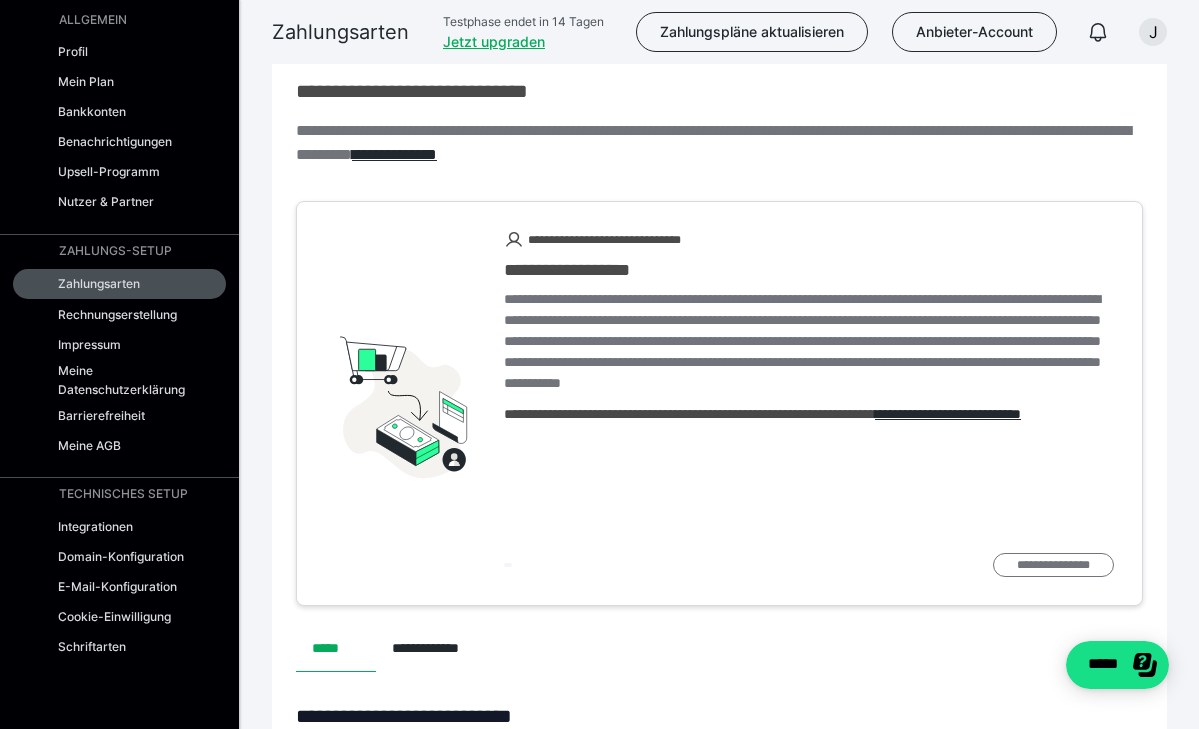 click on "**********" at bounding box center (1053, 565) 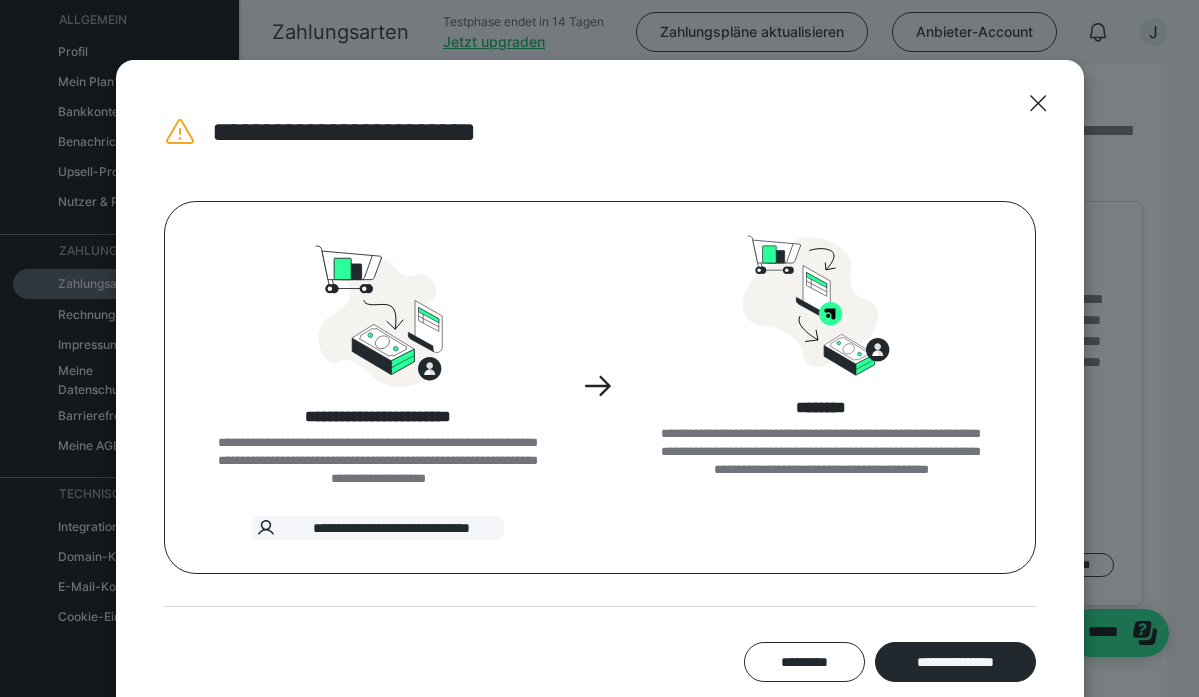 scroll, scrollTop: 73, scrollLeft: 0, axis: vertical 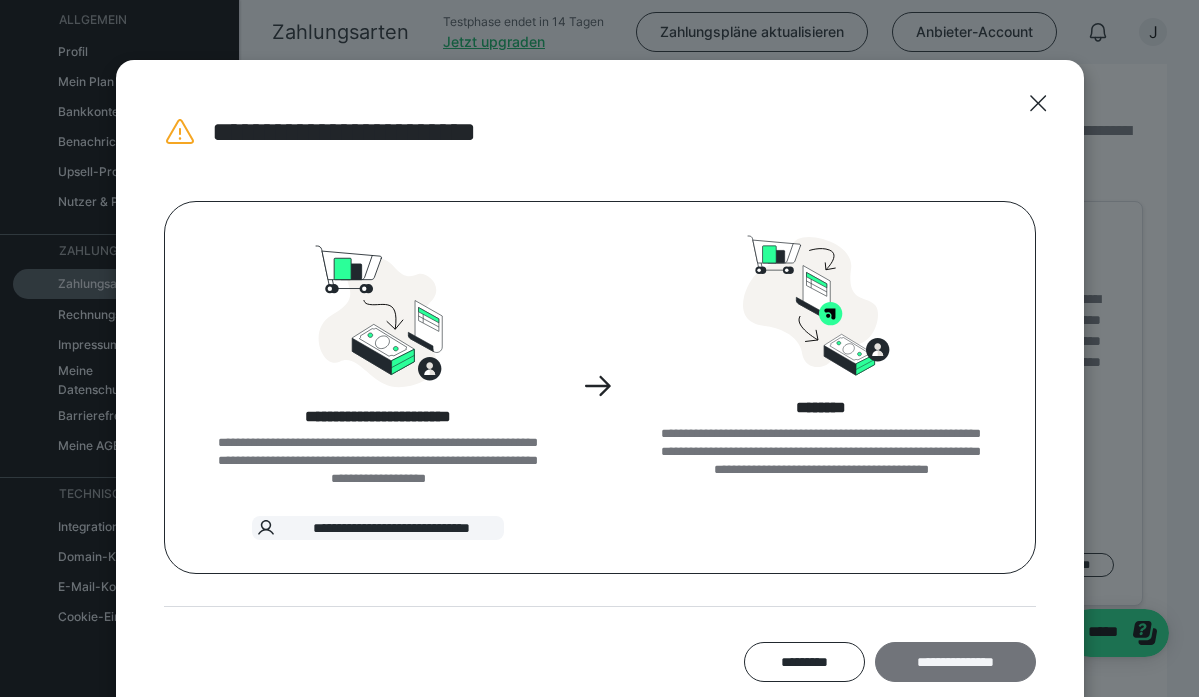 click on "**********" at bounding box center (955, 662) 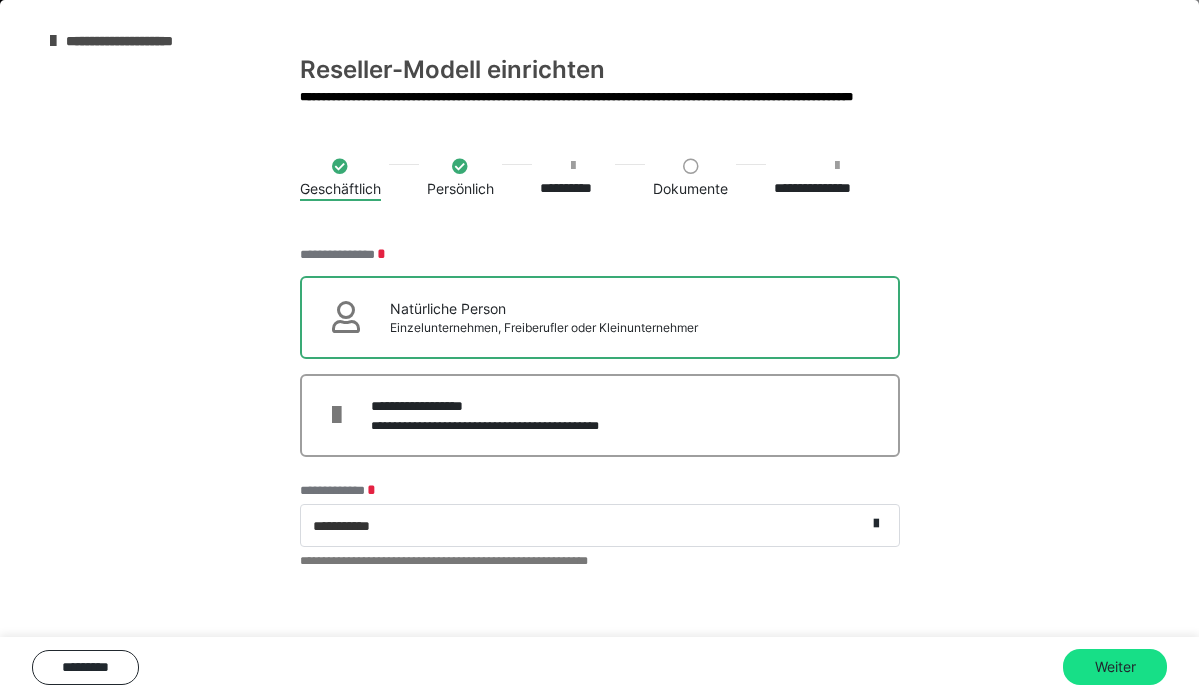 scroll, scrollTop: 71, scrollLeft: 0, axis: vertical 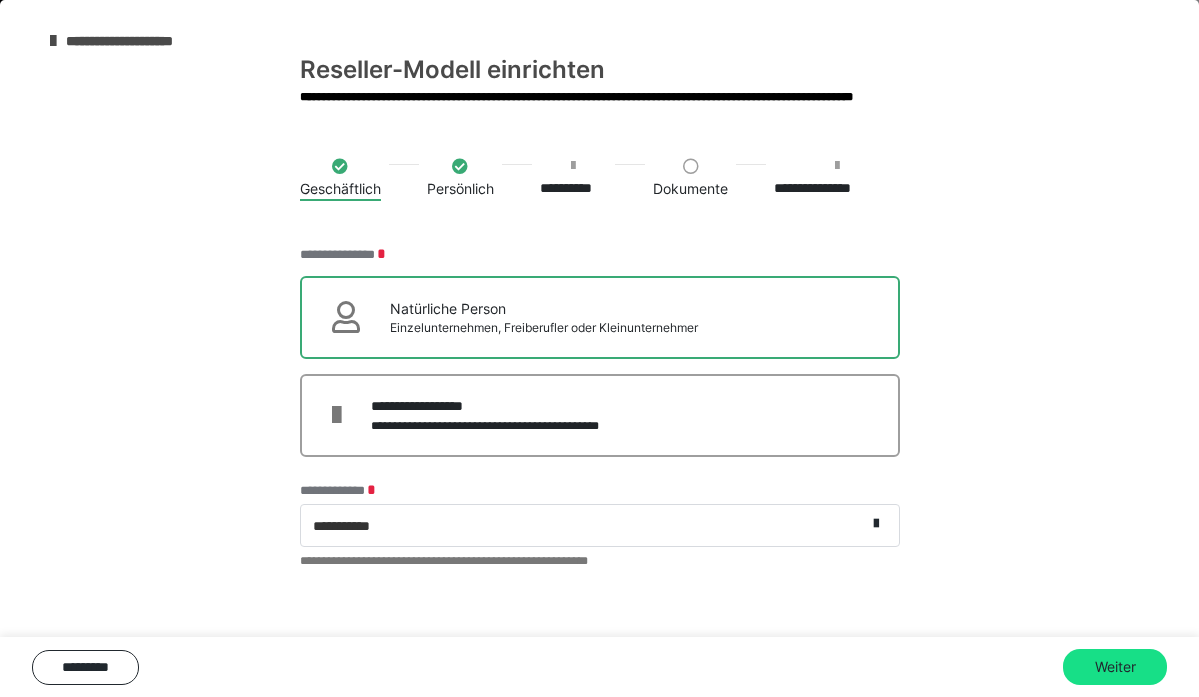 click on "Einzelunternehmen, Freiberufler oder Kleinunternehmer" at bounding box center [544, 328] 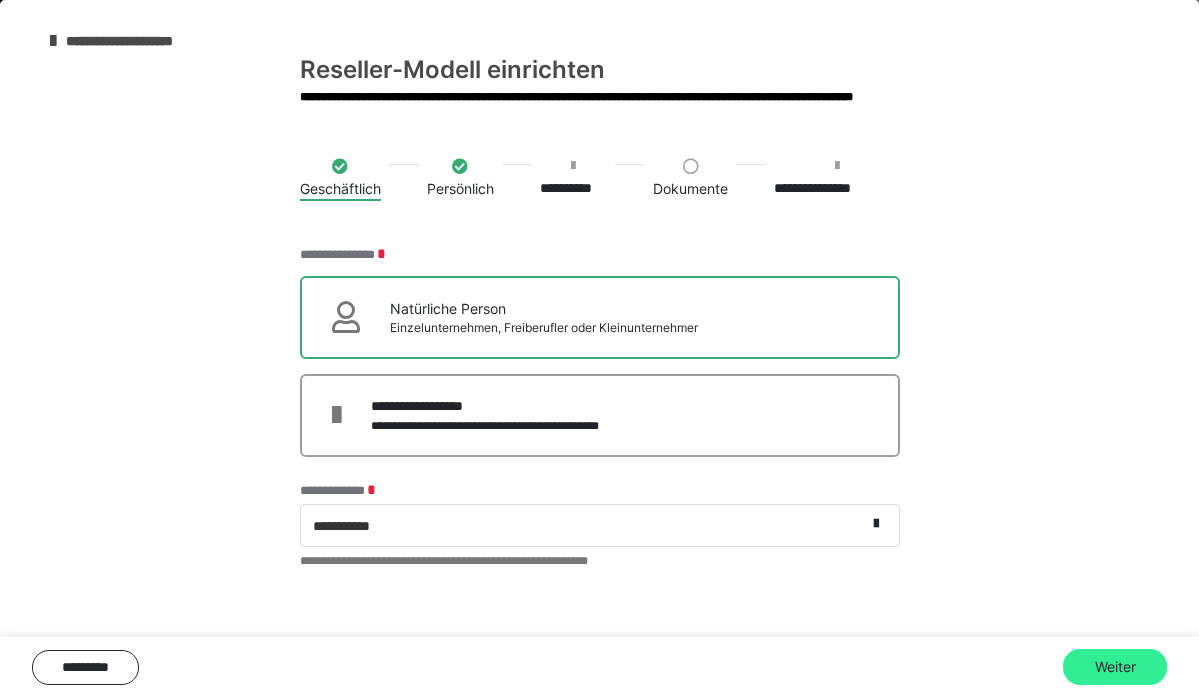 click on "Weiter" at bounding box center (1115, 667) 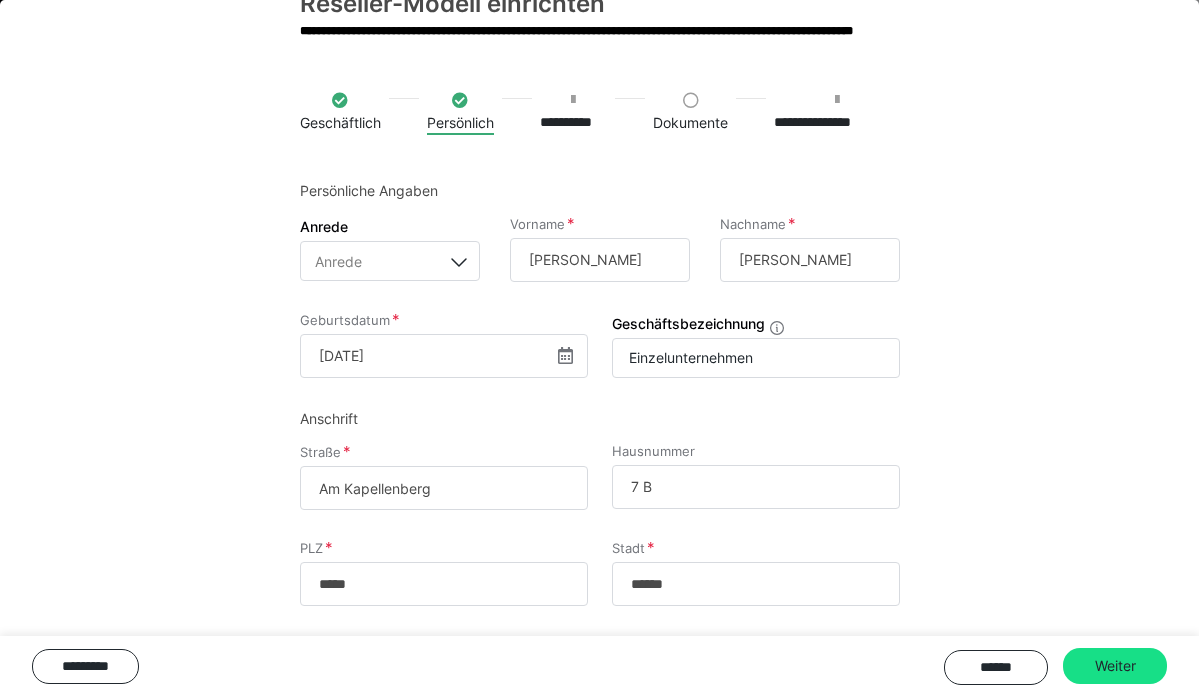 scroll, scrollTop: 52, scrollLeft: 0, axis: vertical 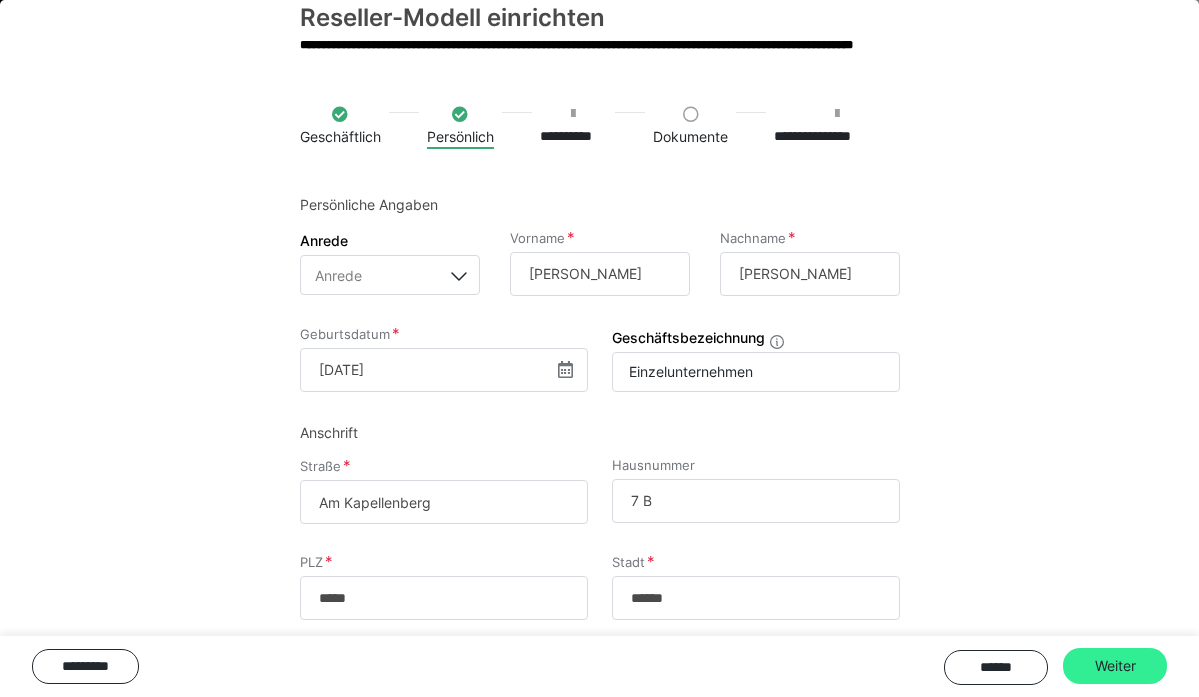 click on "Weiter" at bounding box center (1115, 666) 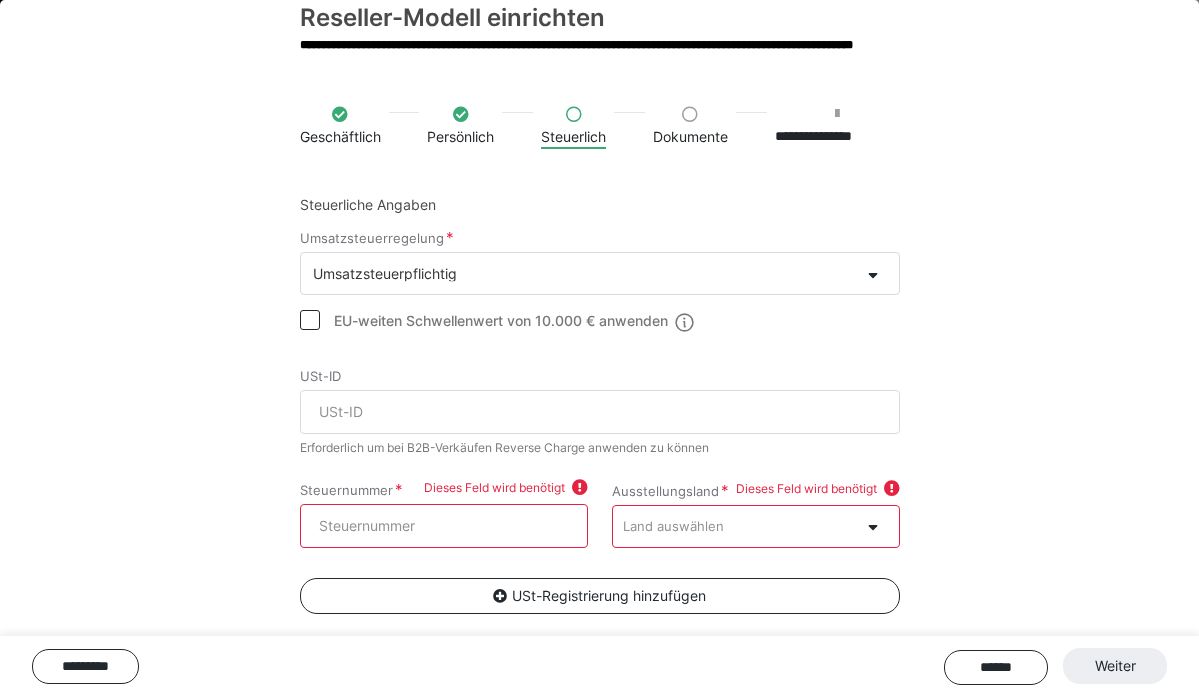 click at bounding box center (580, 488) 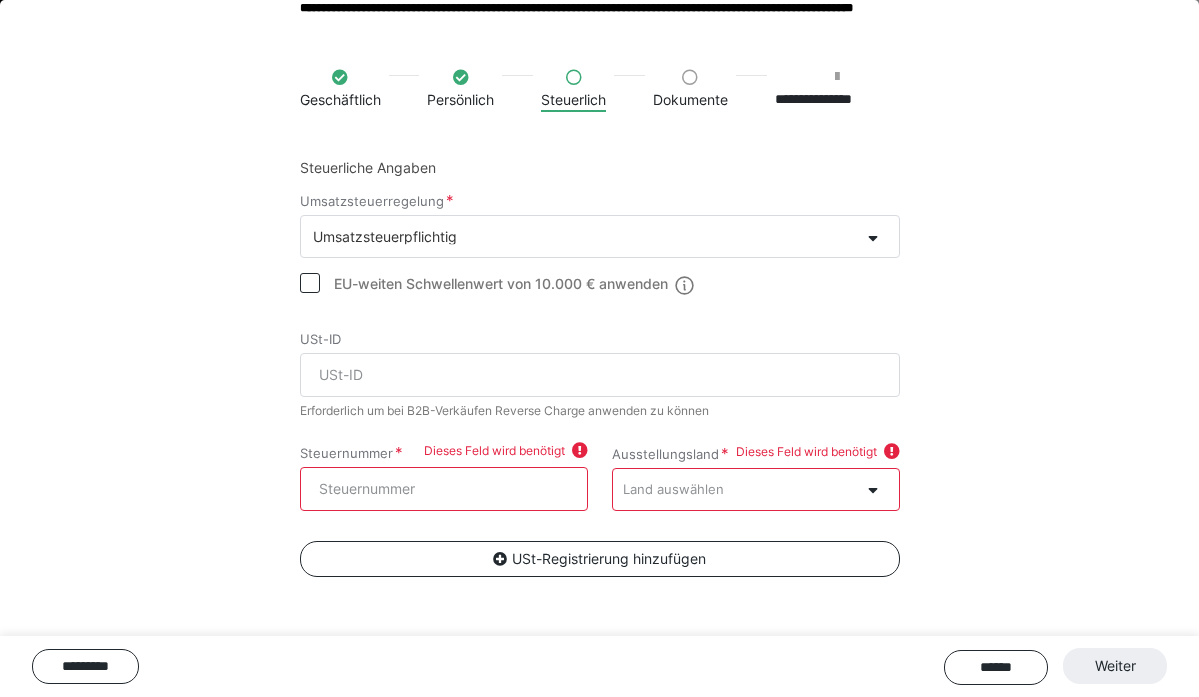 scroll, scrollTop: 84, scrollLeft: 0, axis: vertical 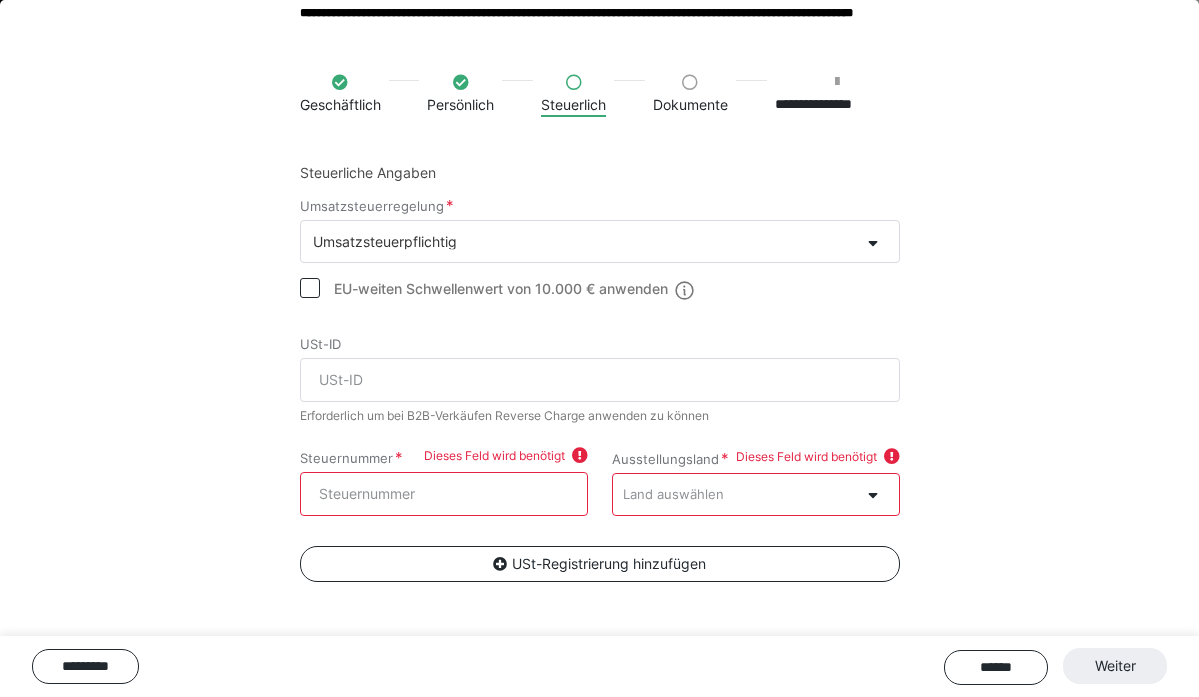 click at bounding box center (690, 82) 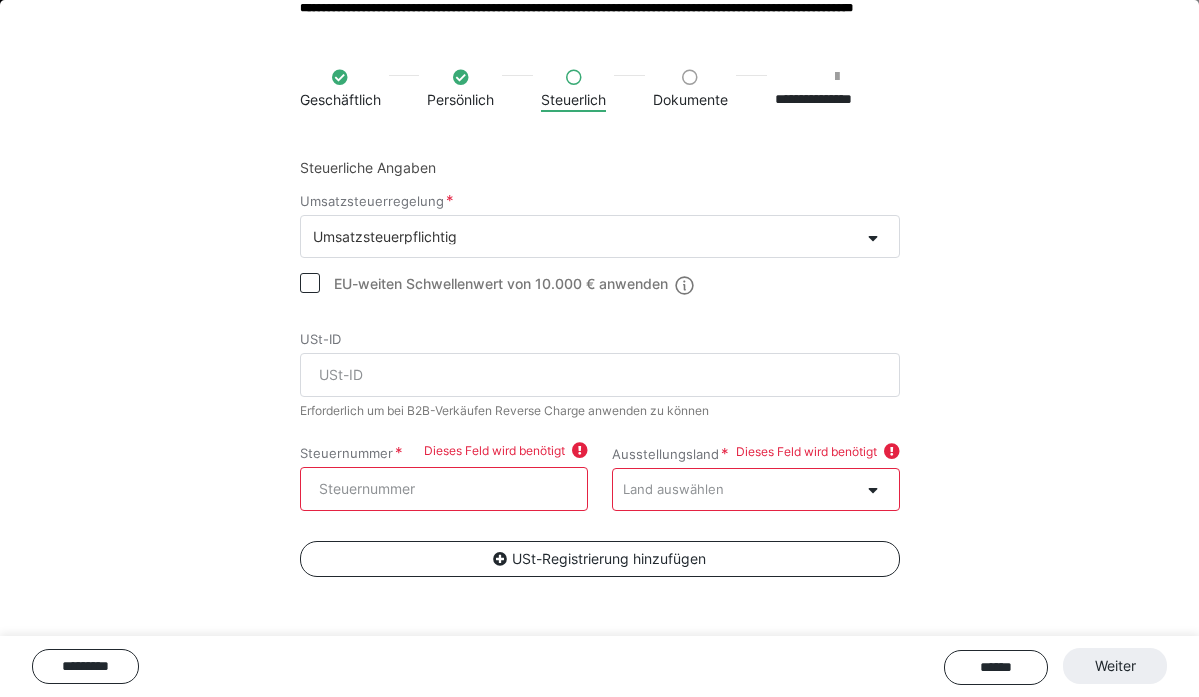scroll, scrollTop: 92, scrollLeft: 0, axis: vertical 